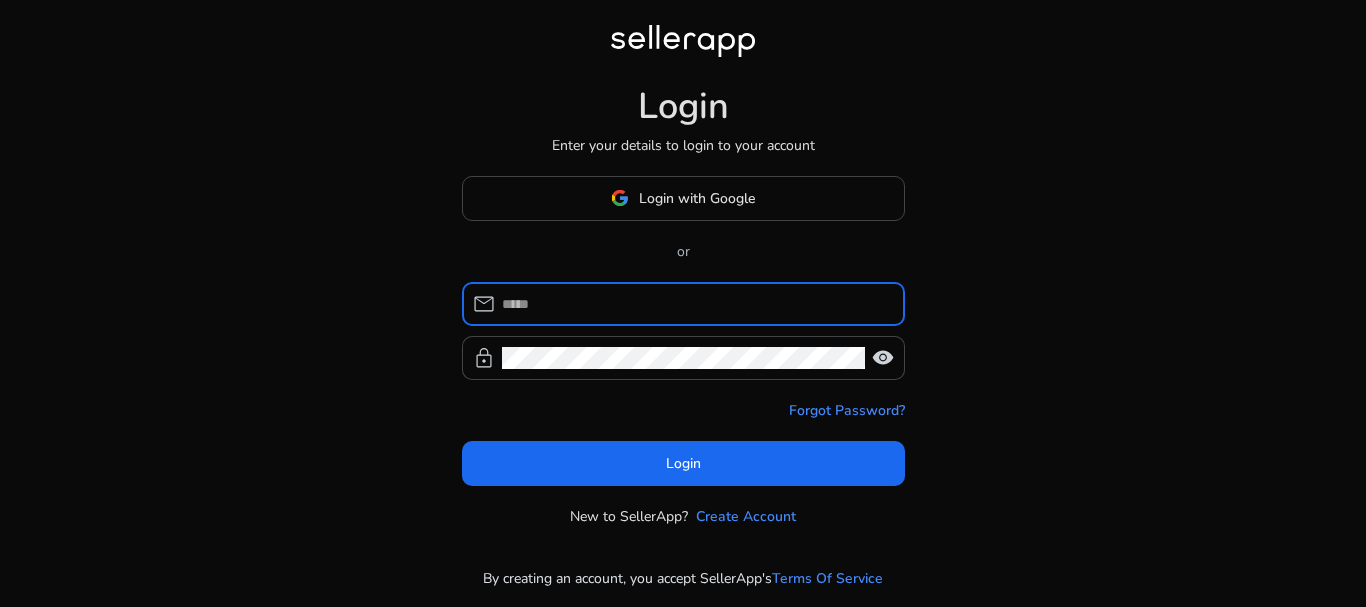 scroll, scrollTop: 0, scrollLeft: 0, axis: both 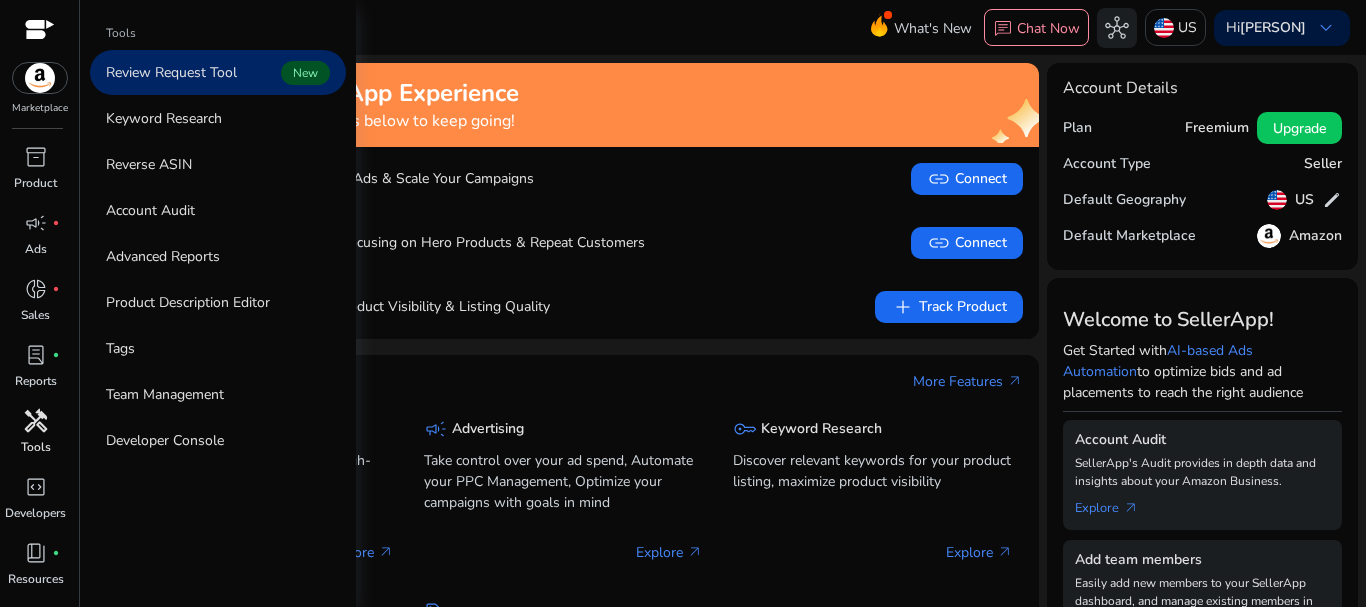 click on "handyman" at bounding box center [36, 421] 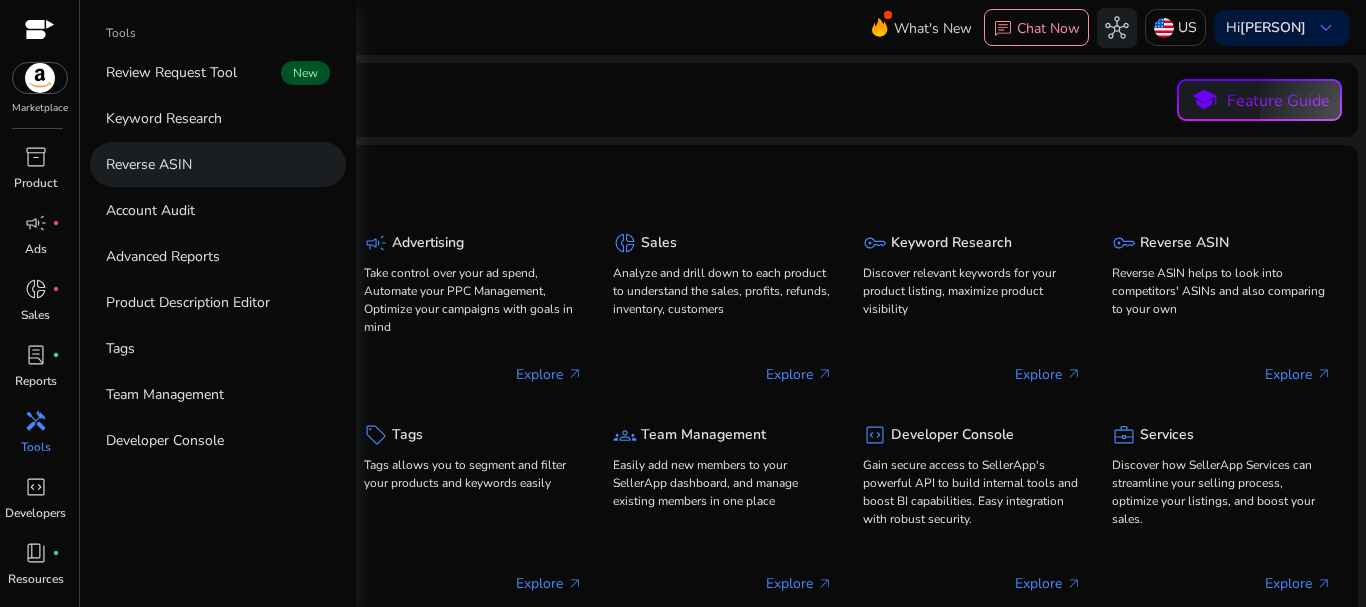 click on "Reverse ASIN" at bounding box center [218, 164] 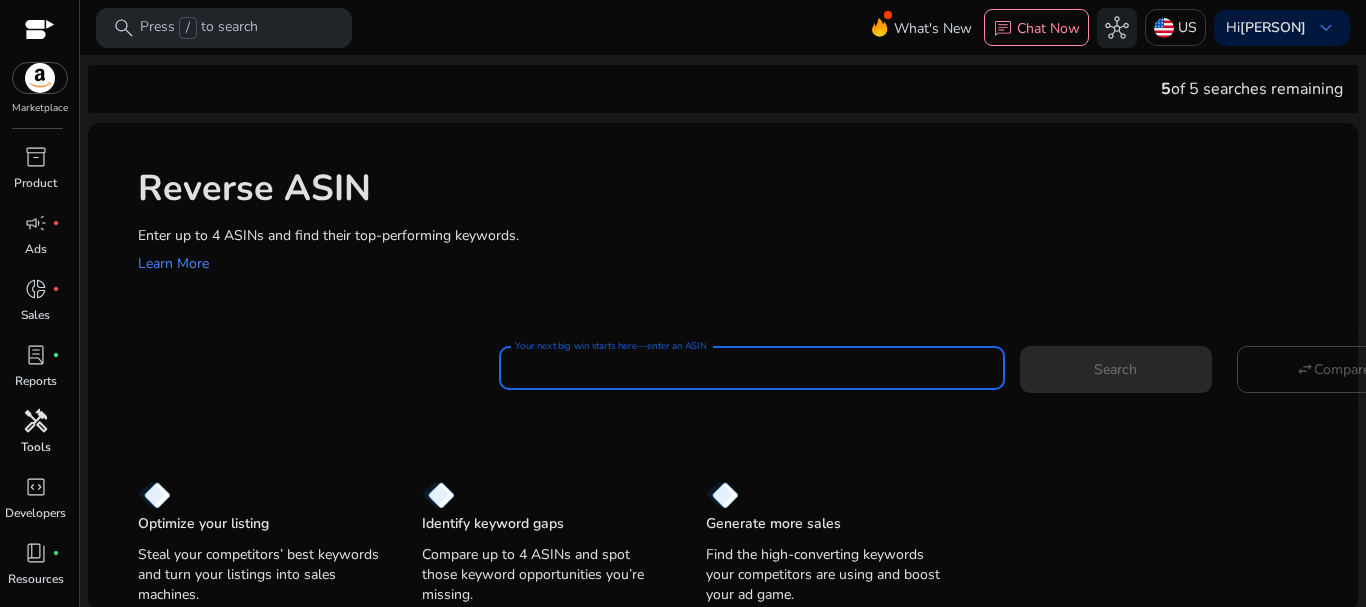 click on "Your next big win starts here—enter an ASIN" at bounding box center [752, 368] 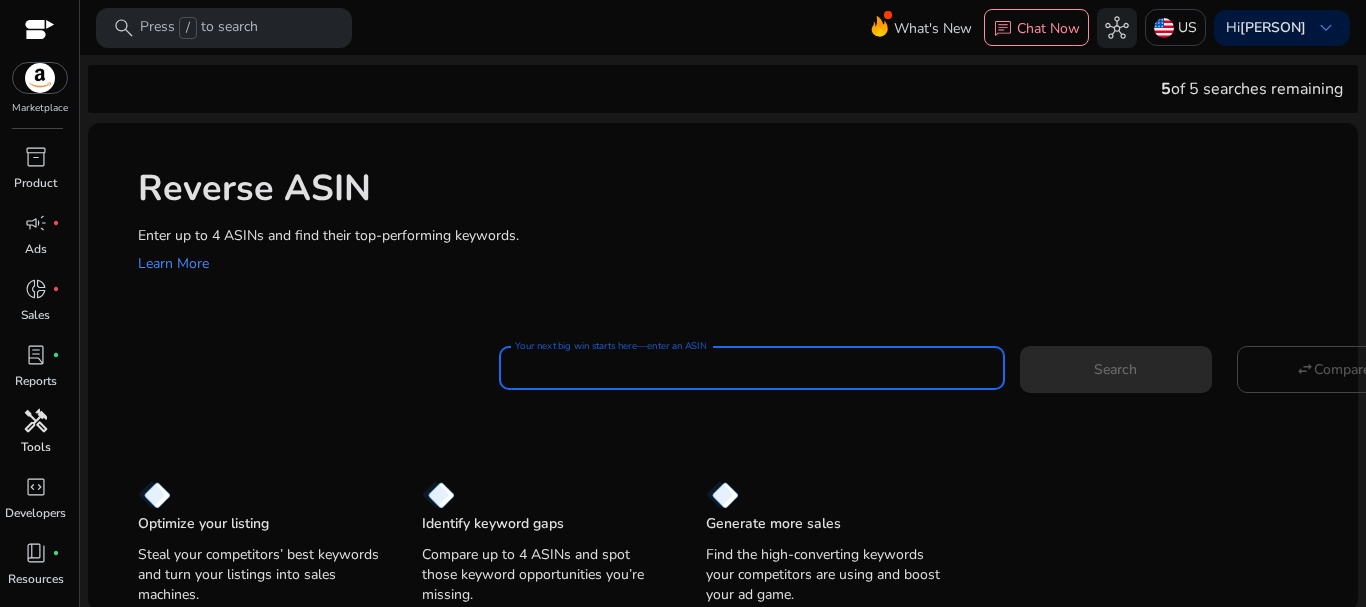 paste on "**********" 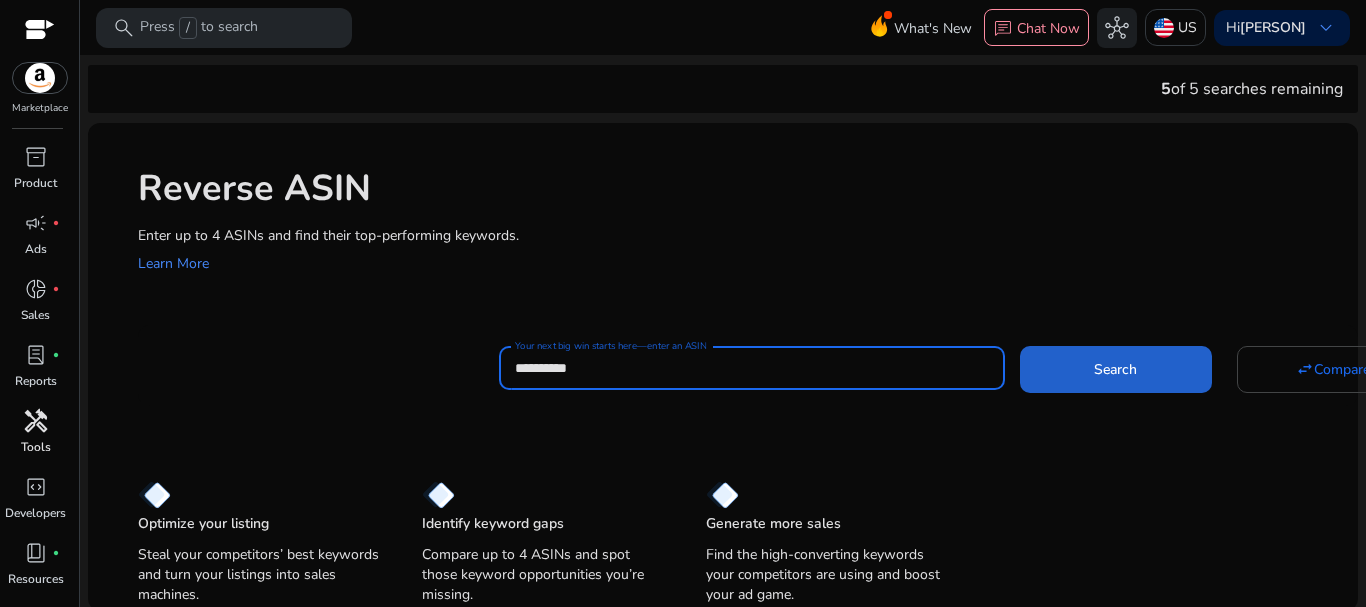 type on "**********" 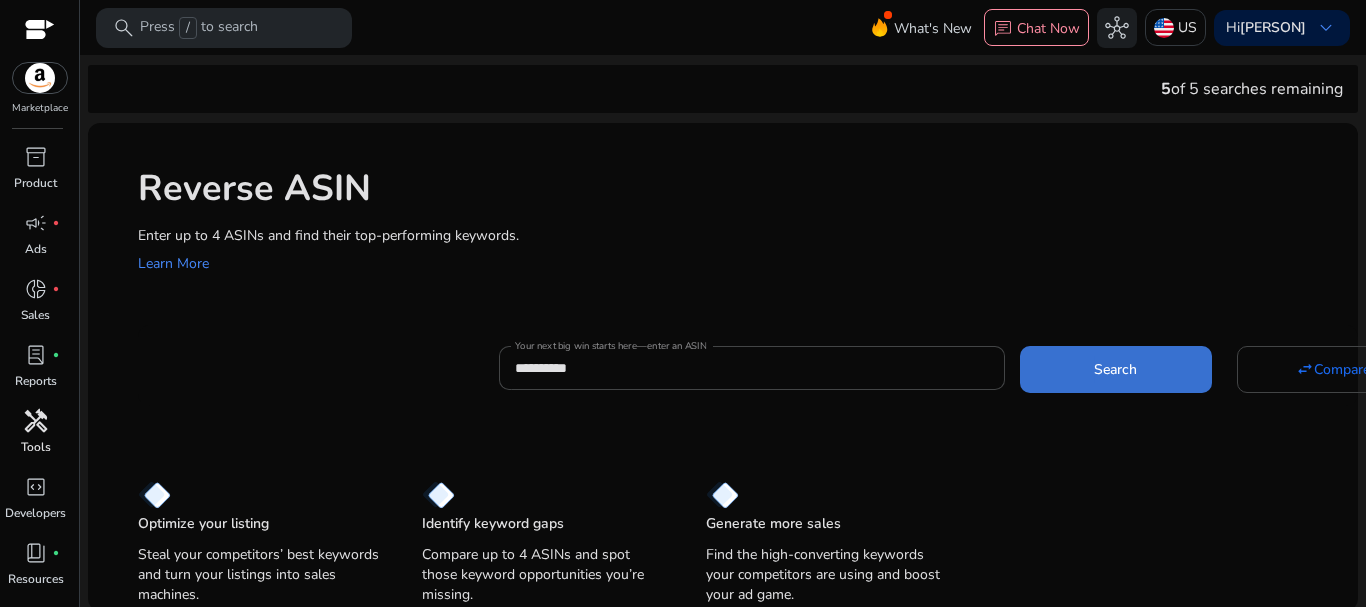 click 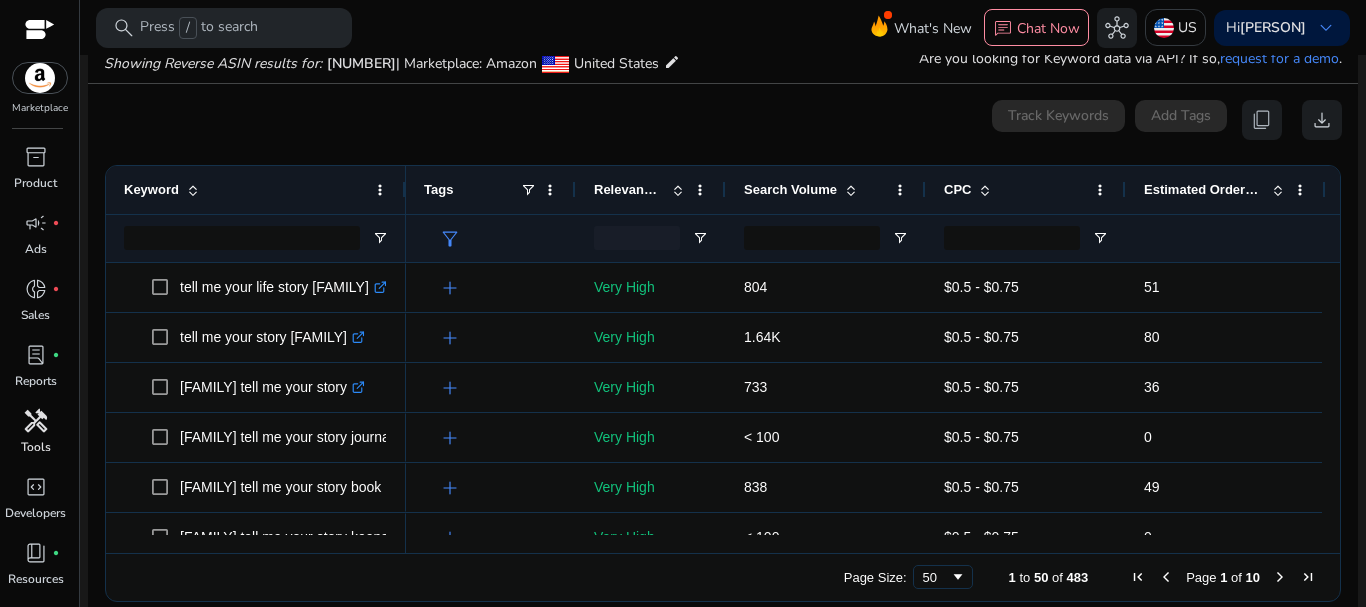 scroll, scrollTop: 214, scrollLeft: 0, axis: vertical 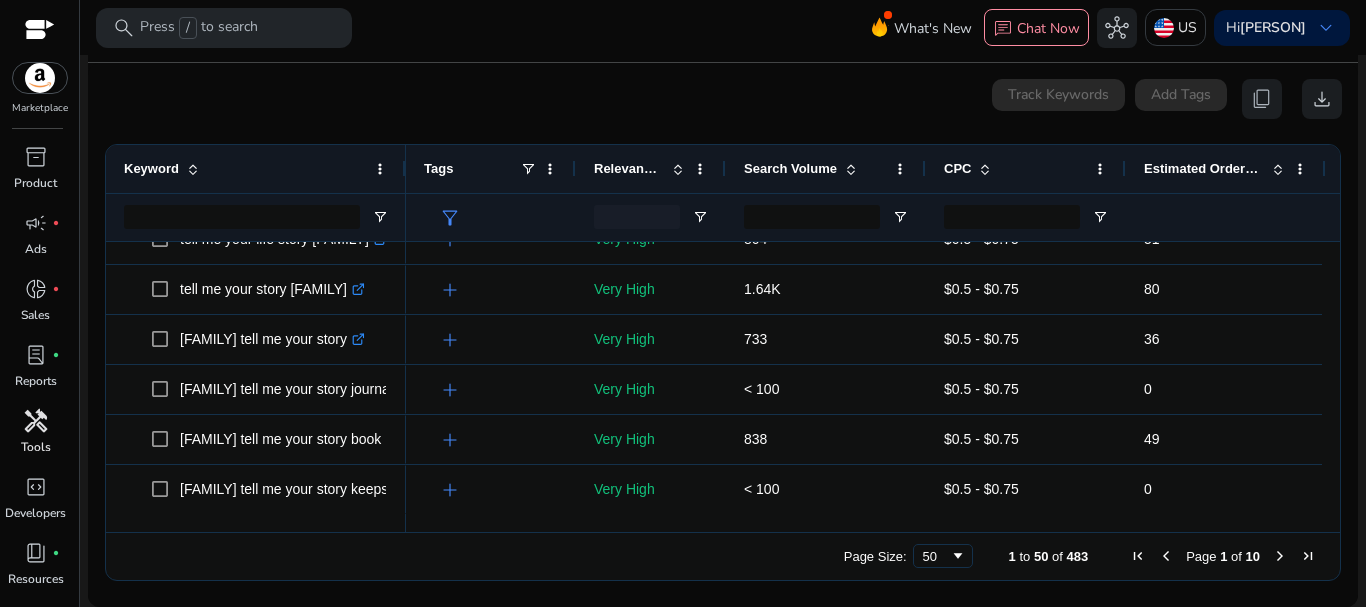 drag, startPoint x: 1322, startPoint y: 334, endPoint x: 1323, endPoint y: 307, distance: 27.018513 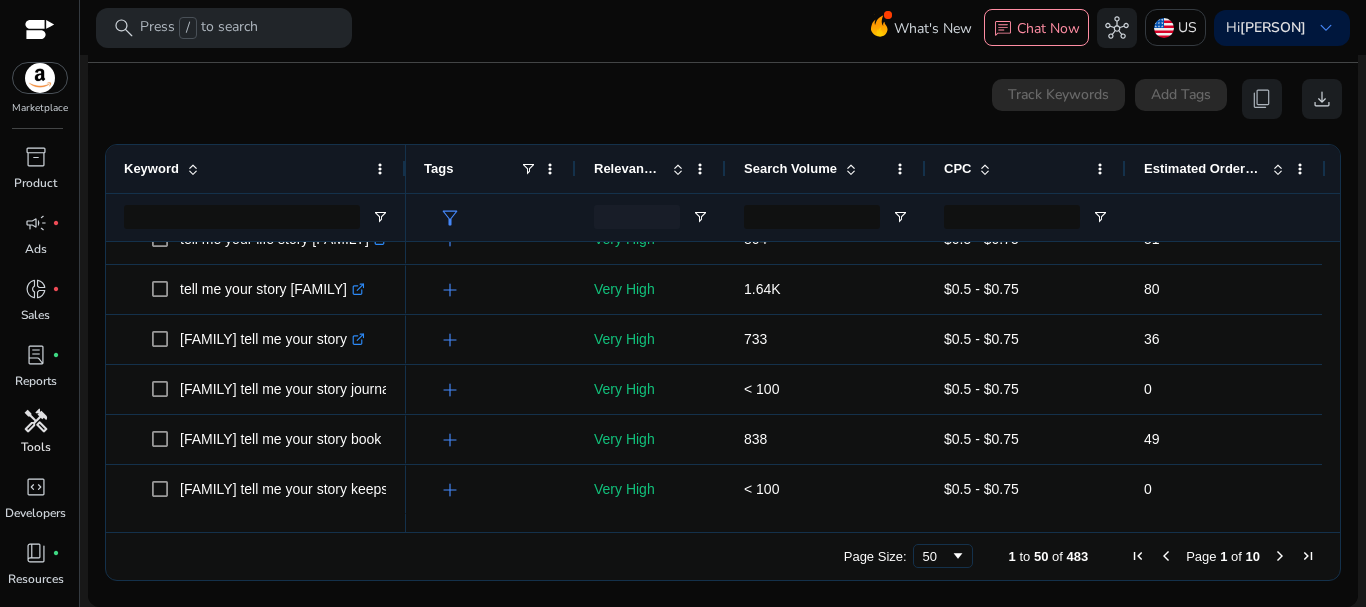 scroll, scrollTop: 265, scrollLeft: 0, axis: vertical 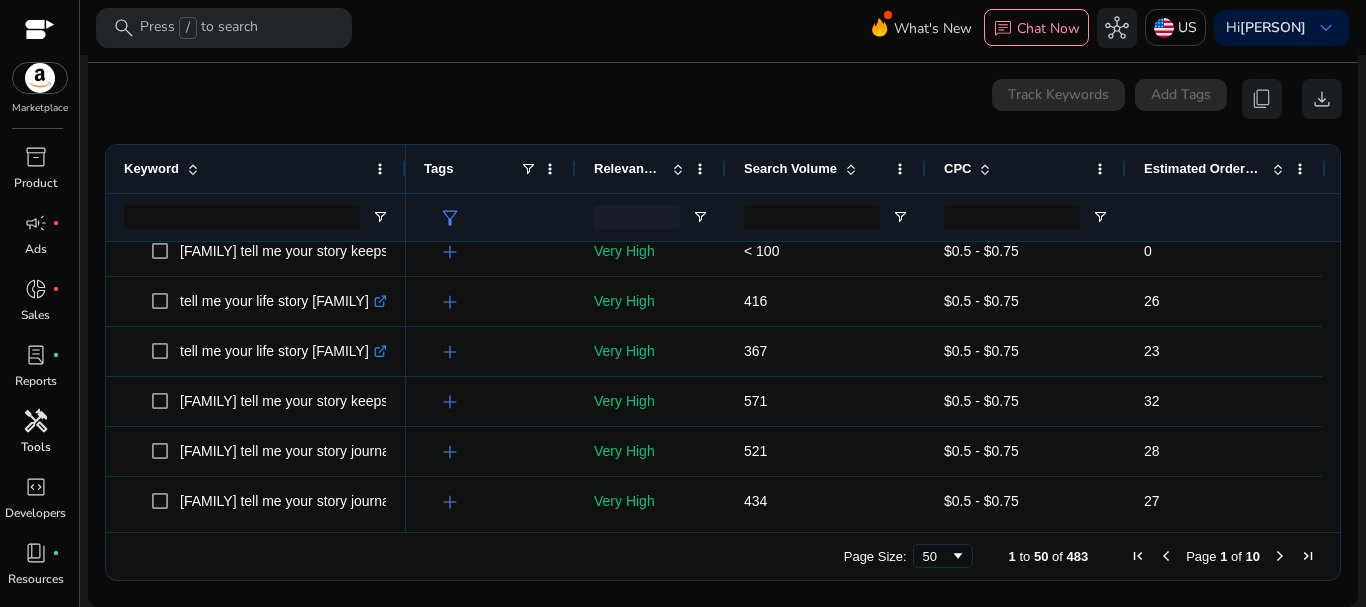 click on "0 keyword(s) selected   Track Keywords   Add Tags   content_copy   download" 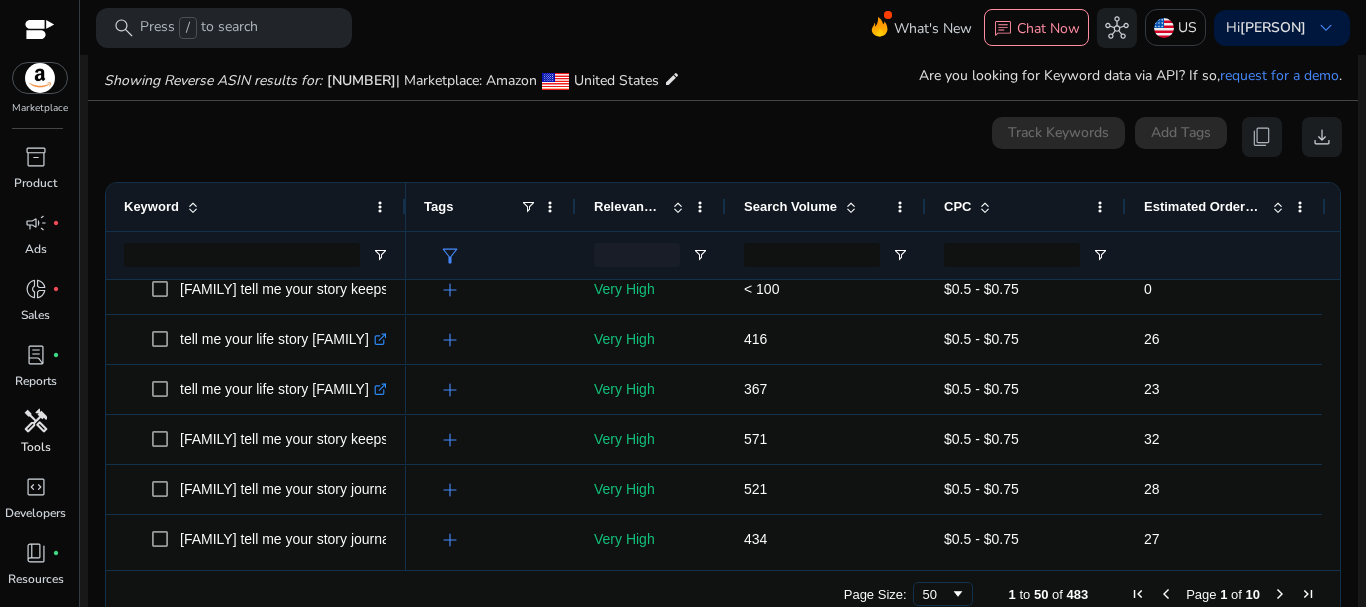 scroll, scrollTop: 194, scrollLeft: 0, axis: vertical 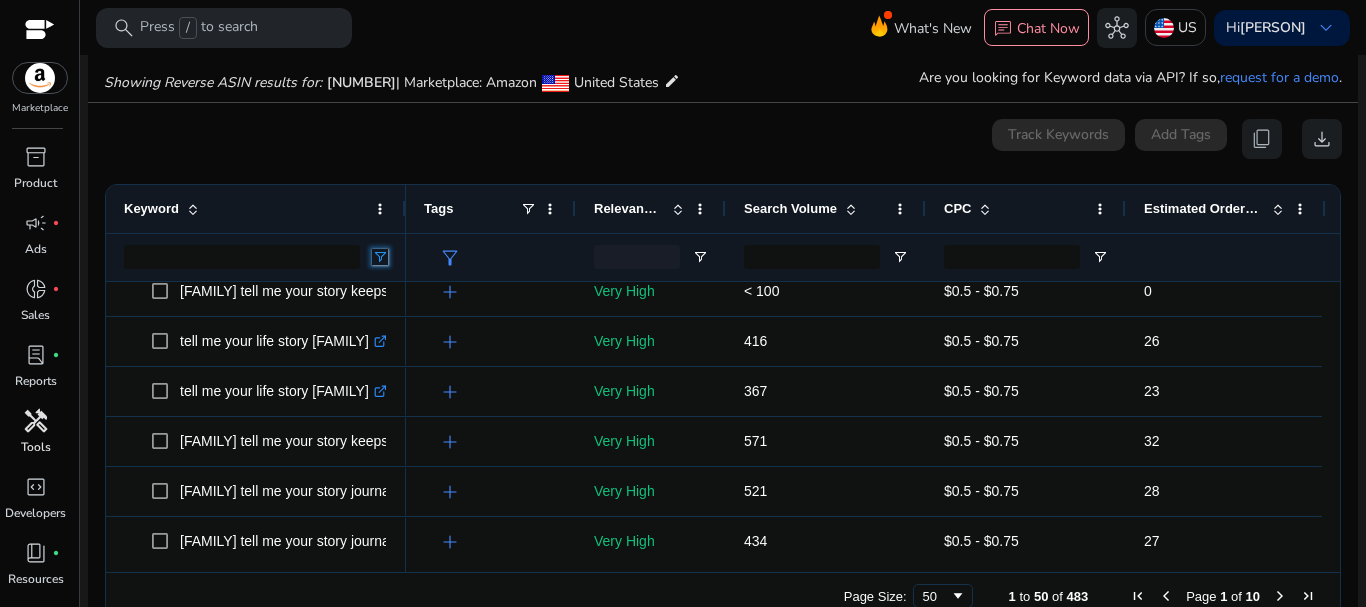 click 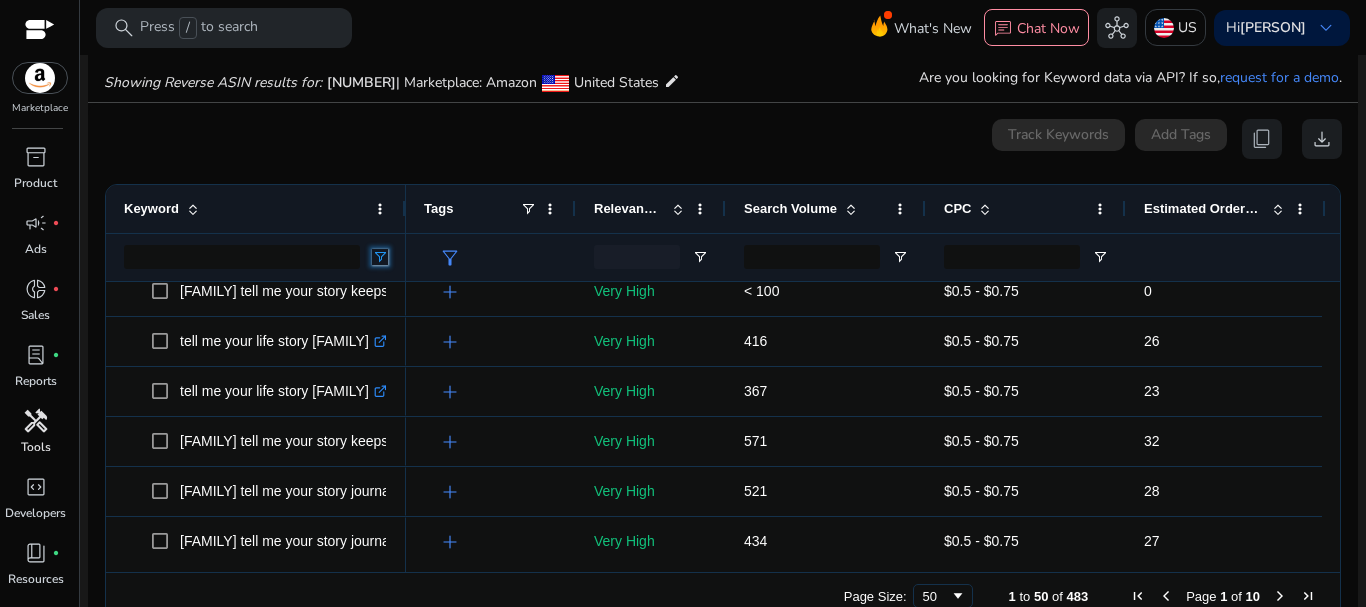 click 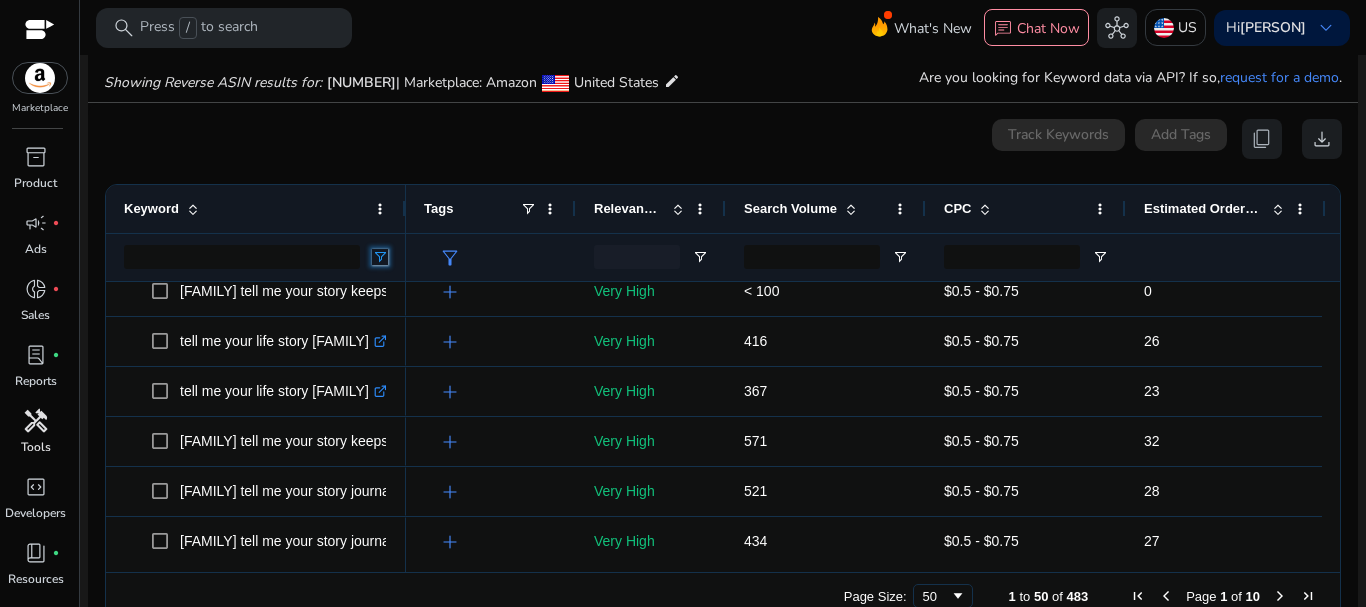 click 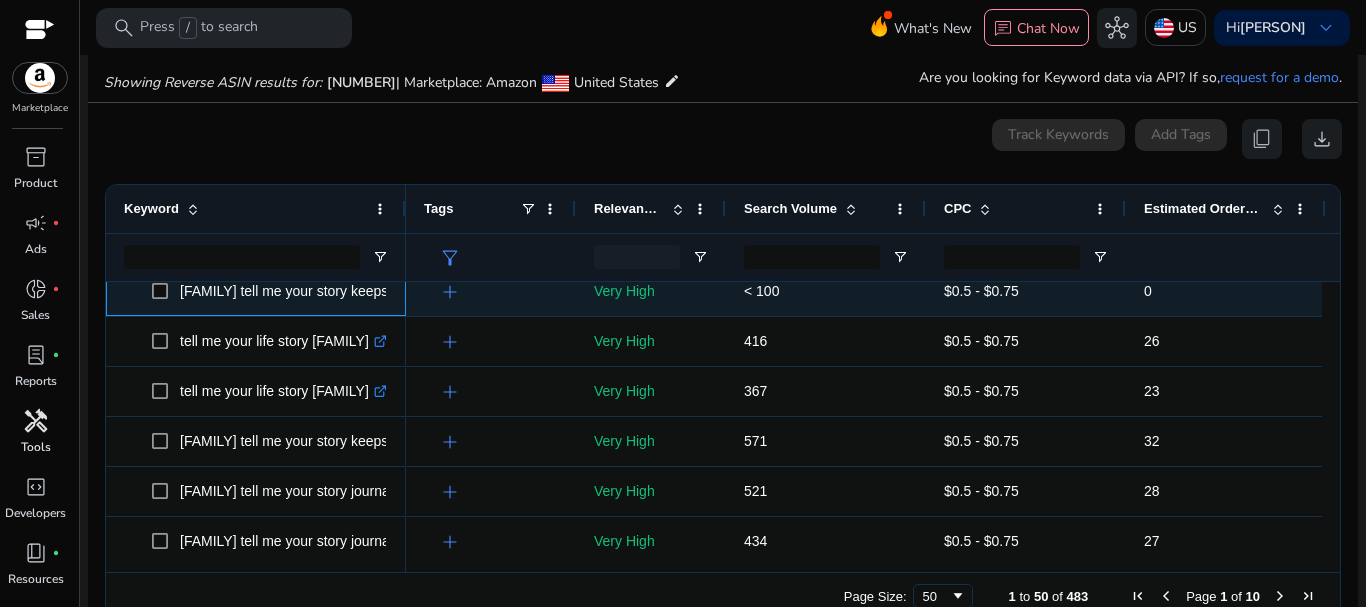 click on "grandma tell me your story keepsake journal book  .st0{fill:#2c8af8}" 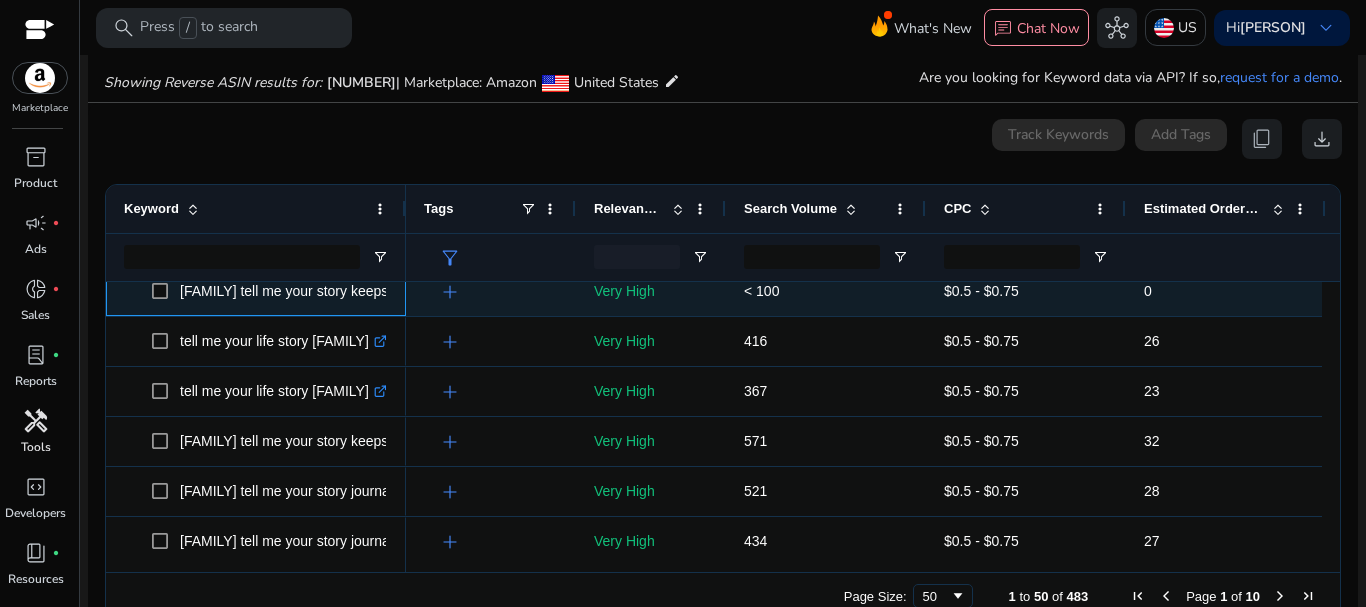 click on "grandma tell me your story keepsake journal book  .st0{fill:#2c8af8}" 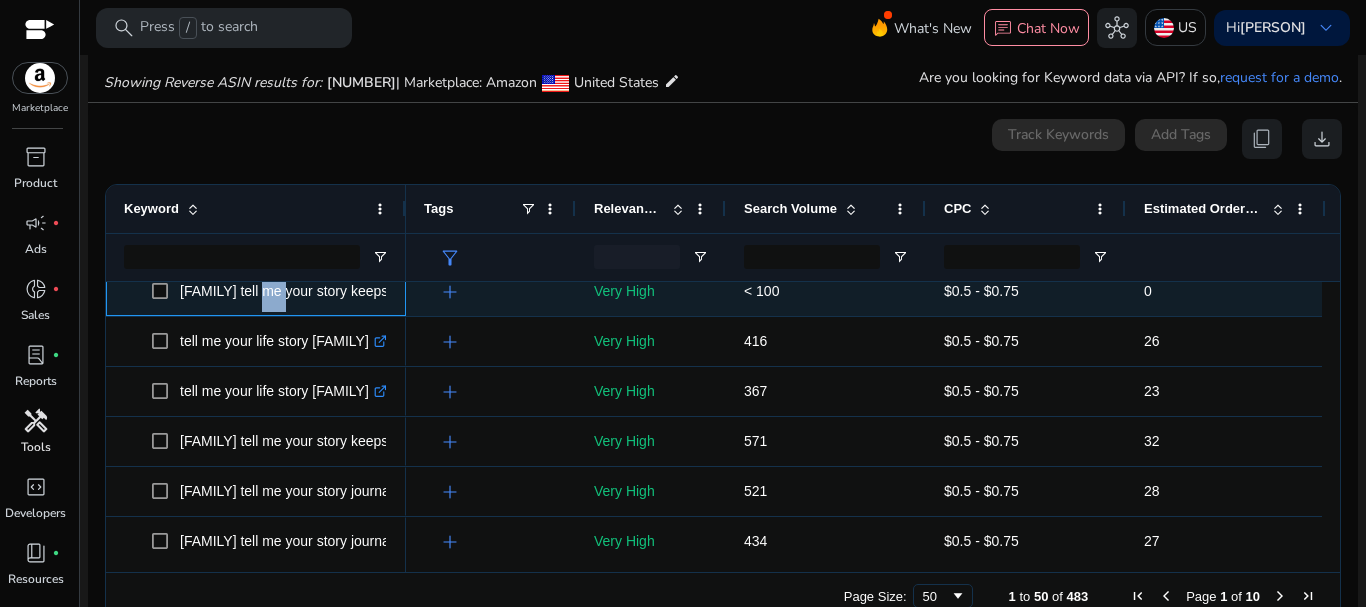 click on "grandma tell me your story keepsake journal book  .st0{fill:#2c8af8}" 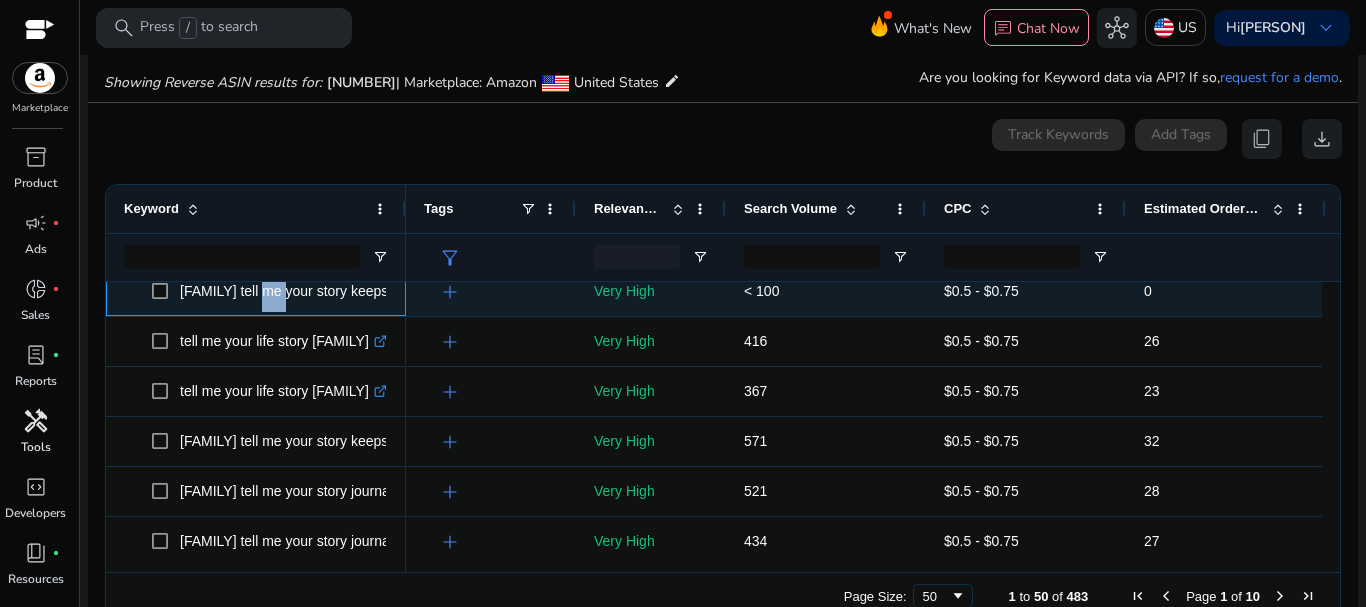 click on "grandma tell me your story keepsake journal book  .st0{fill:#2c8af8}" 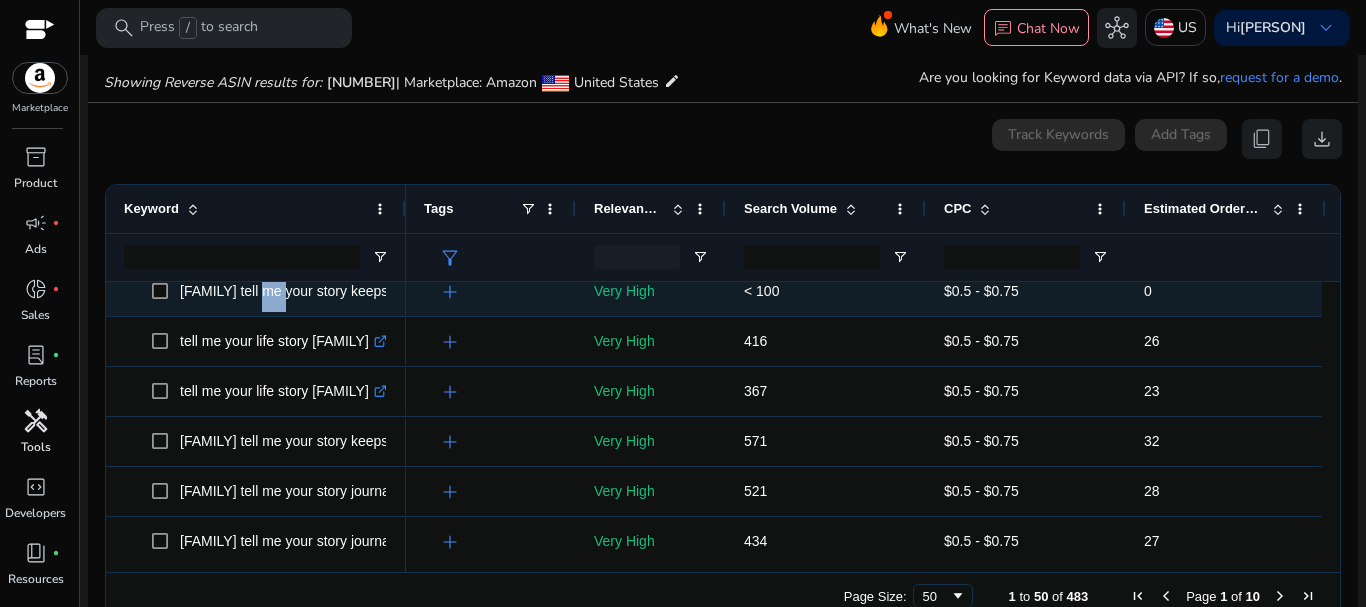 scroll, scrollTop: 250, scrollLeft: 0, axis: vertical 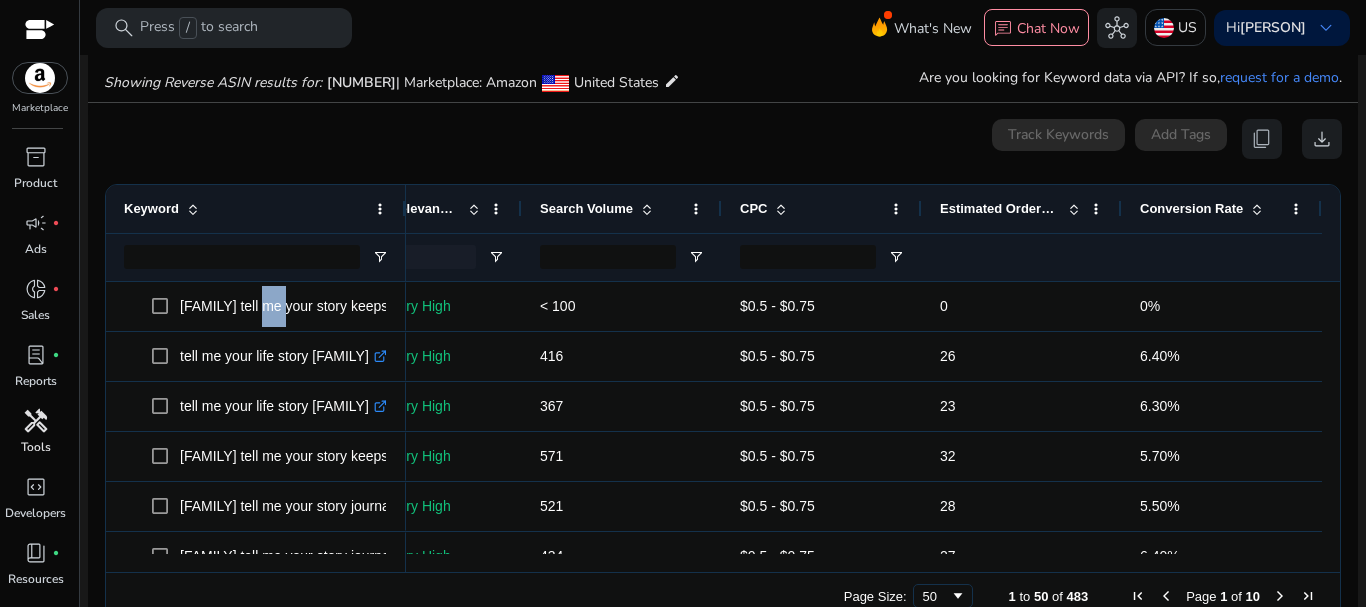 drag, startPoint x: 359, startPoint y: 558, endPoint x: 392, endPoint y: 575, distance: 37.12142 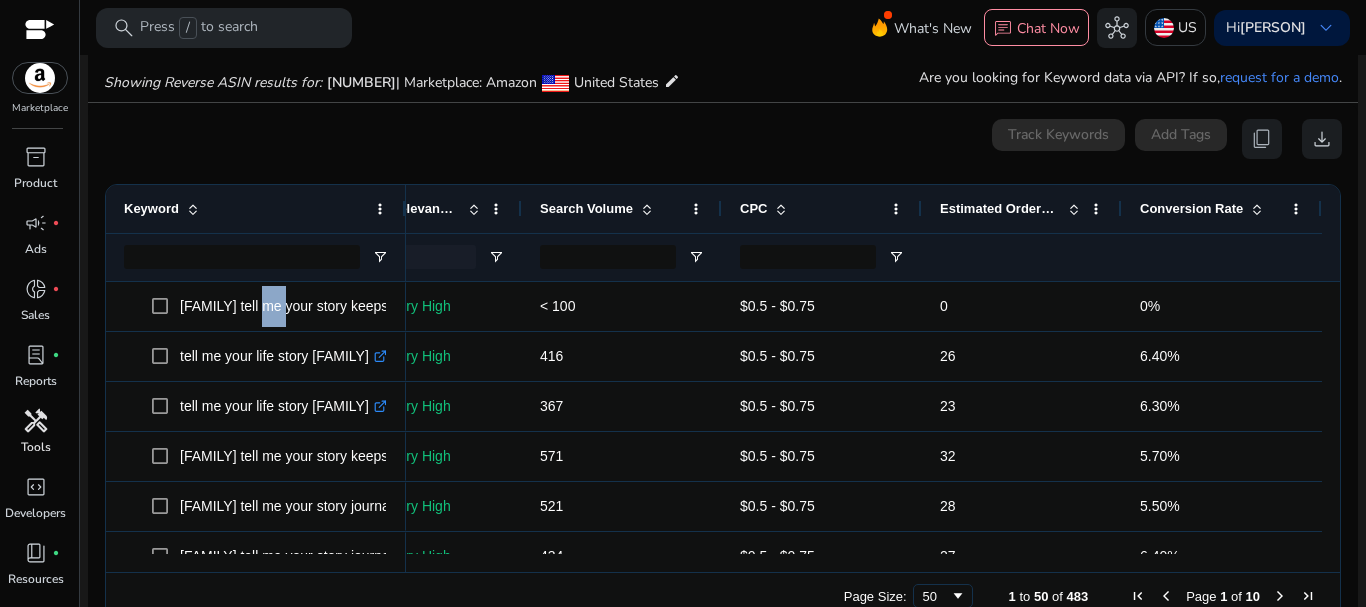 drag, startPoint x: 435, startPoint y: 561, endPoint x: 526, endPoint y: 562, distance: 91.00549 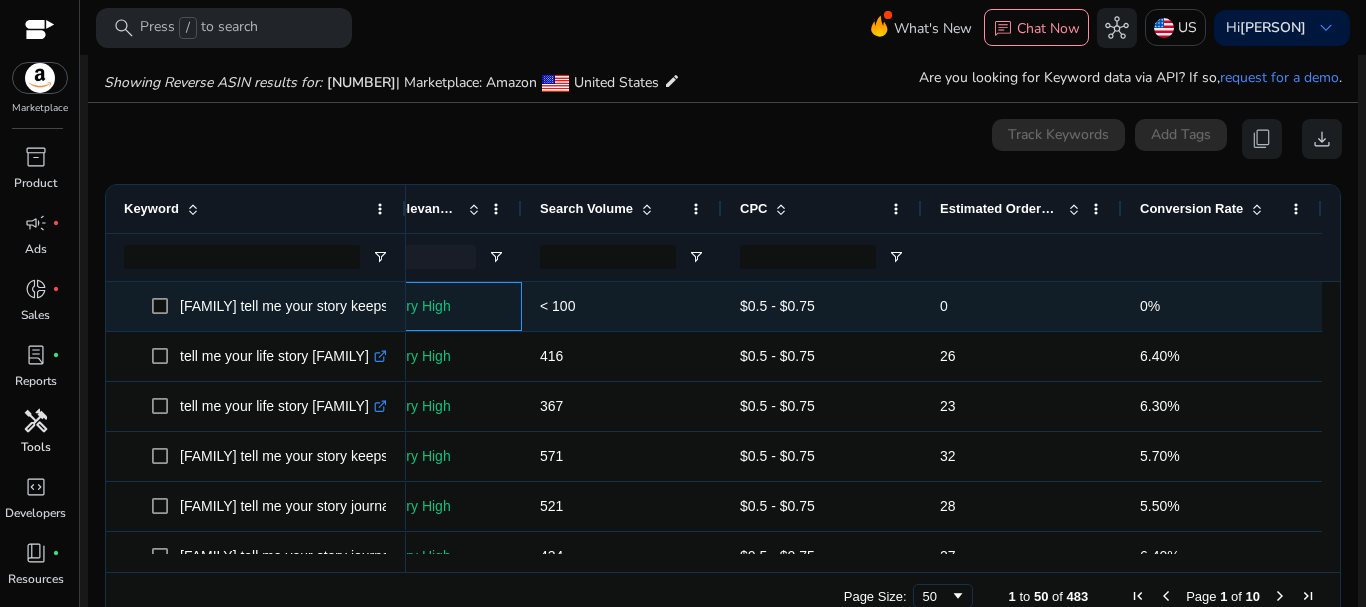 click on "Very High" 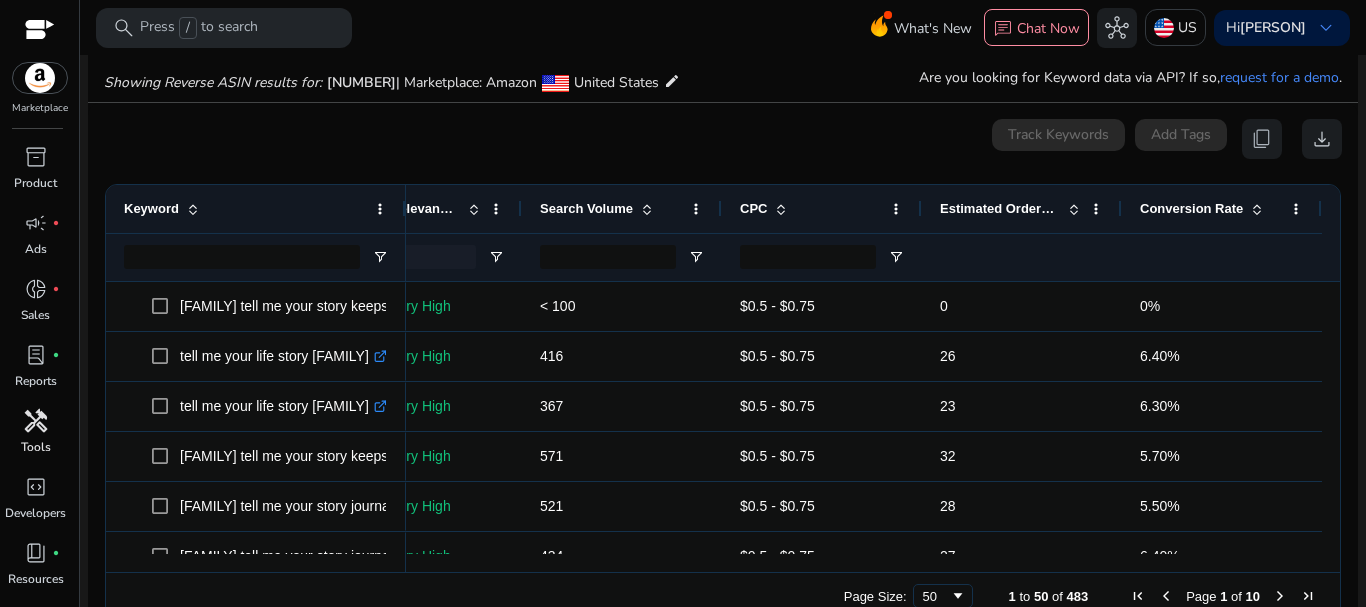 click 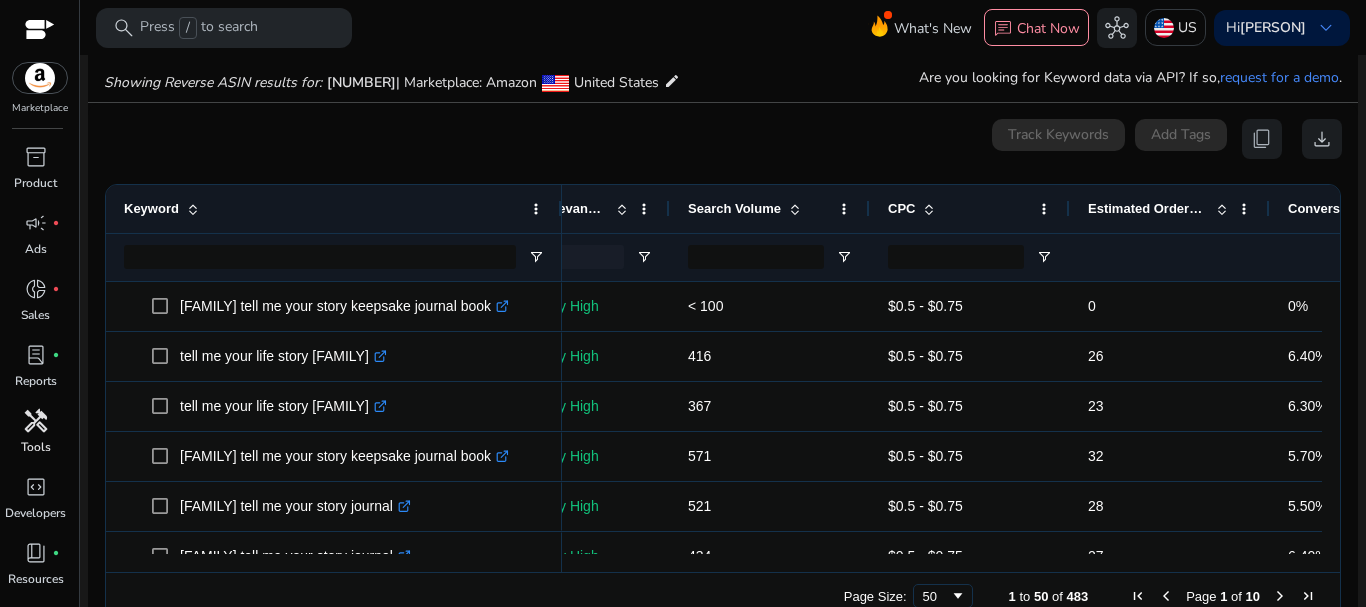 click on "content_copy" 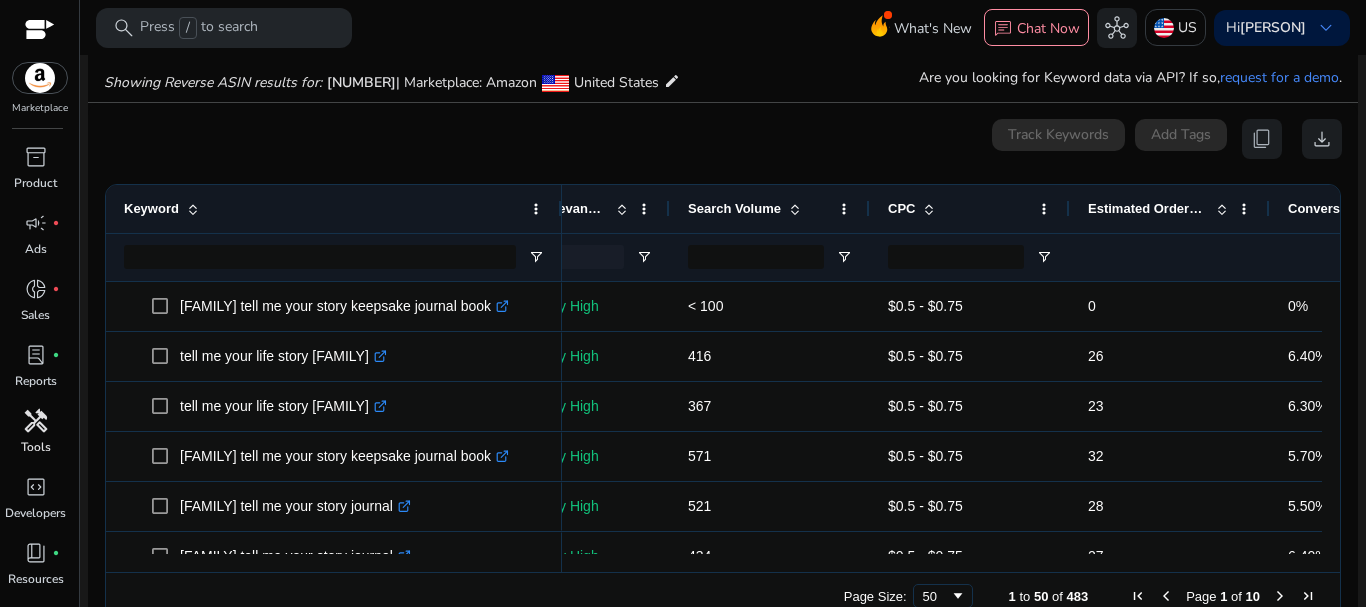 click on "content_copy" 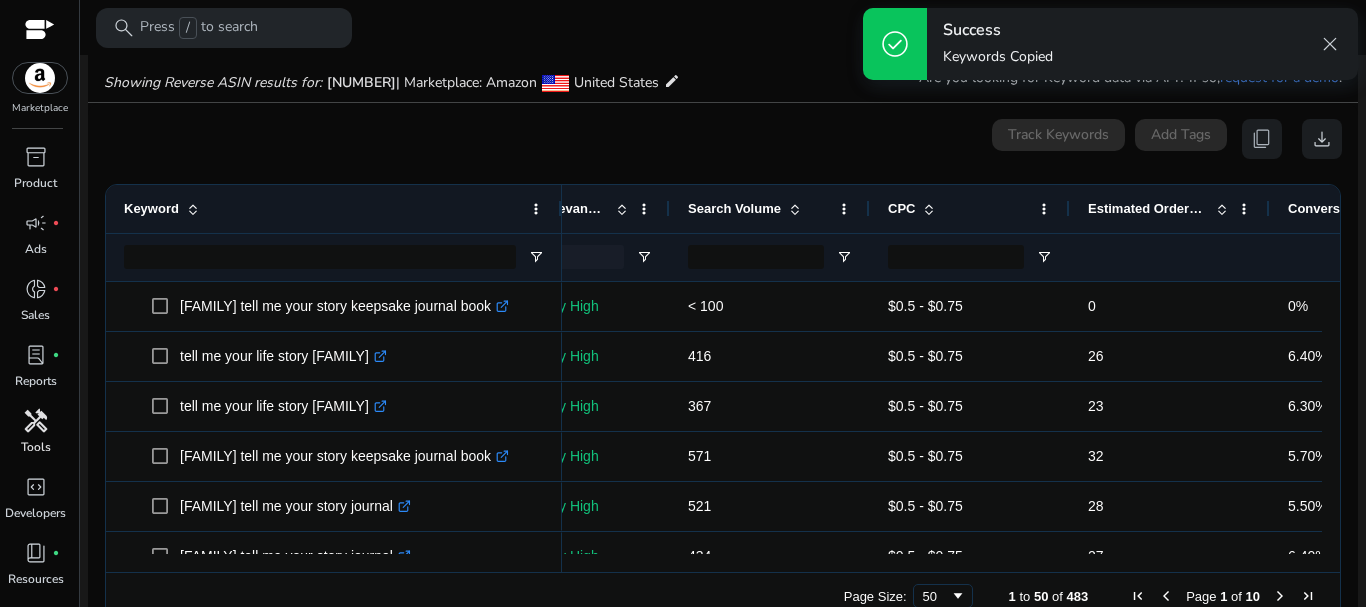 click 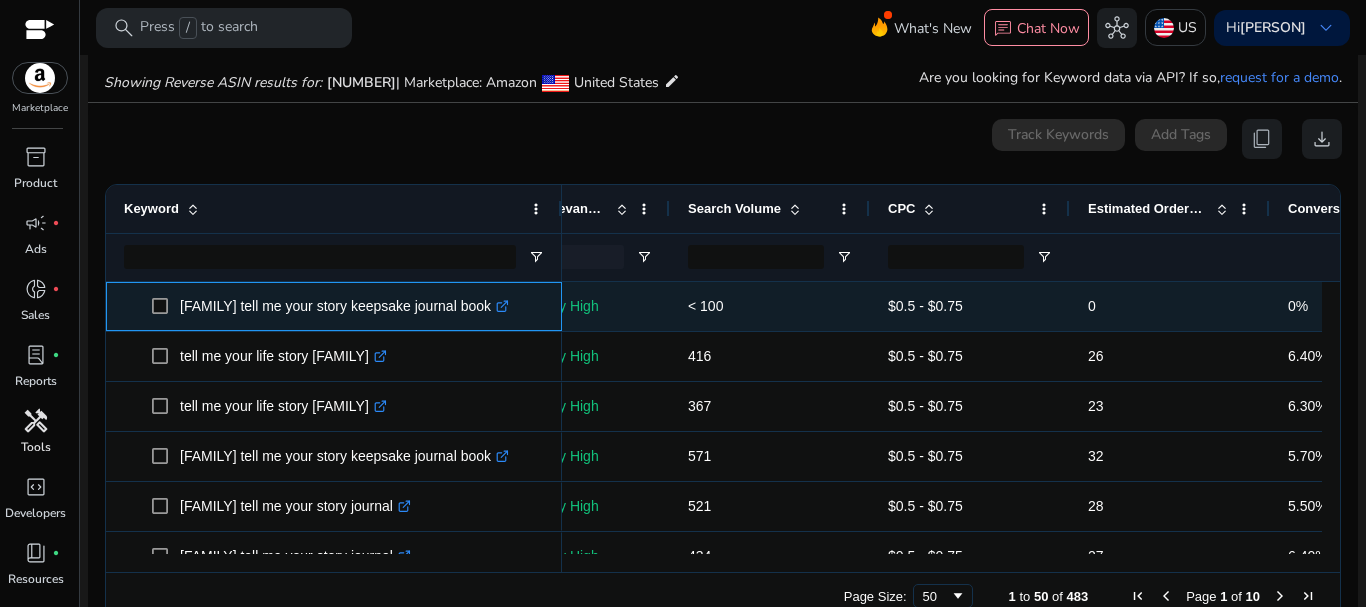 click 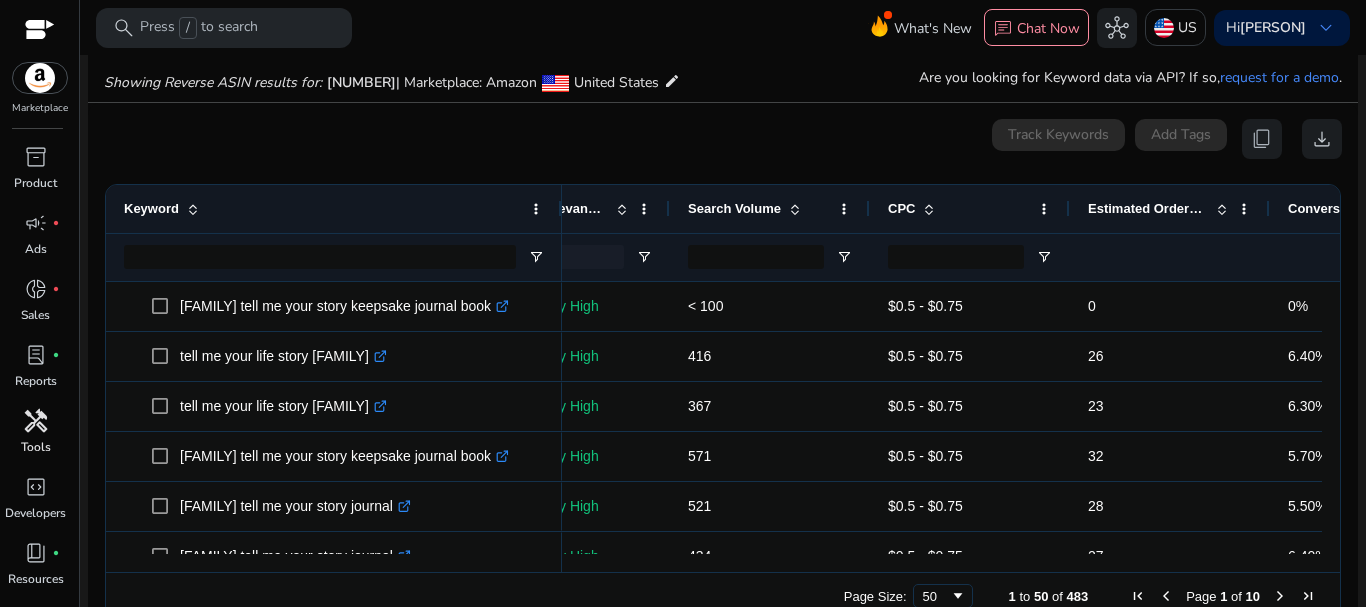 click 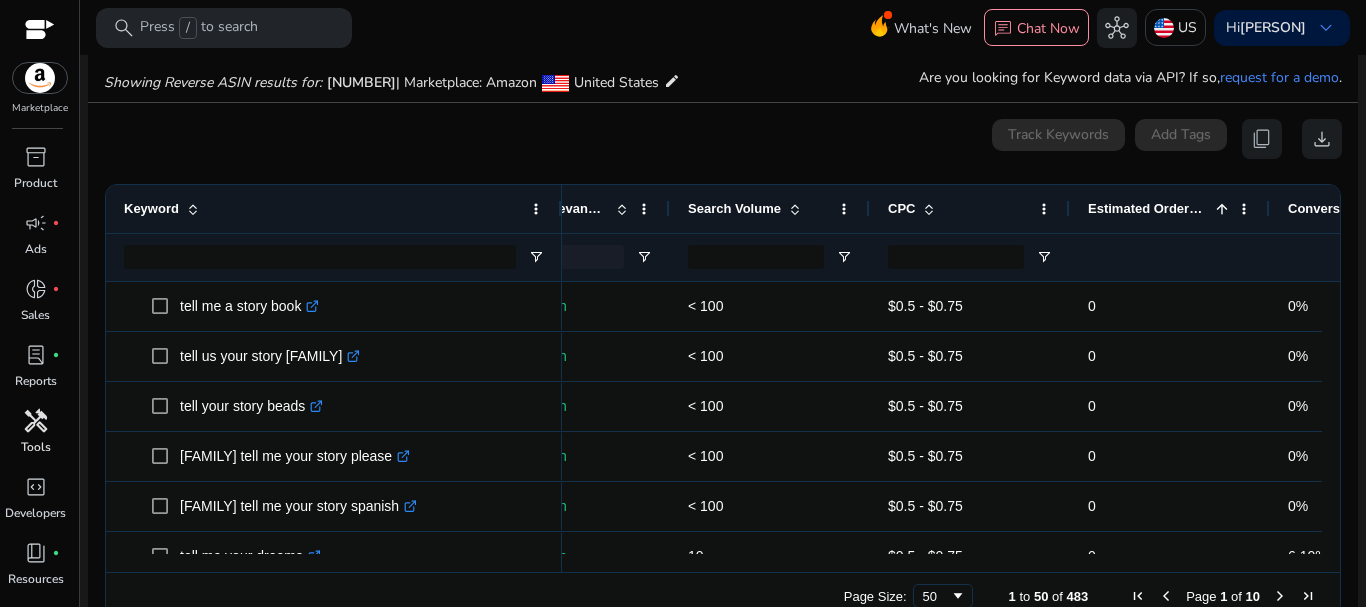 click 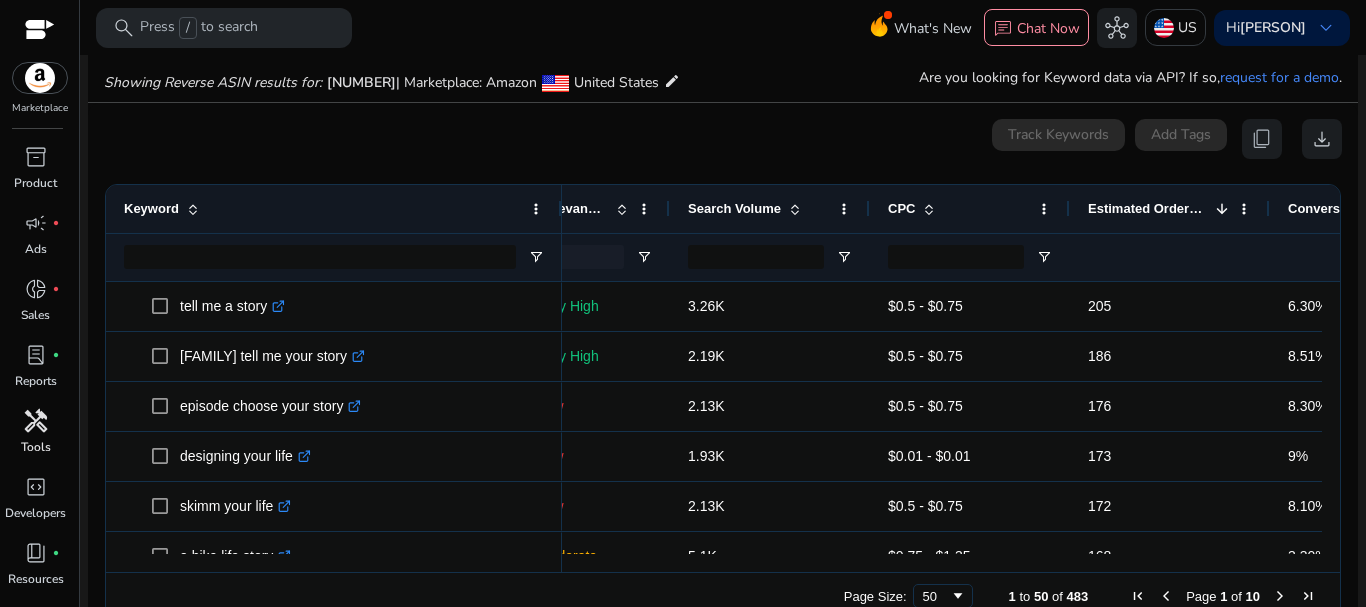scroll, scrollTop: 230, scrollLeft: 0, axis: vertical 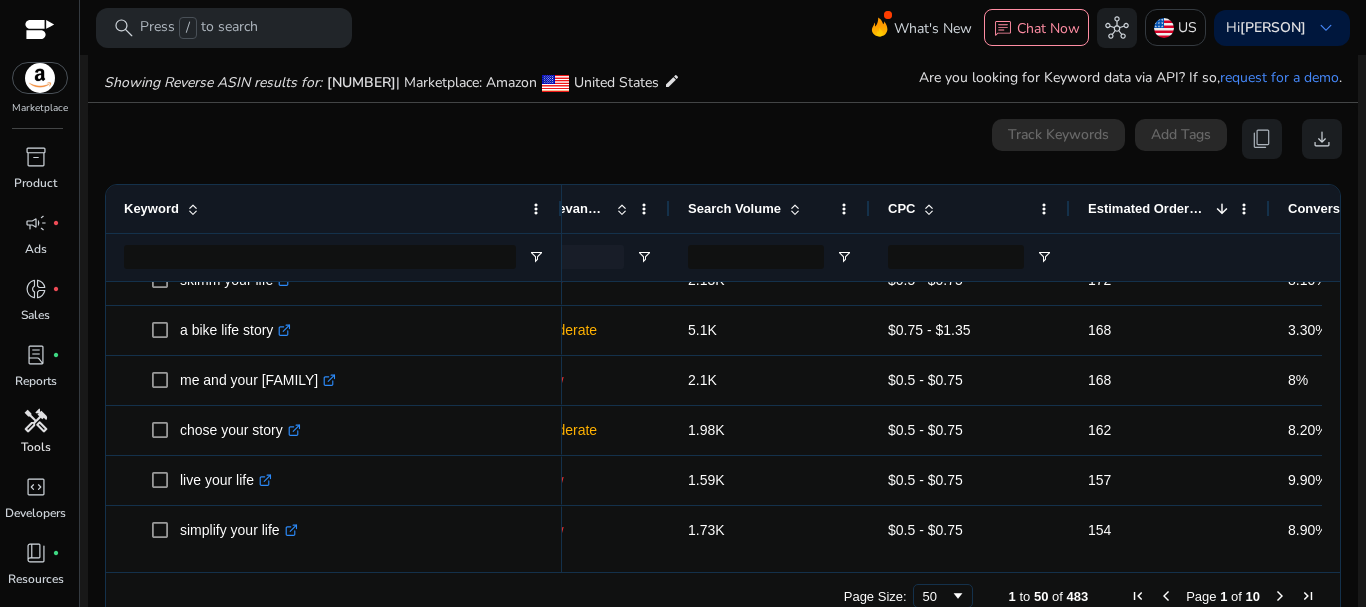 click 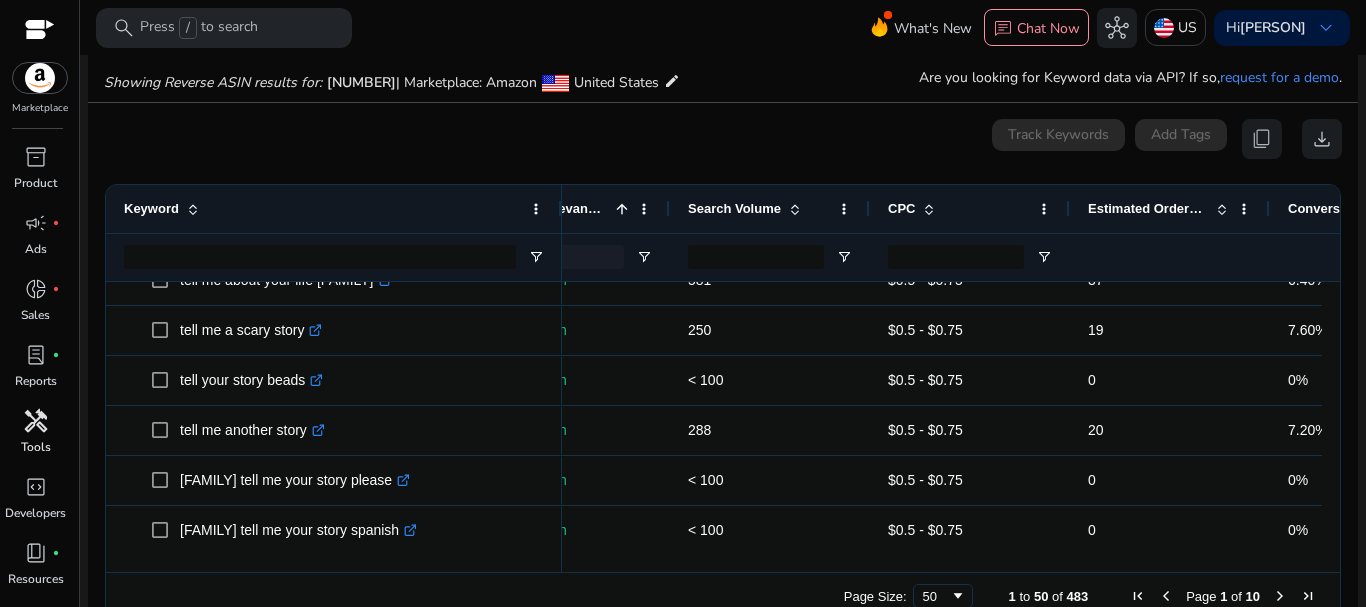 scroll, scrollTop: 323, scrollLeft: 0, axis: vertical 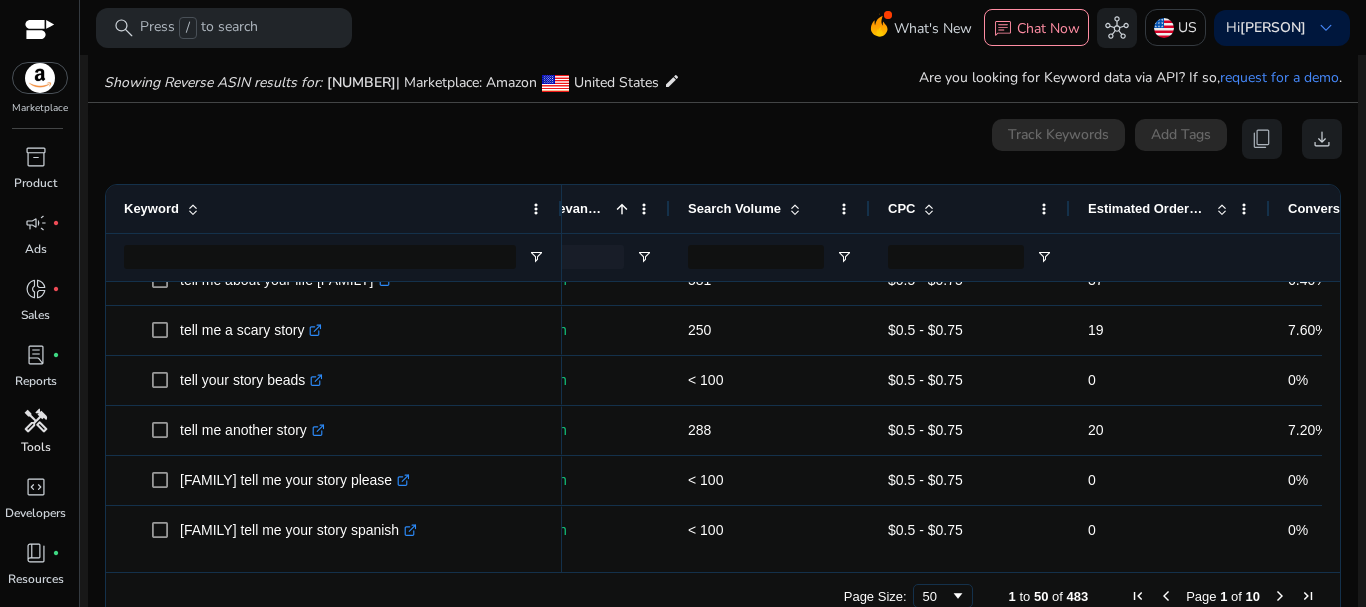 click 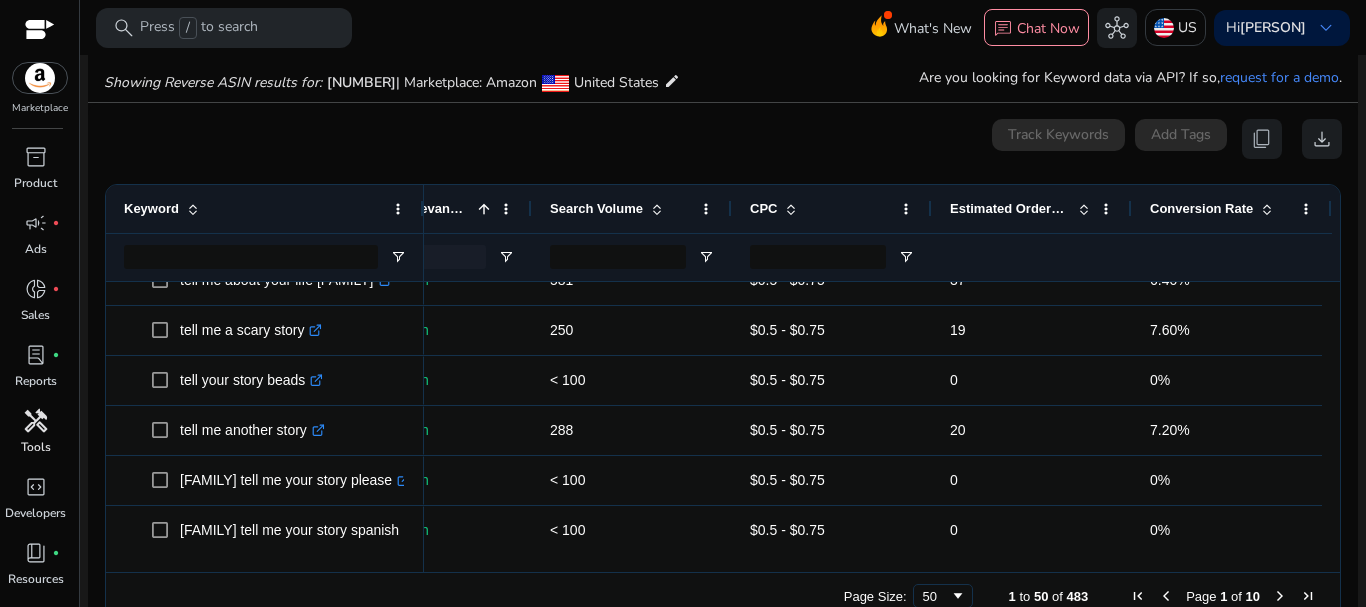 drag, startPoint x: 557, startPoint y: 219, endPoint x: 364, endPoint y: 197, distance: 194.24983 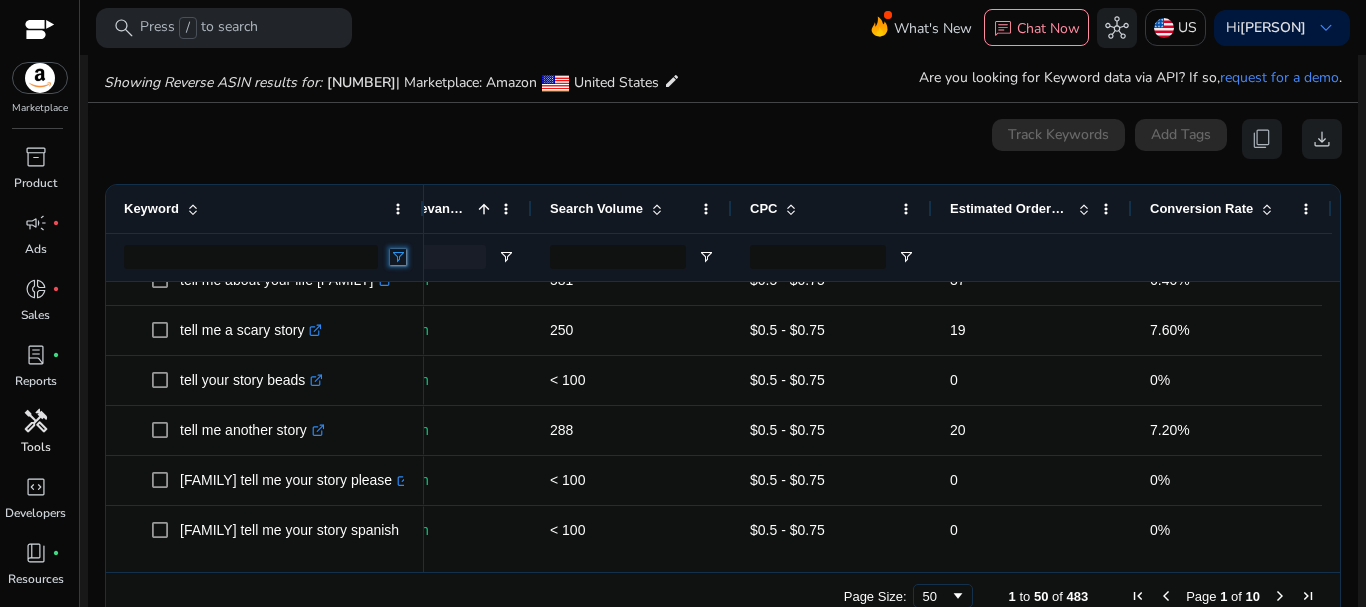 click 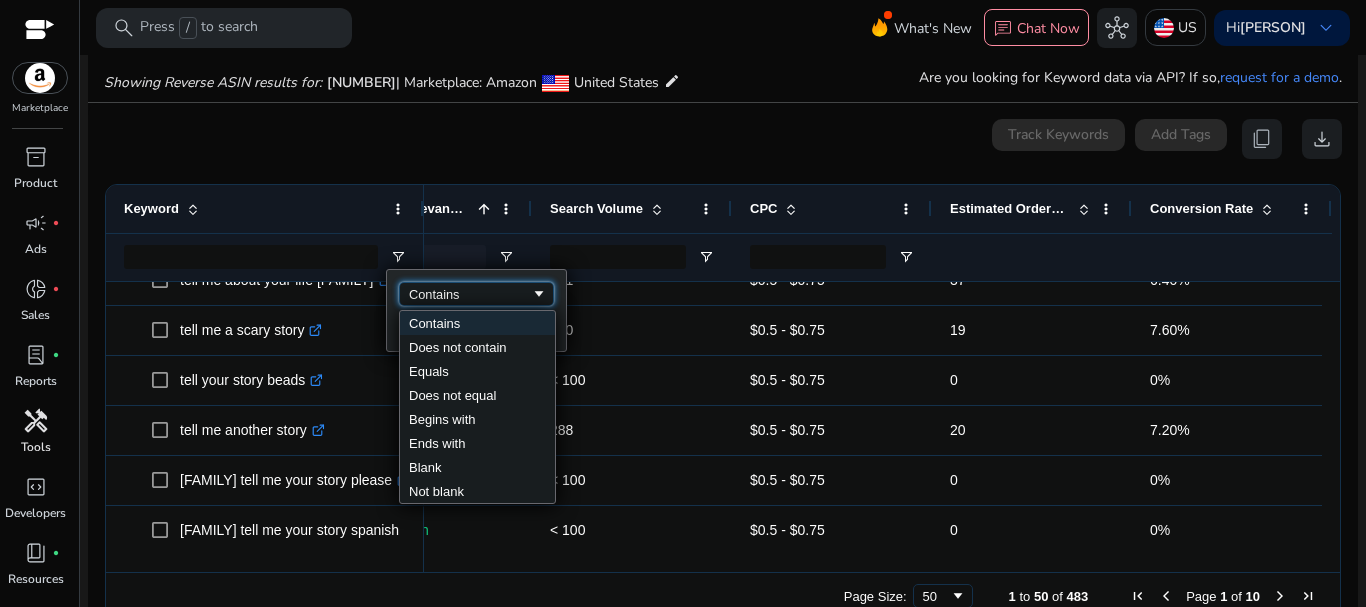 click 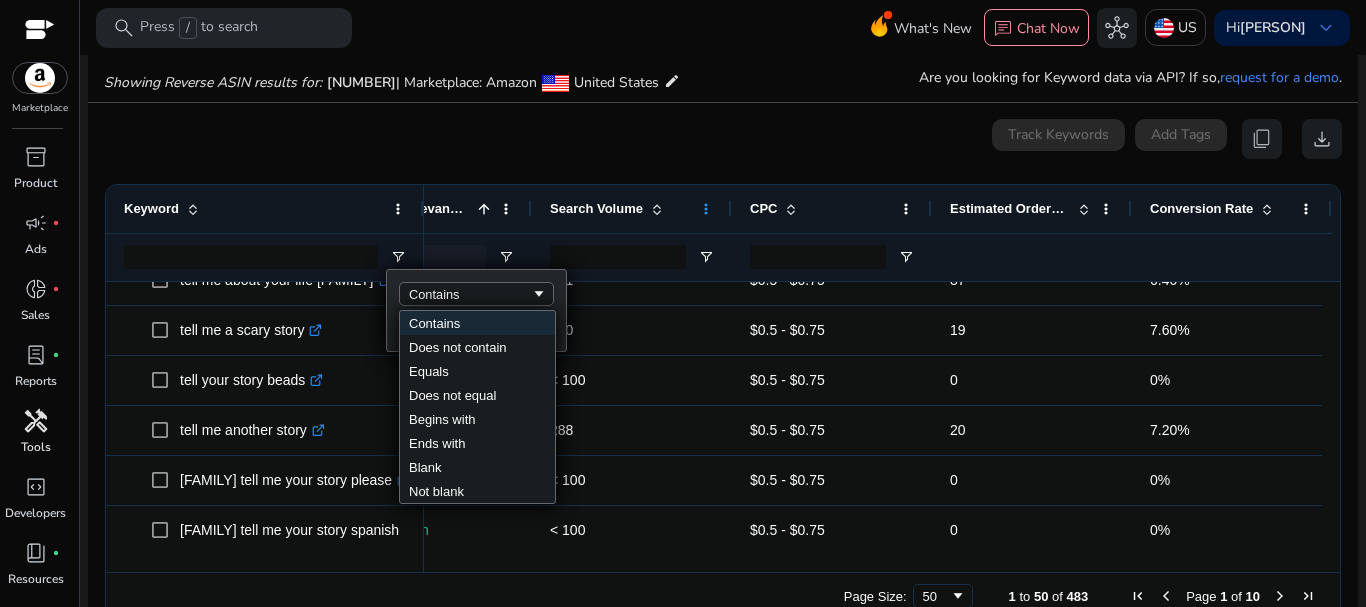 click 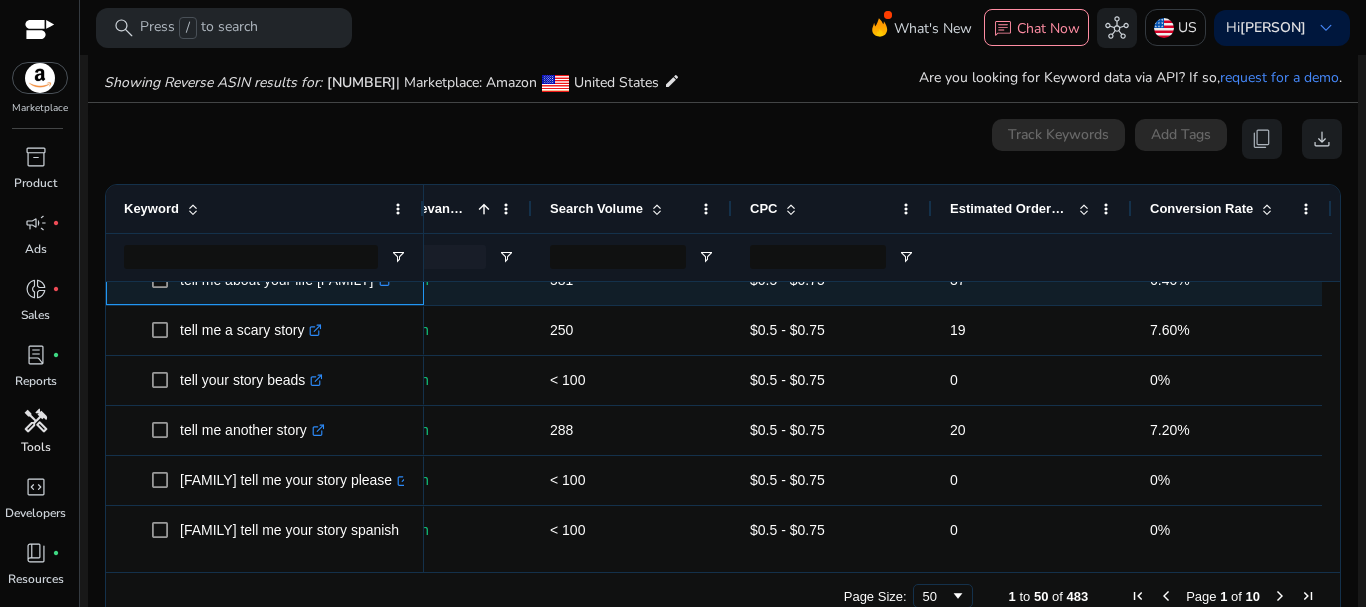 click on "tell me about your life mom  .st0{fill:#2c8af8}" 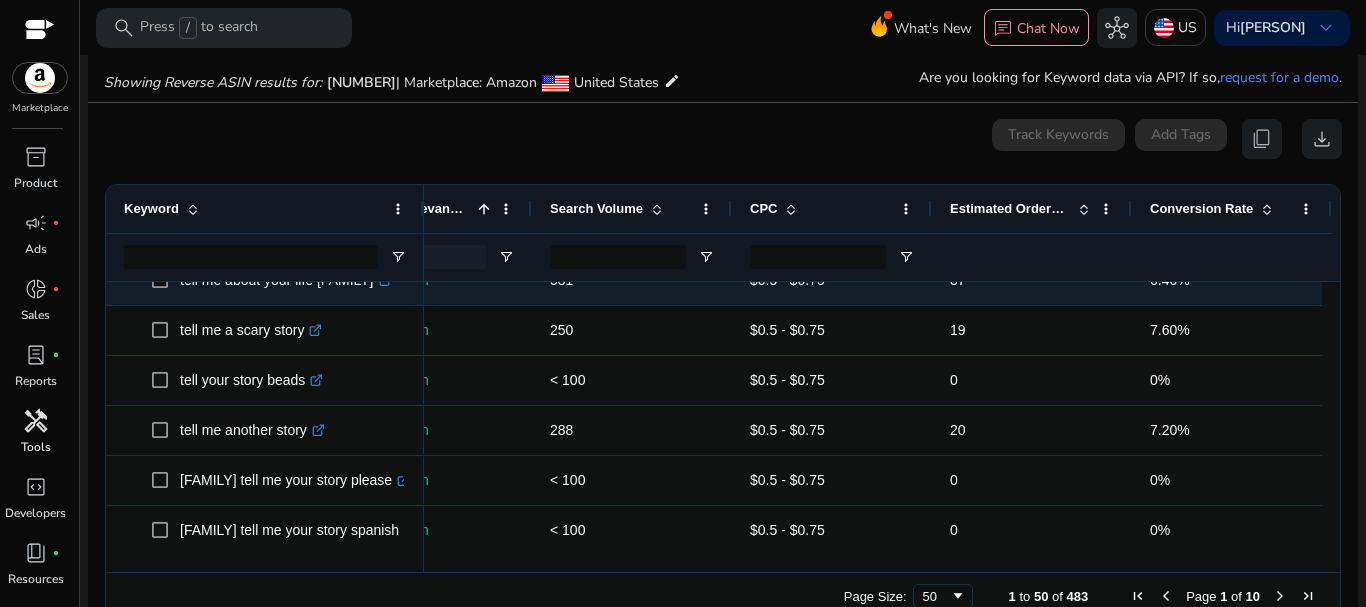scroll, scrollTop: 400, scrollLeft: 0, axis: vertical 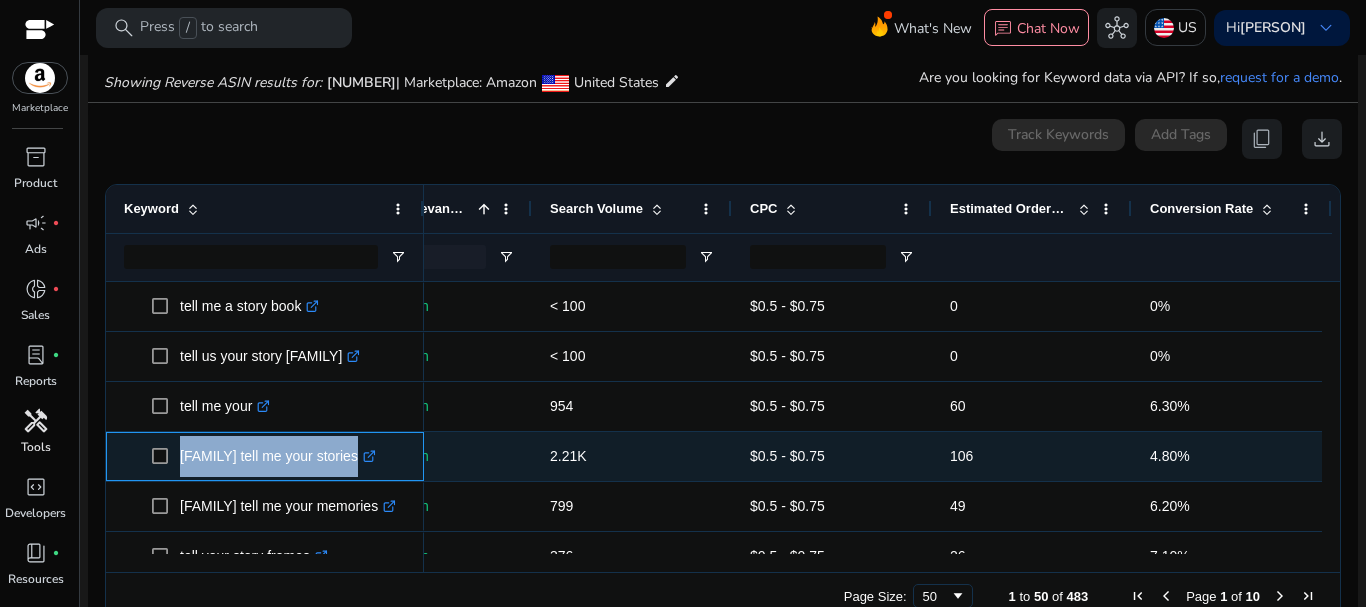 drag, startPoint x: 177, startPoint y: 444, endPoint x: 358, endPoint y: 442, distance: 181.01105 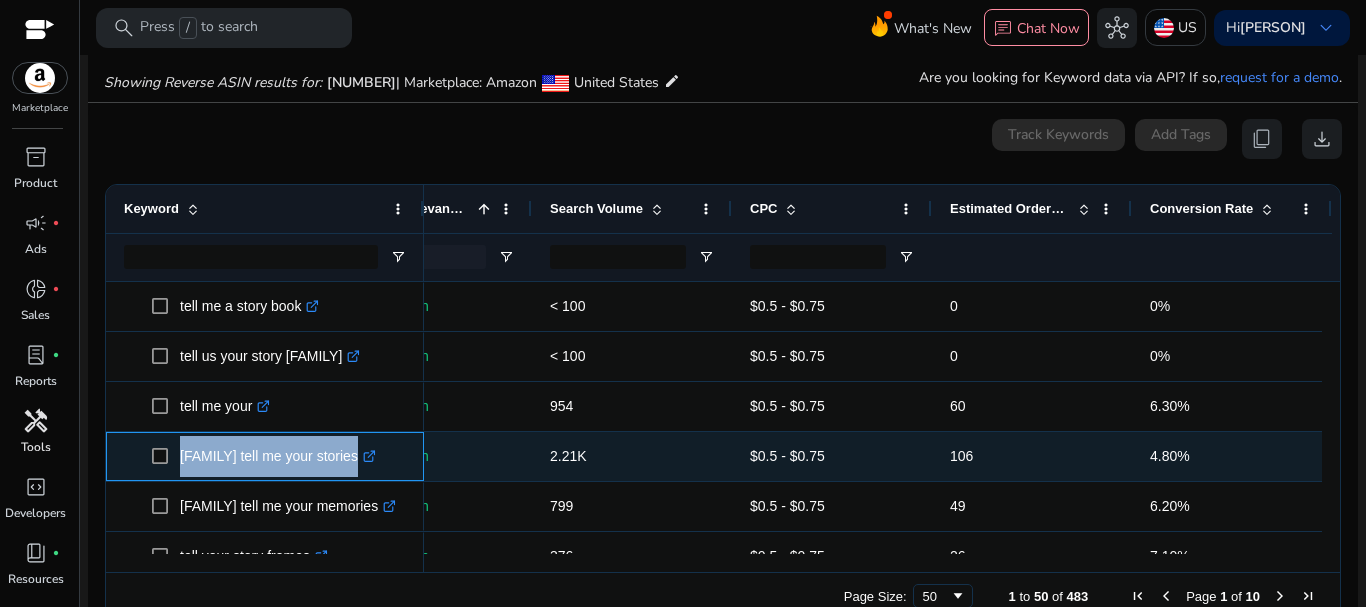 copy on "grandma tell me your stories" 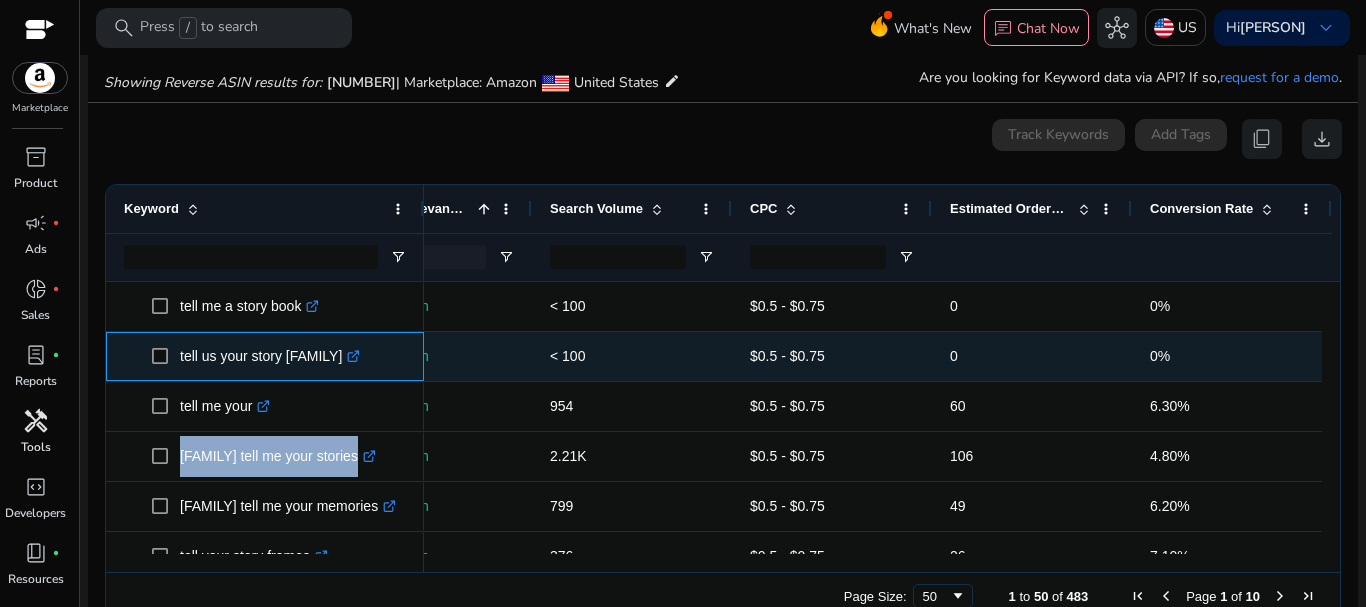 click on ".st0{fill:#2c8af8}" 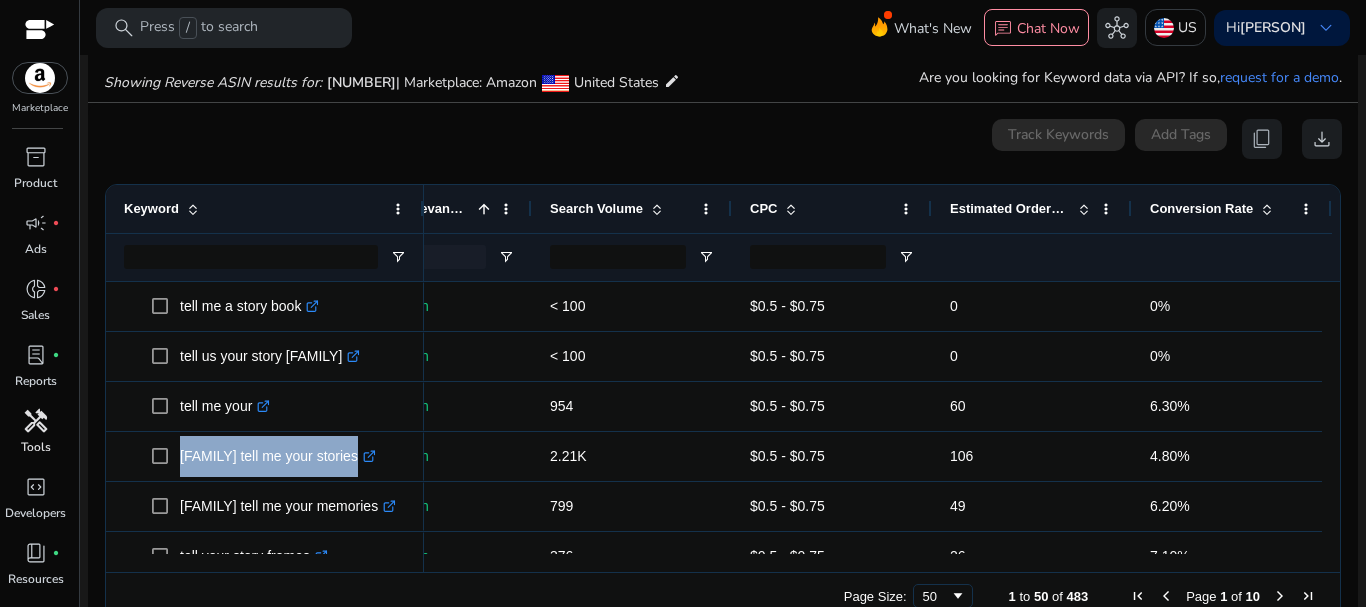click on "edit" at bounding box center [672, 81] 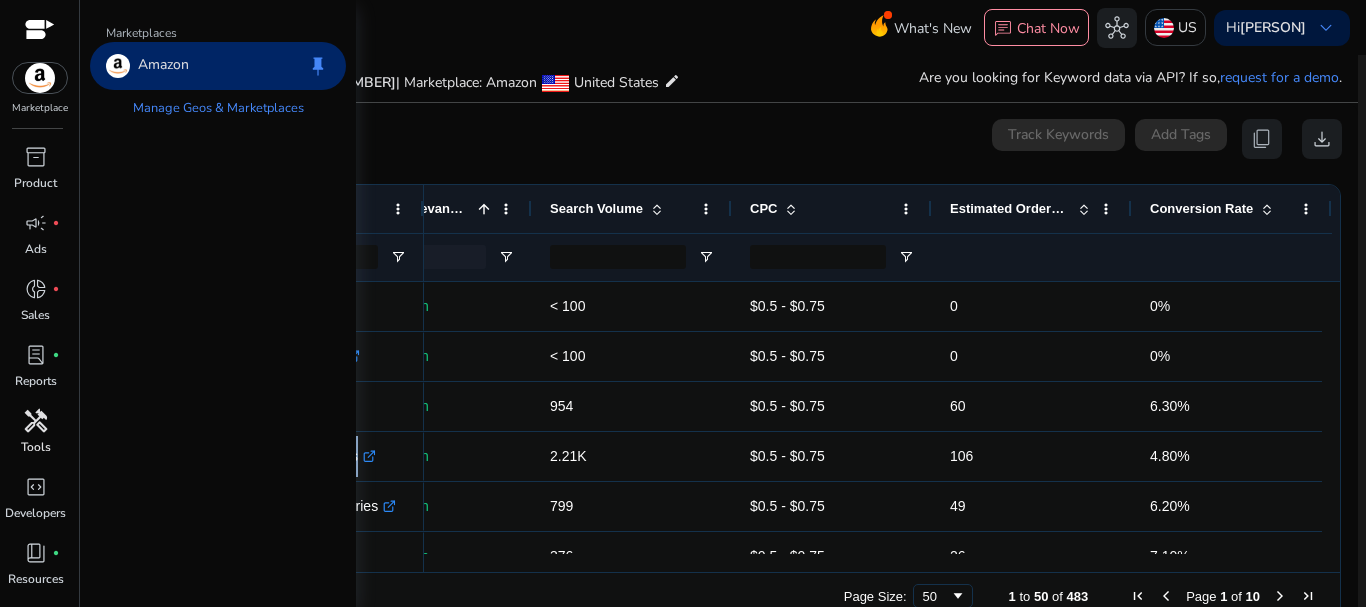 click on "edit" at bounding box center (672, 81) 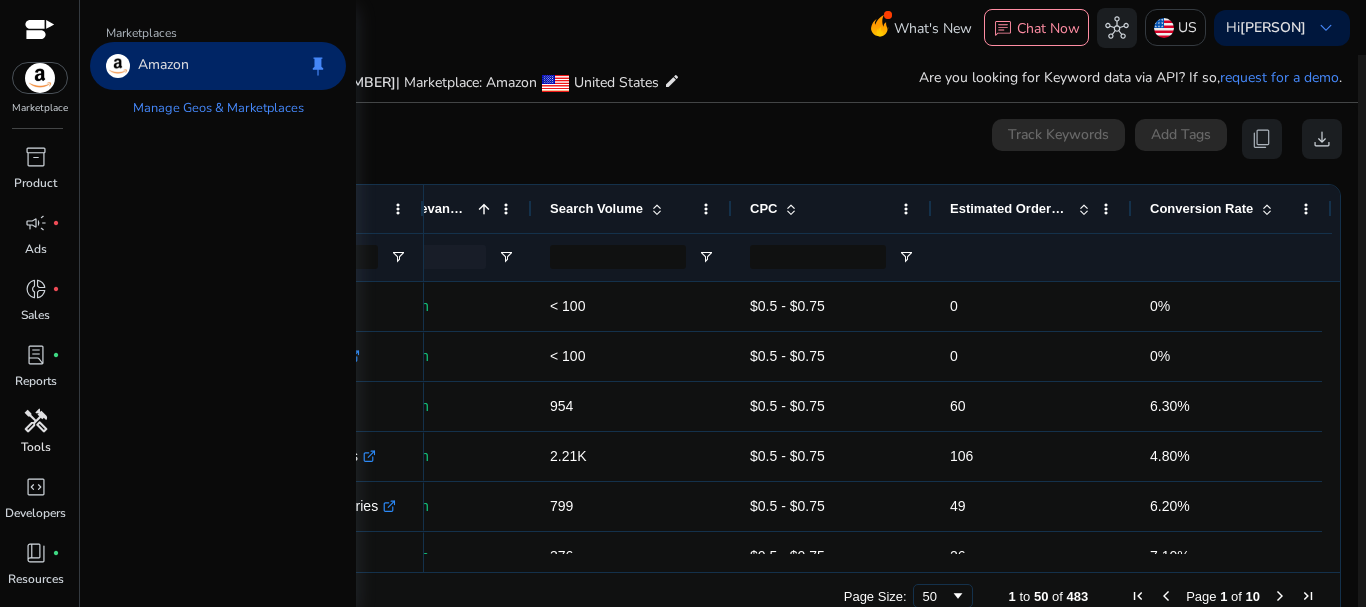 click on "0 keyword(s) selected   Track Keywords   Add Tags   content_copy   download" 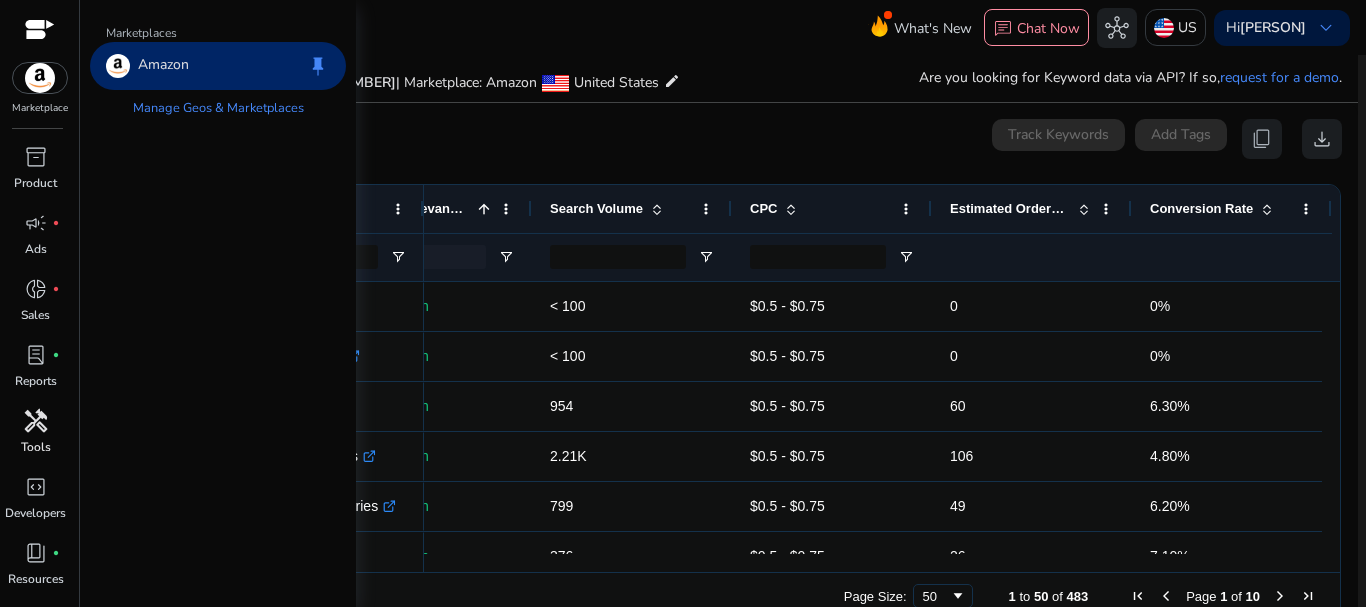 click on "0 keyword(s) selected   Track Keywords   Add Tags   content_copy   download" 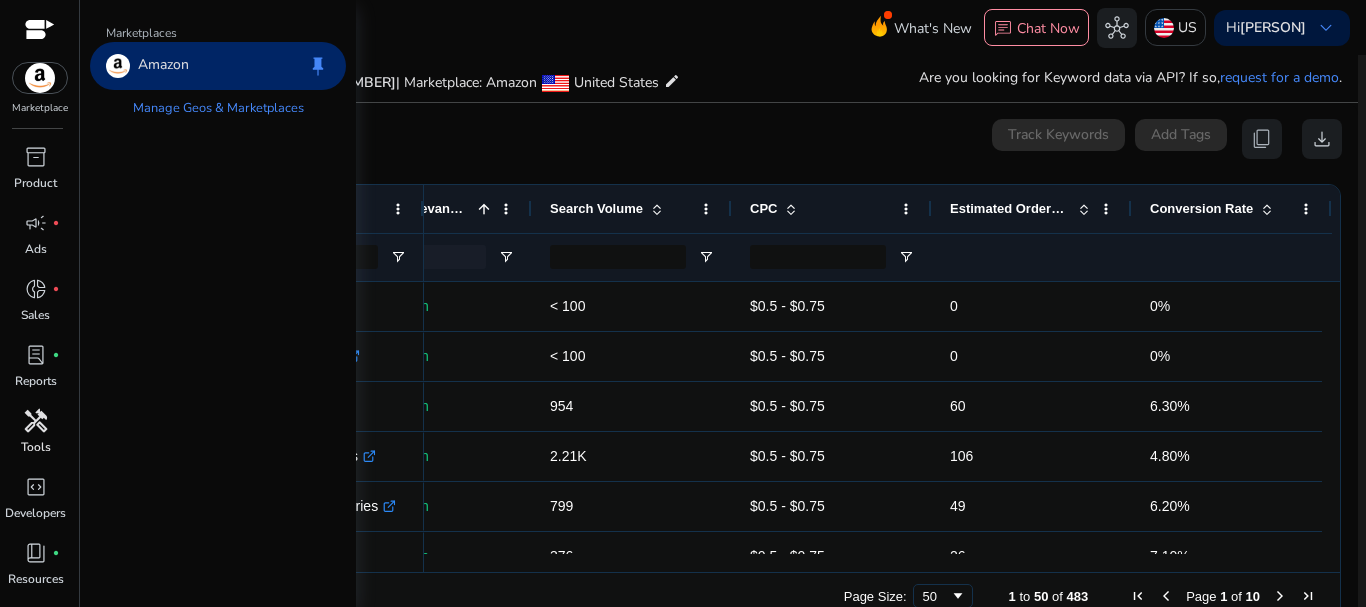 click on "keep" at bounding box center (318, 66) 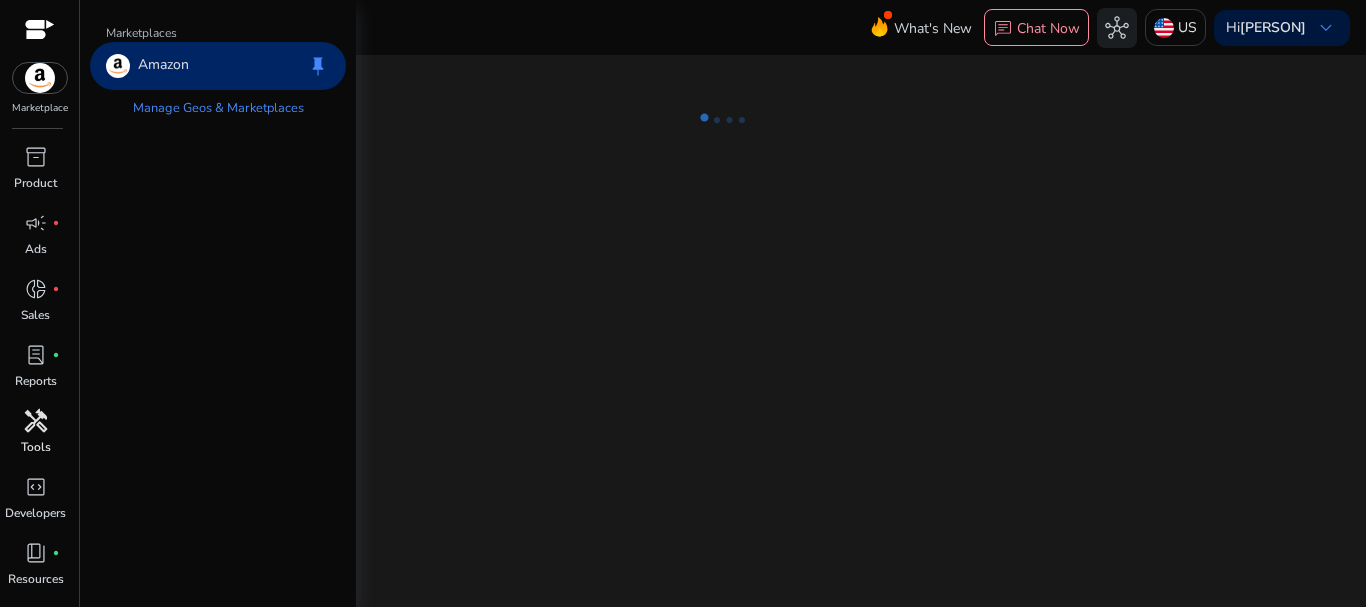 scroll, scrollTop: 0, scrollLeft: 0, axis: both 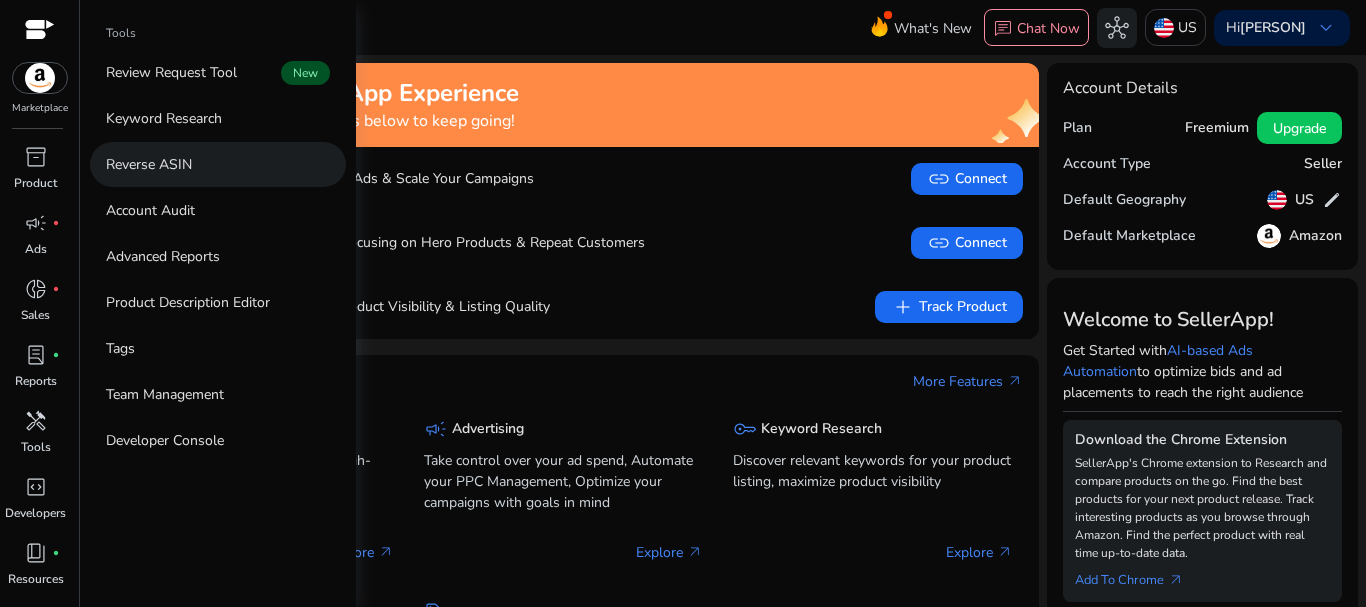 click on "Reverse ASIN" at bounding box center (218, 164) 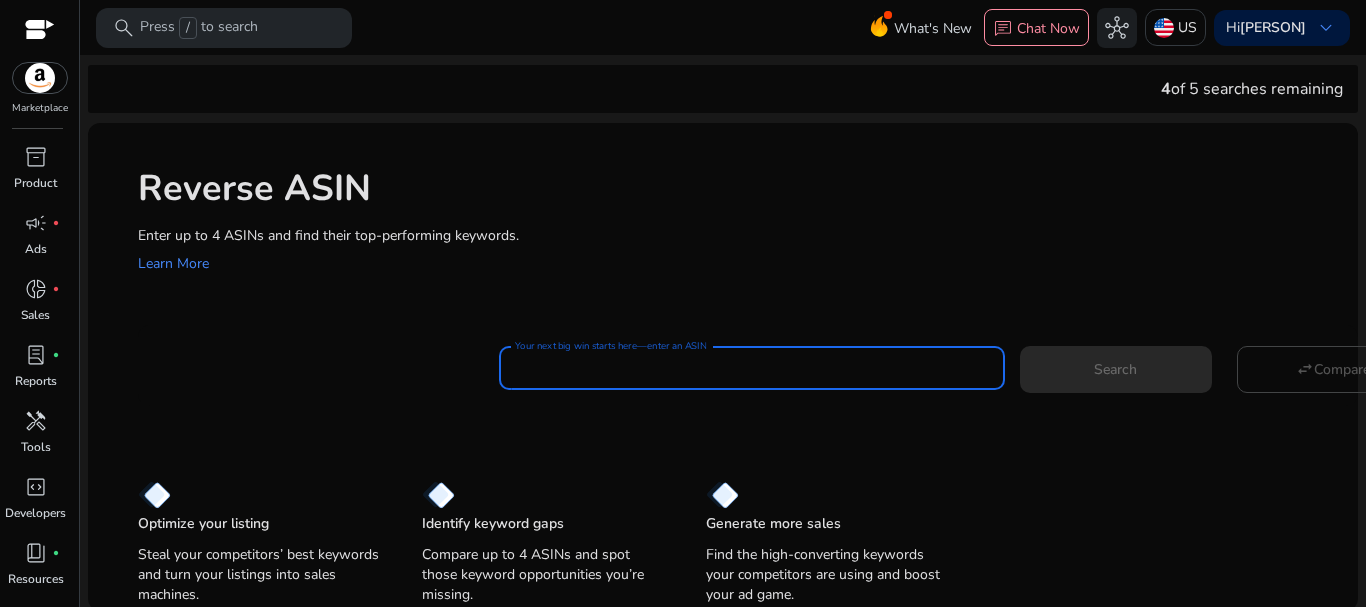 click on "Your next big win starts here—enter an ASIN" at bounding box center [752, 368] 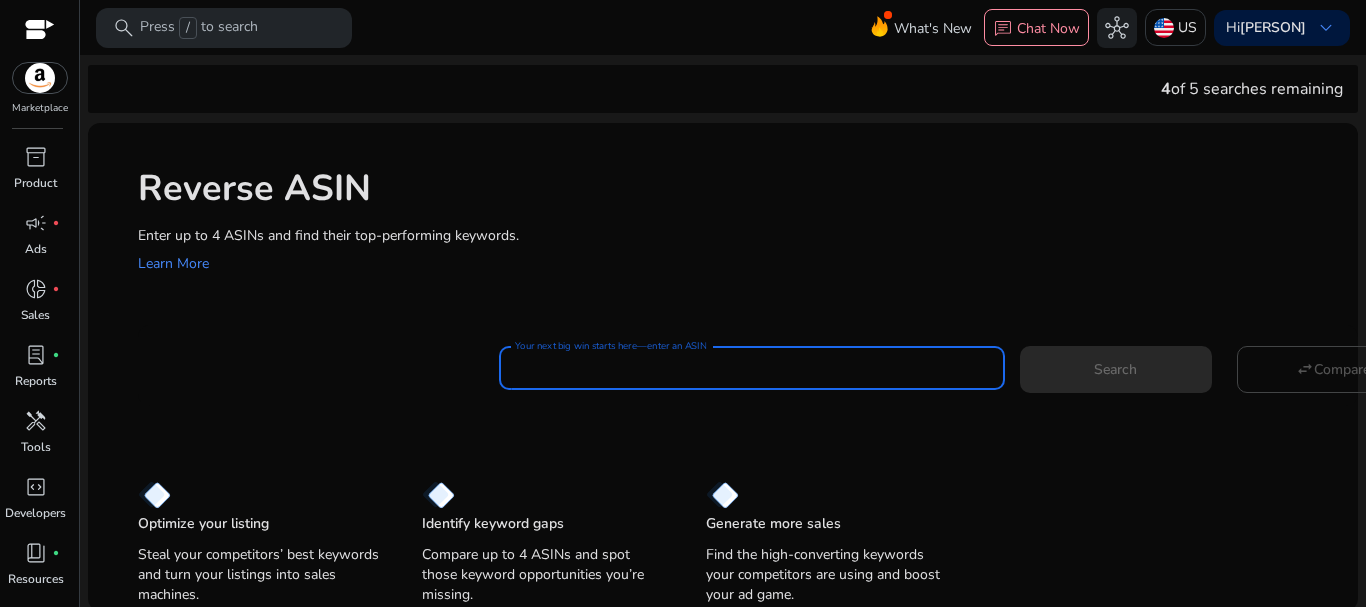 type on "**********" 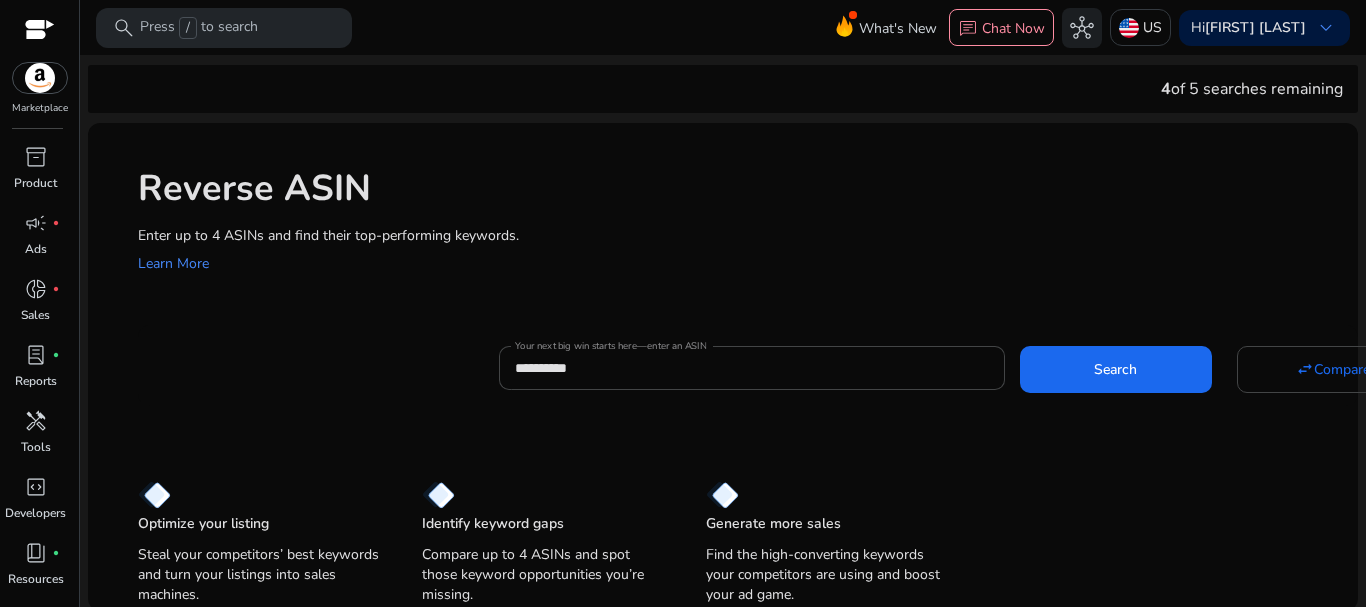 scroll, scrollTop: 0, scrollLeft: 0, axis: both 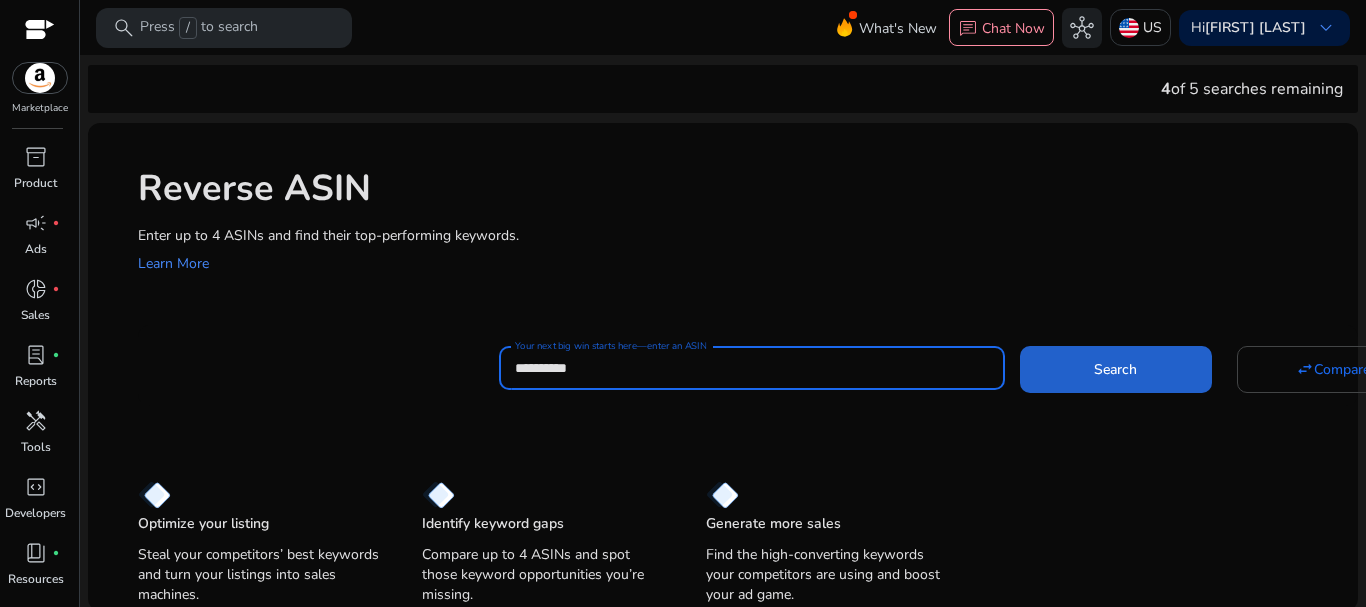 click 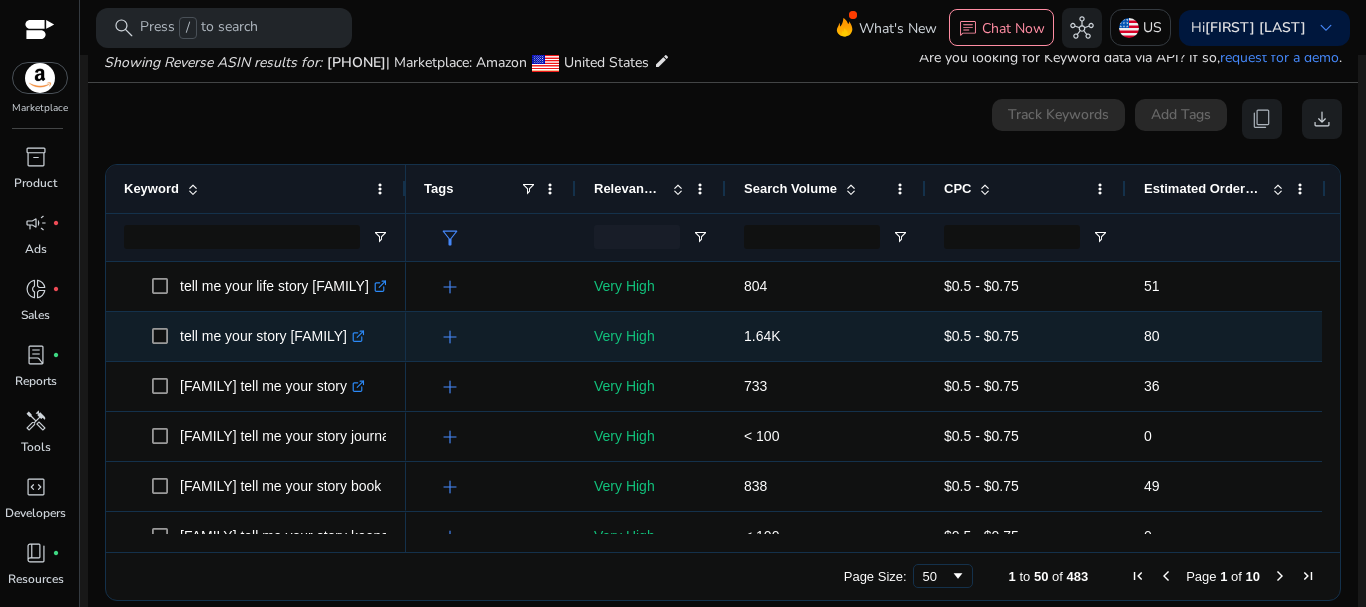 type 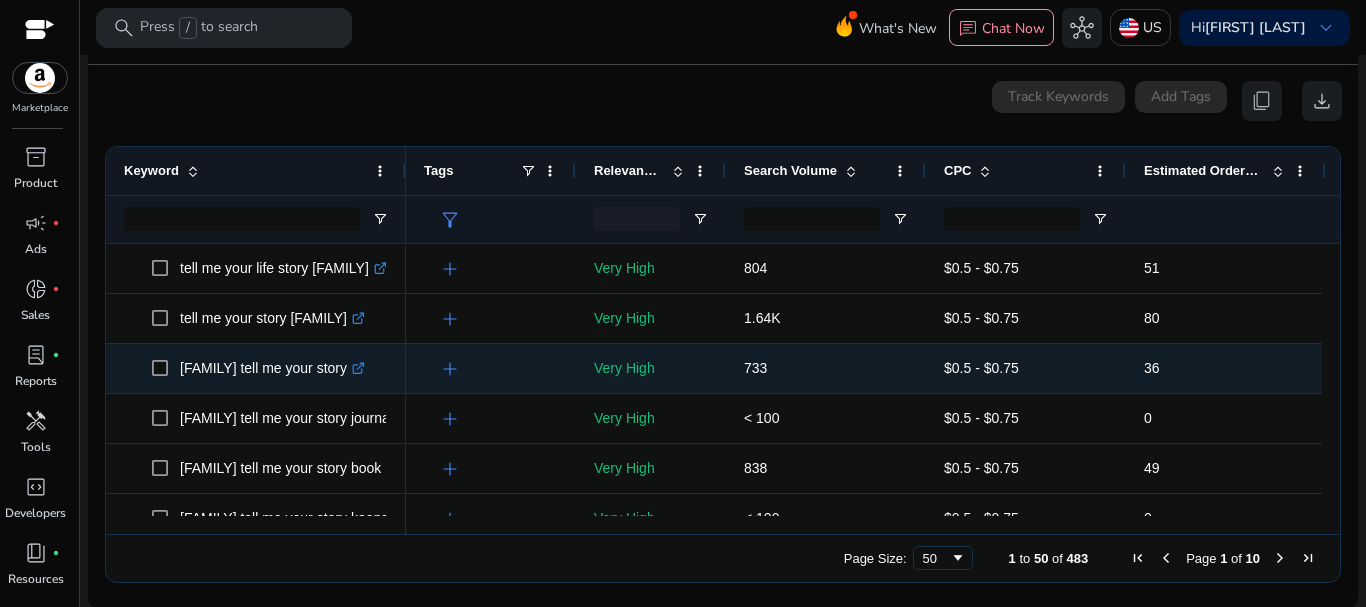 scroll, scrollTop: 234, scrollLeft: 0, axis: vertical 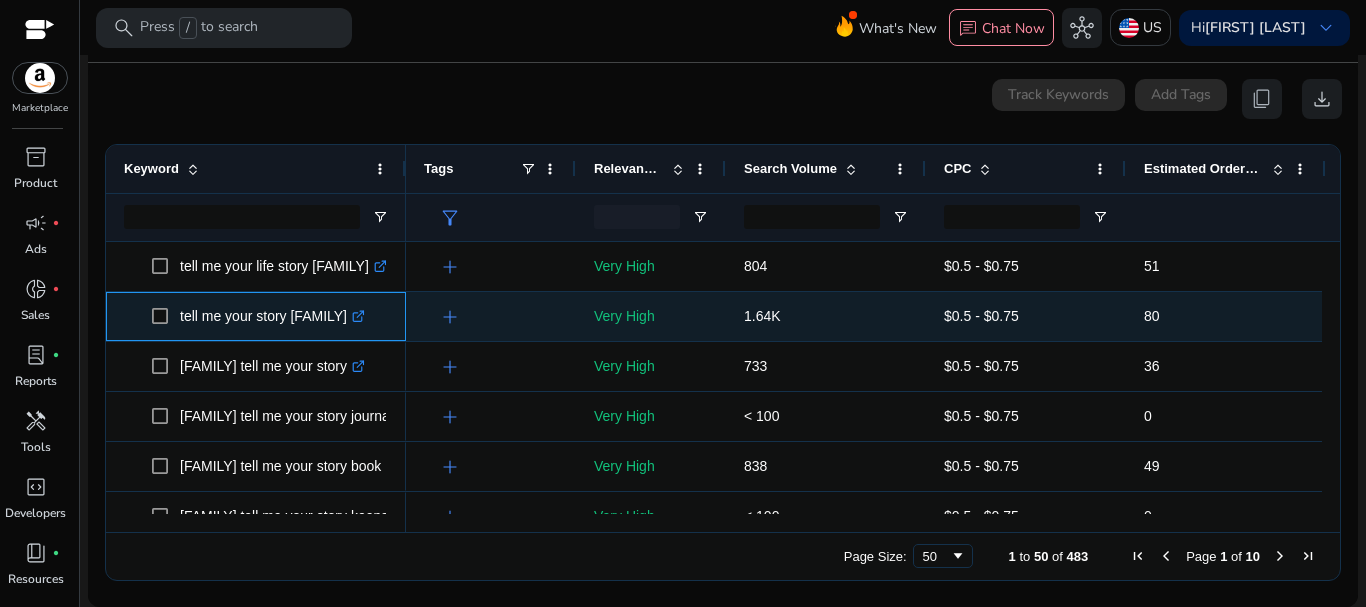 click on "tell me your story grandma  .st0{fill:#2c8af8}" 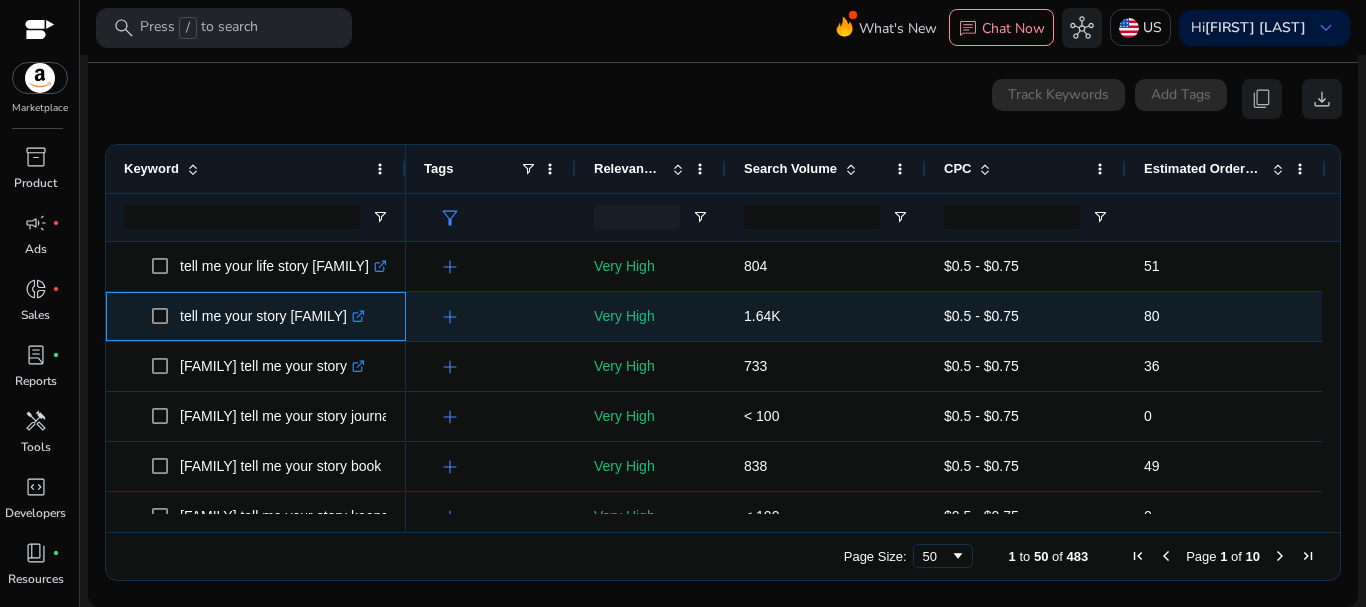 click 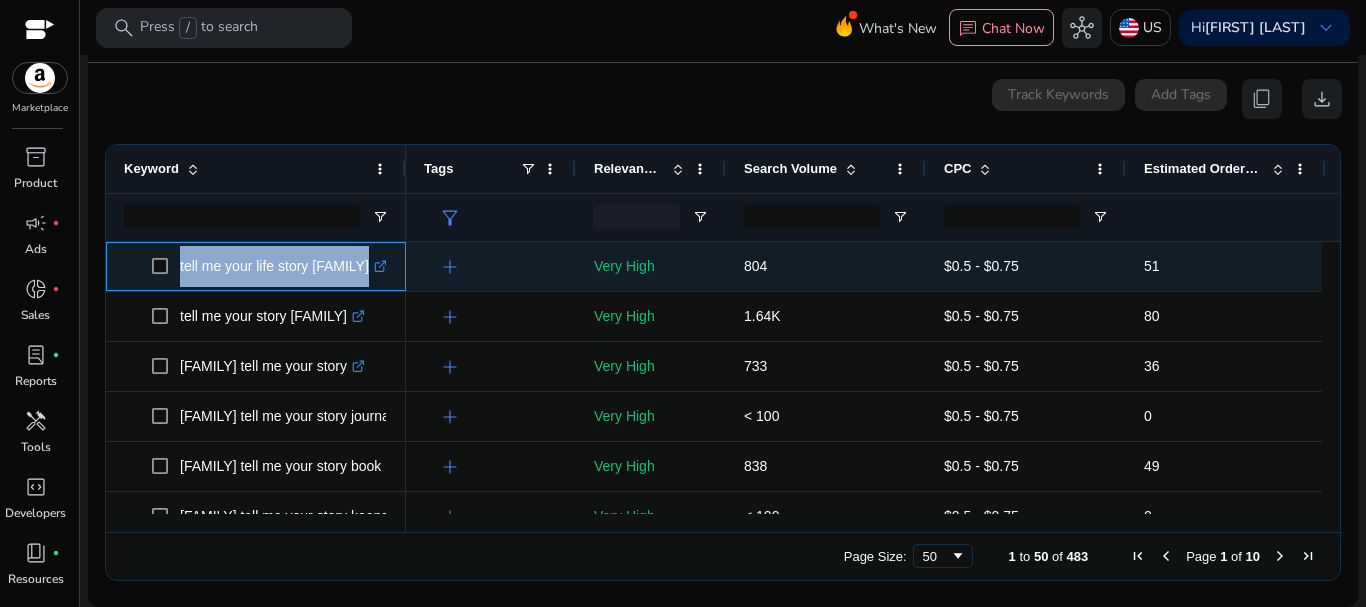 drag, startPoint x: 179, startPoint y: 256, endPoint x: 370, endPoint y: 257, distance: 191.00262 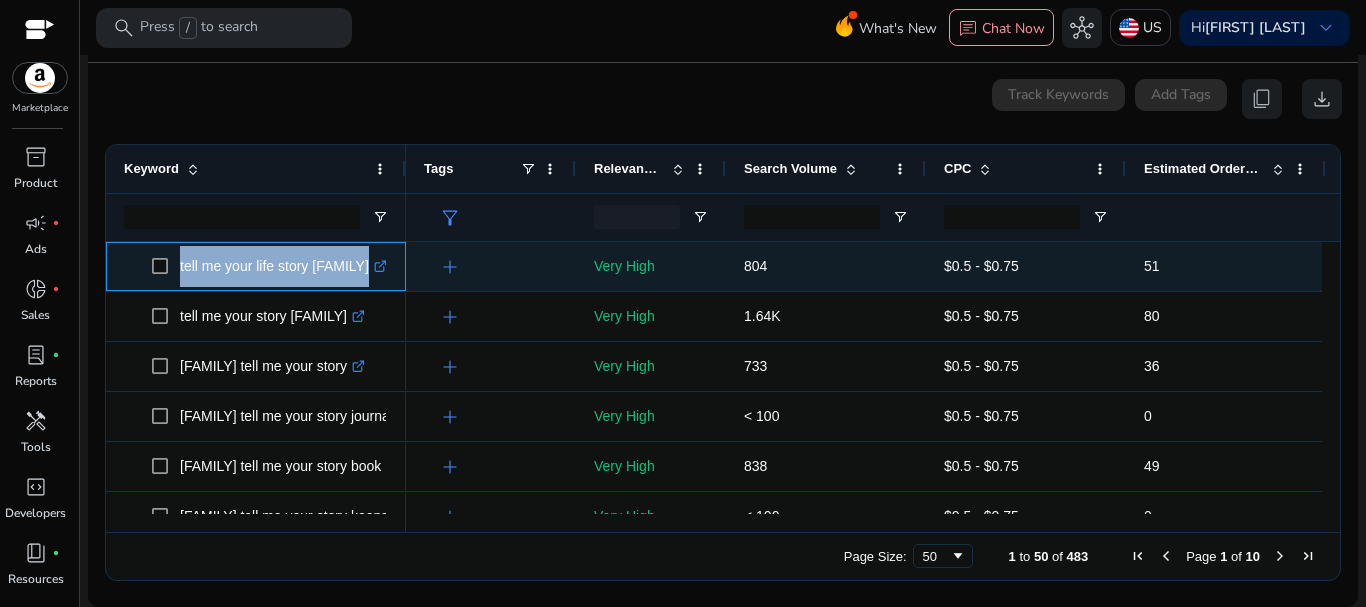 copy on "tell me your life story grandma" 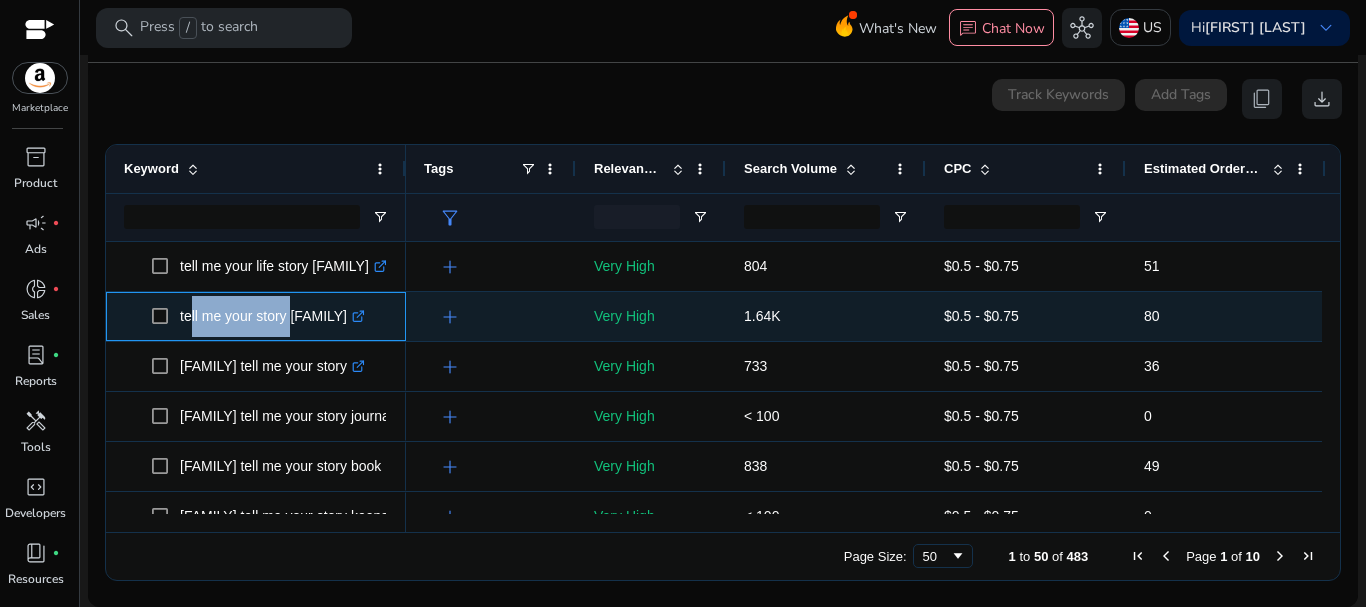 drag, startPoint x: 184, startPoint y: 305, endPoint x: 168, endPoint y: 286, distance: 24.839485 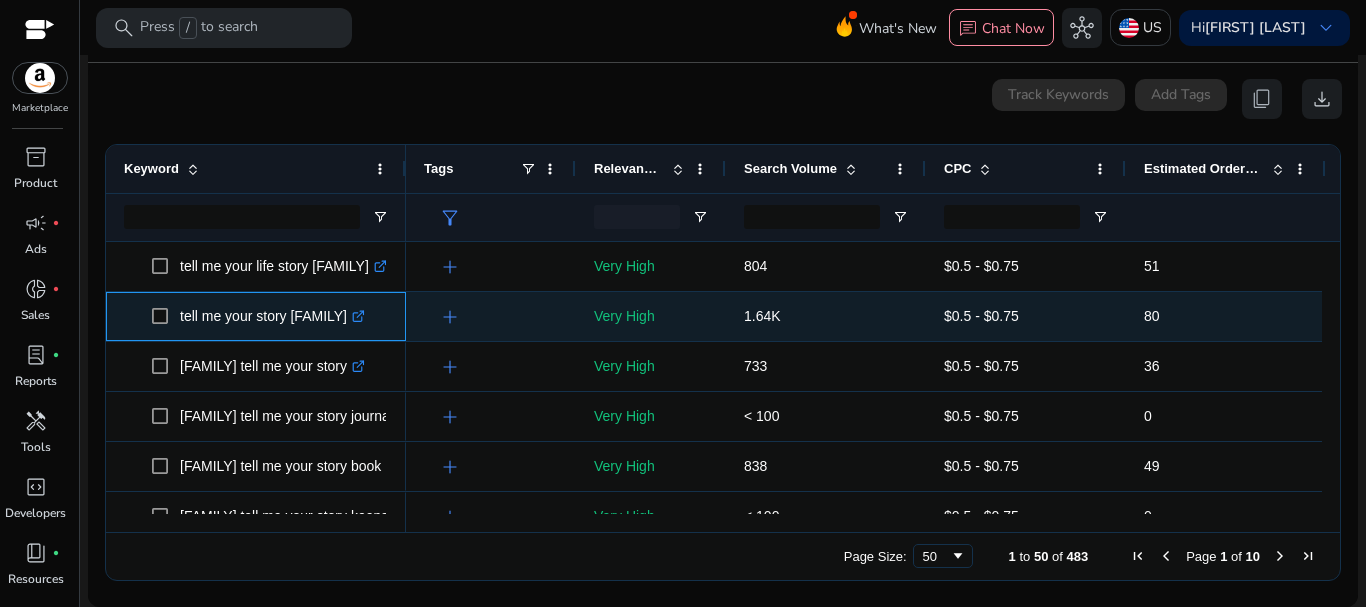 click 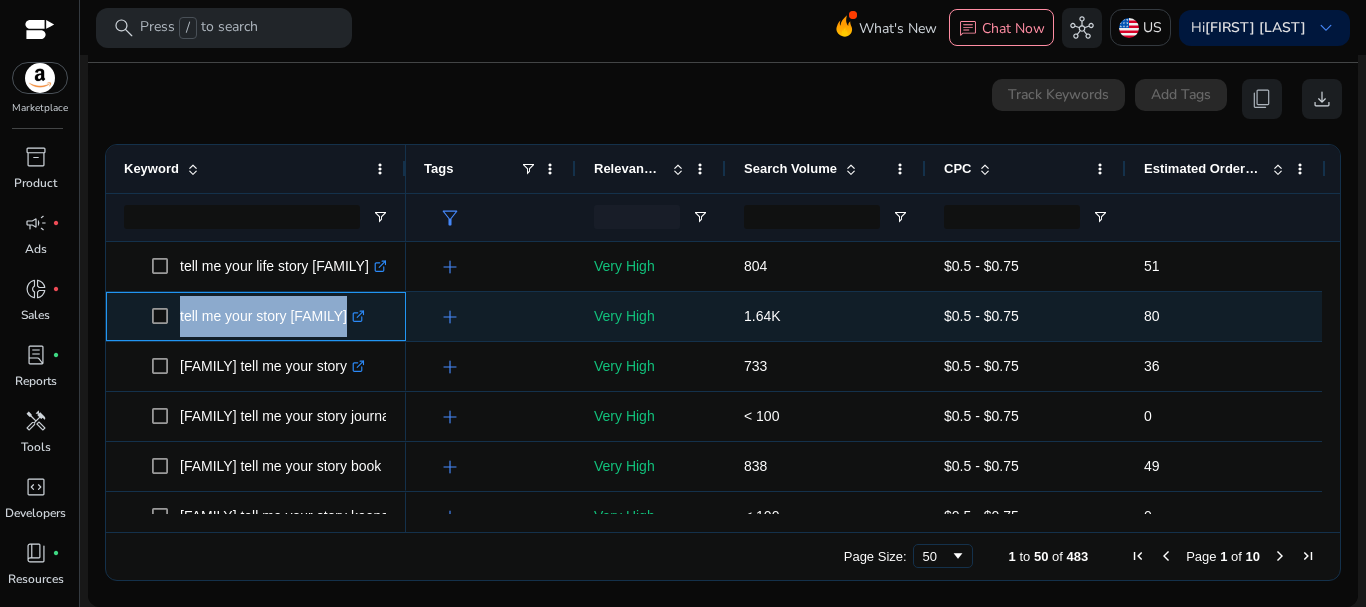 drag, startPoint x: 174, startPoint y: 304, endPoint x: 345, endPoint y: 305, distance: 171.00293 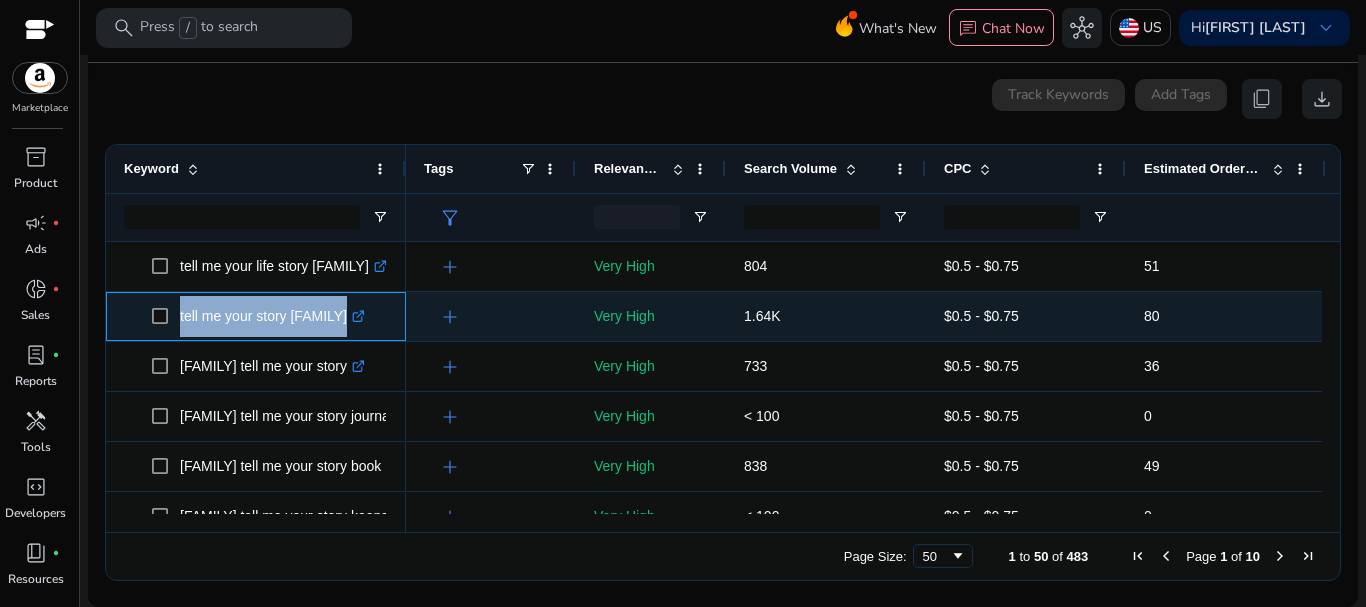 copy on "tell me your story [FAMILY]" 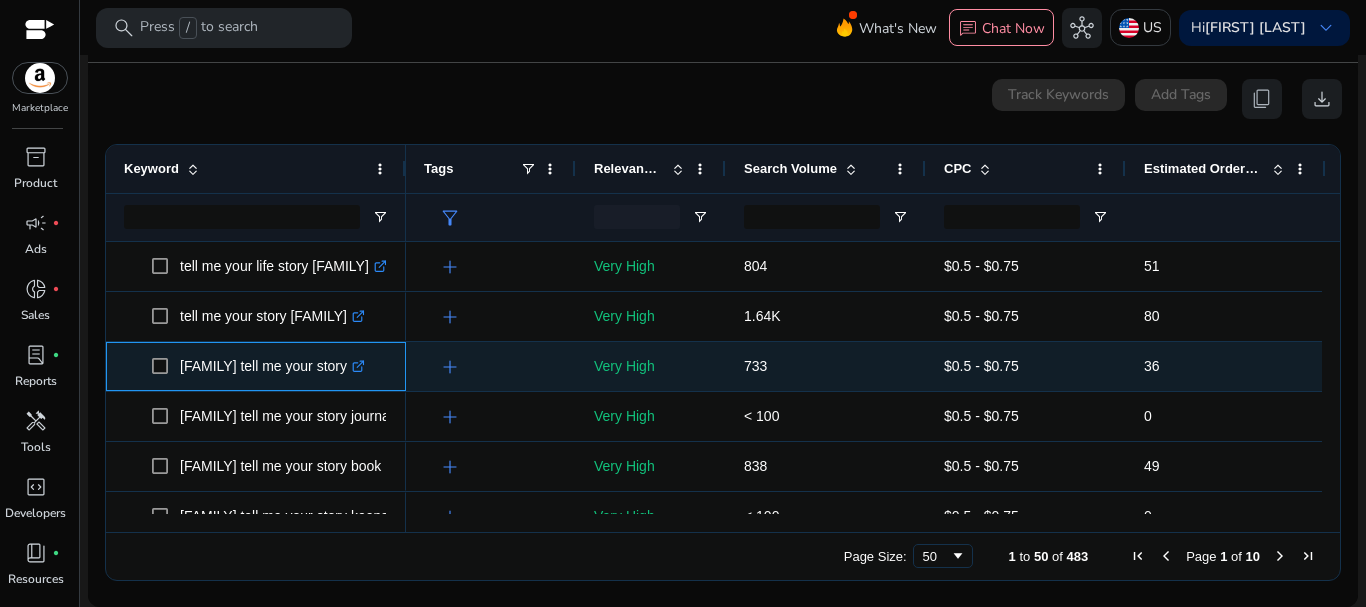 drag, startPoint x: 179, startPoint y: 357, endPoint x: 193, endPoint y: 354, distance: 14.3178215 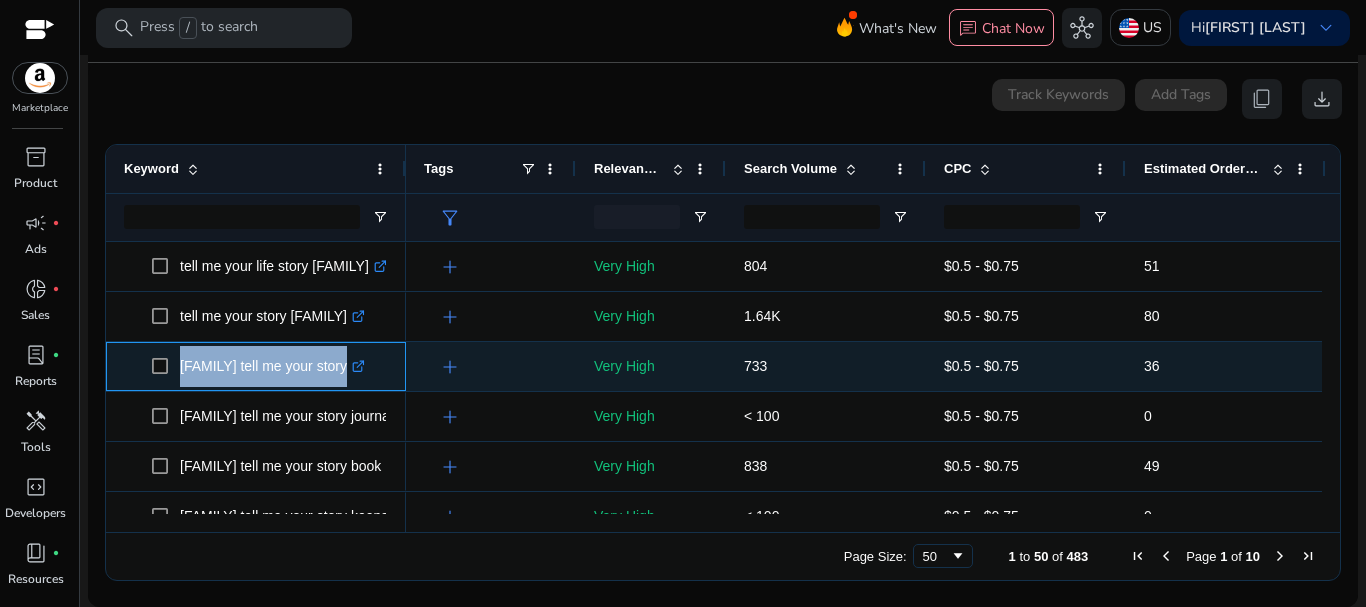 drag, startPoint x: 175, startPoint y: 358, endPoint x: 400, endPoint y: 353, distance: 225.05554 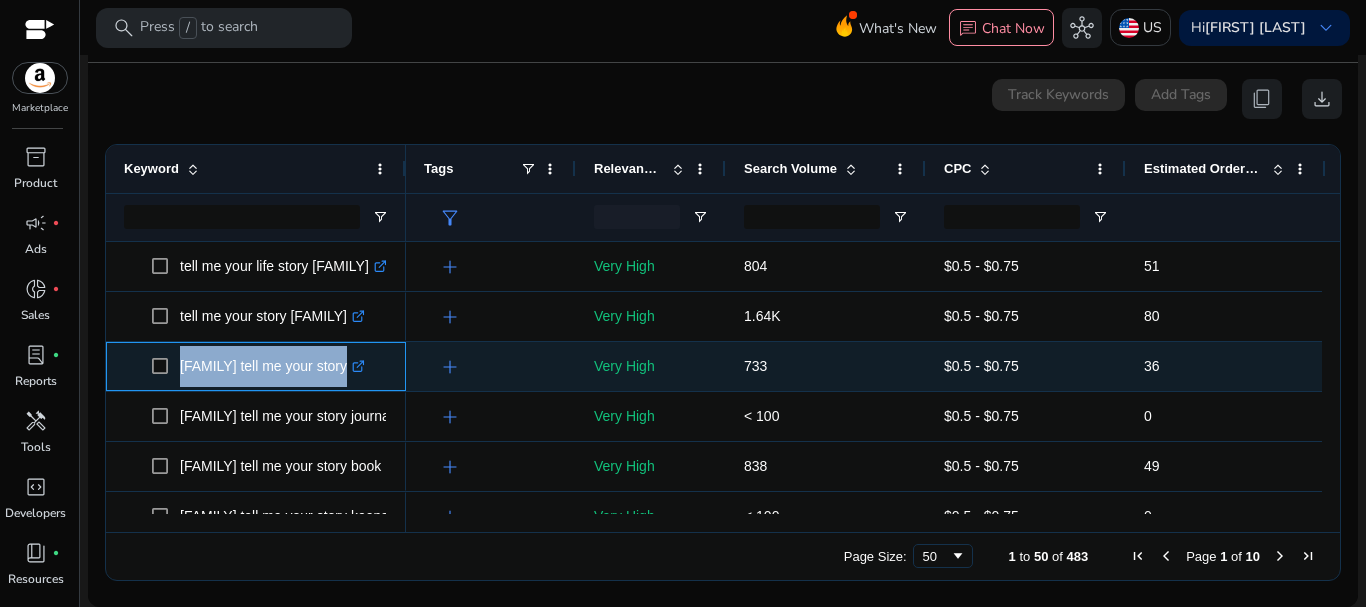 copy on "grandma tell me your story  .st0{fill:#2c8af8}" 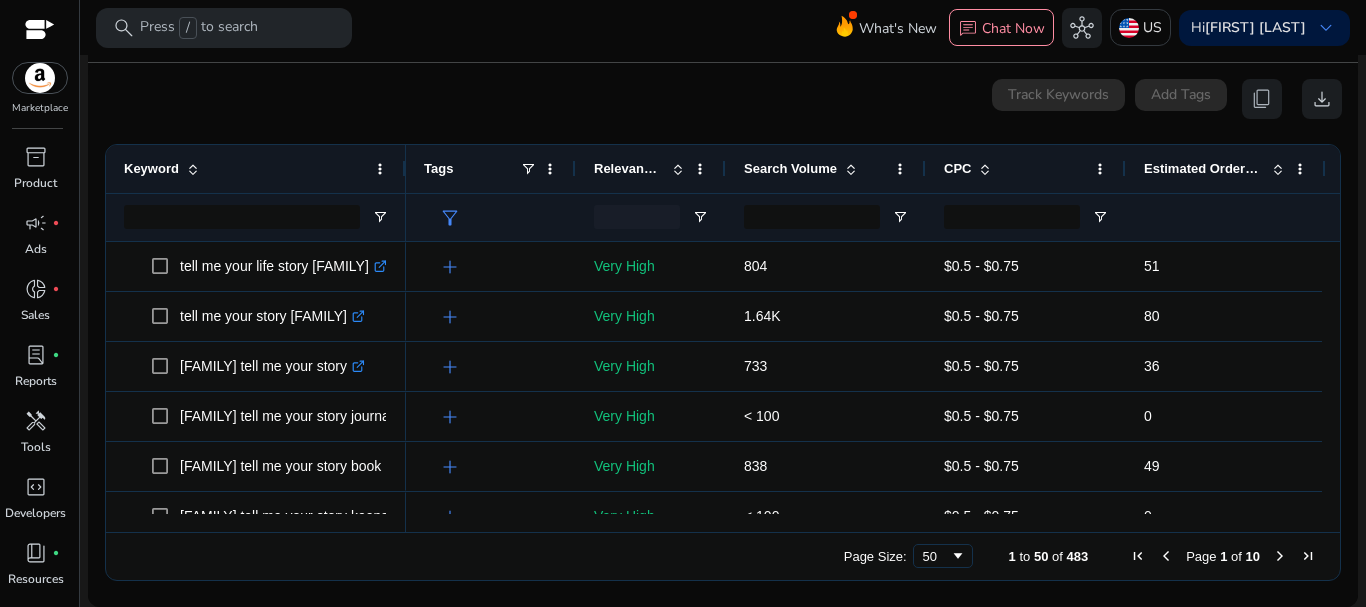 click on "Showing Reverse ASIN results for:  1952568110  | Marketplace: Amazon United States edit  Are you looking for Keyword data via API? If so,  request for a demo ." at bounding box center (723, 21) 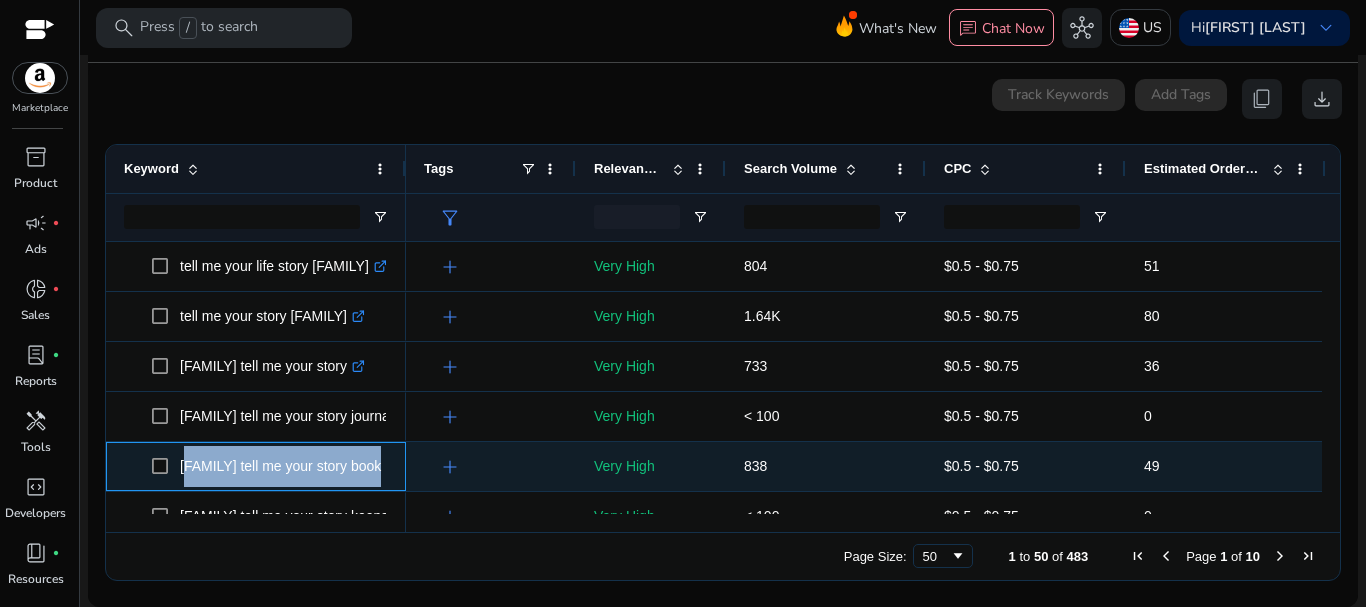 drag, startPoint x: 181, startPoint y: 453, endPoint x: 393, endPoint y: 461, distance: 212.1509 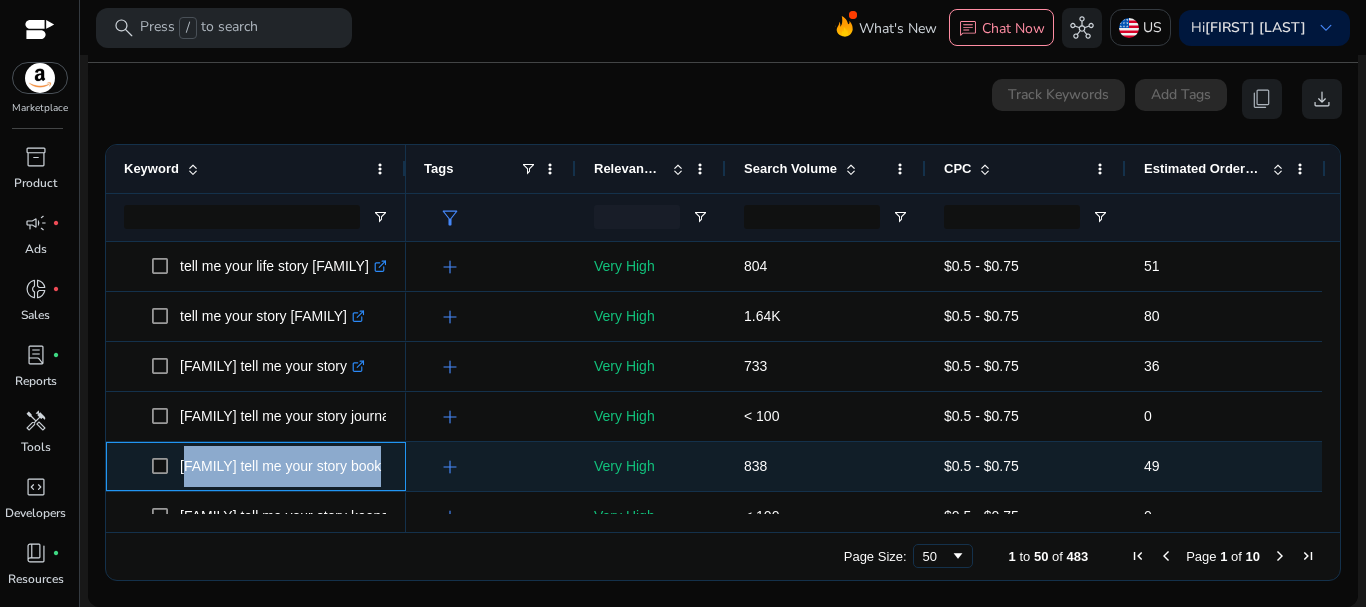 copy on "grandma tell me your story book  .st0{fill:#2c8af8}" 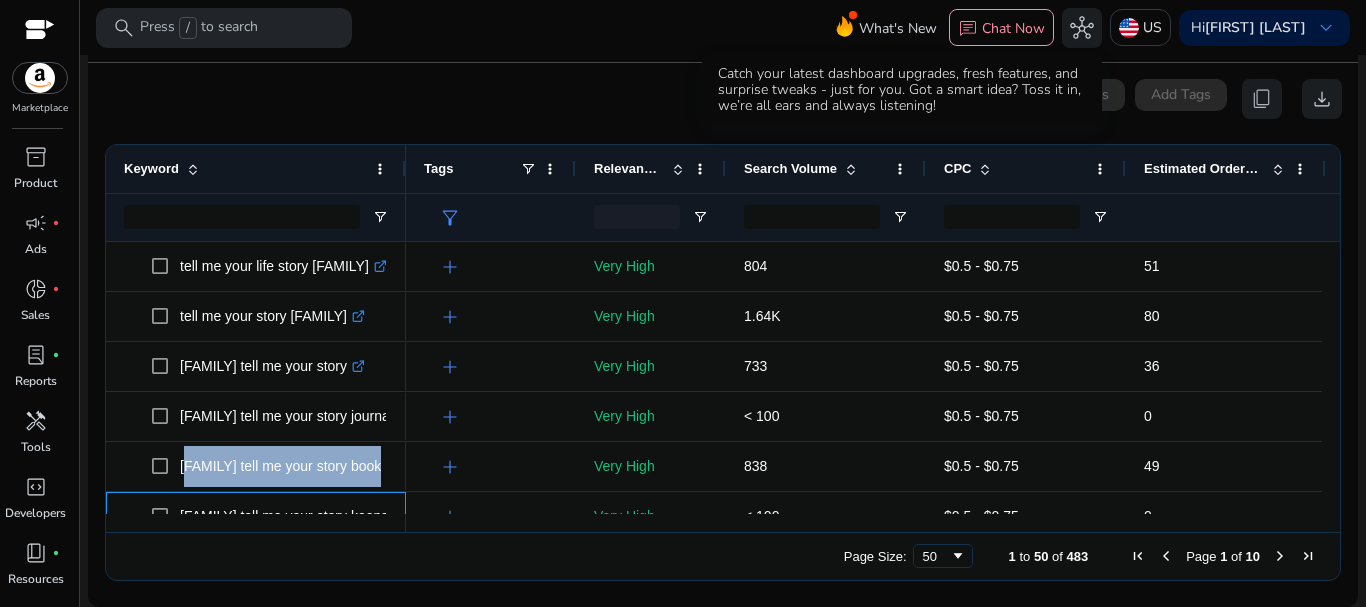 scroll, scrollTop: 28, scrollLeft: 0, axis: vertical 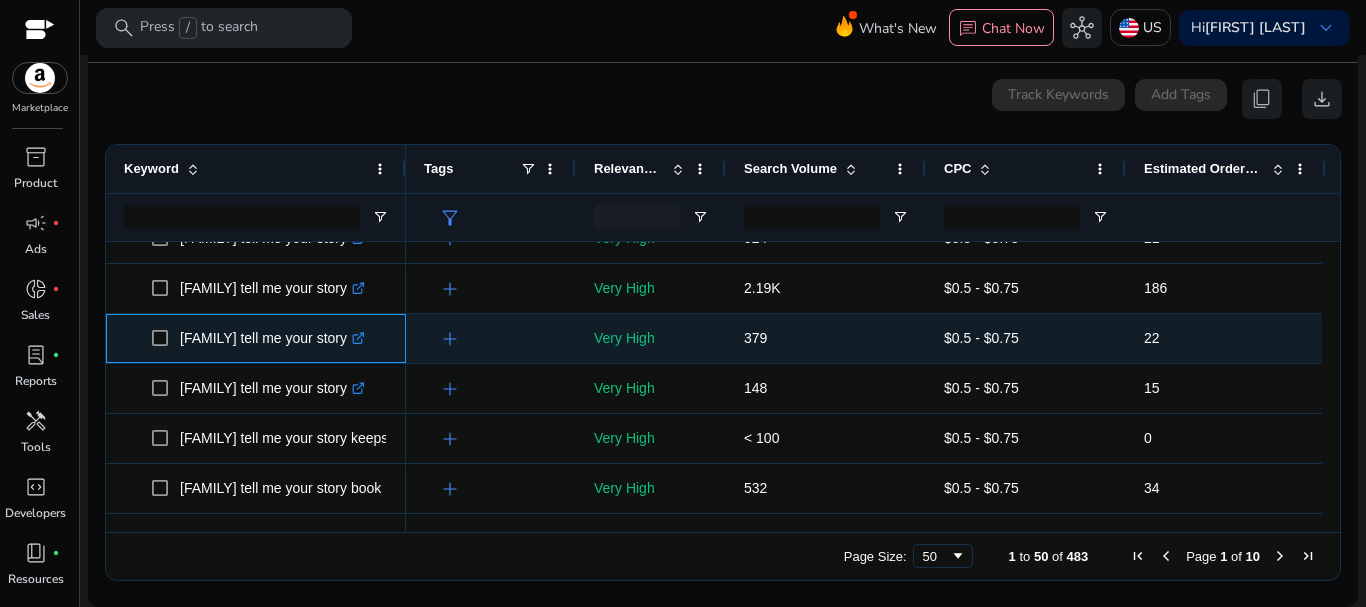 drag, startPoint x: 169, startPoint y: 328, endPoint x: 376, endPoint y: 340, distance: 207.34753 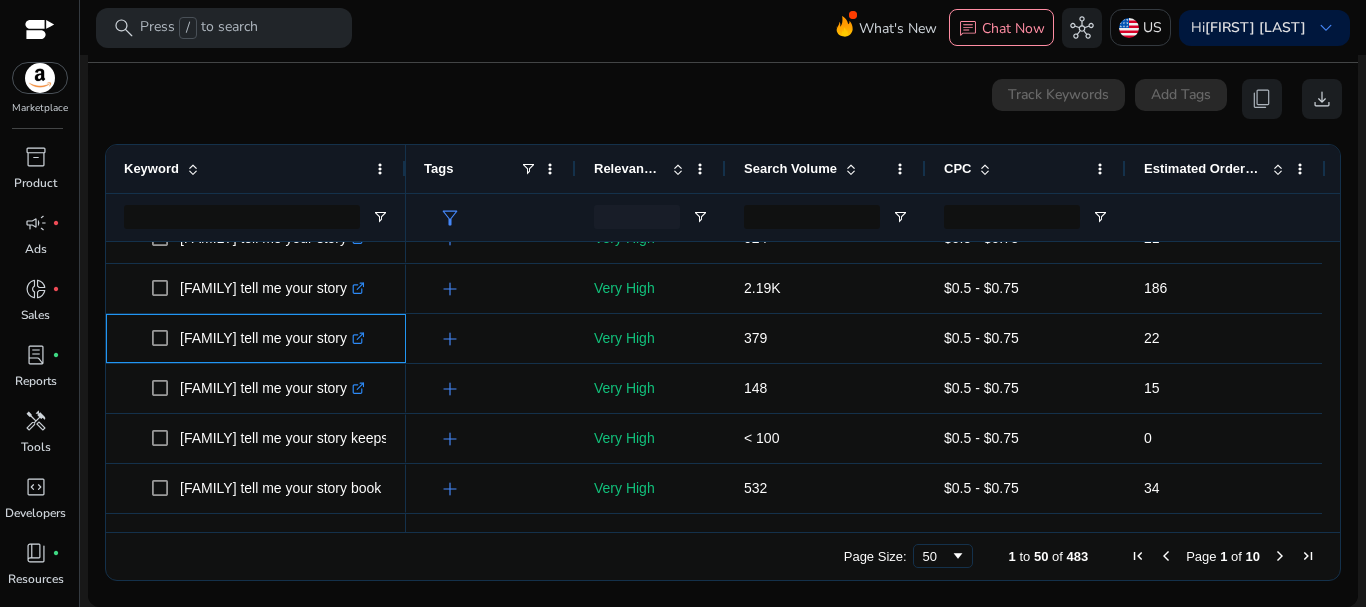 copy on "grandmother tell me your story" 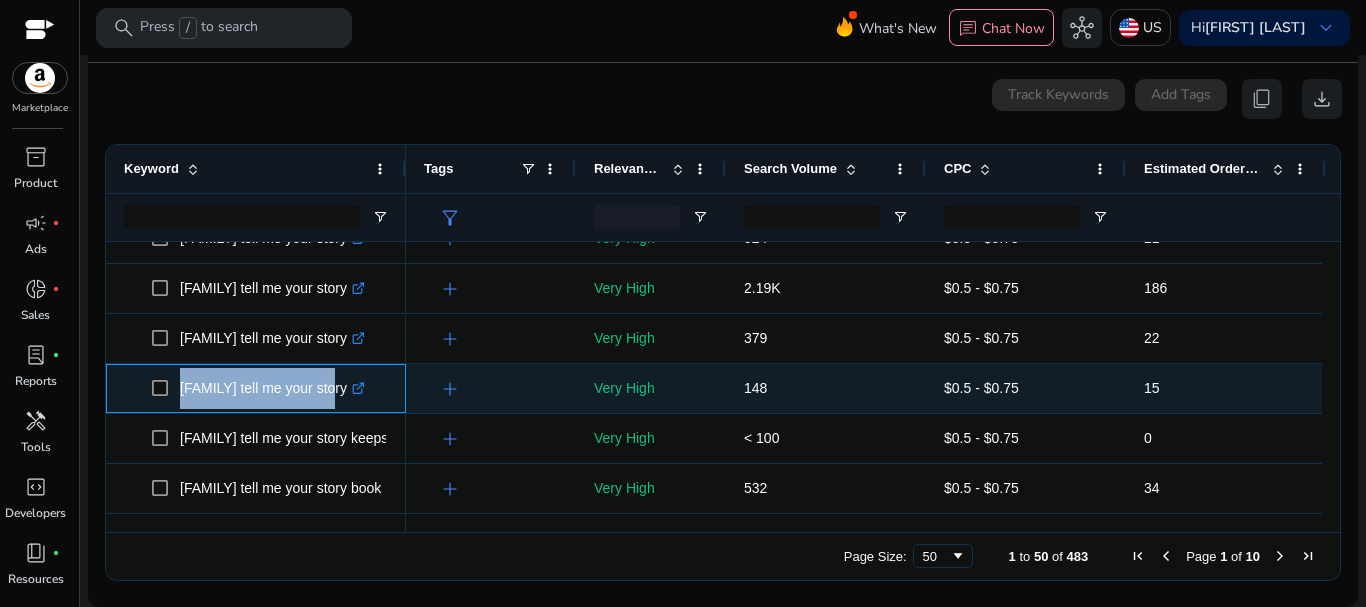 drag, startPoint x: 179, startPoint y: 379, endPoint x: 328, endPoint y: 383, distance: 149.05368 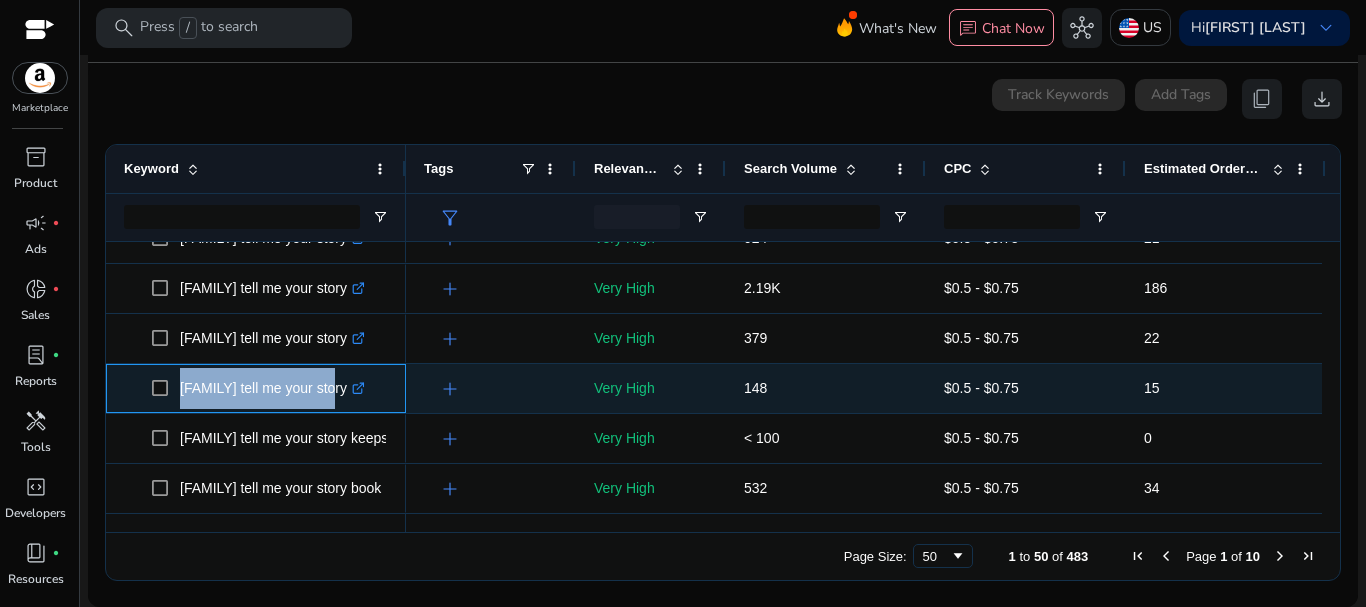 copy on "nana tell me your story" 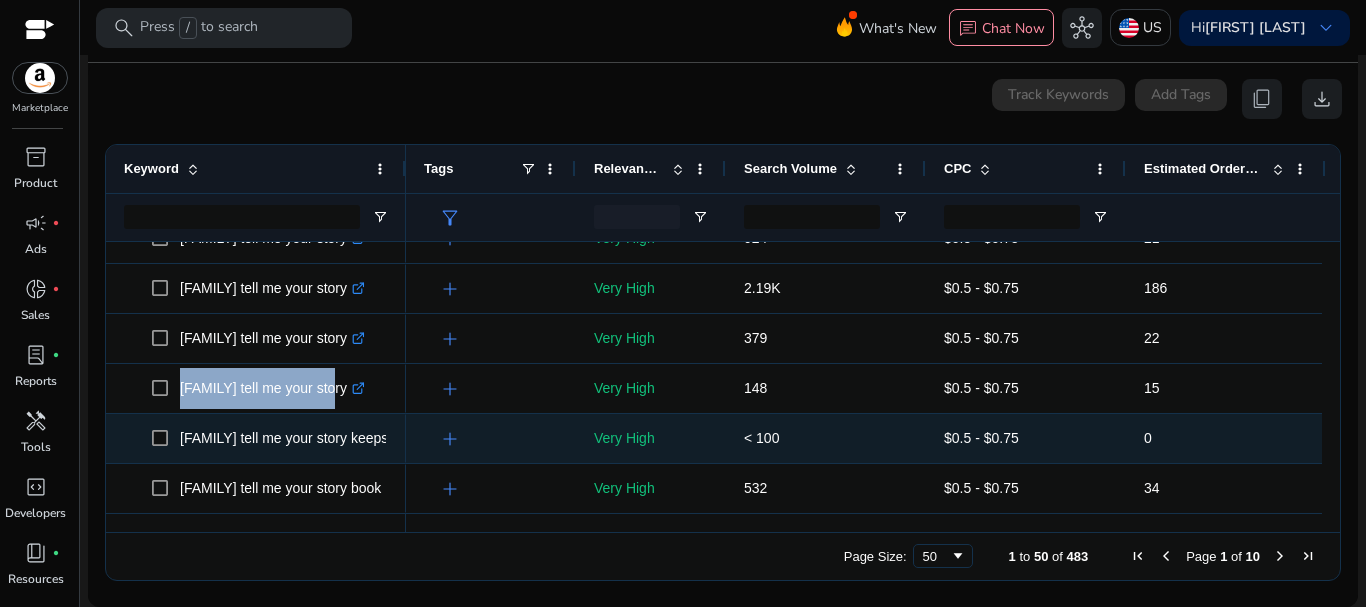 scroll, scrollTop: 728, scrollLeft: 0, axis: vertical 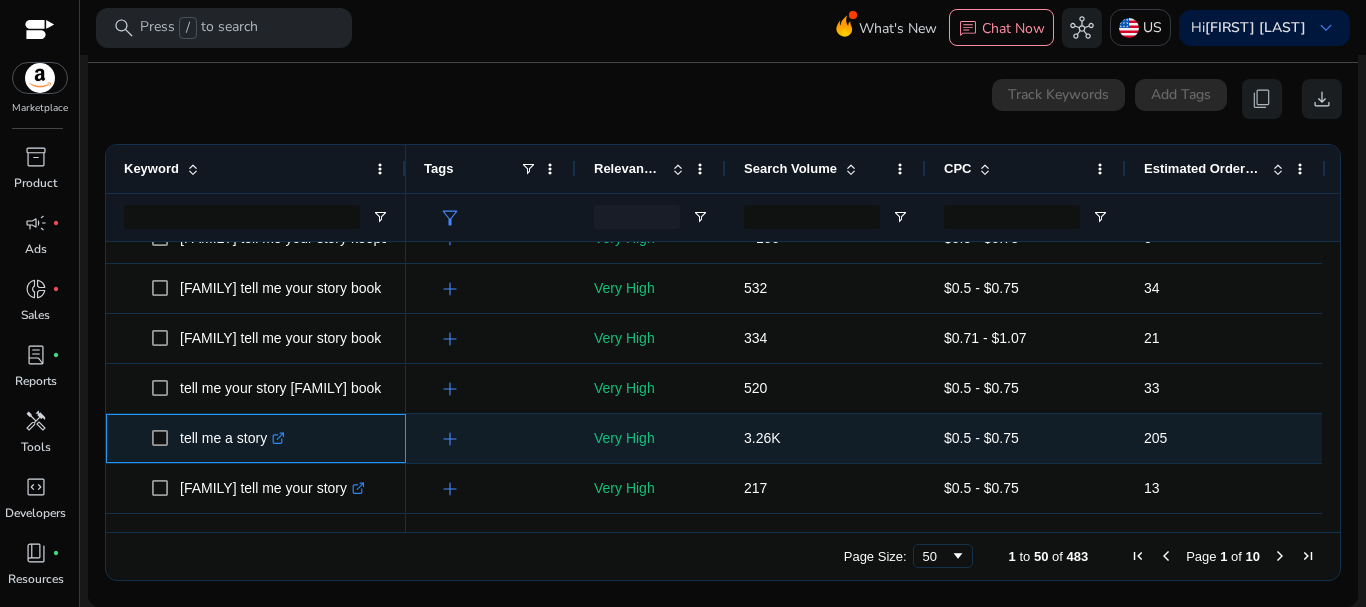 drag, startPoint x: 173, startPoint y: 422, endPoint x: 268, endPoint y: 432, distance: 95.524864 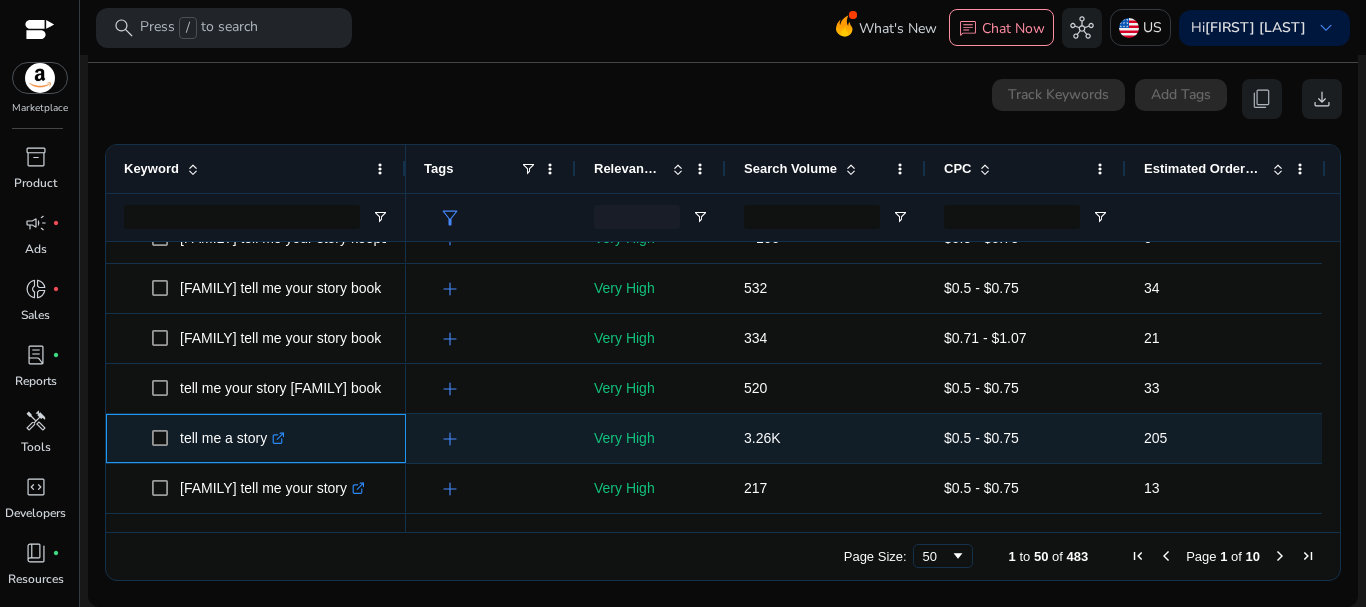 copy on "tell me a story" 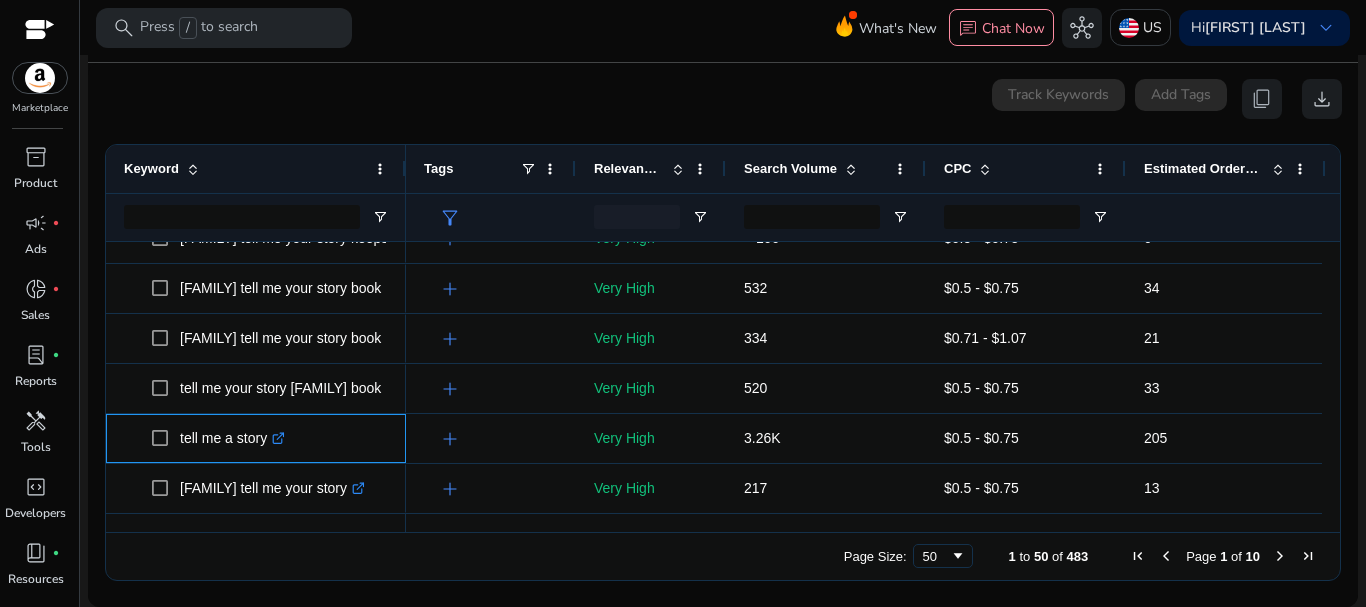 scroll, scrollTop: 921, scrollLeft: 0, axis: vertical 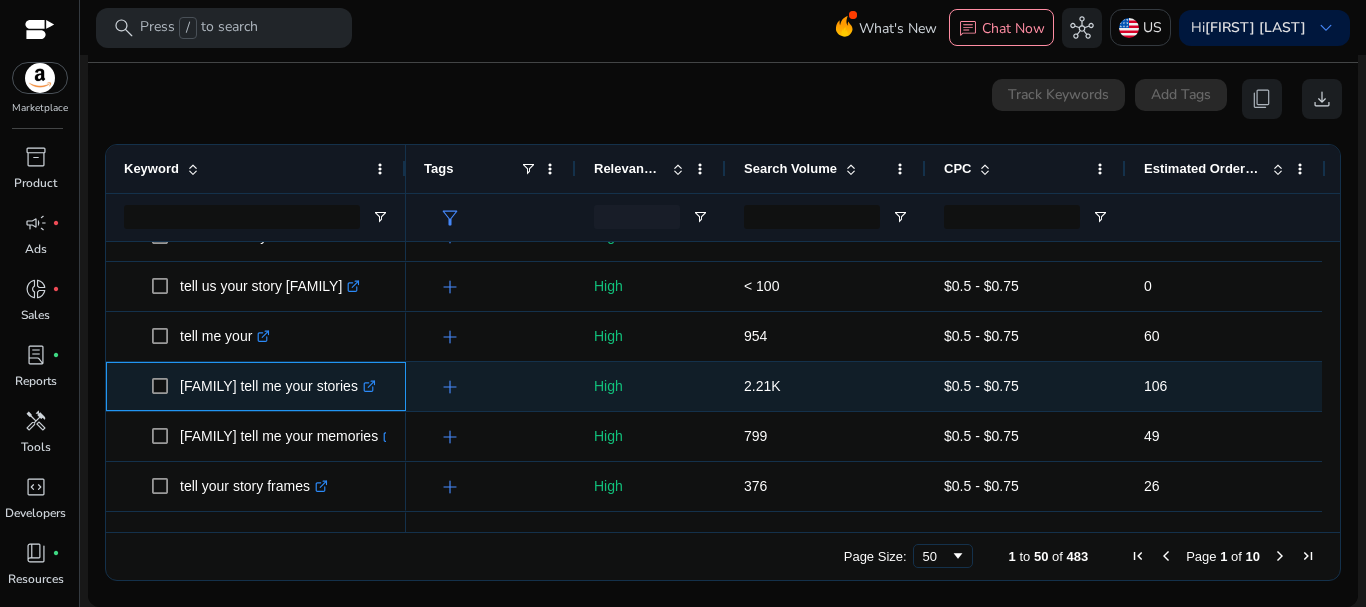 drag, startPoint x: 177, startPoint y: 374, endPoint x: 204, endPoint y: 380, distance: 27.658634 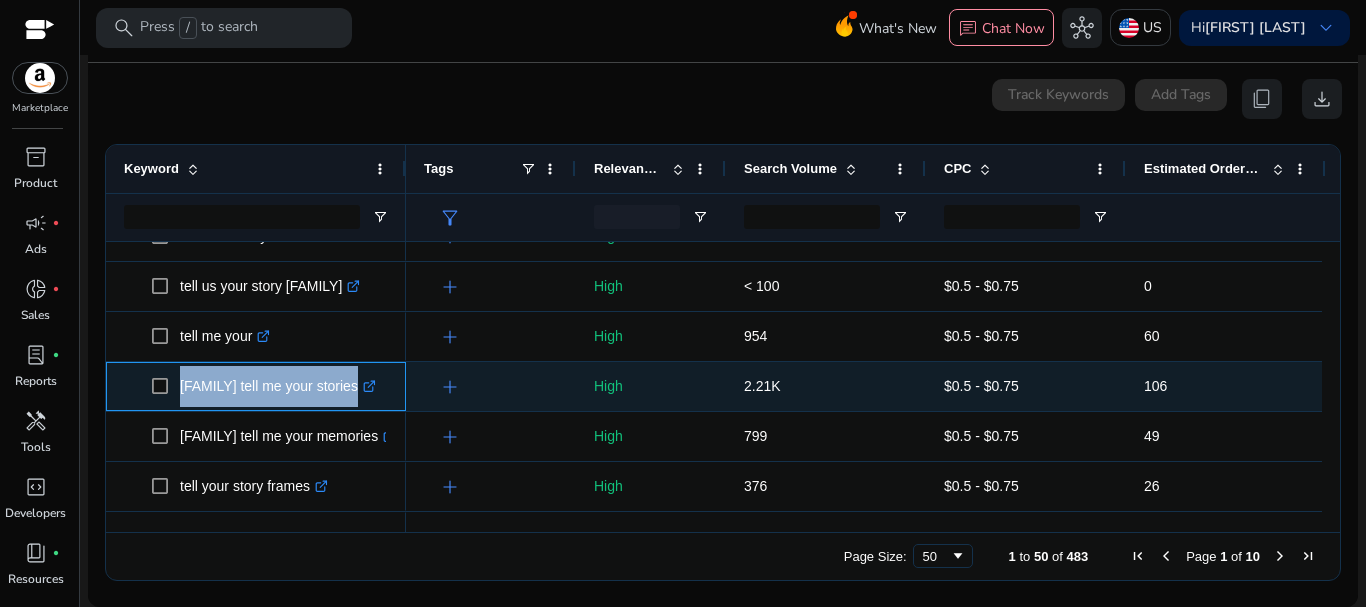 drag, startPoint x: 175, startPoint y: 381, endPoint x: 355, endPoint y: 383, distance: 180.01111 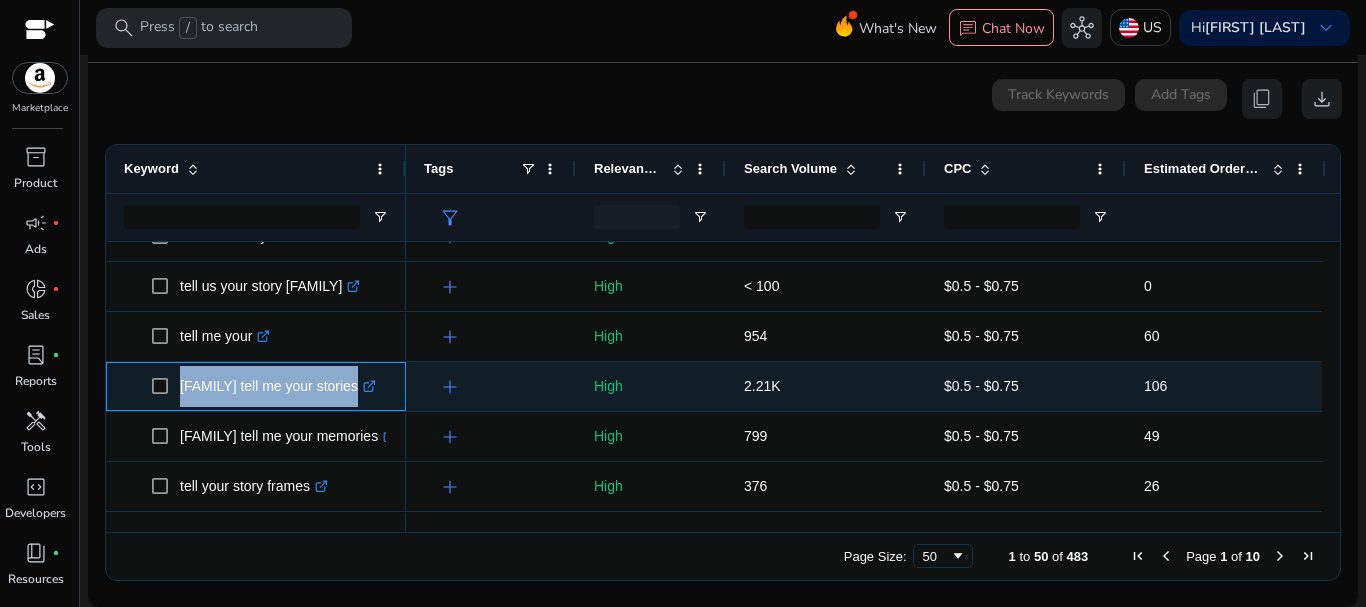 copy on "grandma tell me your stories" 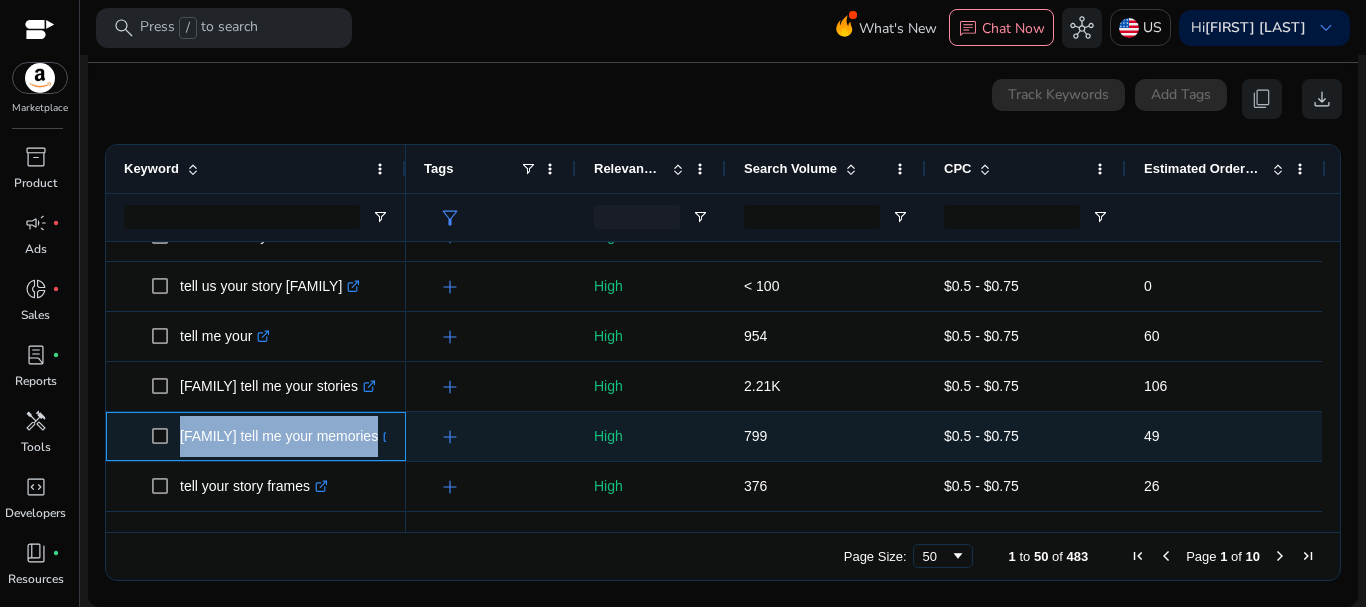 drag, startPoint x: 169, startPoint y: 424, endPoint x: 387, endPoint y: 418, distance: 218.08255 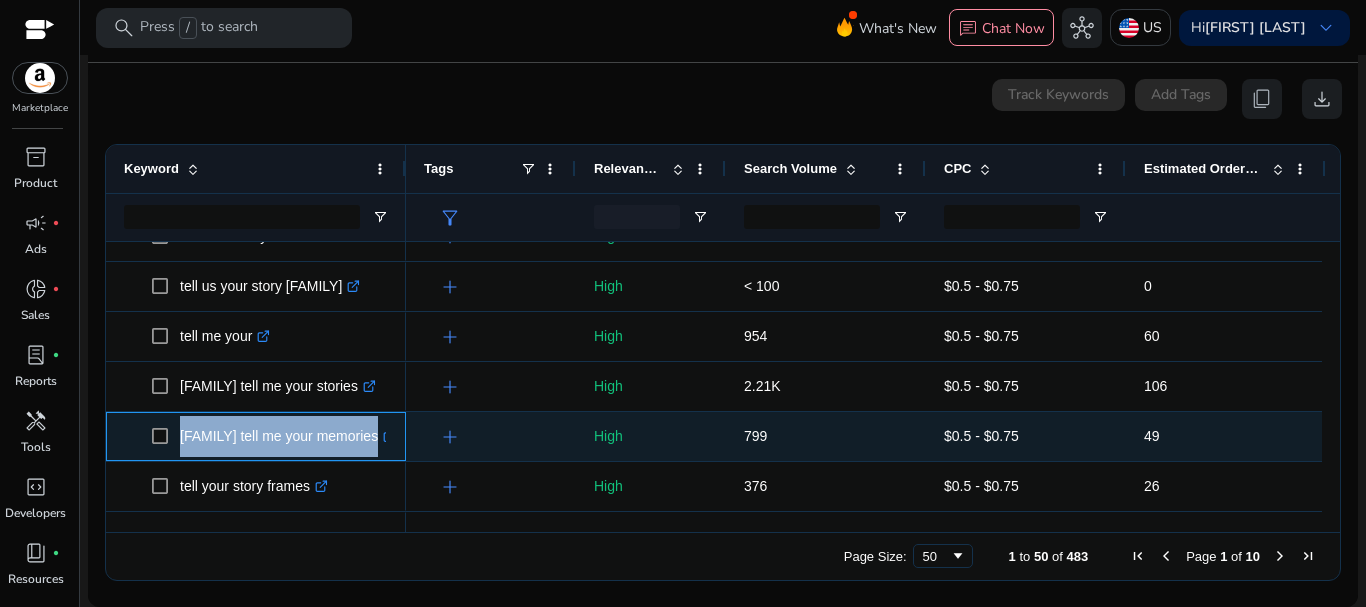 copy on "grandma tell me your memories  .st0{fill:#2c8af8}" 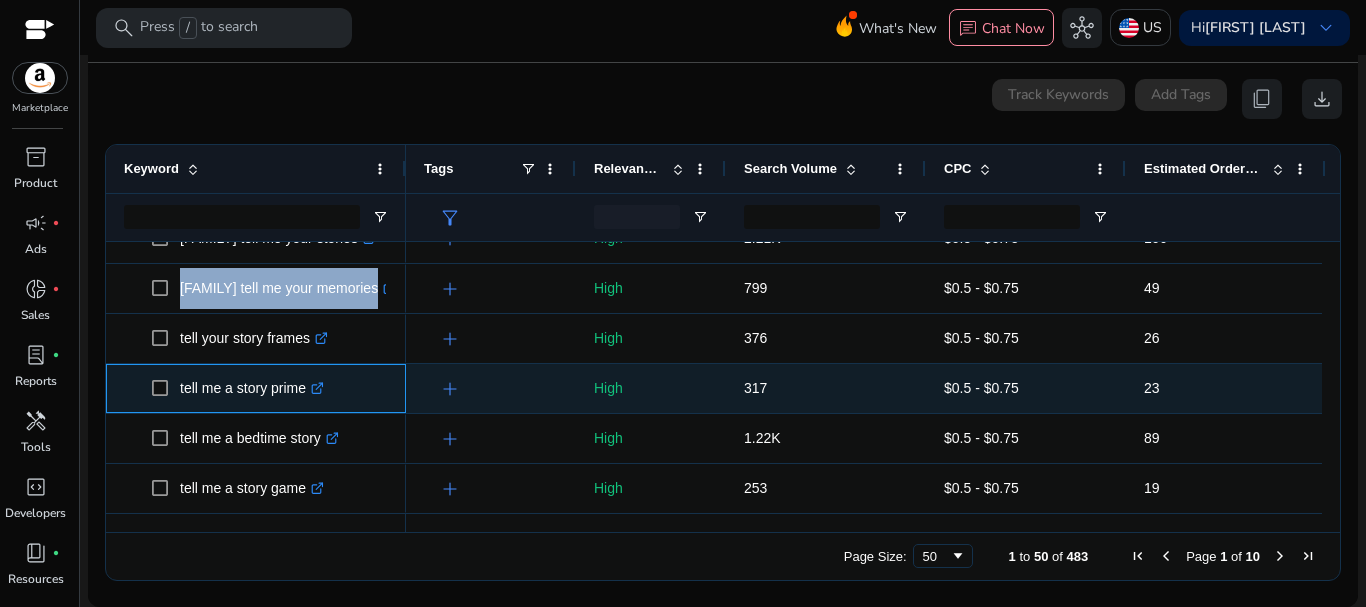 drag, startPoint x: 178, startPoint y: 372, endPoint x: 308, endPoint y: 370, distance: 130.01538 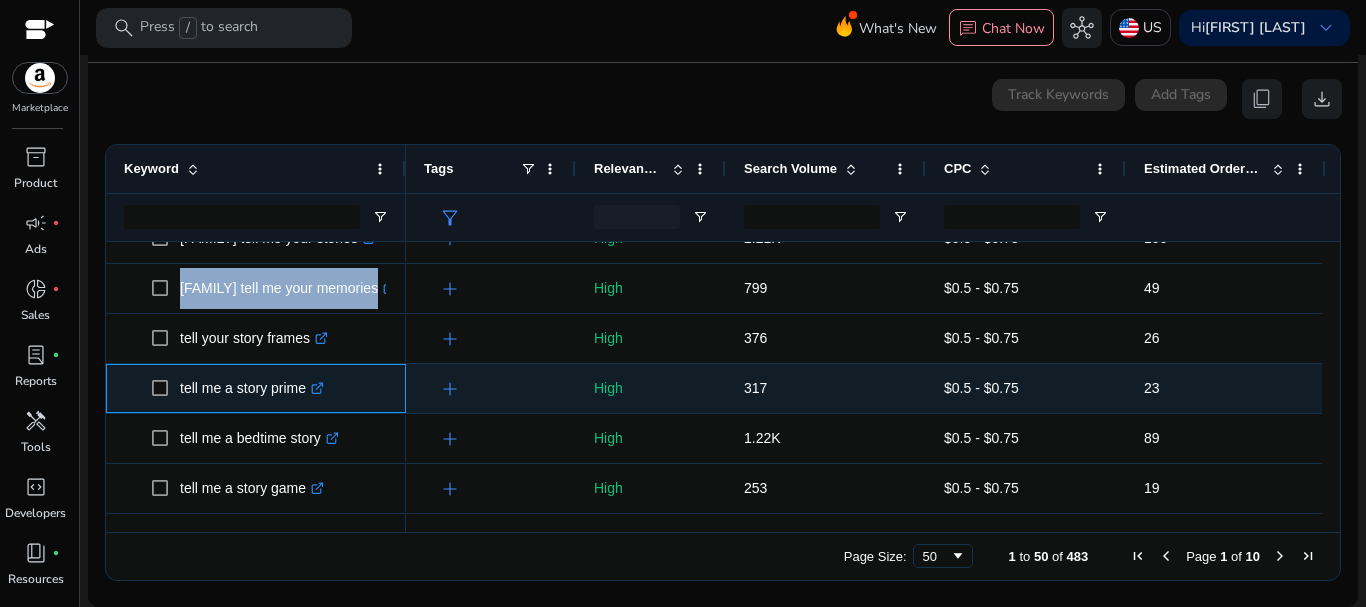copy on "tell me a story prime" 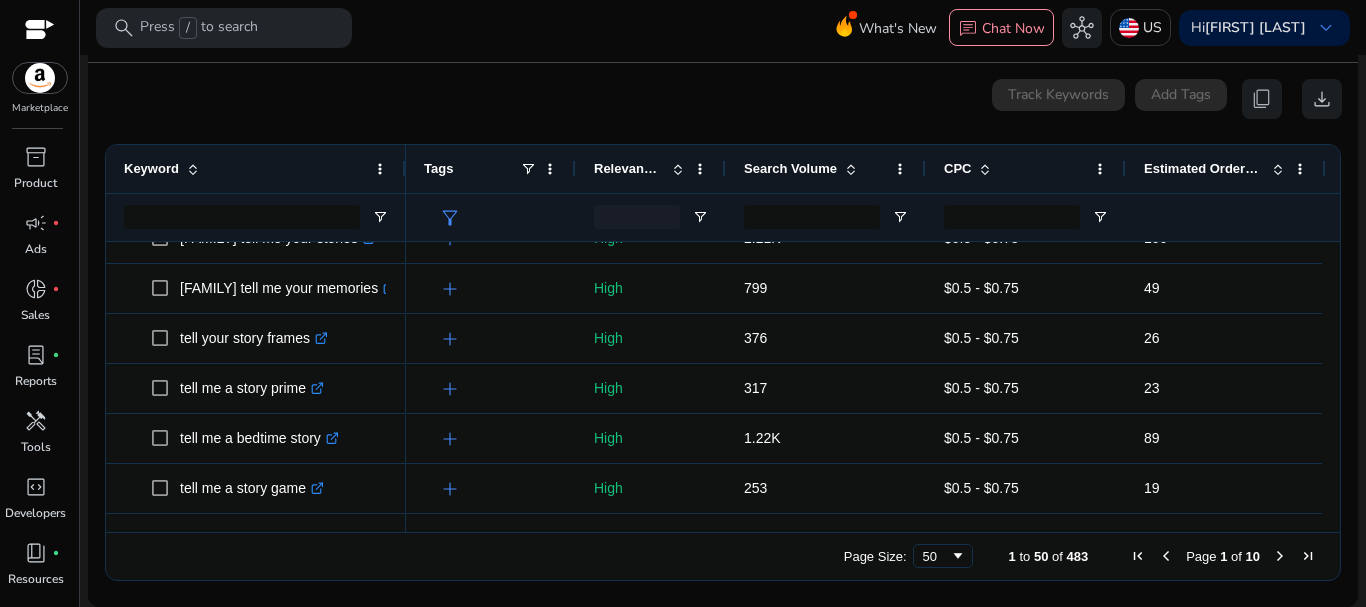 click on "search   Press  /  to search  What's New  chat  Chat Now  hub  US  Hi  David Kiondo  keyboard_arrow_down" at bounding box center [723, 27] 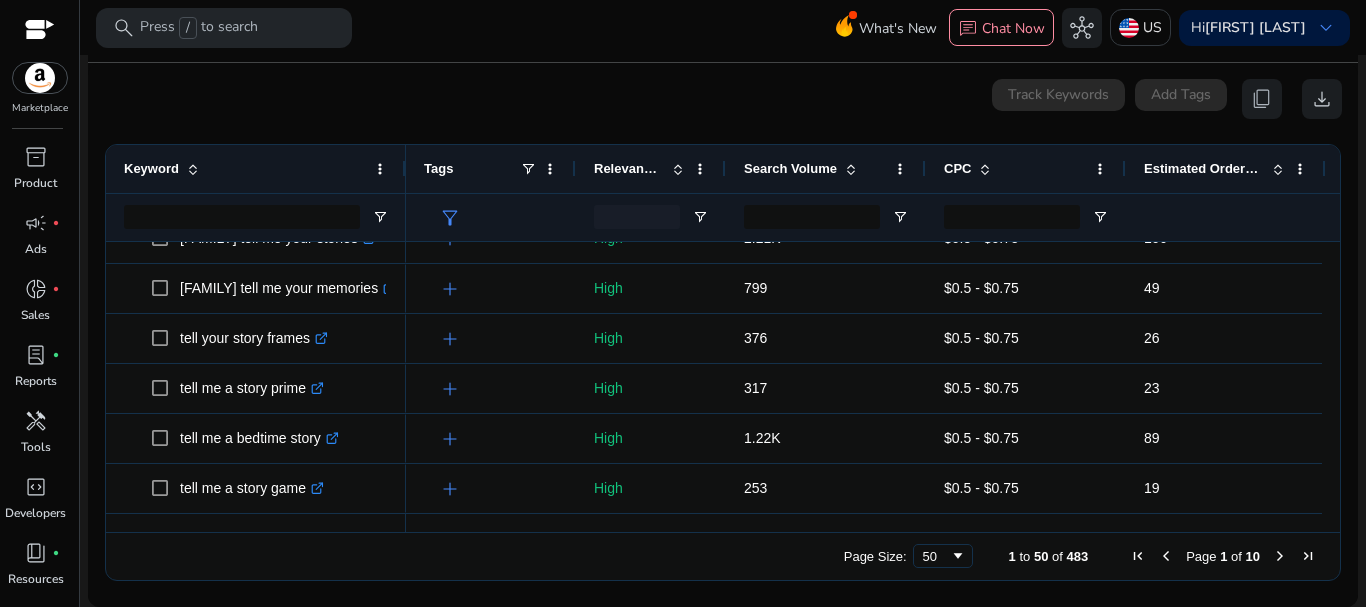 scroll, scrollTop: 1528, scrollLeft: 0, axis: vertical 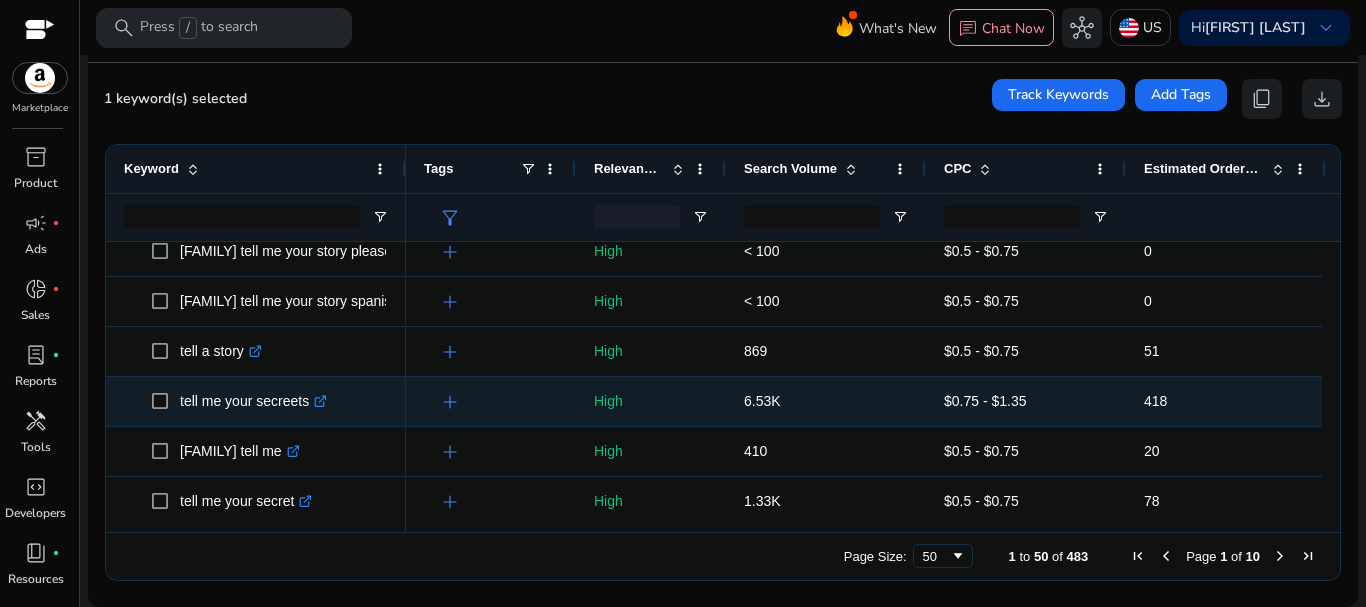 click on ".st0{fill:#2c8af8}" 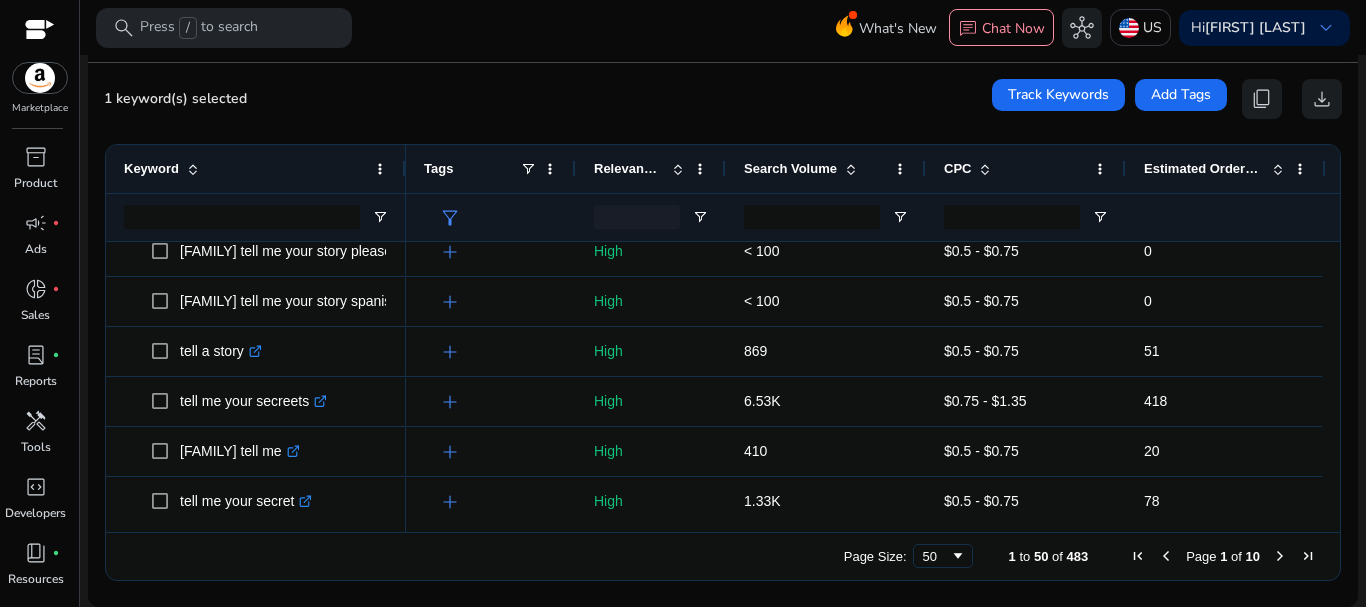scroll, scrollTop: 1700, scrollLeft: 0, axis: vertical 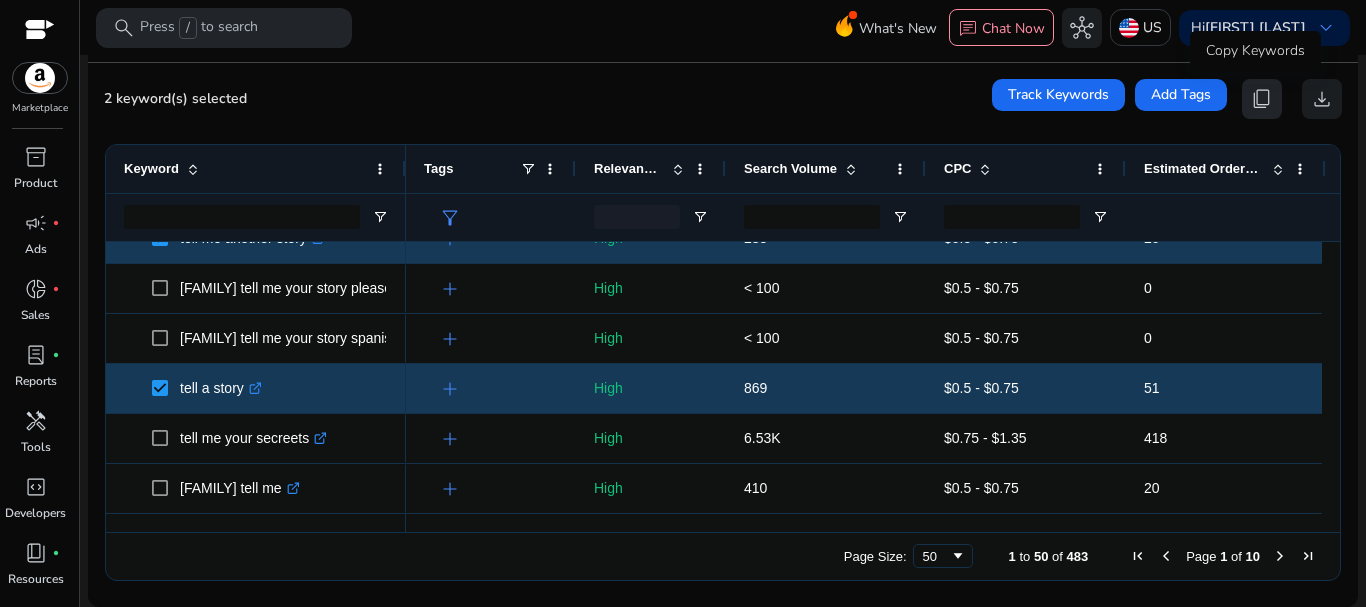click on "content_copy" 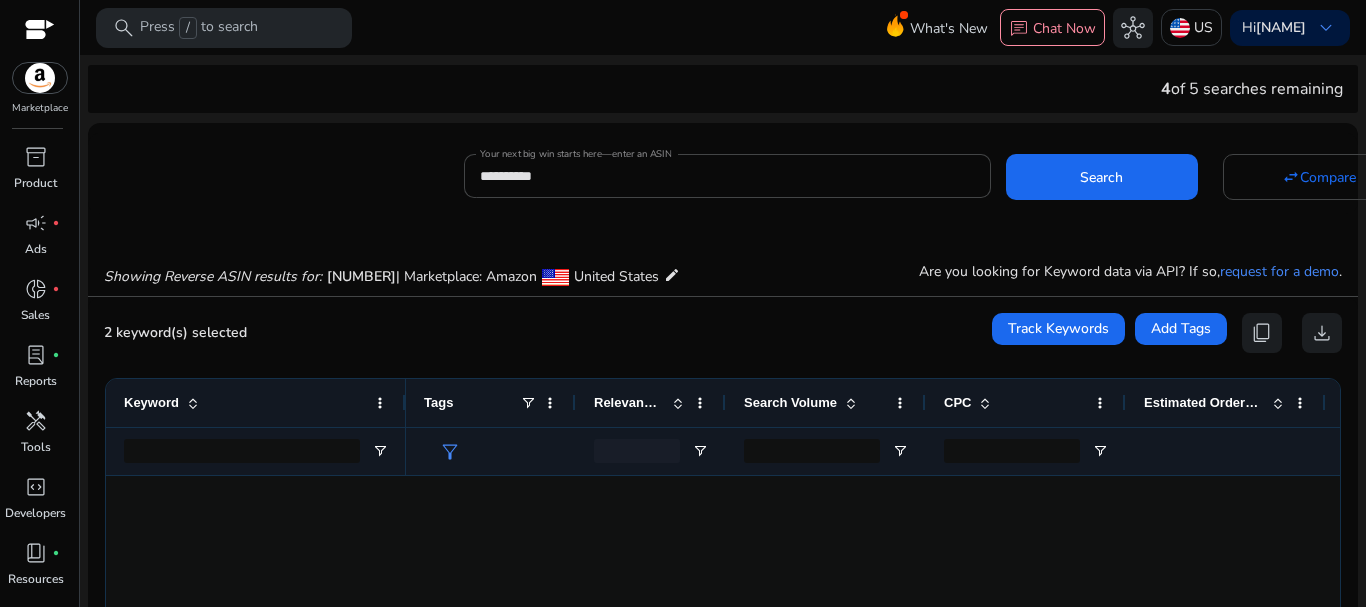 scroll, scrollTop: 0, scrollLeft: 0, axis: both 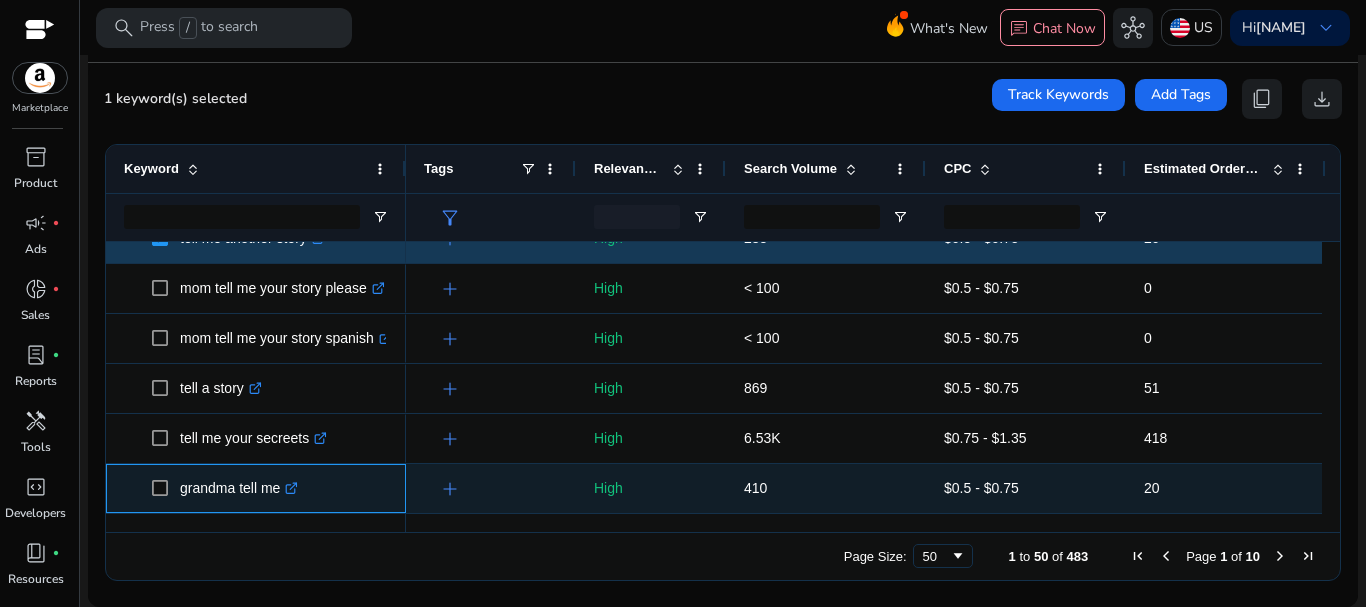 drag, startPoint x: 180, startPoint y: 476, endPoint x: 280, endPoint y: 476, distance: 100 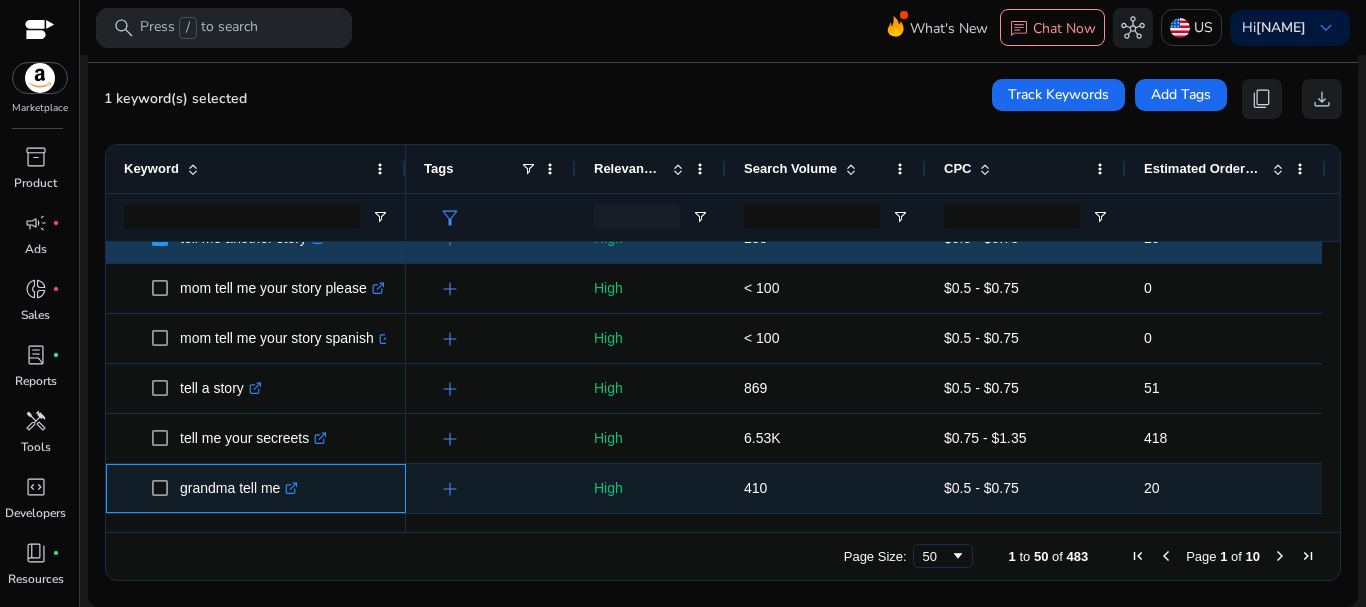 copy on "[FAMILY] tell me" 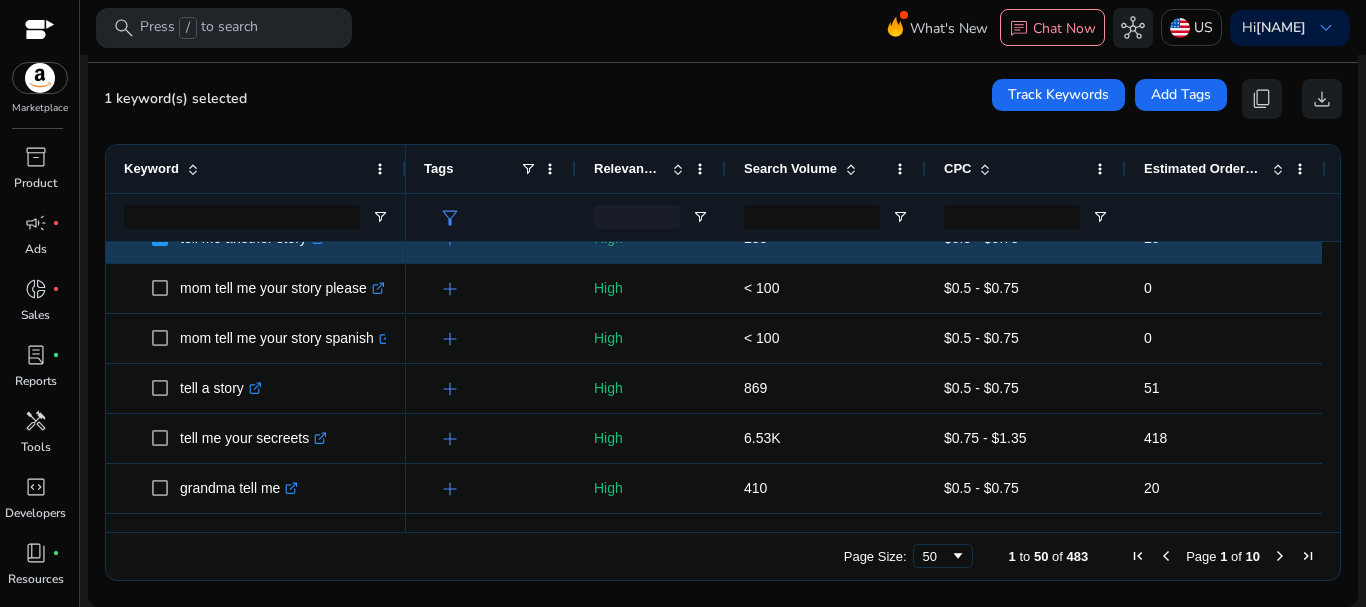 scroll, scrollTop: 1928, scrollLeft: 0, axis: vertical 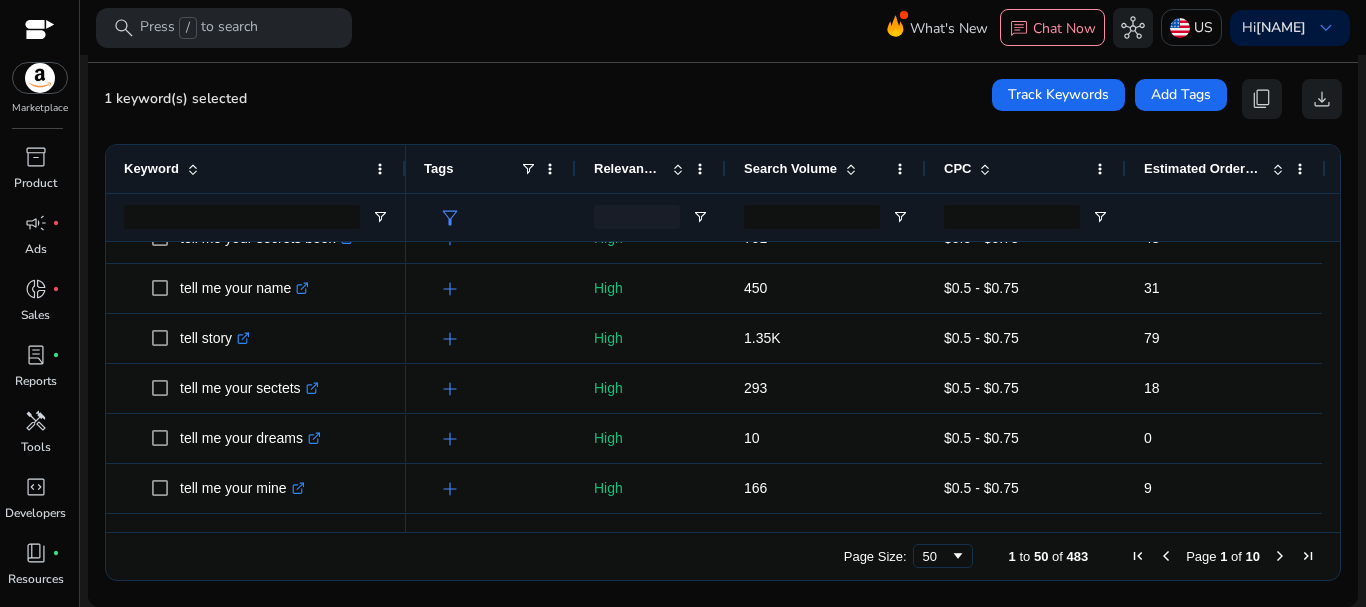 click on "Estimated Orders/Month" 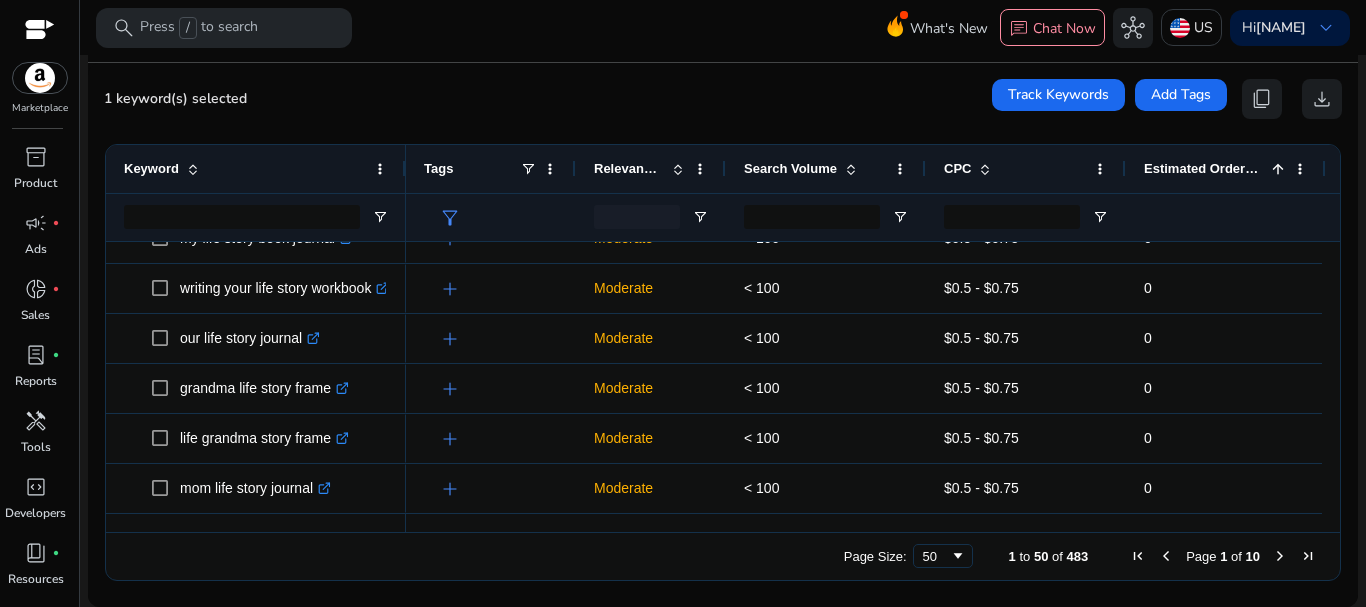 scroll, scrollTop: 1934, scrollLeft: 0, axis: vertical 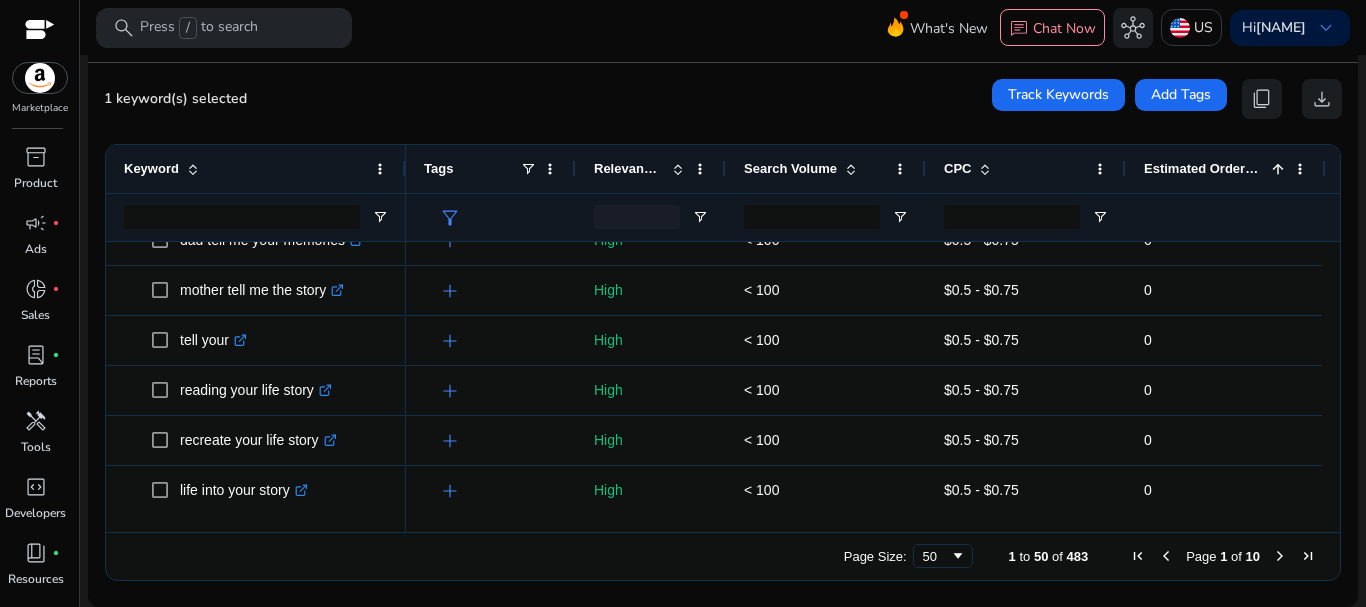 click 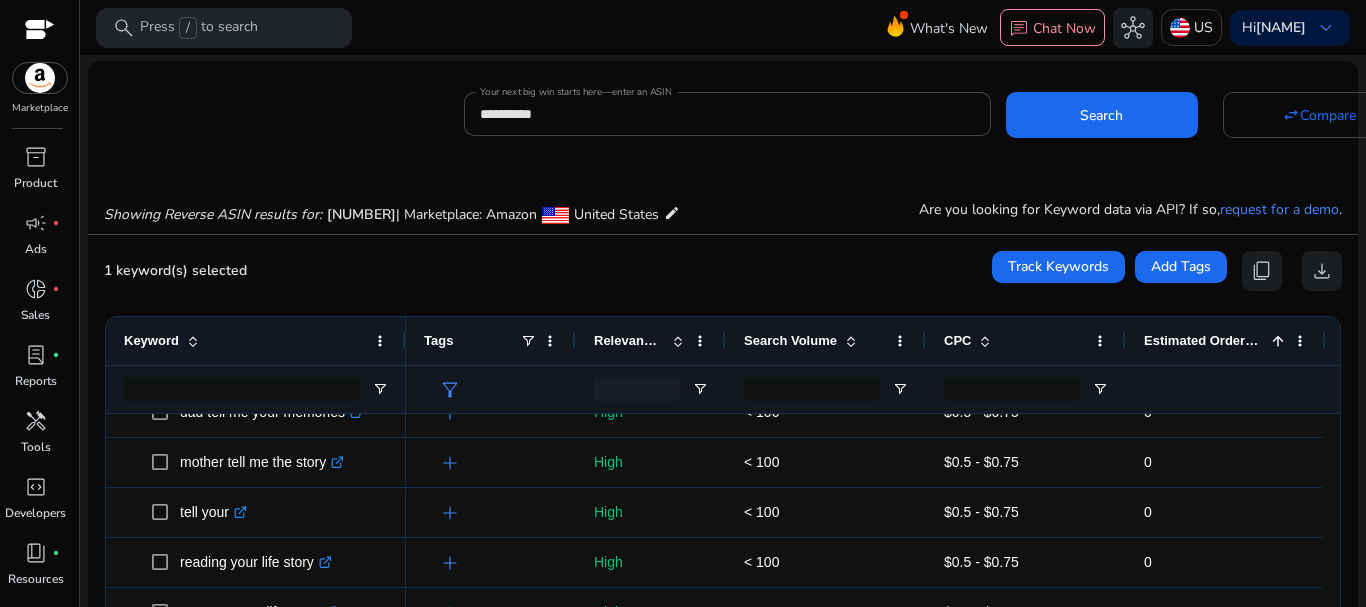 scroll, scrollTop: 58, scrollLeft: 0, axis: vertical 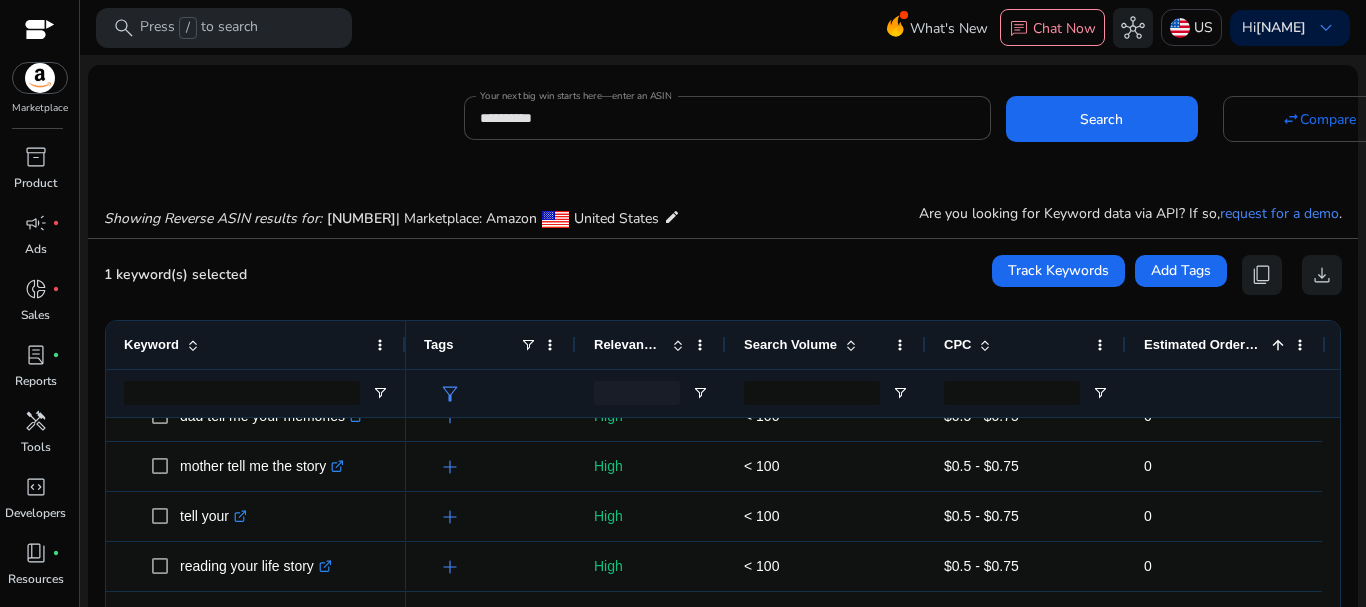 click 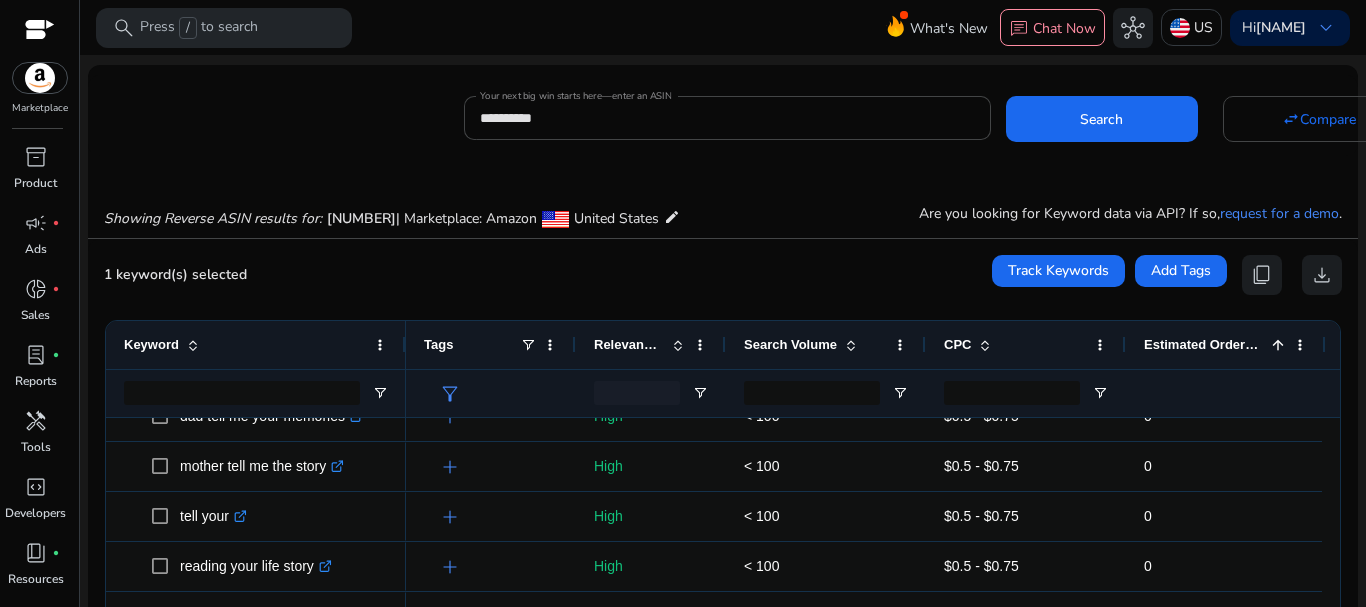 click 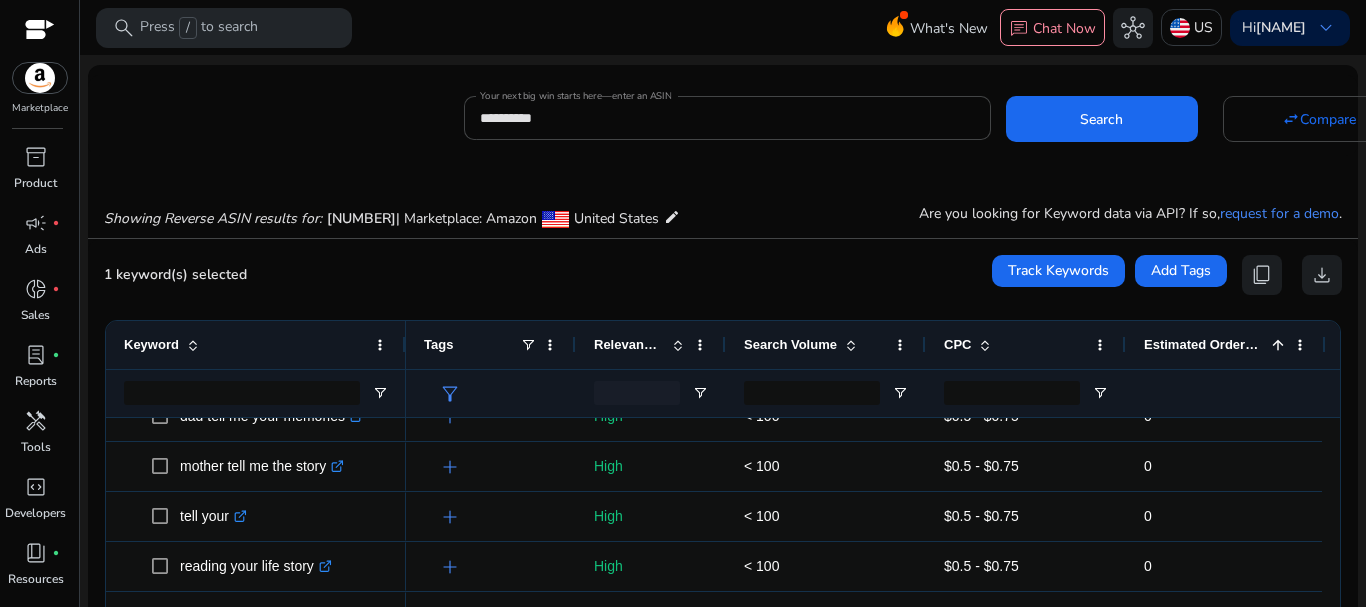 click 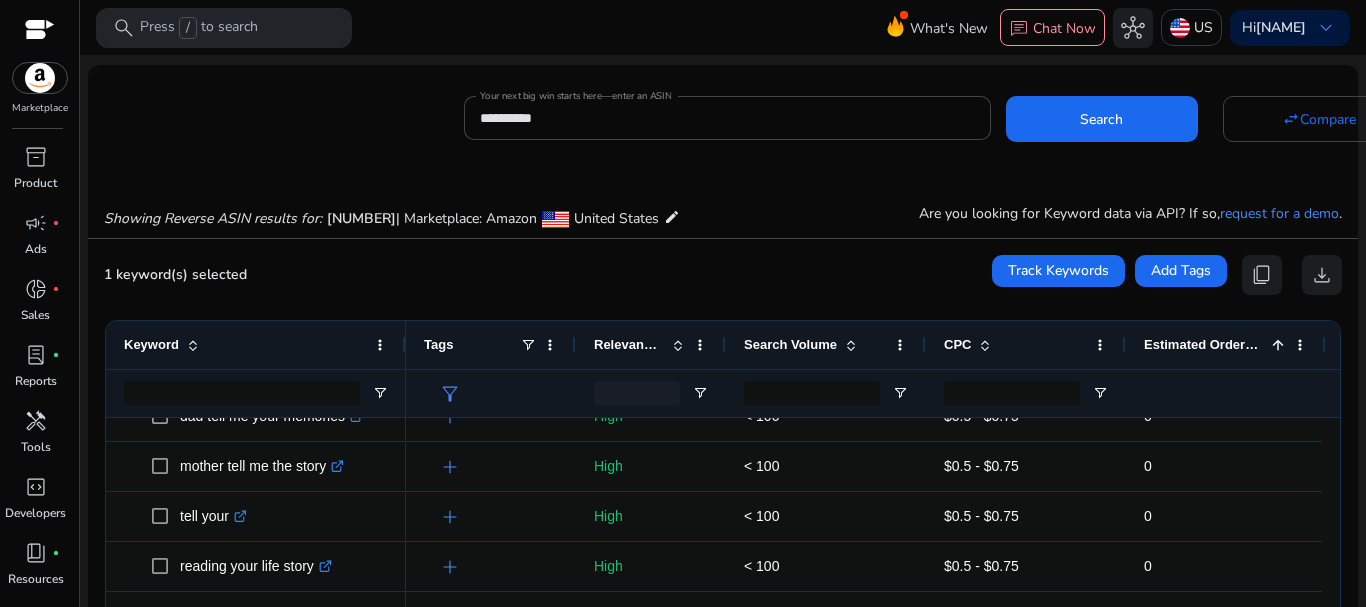 scroll, scrollTop: 0, scrollLeft: 12, axis: horizontal 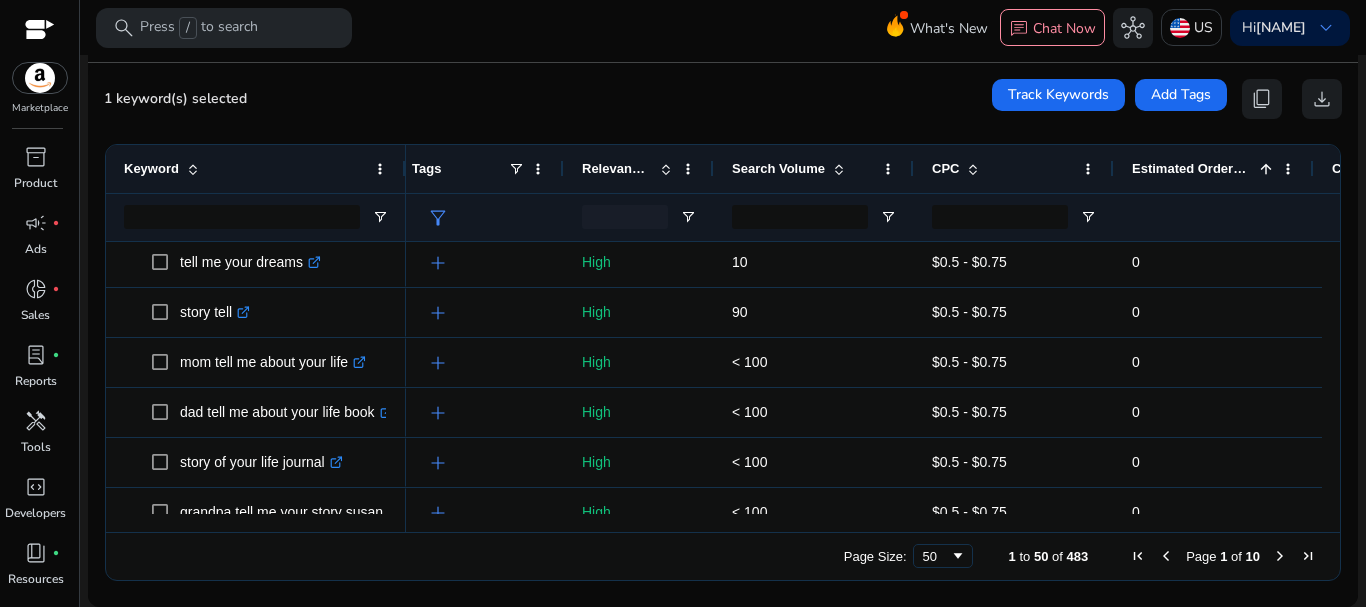 click 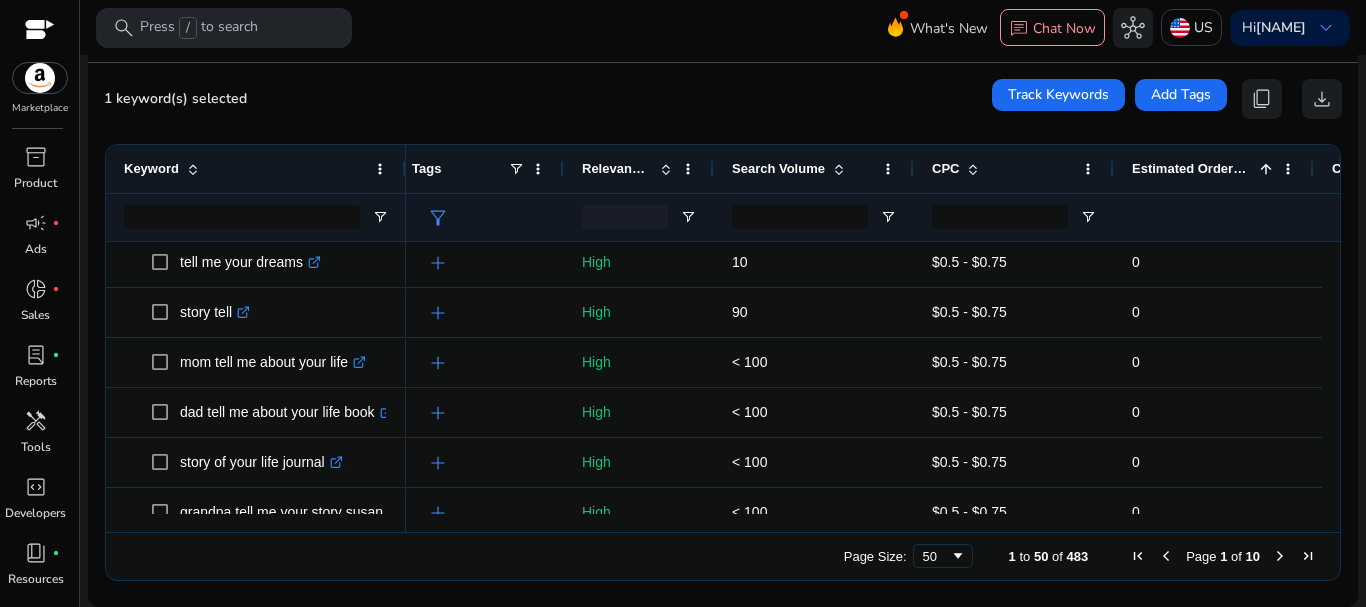 click 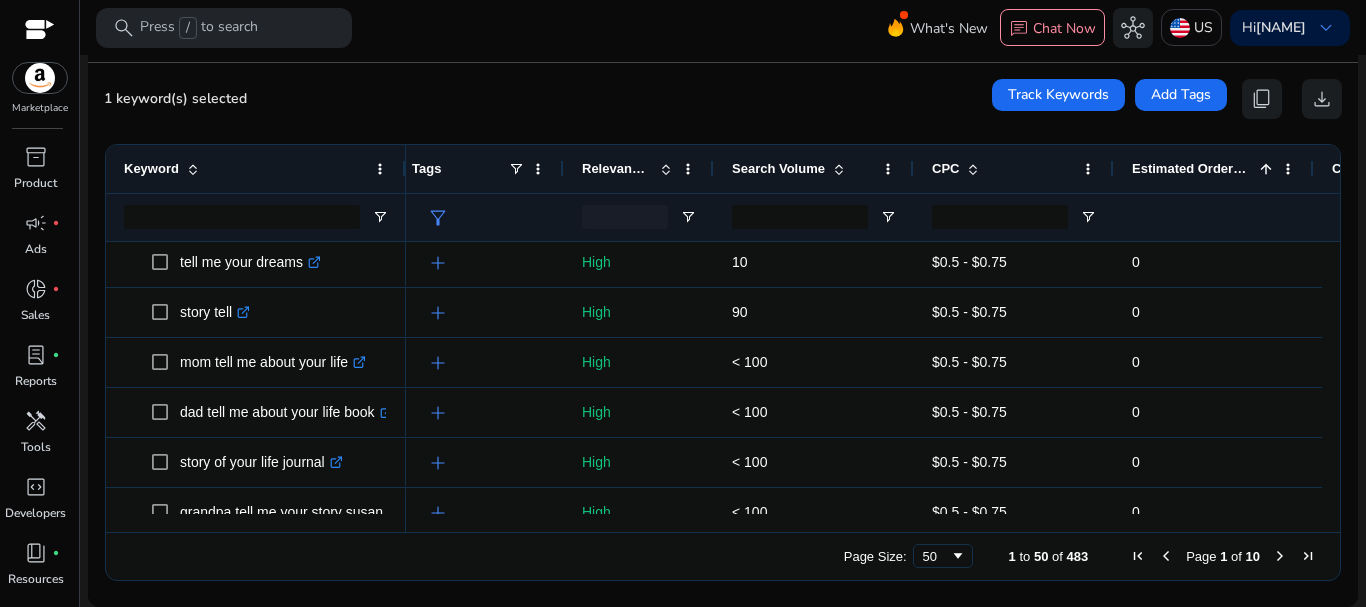 scroll, scrollTop: 261, scrollLeft: 0, axis: vertical 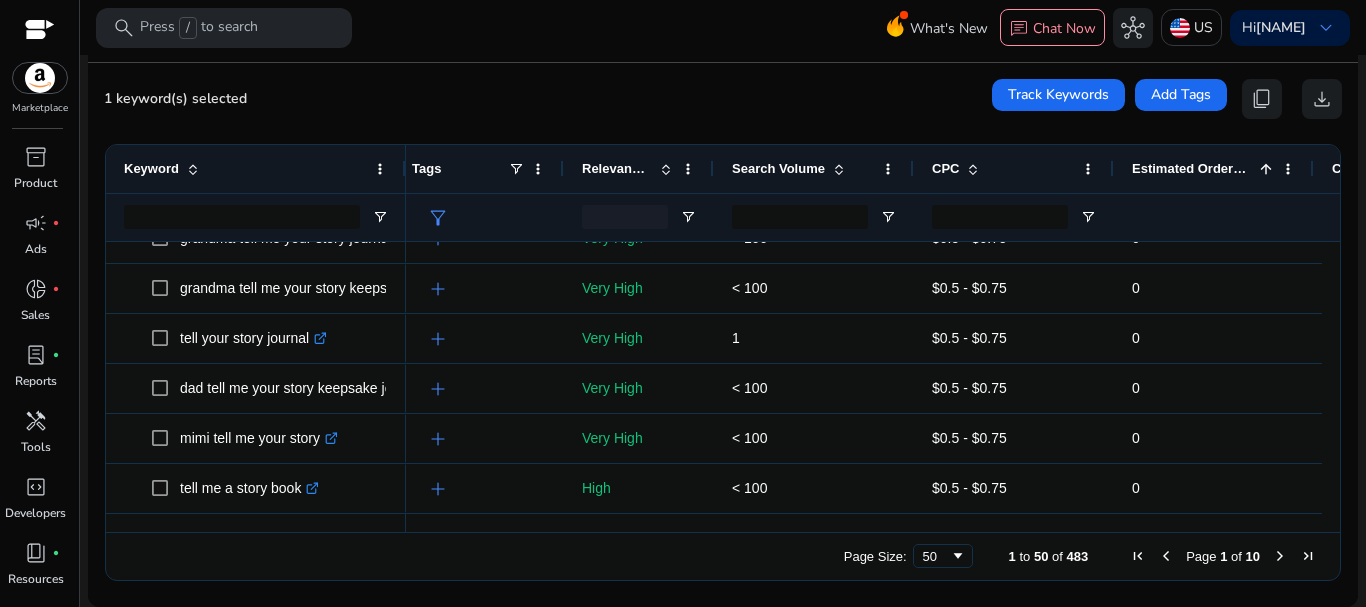 click on "Estimated Orders/Month" 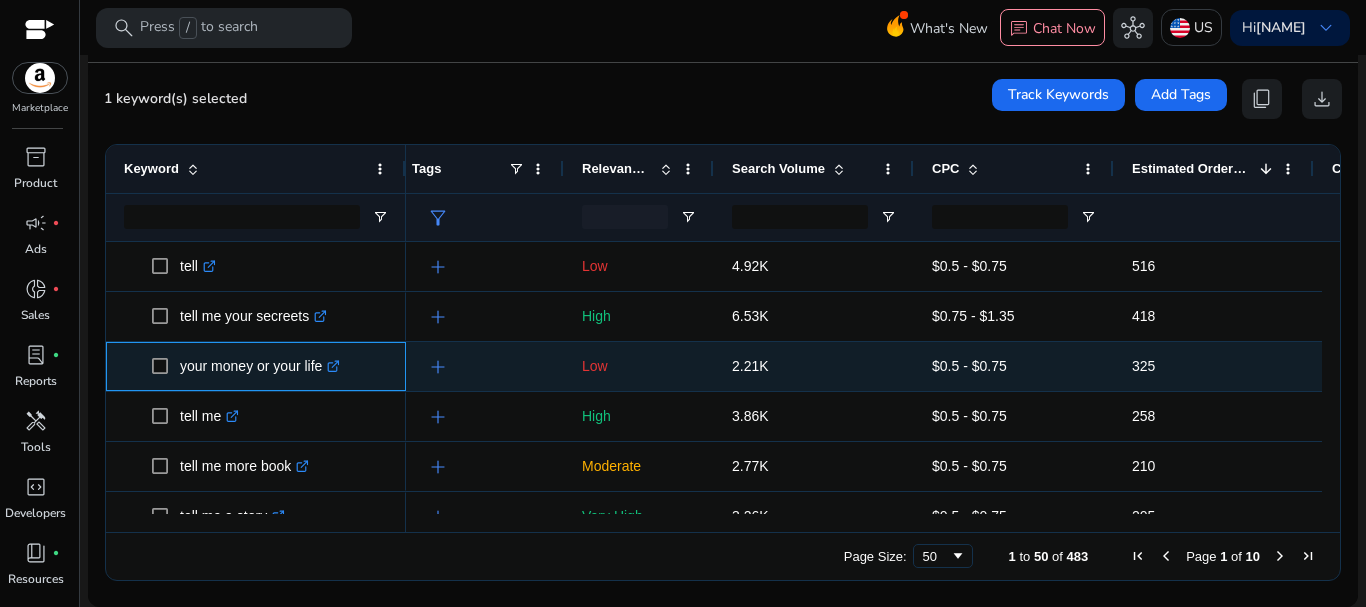 click on "your money or your life  .st0{fill:#2c8af8}" 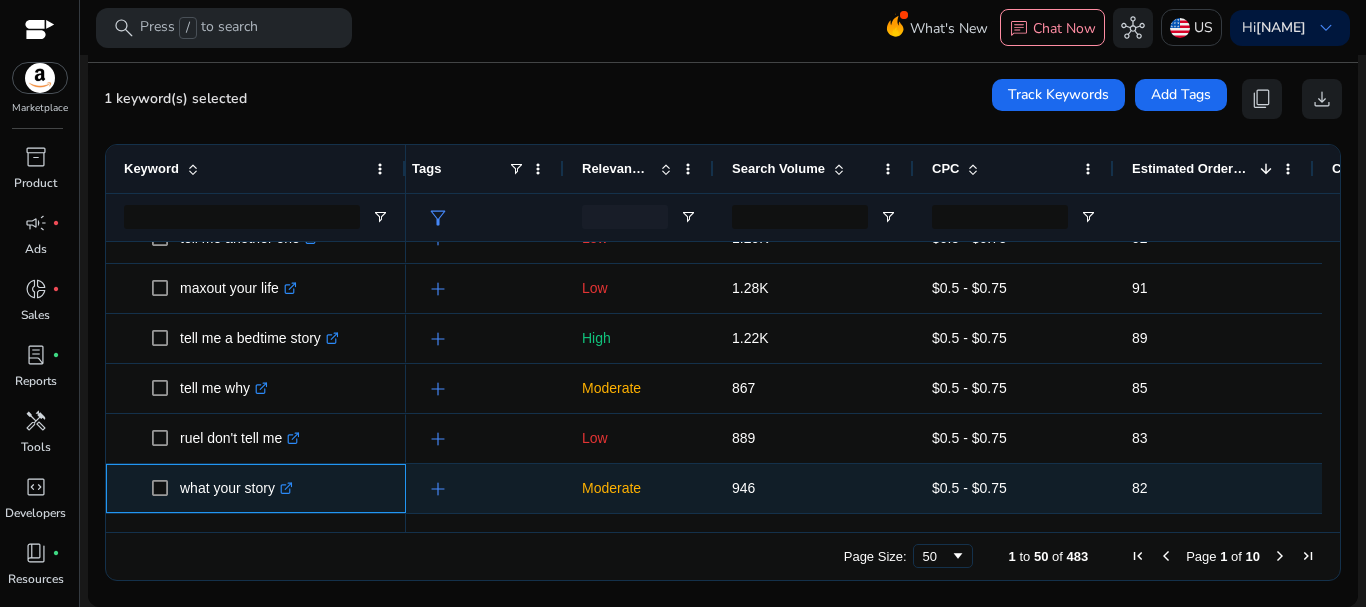 drag, startPoint x: 180, startPoint y: 473, endPoint x: 224, endPoint y: 482, distance: 44.911022 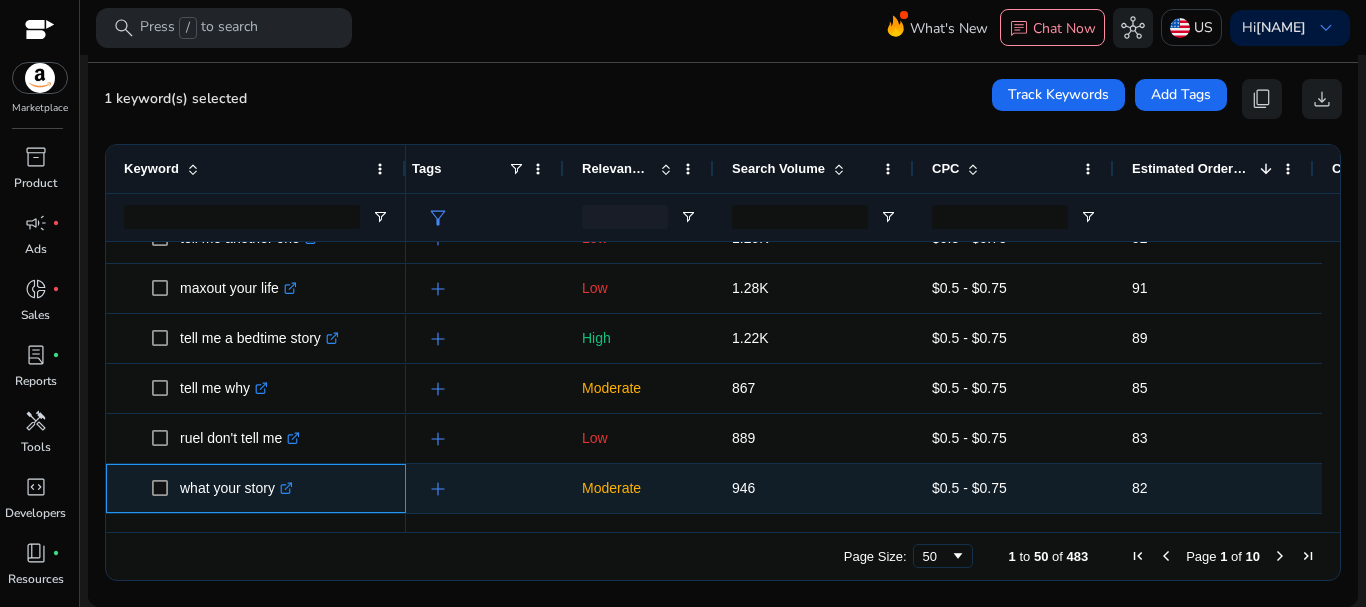 drag, startPoint x: 179, startPoint y: 477, endPoint x: 276, endPoint y: 485, distance: 97.32934 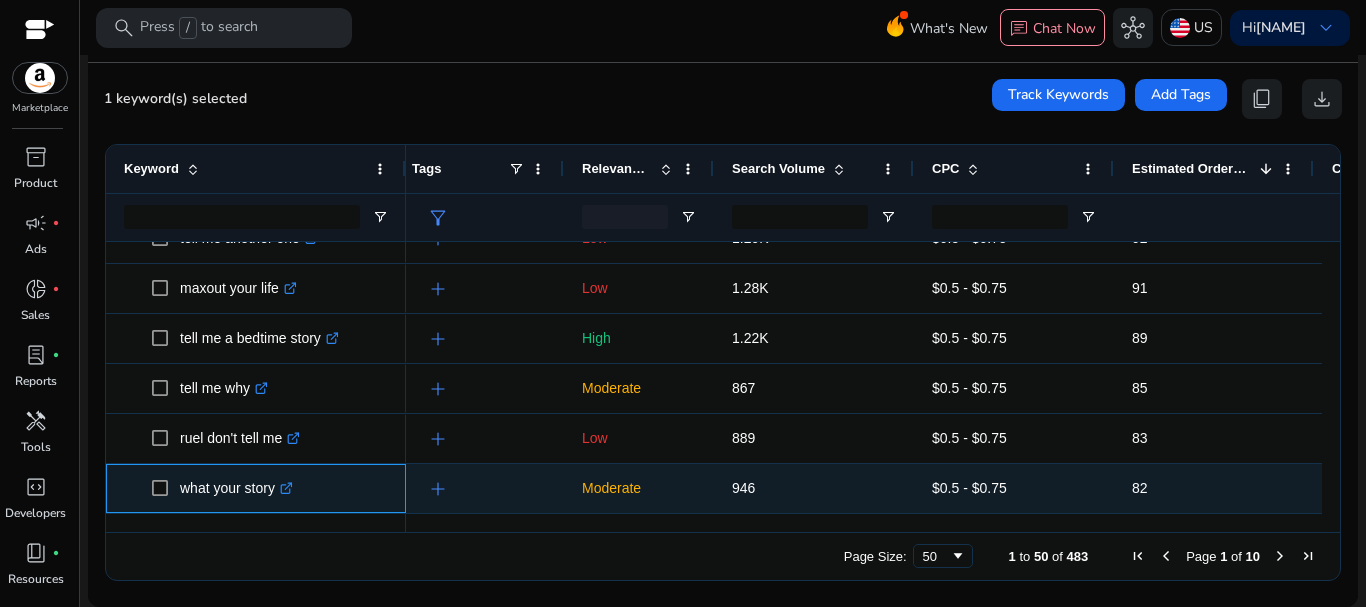copy on "what your story" 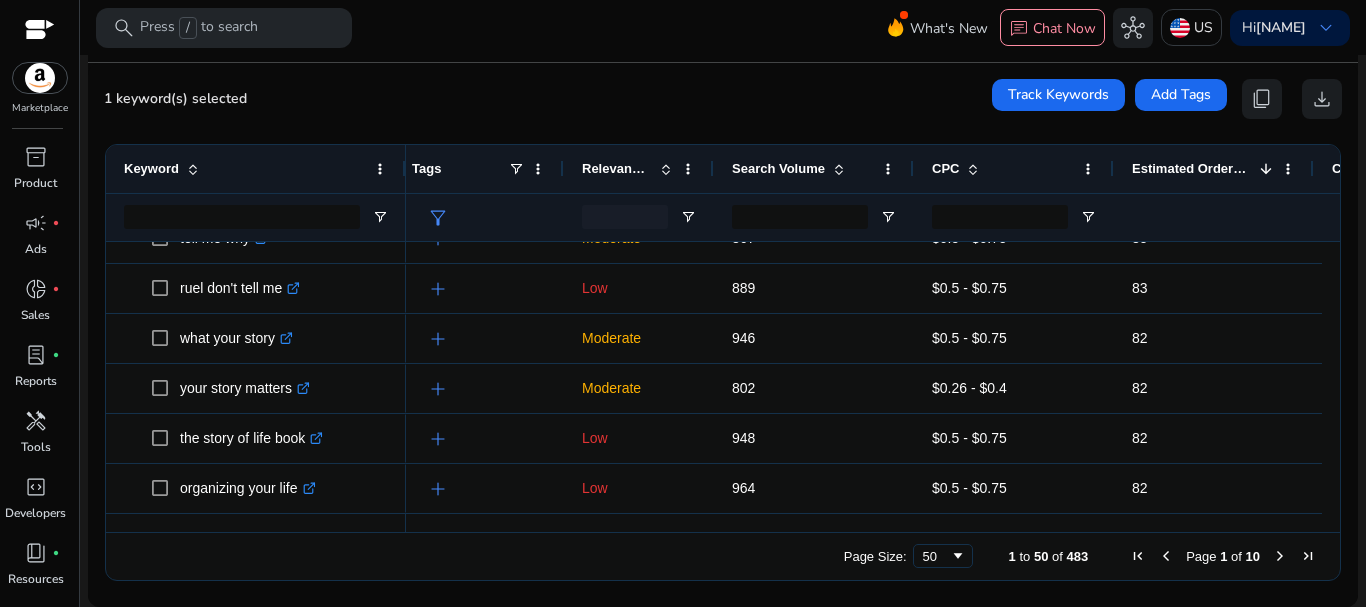 scroll, scrollTop: 1628, scrollLeft: 0, axis: vertical 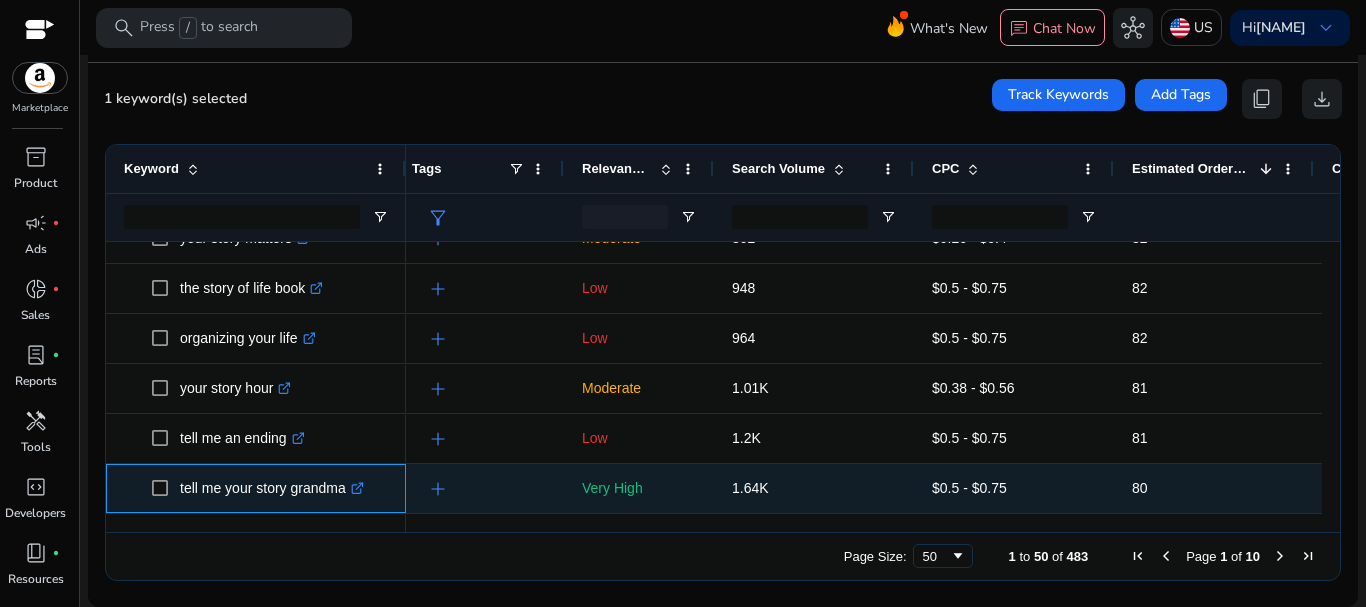 drag, startPoint x: 180, startPoint y: 472, endPoint x: 352, endPoint y: 473, distance: 172.00291 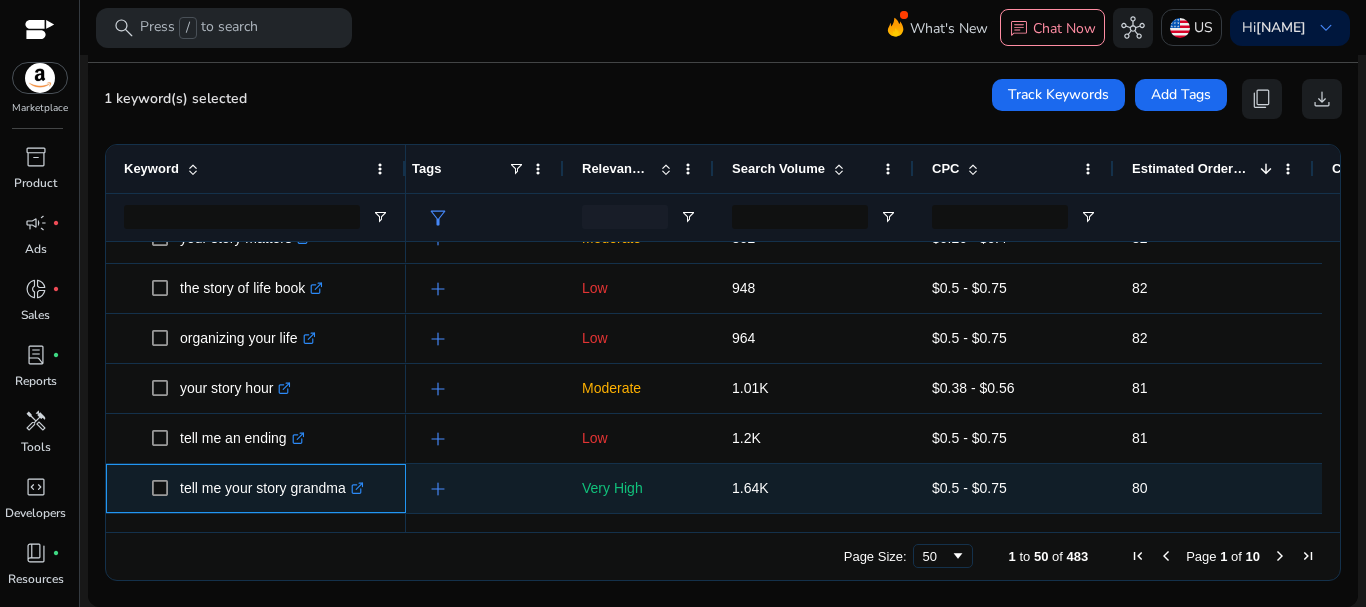copy on "tell me your story grandma" 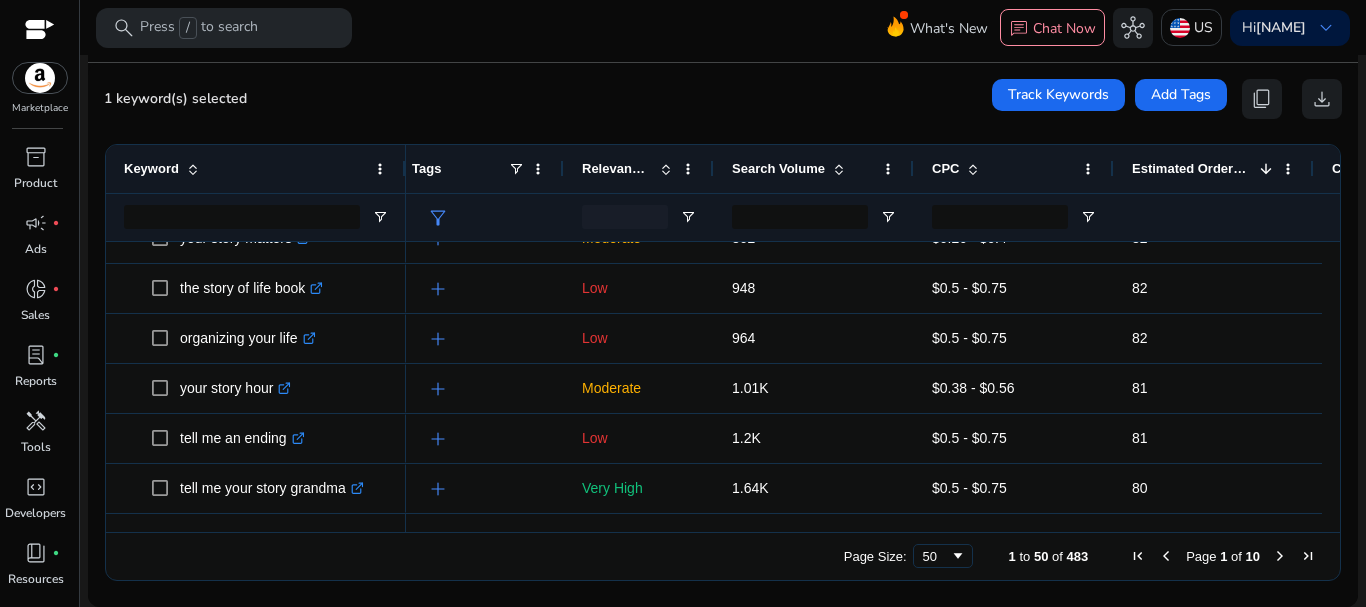 scroll, scrollTop: 1778, scrollLeft: 0, axis: vertical 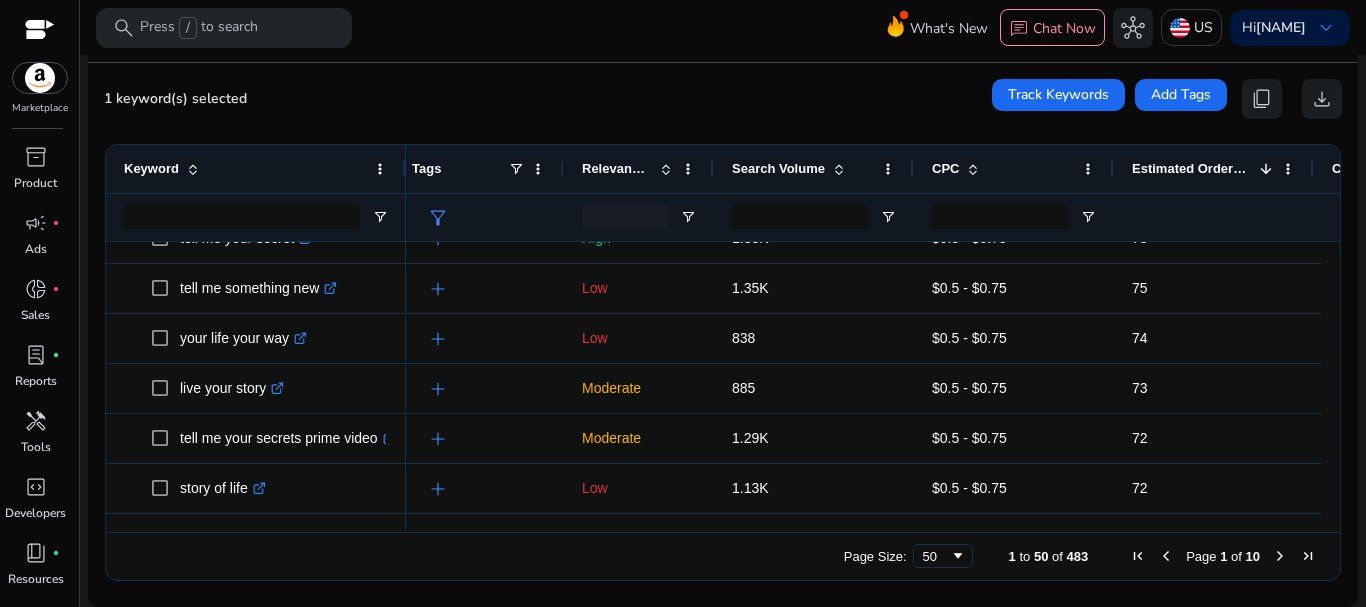 click at bounding box center (1280, 556) 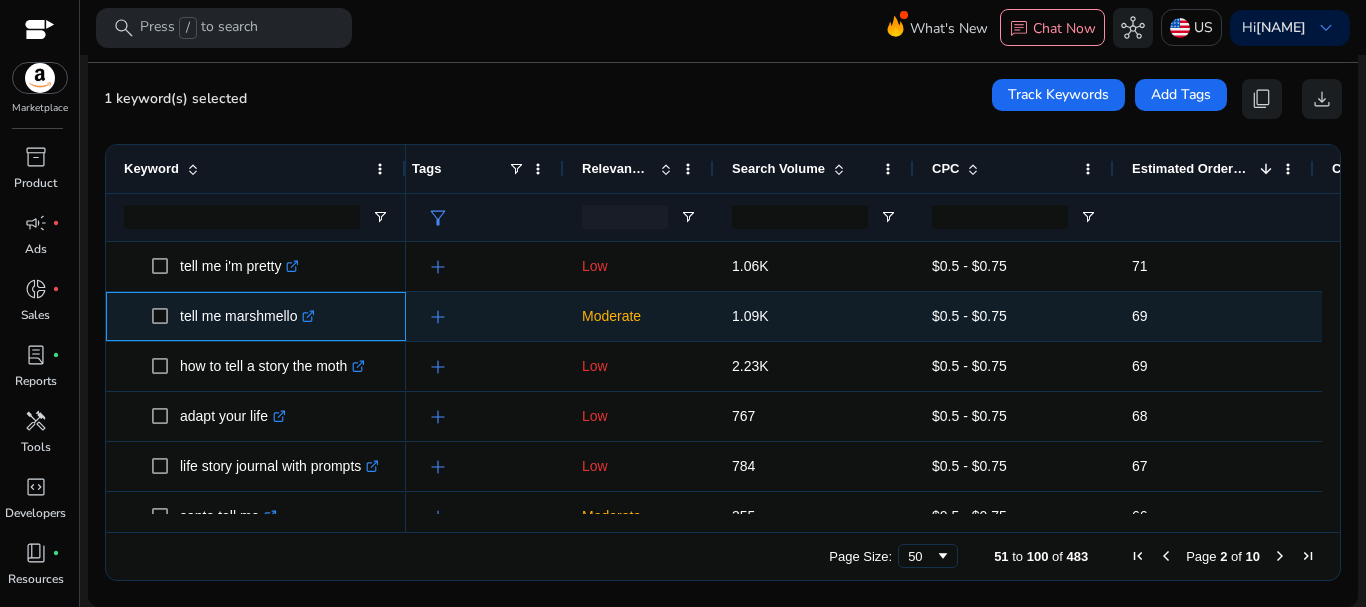 click on "tell me marshmello  .st0{fill:#2c8af8}" 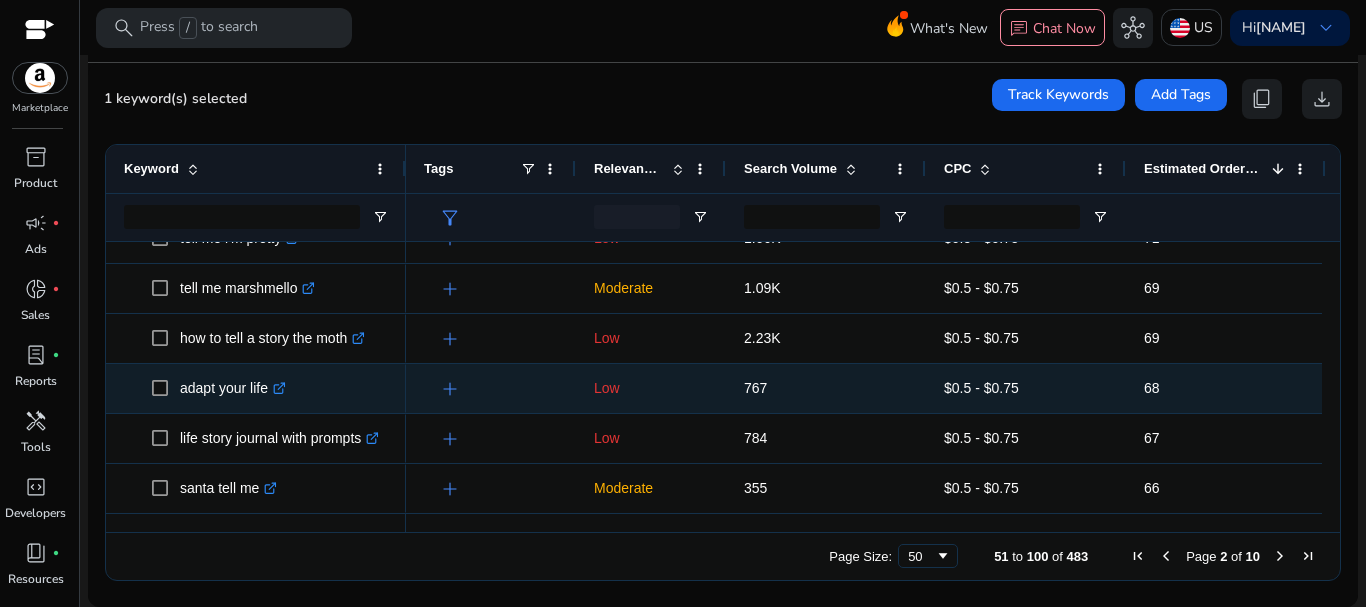 scroll, scrollTop: 78, scrollLeft: 0, axis: vertical 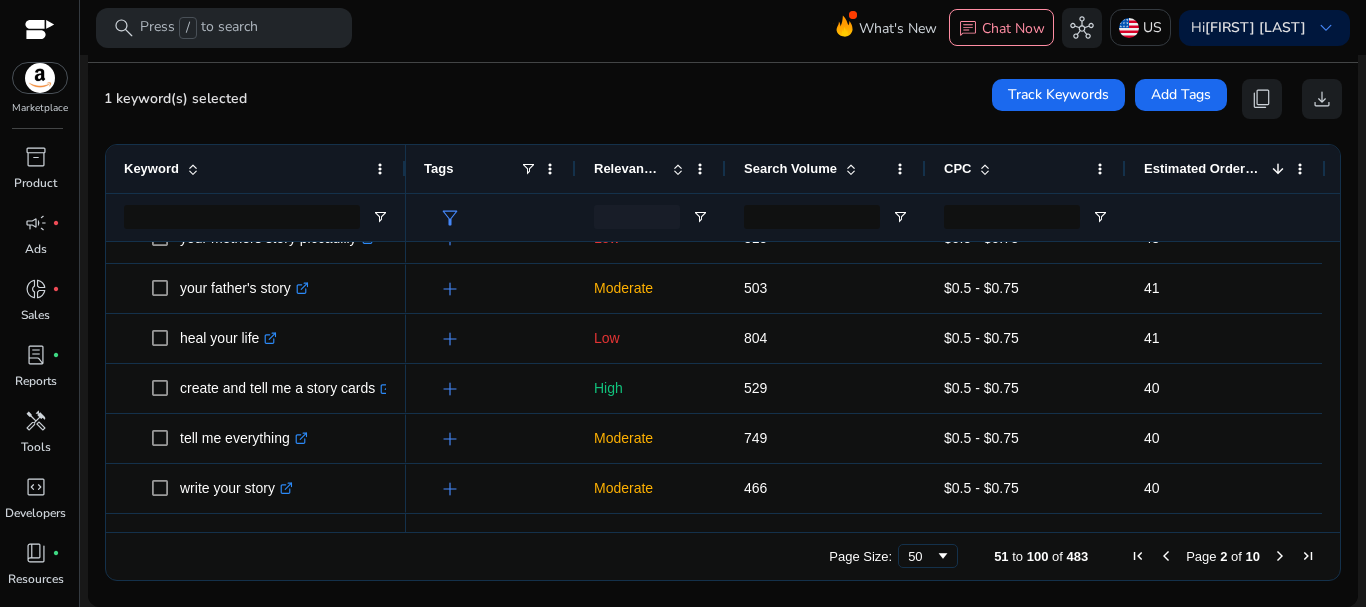 click at bounding box center (1280, 556) 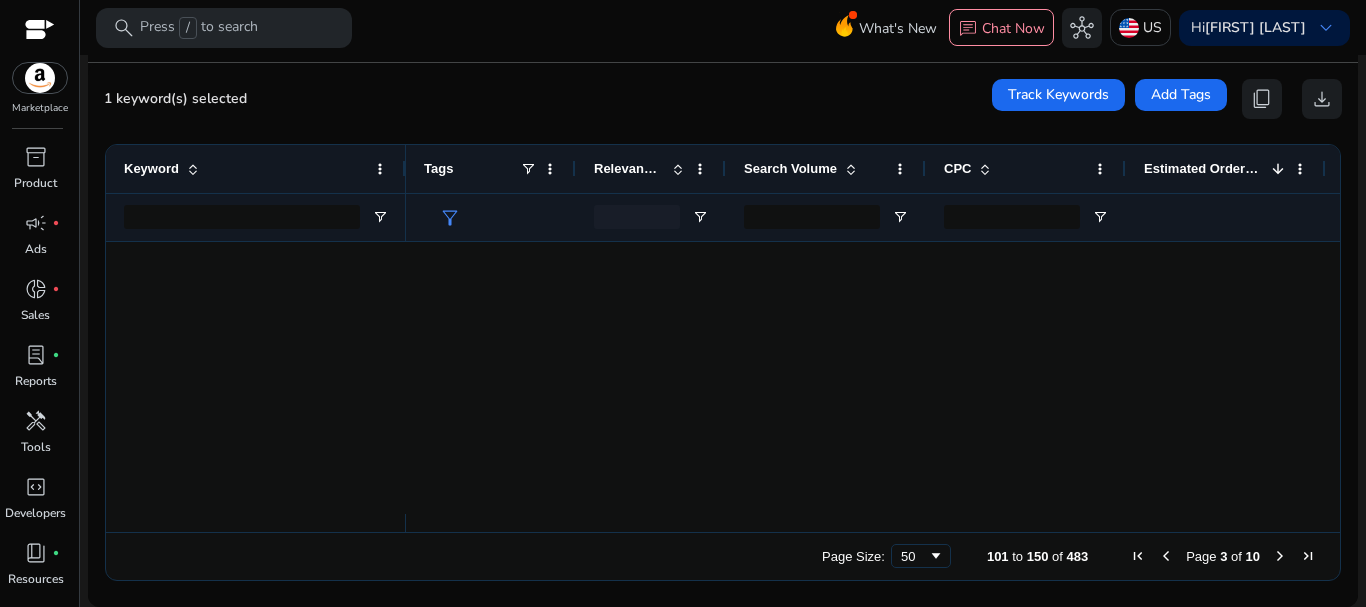 scroll, scrollTop: 0, scrollLeft: 0, axis: both 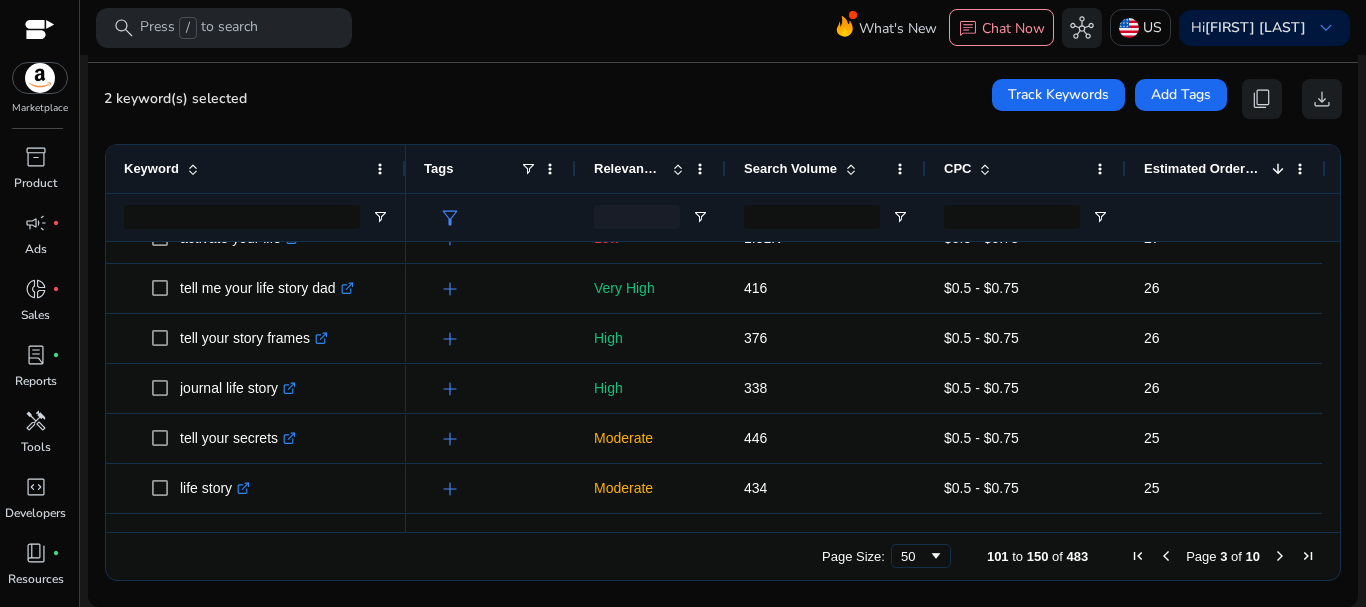 click at bounding box center [1280, 556] 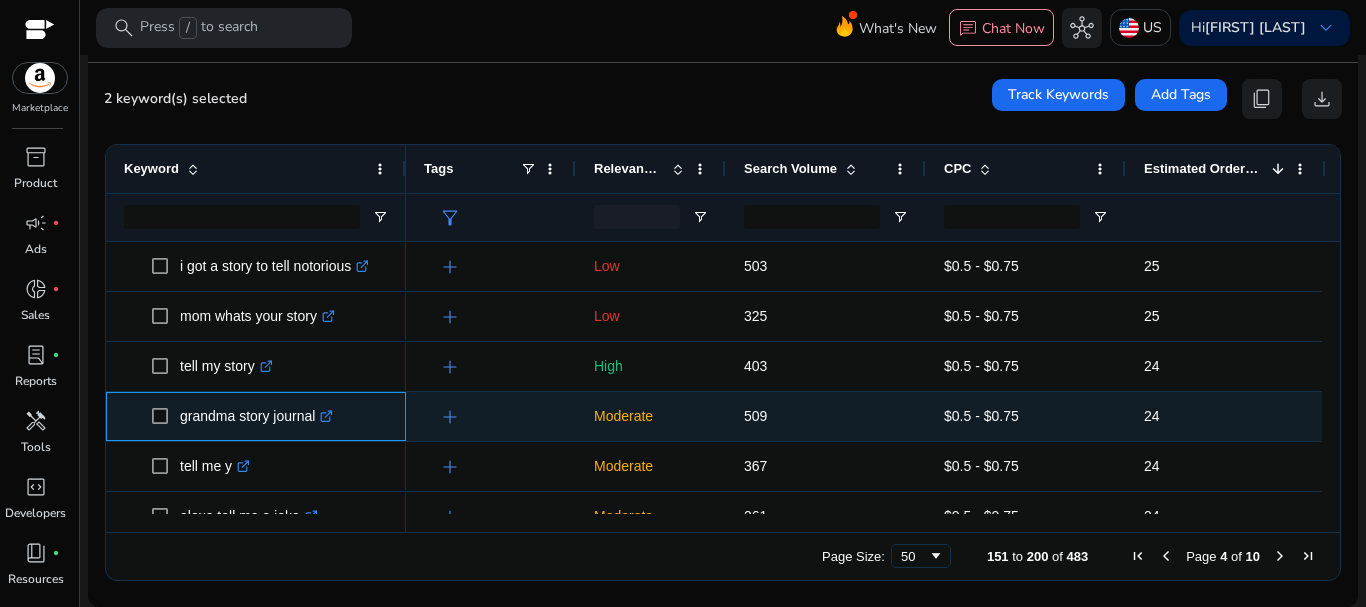 drag, startPoint x: 315, startPoint y: 415, endPoint x: 178, endPoint y: 399, distance: 137.93114 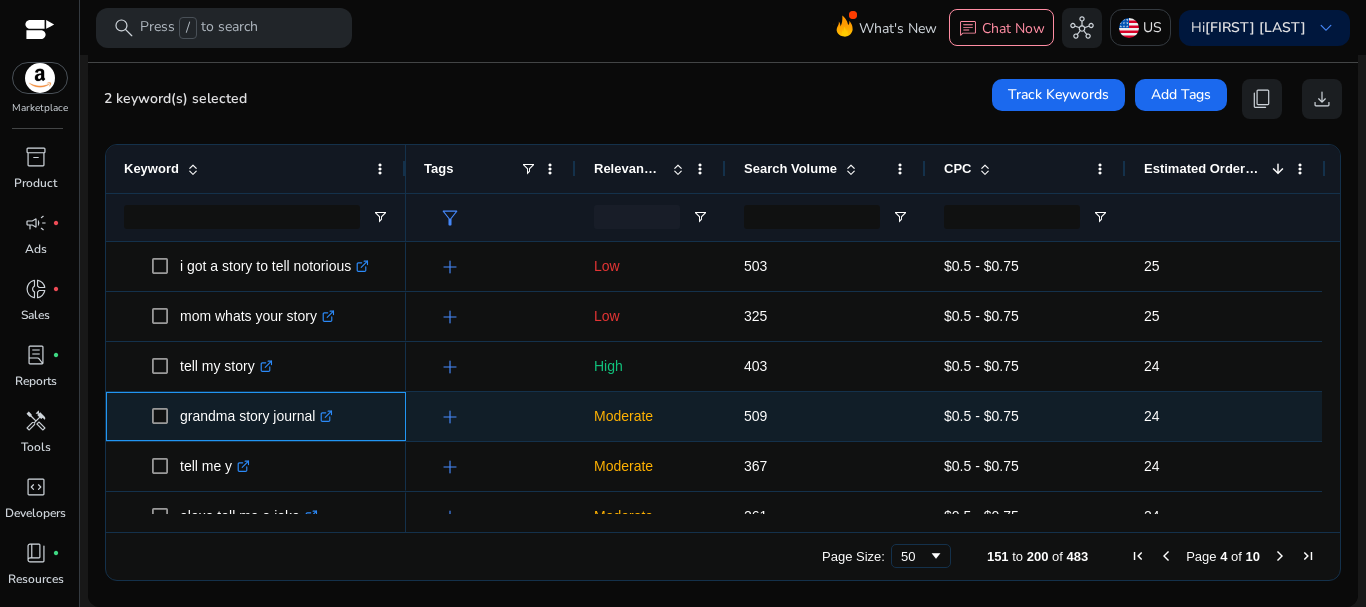 copy on "grandma story journal" 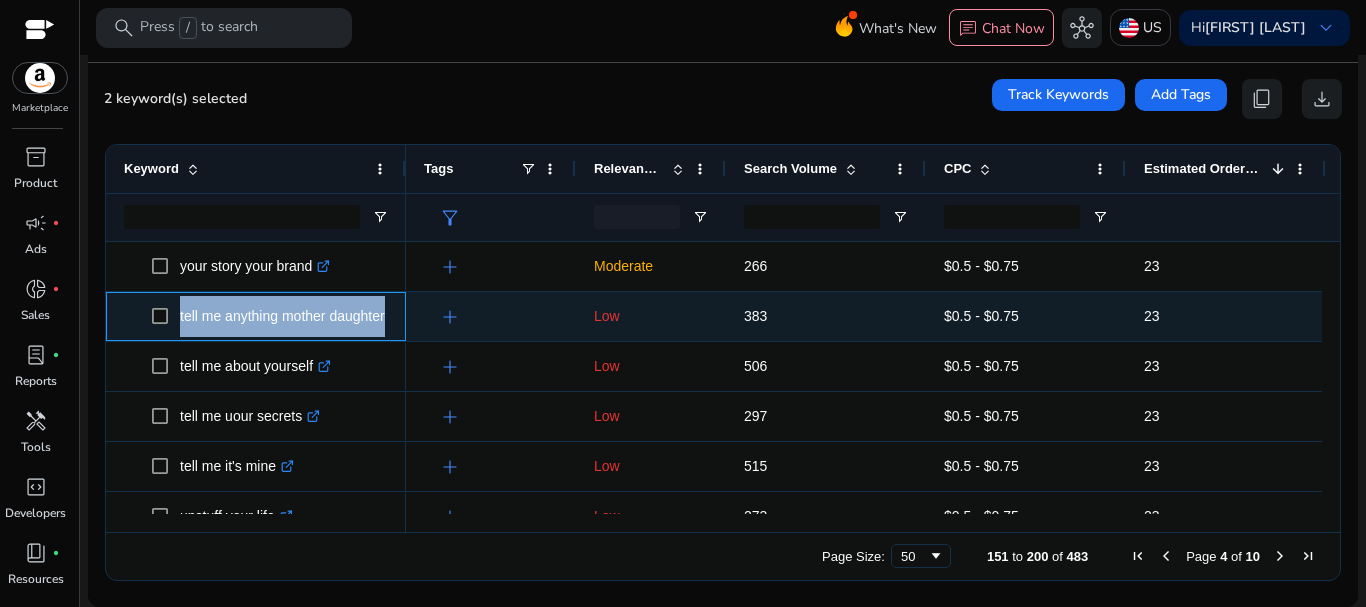 drag, startPoint x: 178, startPoint y: 314, endPoint x: 384, endPoint y: 307, distance: 206.1189 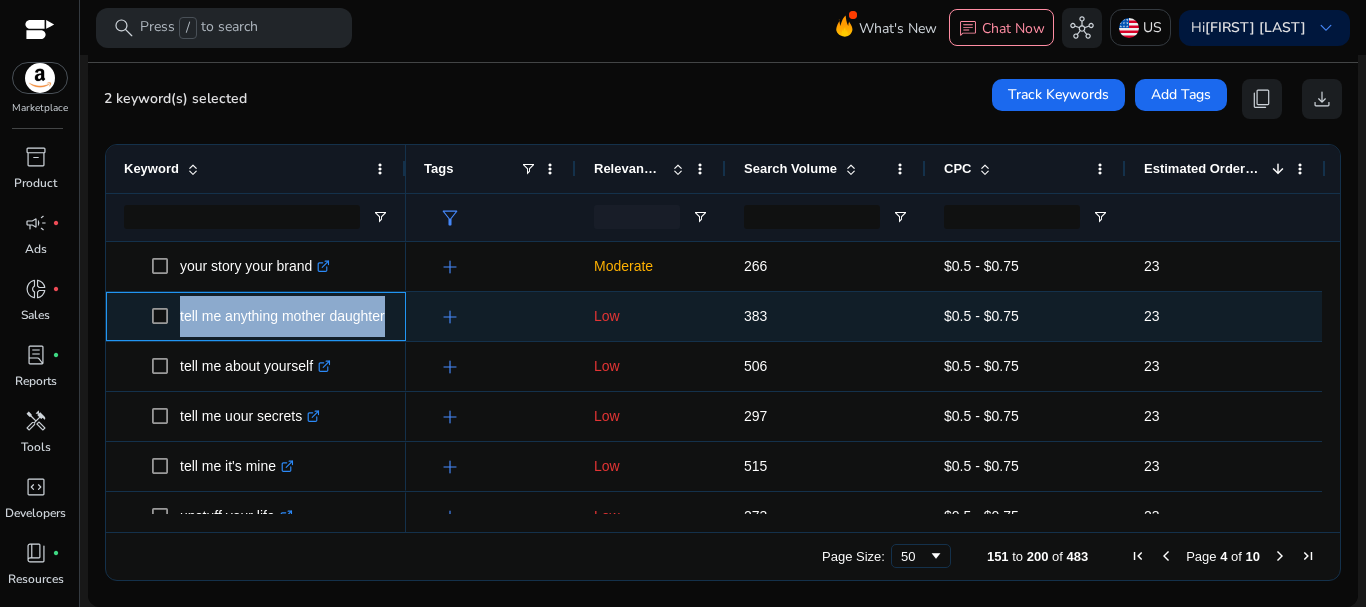 copy on "tell me anything mother daughte" 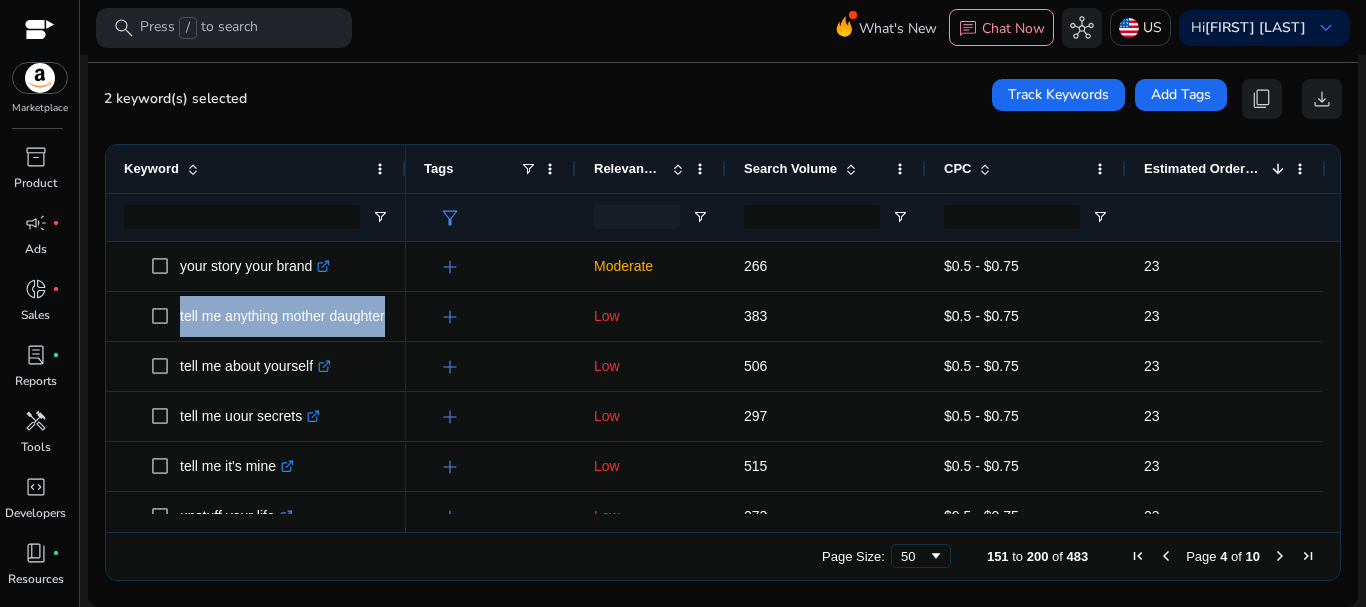 scroll, scrollTop: 778, scrollLeft: 0, axis: vertical 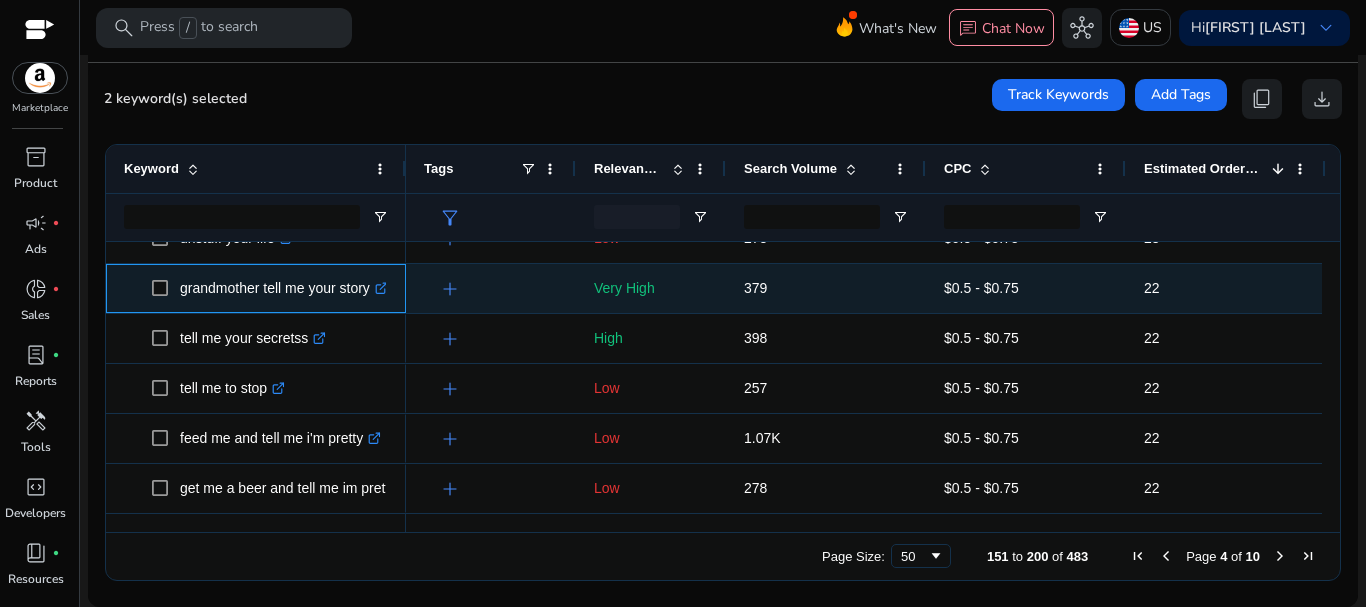 drag, startPoint x: 375, startPoint y: 285, endPoint x: 161, endPoint y: 275, distance: 214.23352 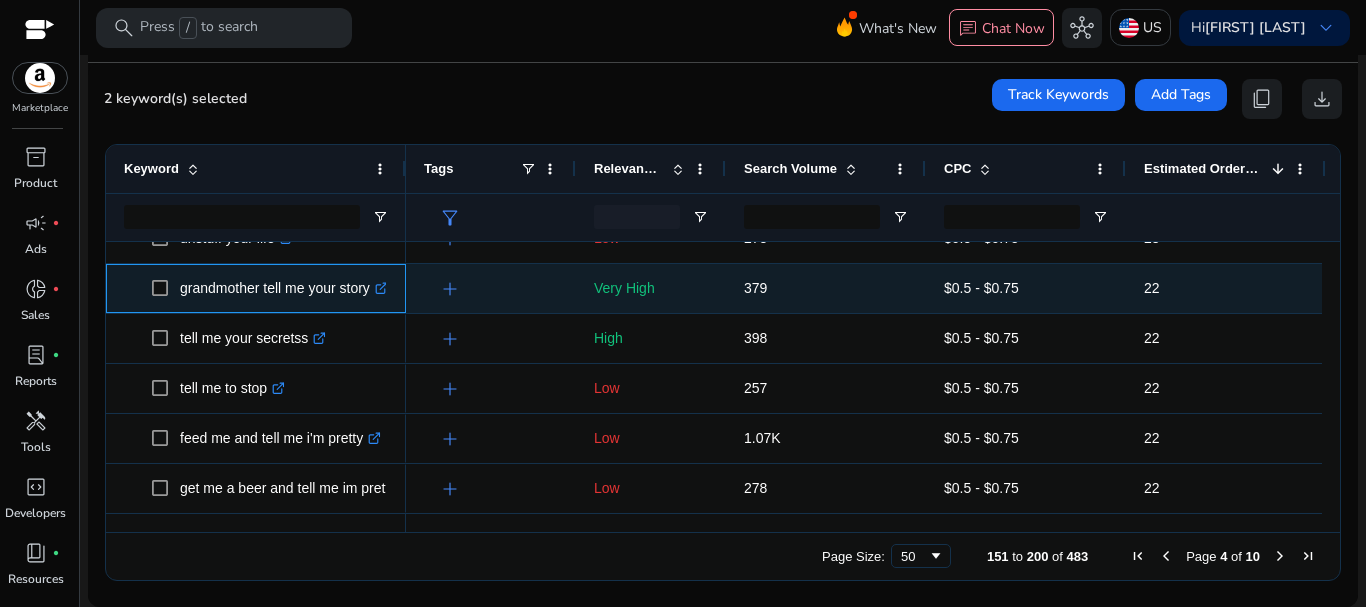 copy on "grandmother tell me your story" 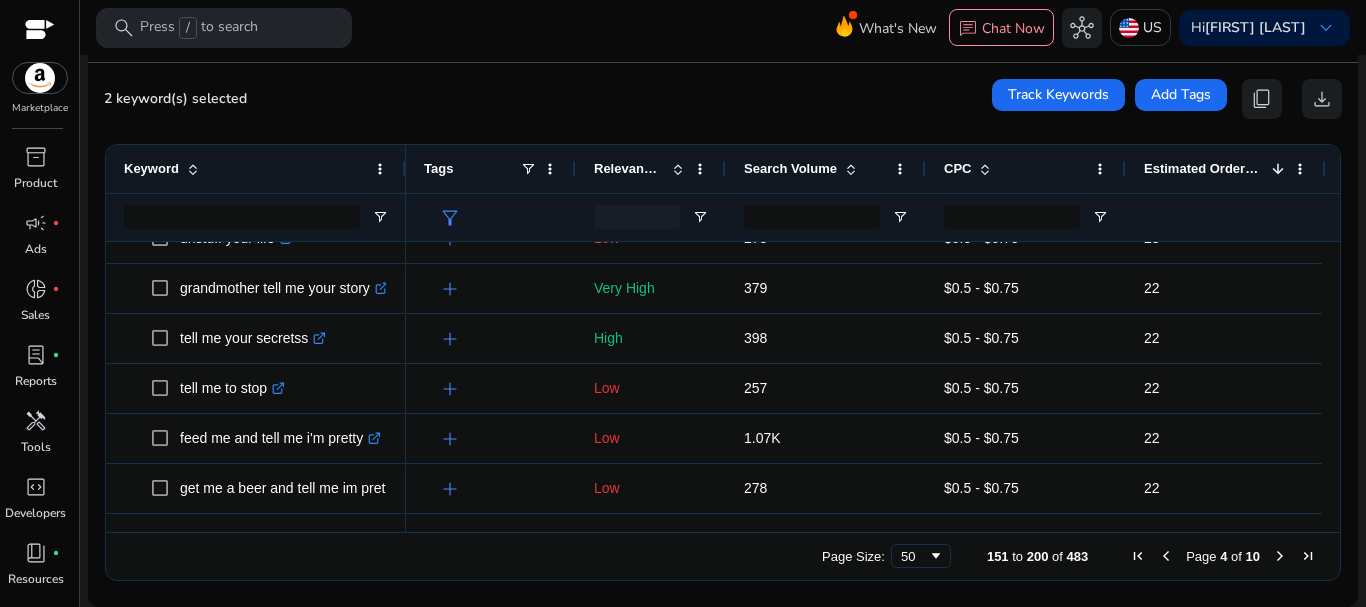 click on "**********" 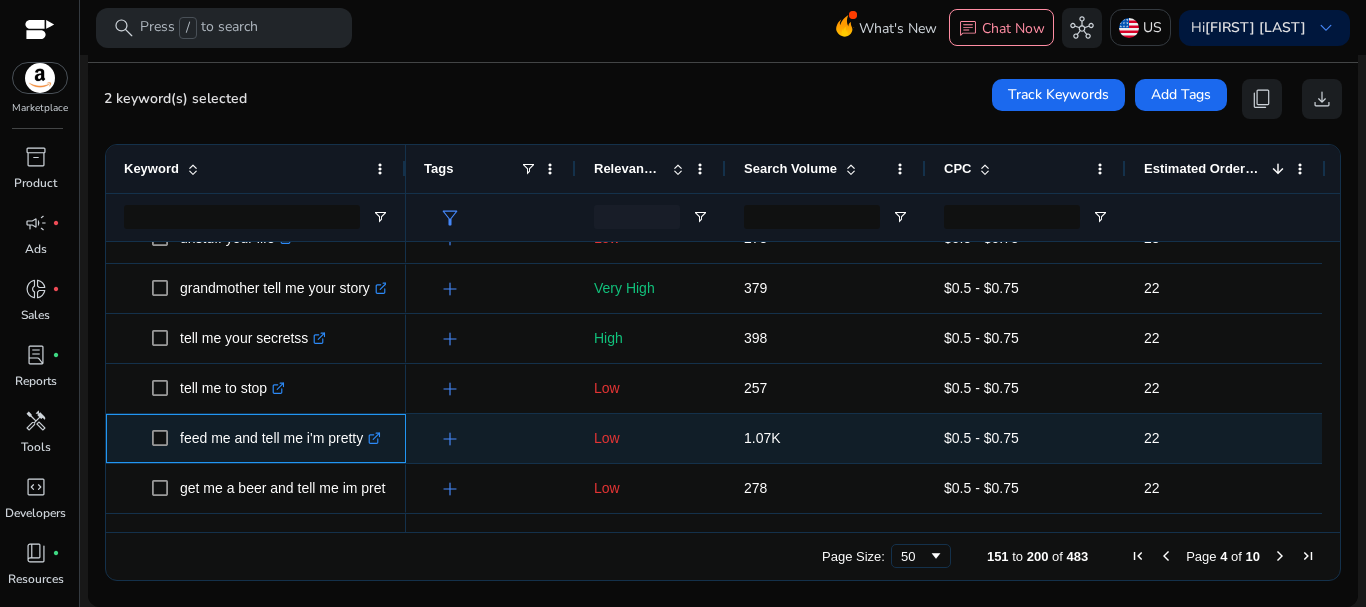 click on "feed me and tell me i'm pretty  .st0{fill:#2c8af8}" 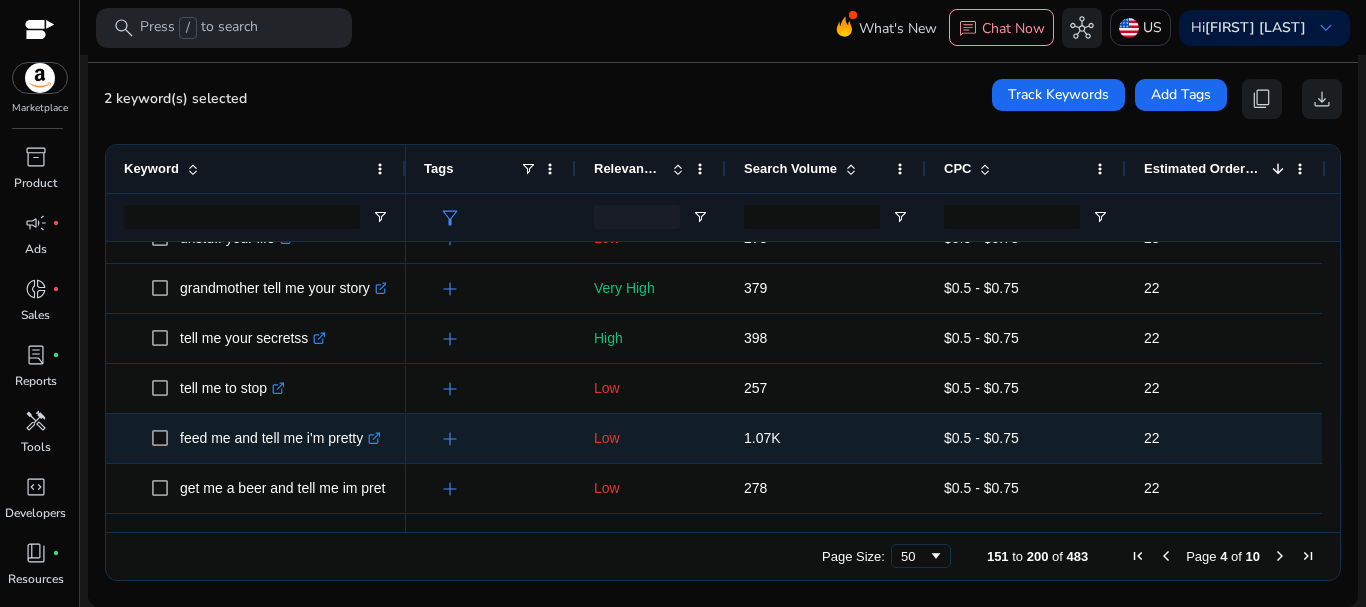 scroll, scrollTop: 878, scrollLeft: 0, axis: vertical 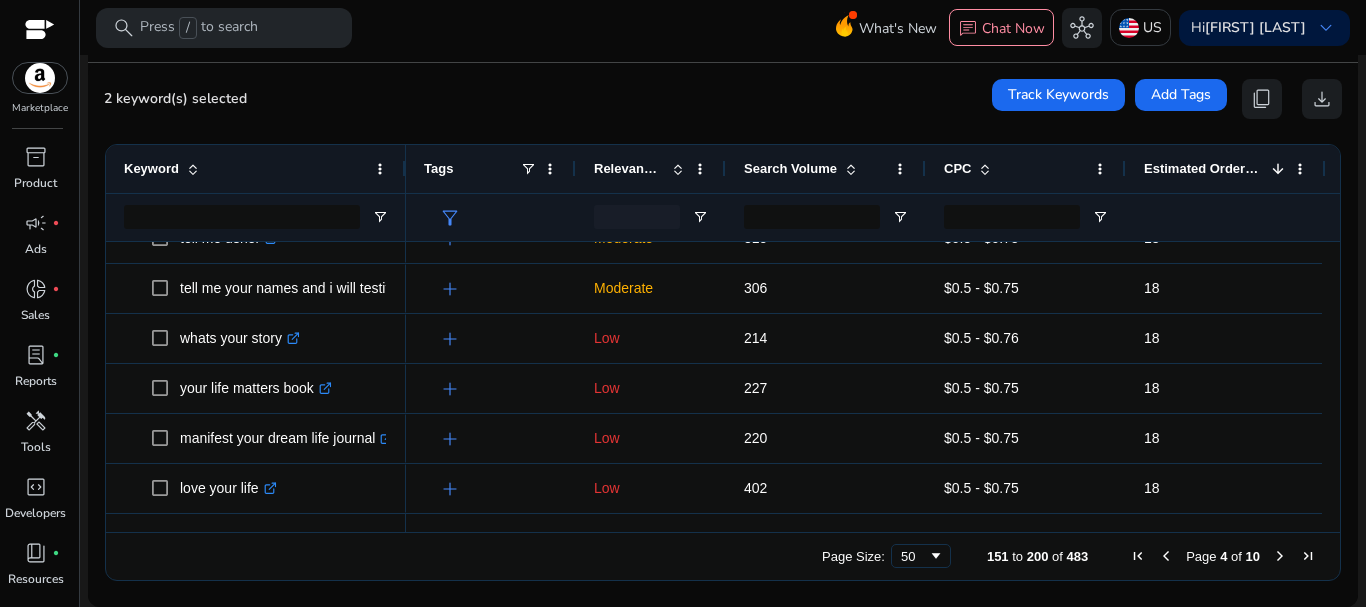 click at bounding box center (1280, 556) 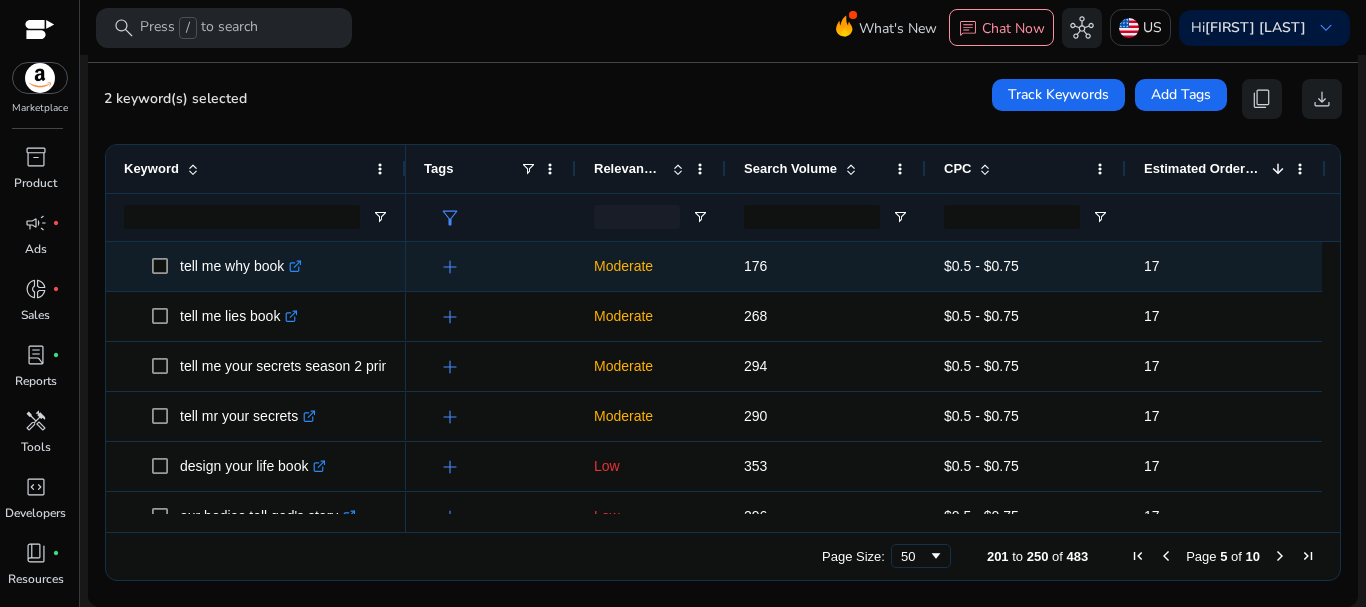 click on "tell me why book  .st0{fill:#2c8af8}" 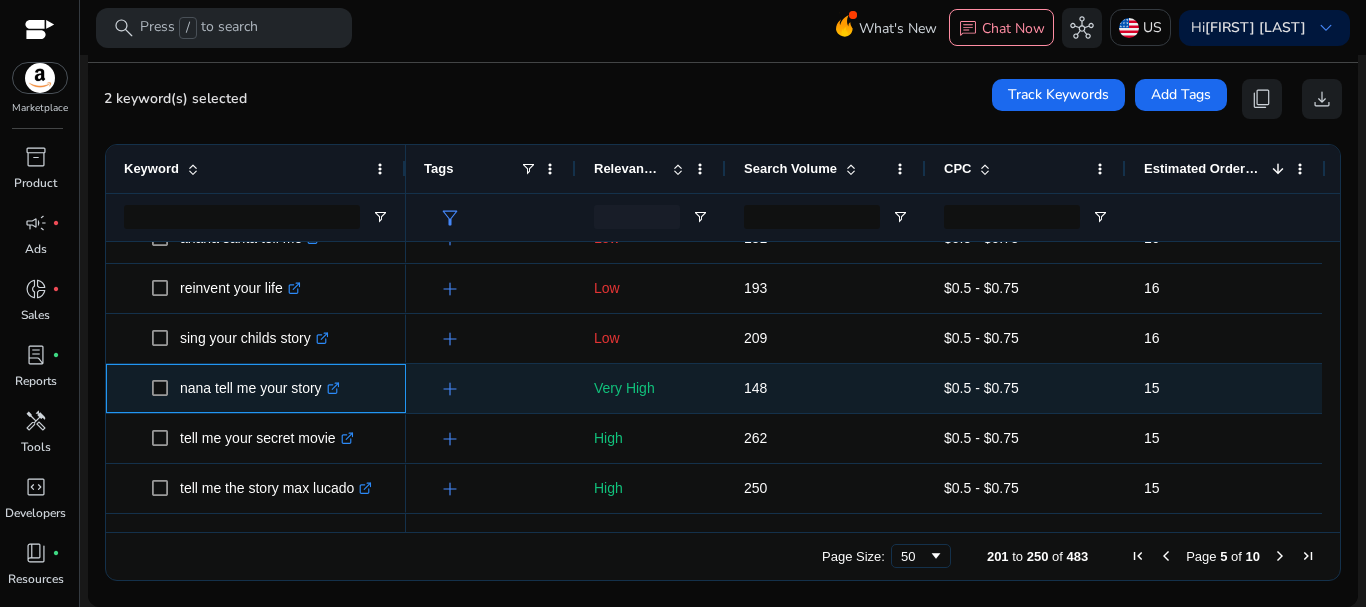 drag, startPoint x: 177, startPoint y: 380, endPoint x: 323, endPoint y: 367, distance: 146.57762 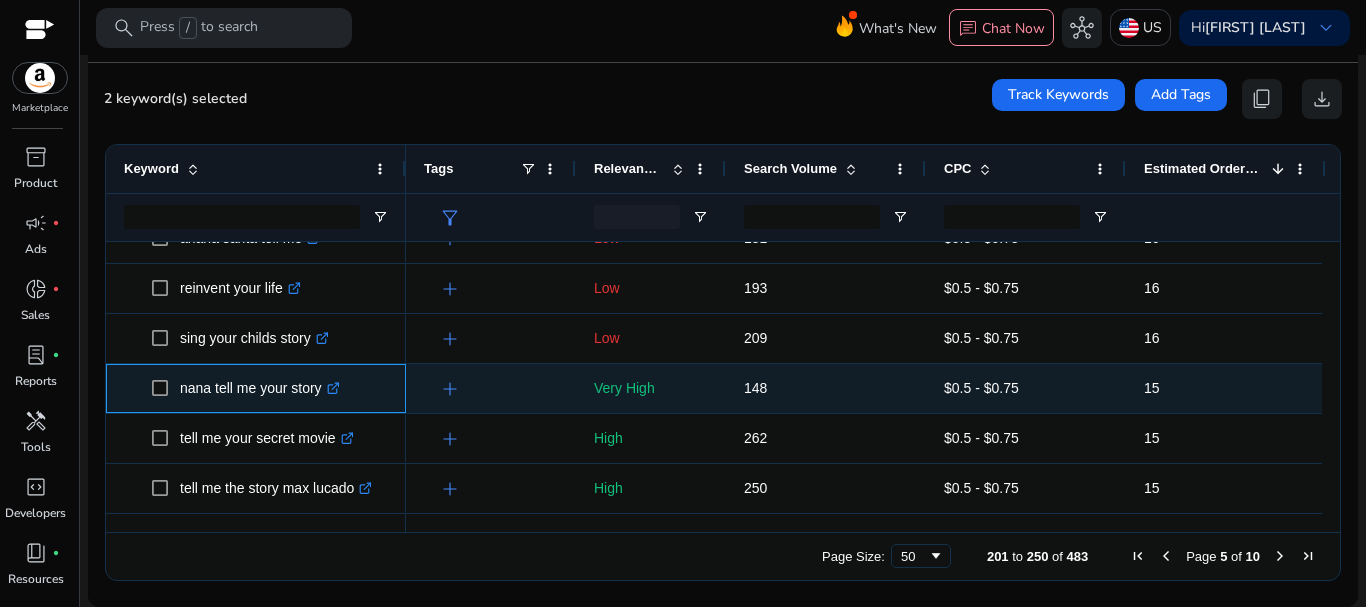 copy on "nana tell me your story" 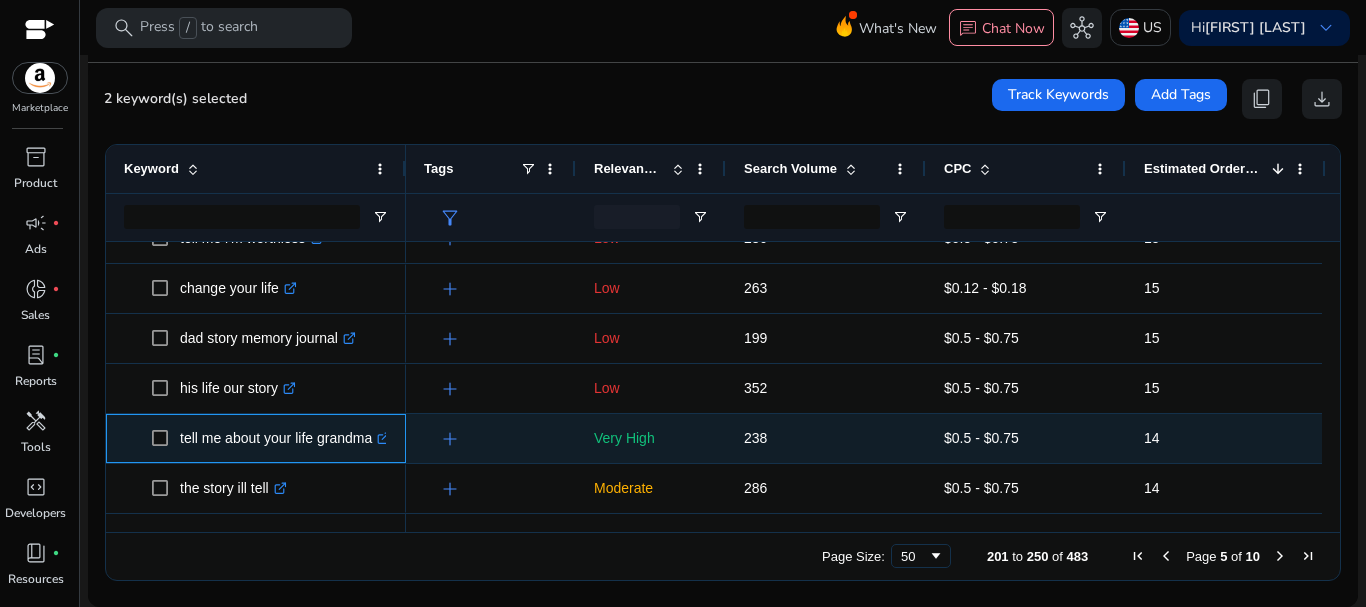 drag, startPoint x: 177, startPoint y: 429, endPoint x: 460, endPoint y: 439, distance: 283.17664 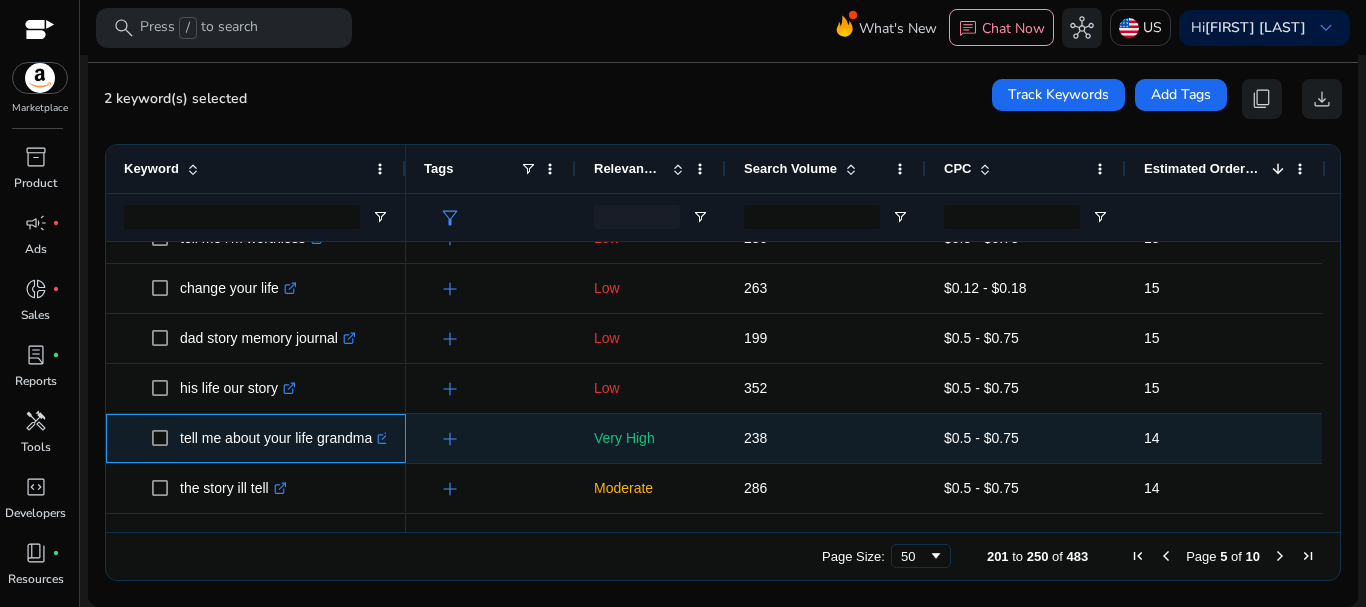 click on "tell me about your life grandma  .st0{fill:#2c8af8}" 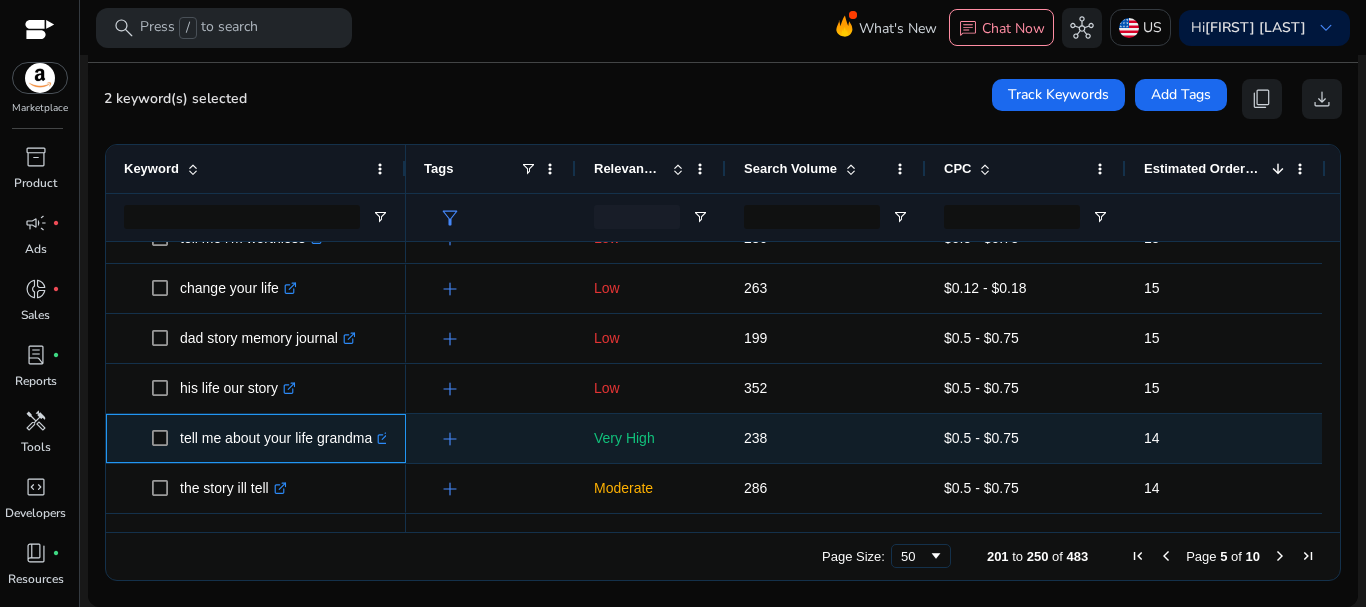 drag, startPoint x: 181, startPoint y: 428, endPoint x: 233, endPoint y: 437, distance: 52.773098 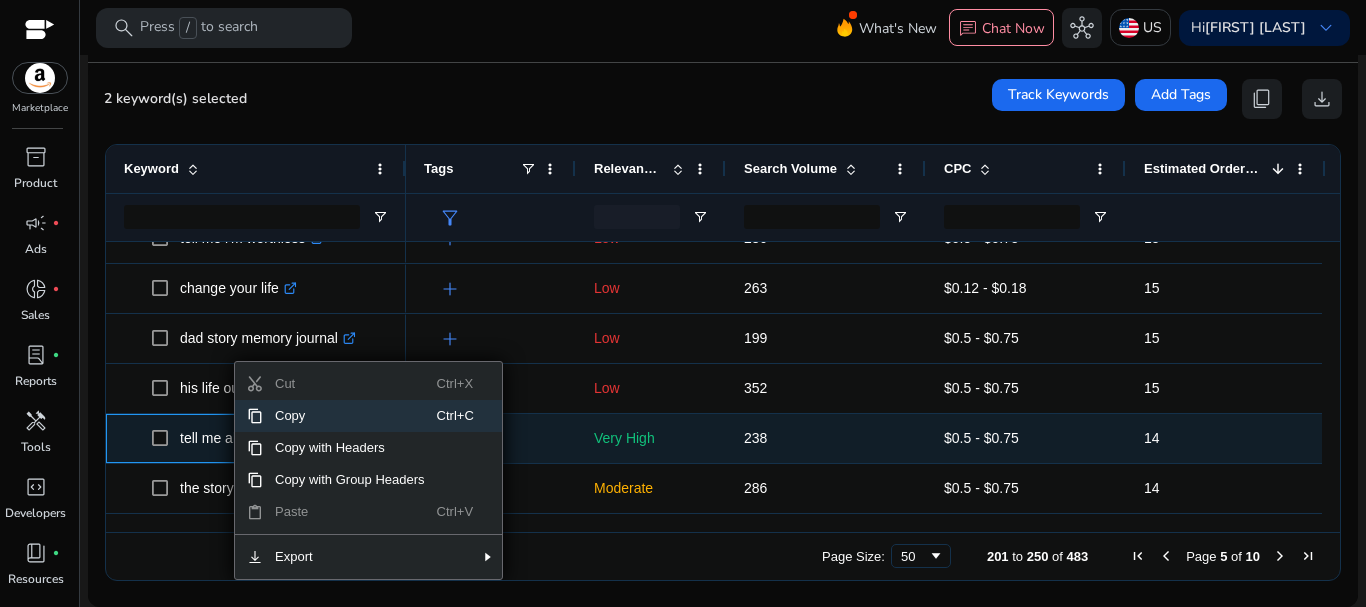 click on "tell me about your life grandma  .st0{fill:#2c8af8}" 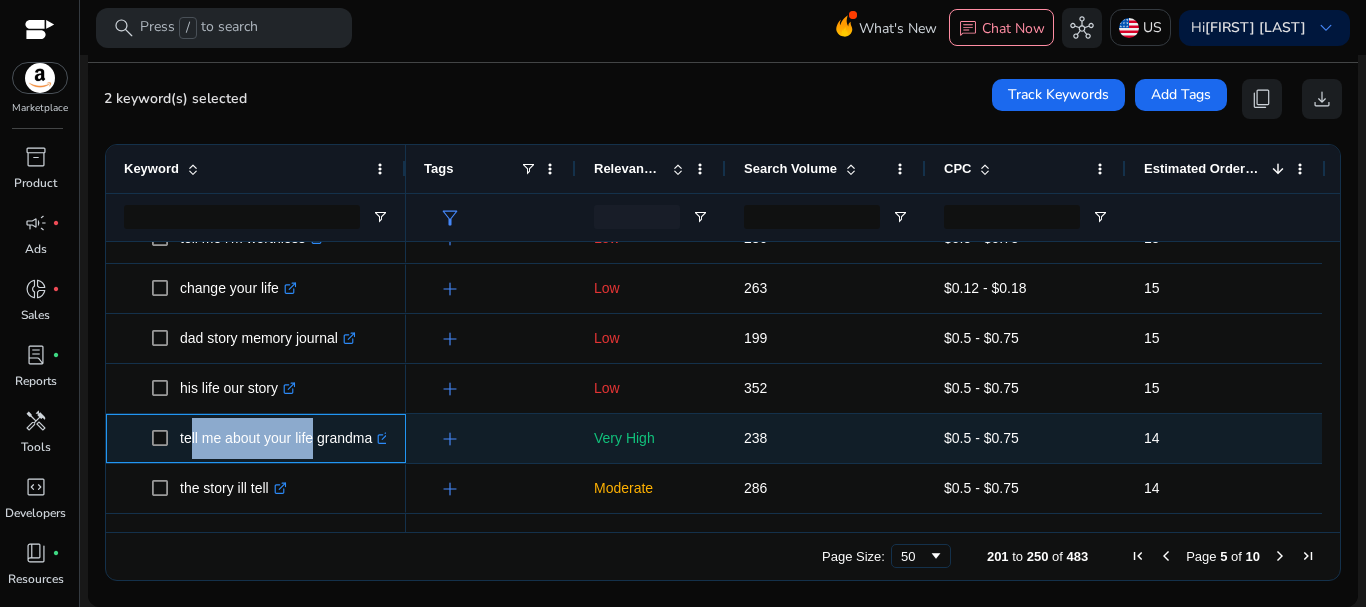 drag, startPoint x: 183, startPoint y: 435, endPoint x: 307, endPoint y: 426, distance: 124.32619 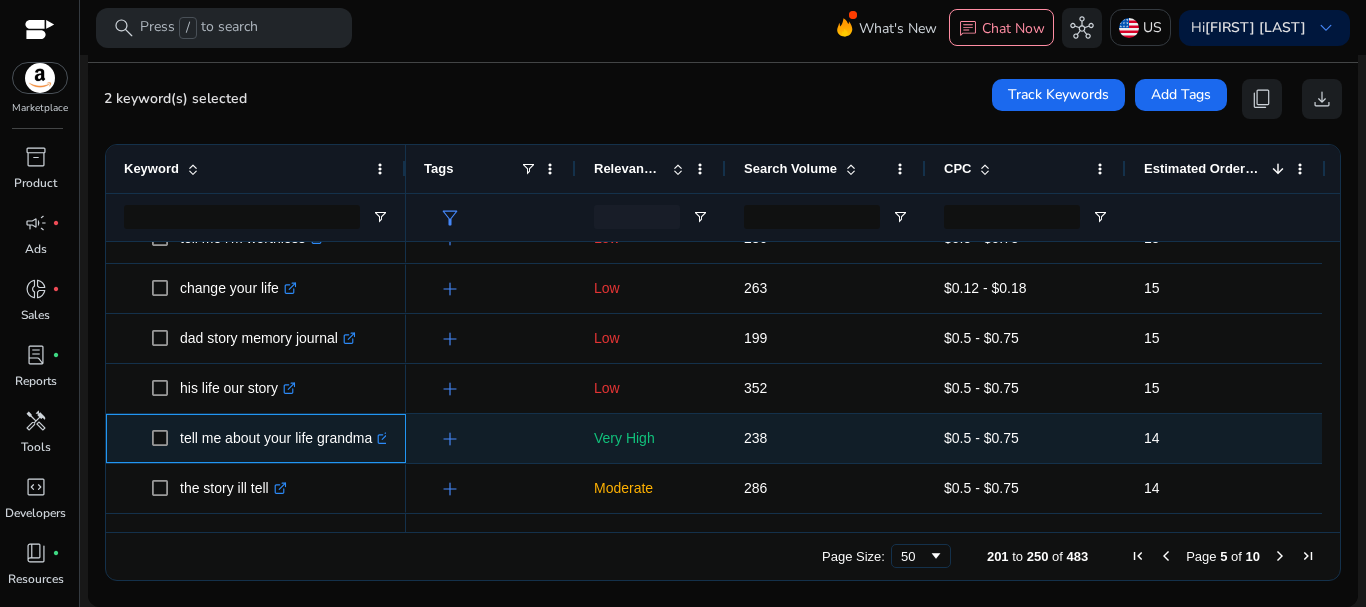click 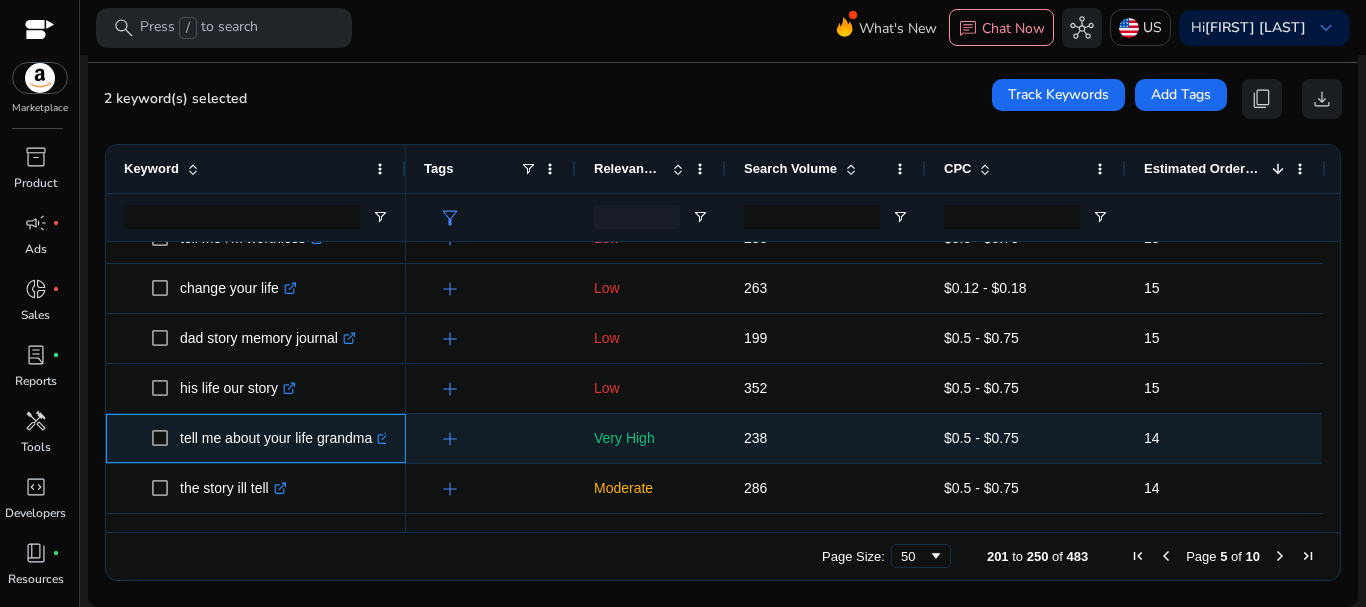 drag, startPoint x: 178, startPoint y: 423, endPoint x: 279, endPoint y: 429, distance: 101.17806 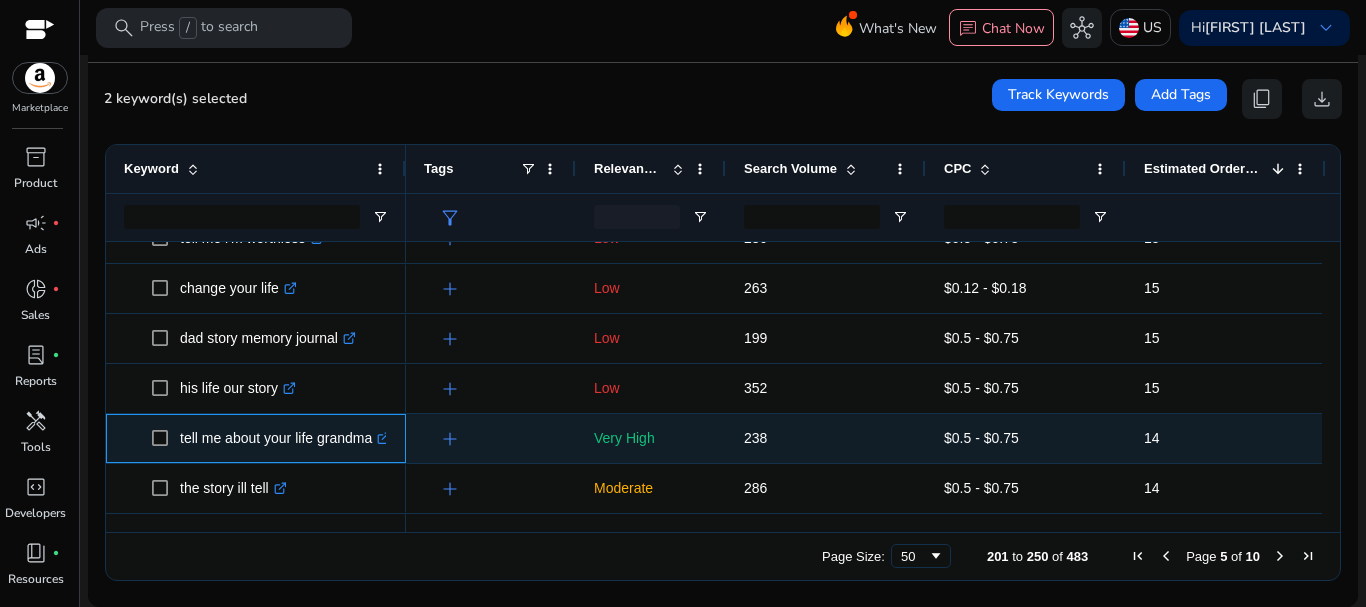 click on "tell me about your life grandma  .st0{fill:#2c8af8}" 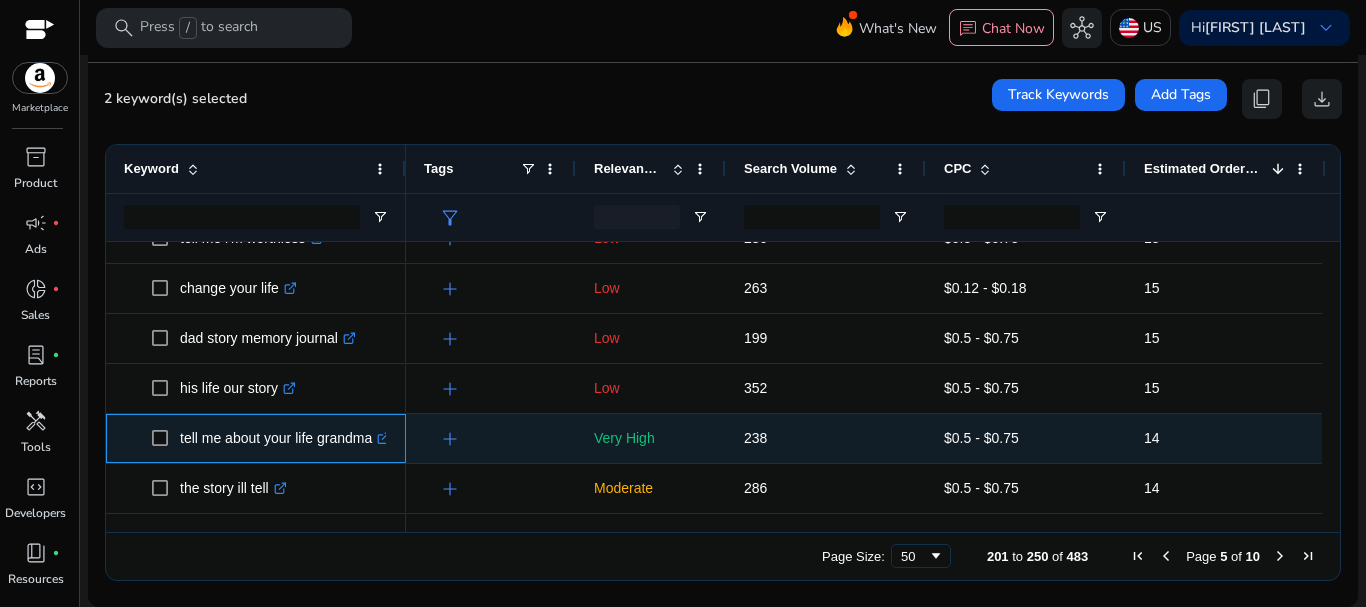 drag, startPoint x: 173, startPoint y: 430, endPoint x: 375, endPoint y: 436, distance: 202.0891 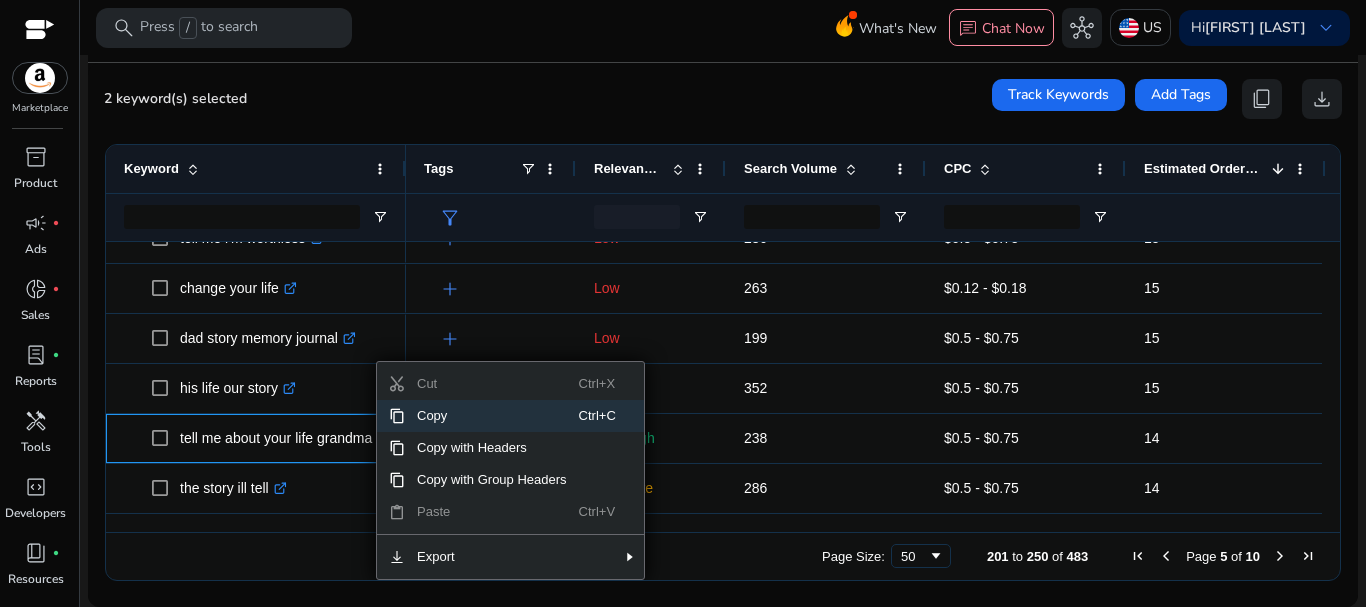 click on "Copy" 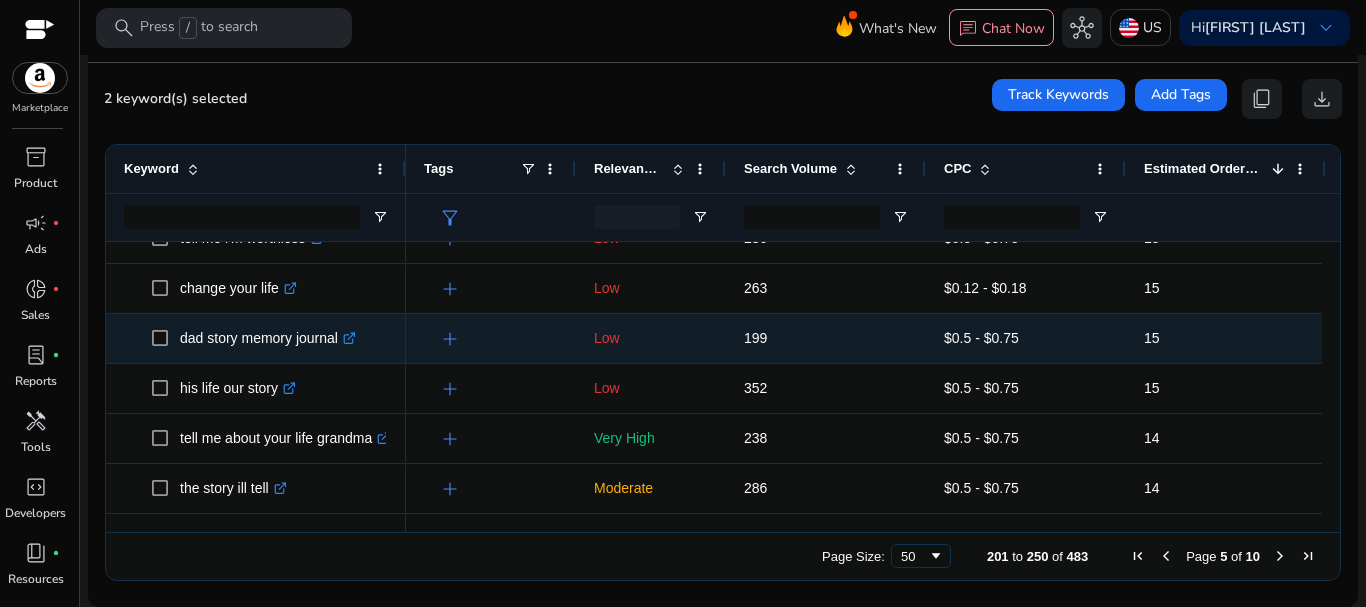 scroll, scrollTop: 1128, scrollLeft: 0, axis: vertical 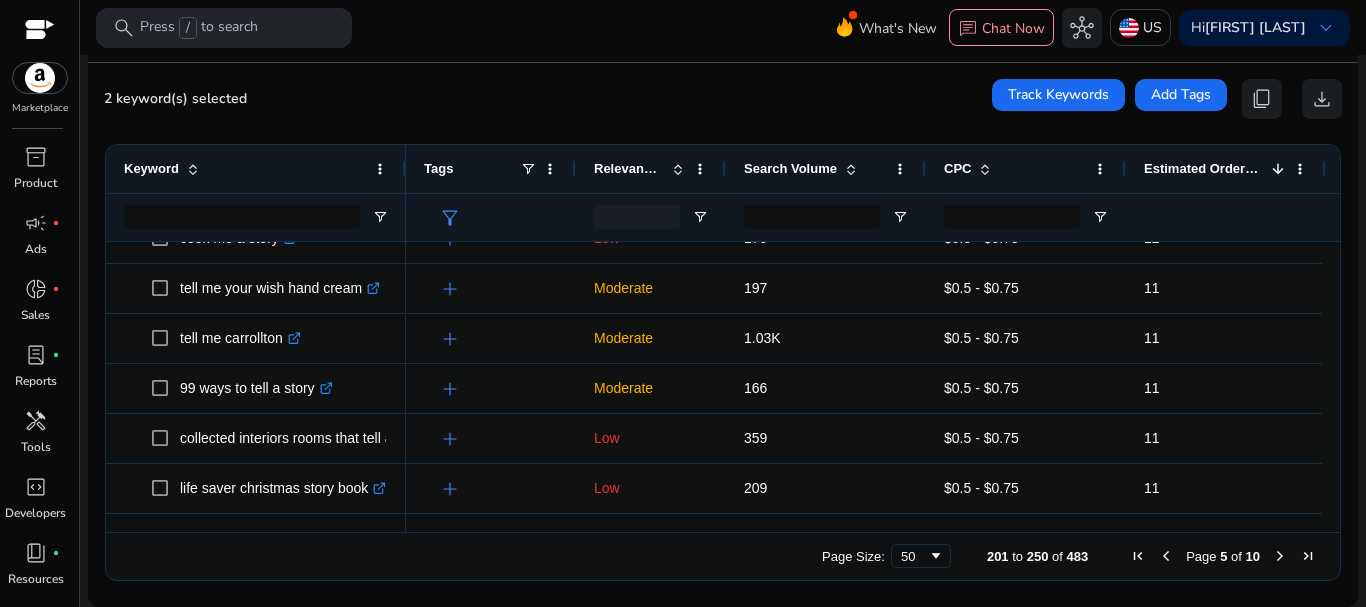 click at bounding box center [1280, 556] 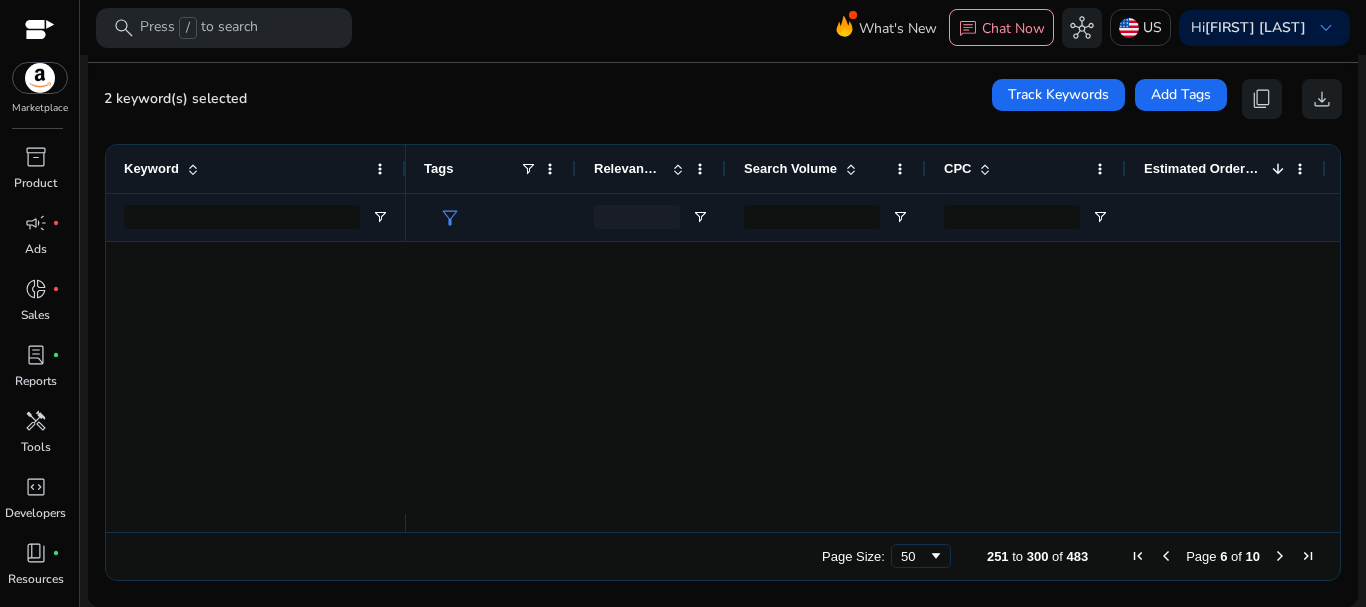 scroll, scrollTop: 0, scrollLeft: 0, axis: both 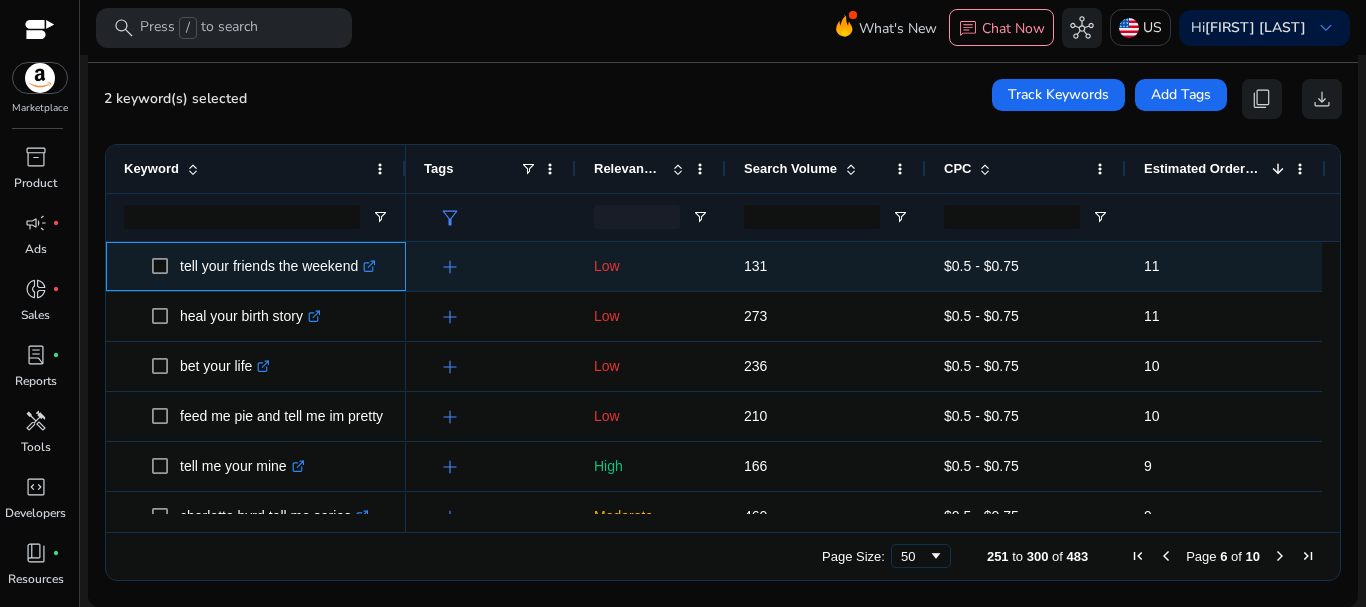 click on "tell your friends the weekend  .st0{fill:#2c8af8}" 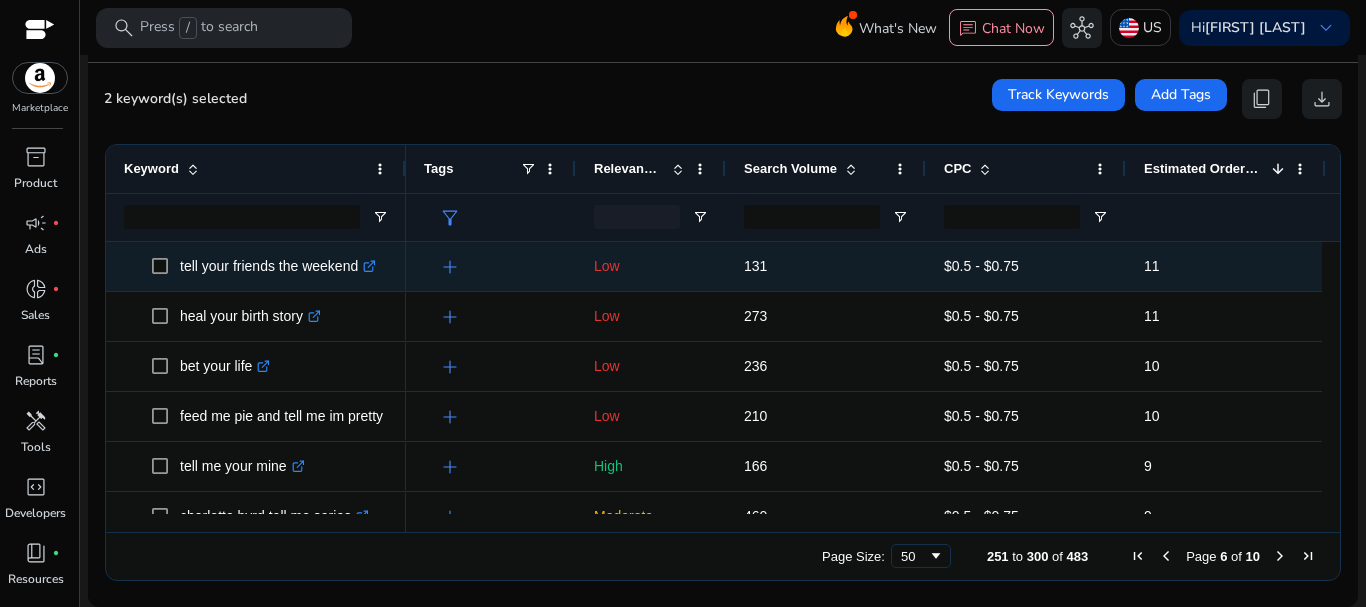 scroll, scrollTop: 78, scrollLeft: 0, axis: vertical 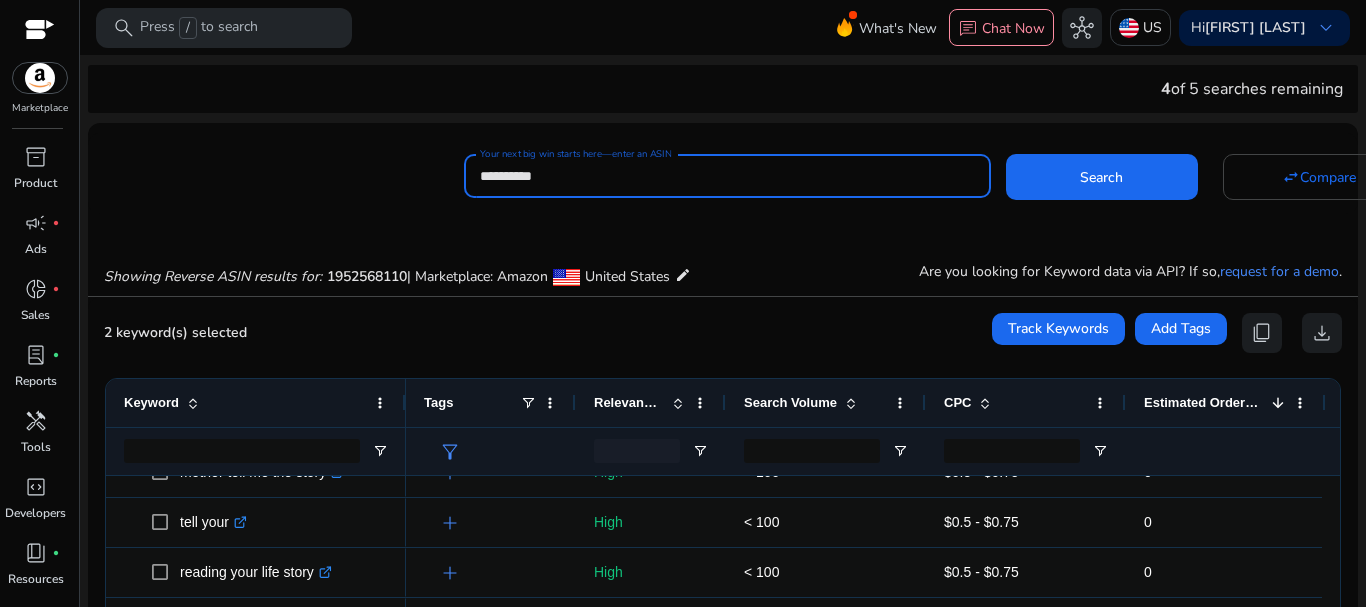 click on "**********" at bounding box center [727, 176] 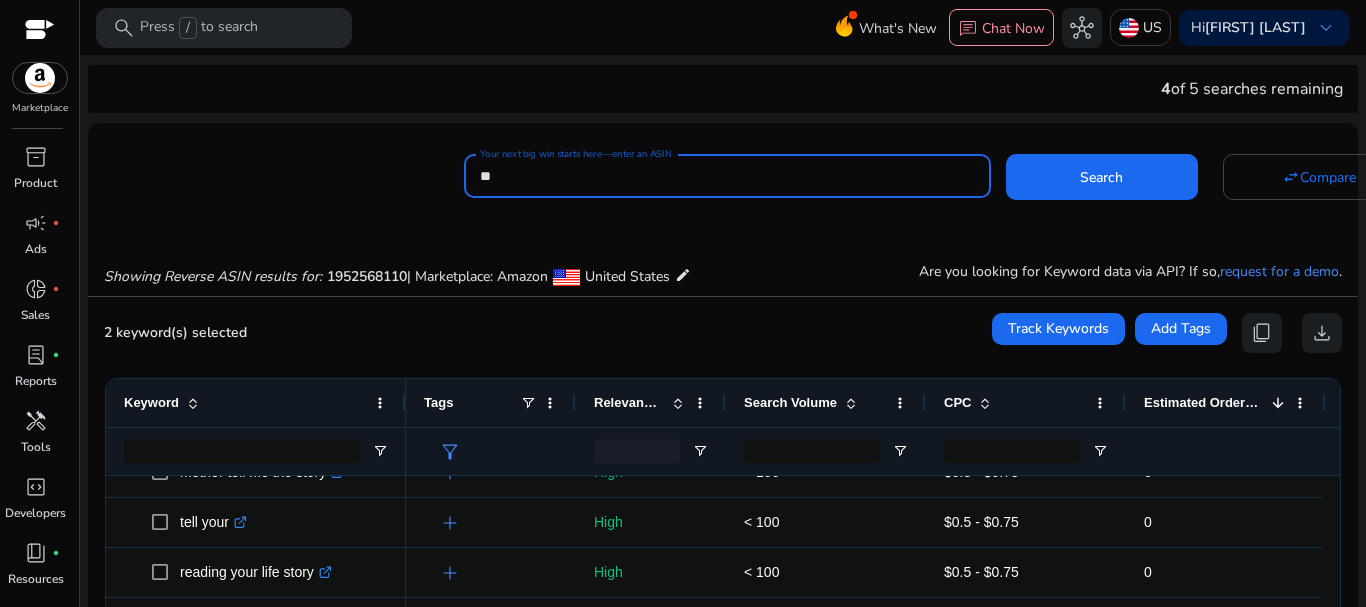 type on "*" 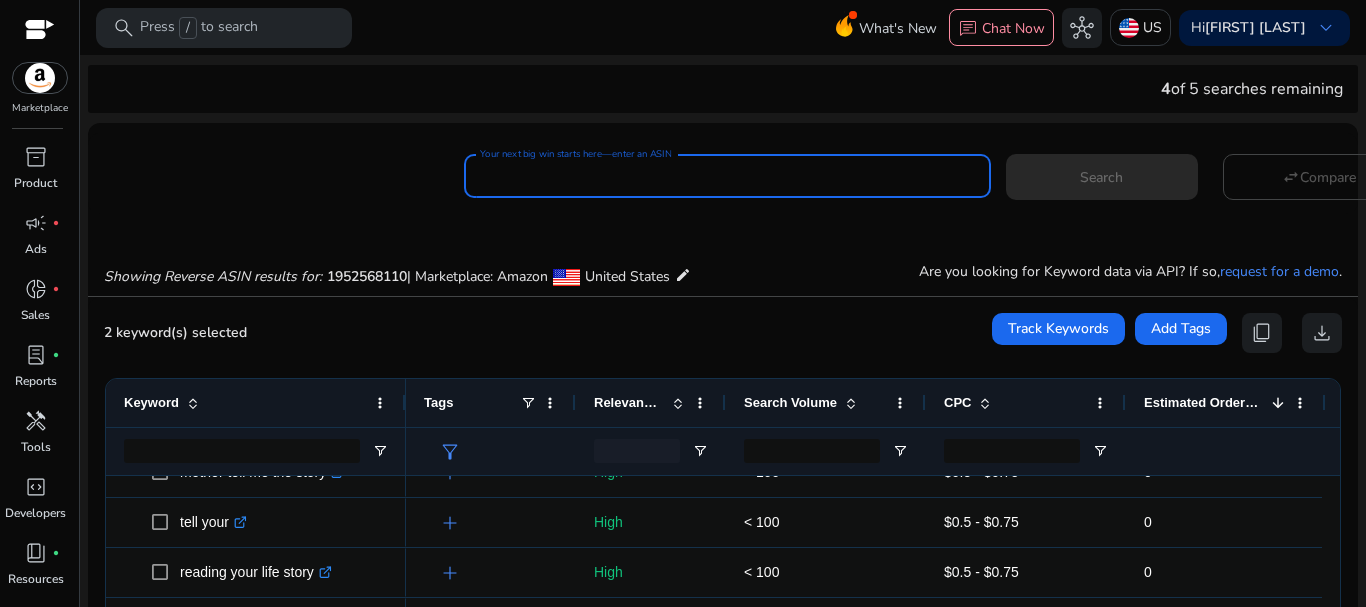 paste on "**********" 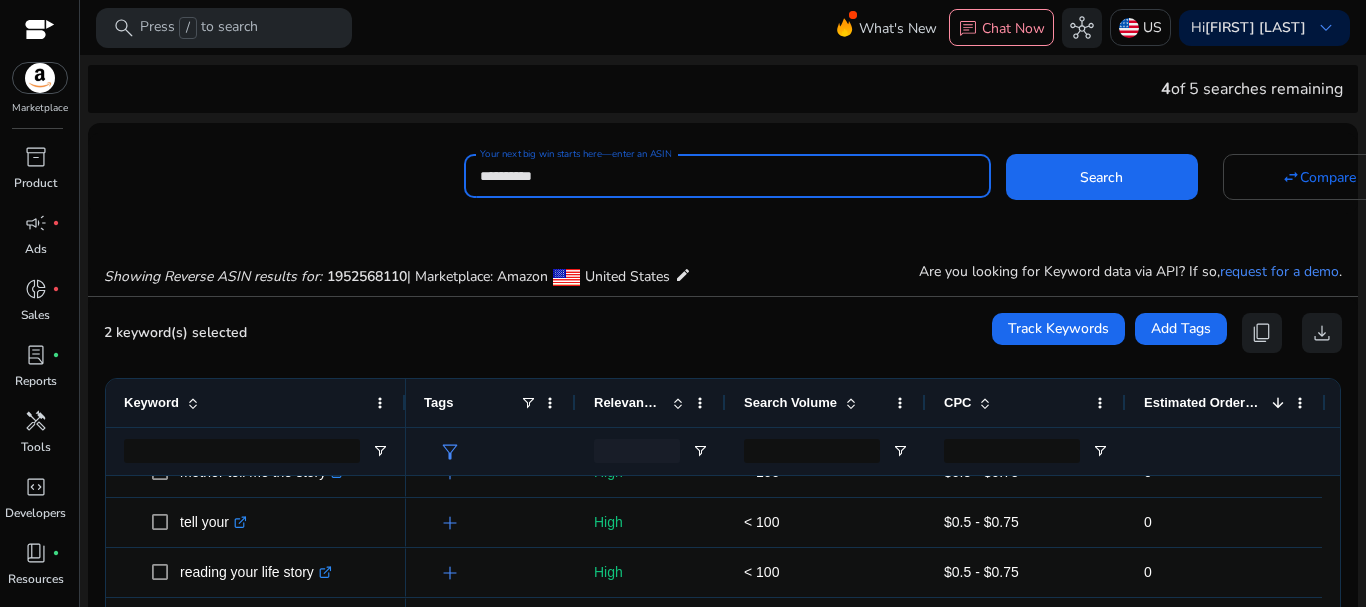 type on "**********" 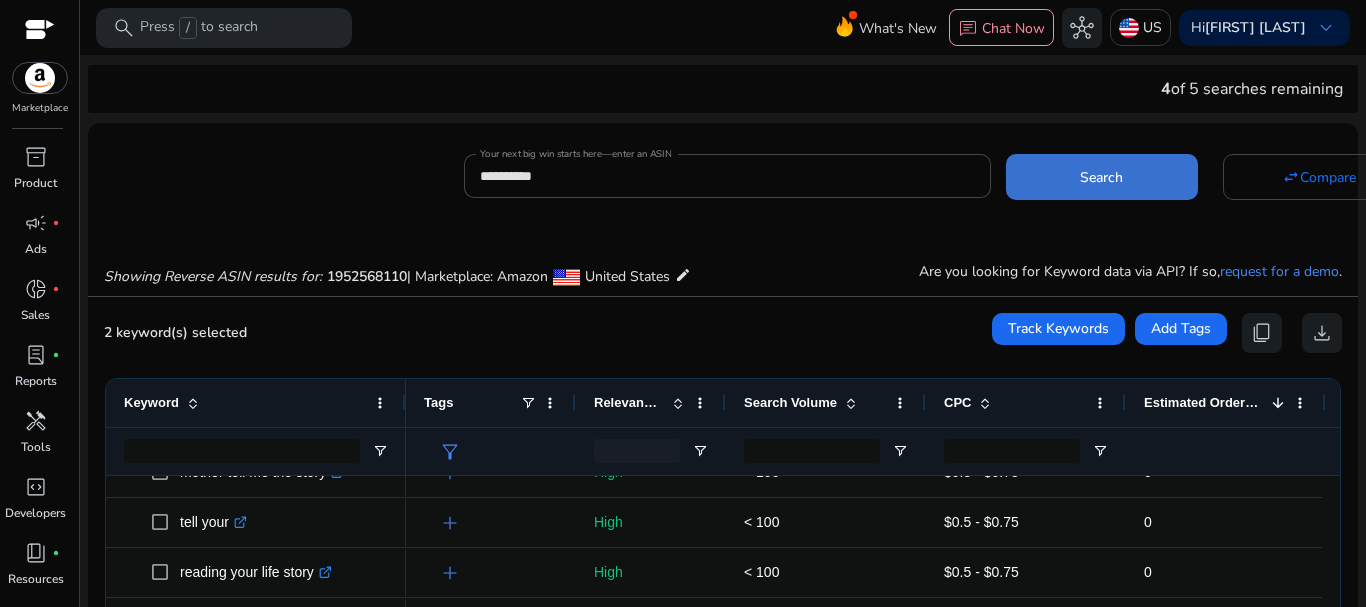 click 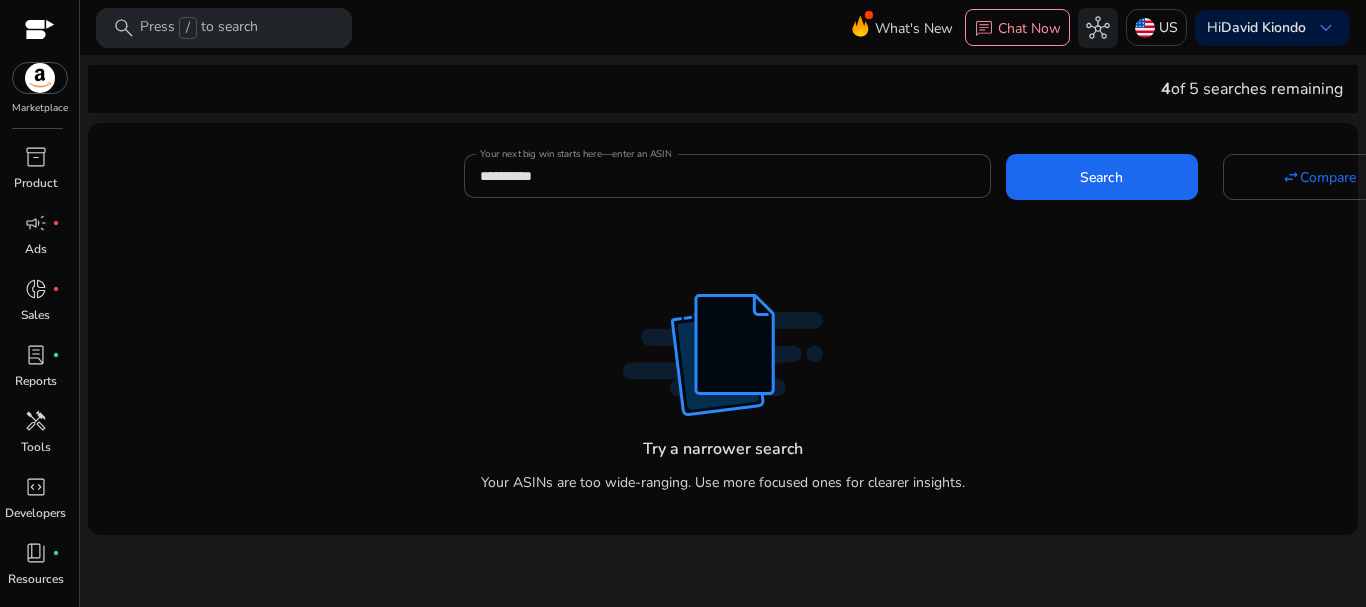 scroll, scrollTop: 0, scrollLeft: 0, axis: both 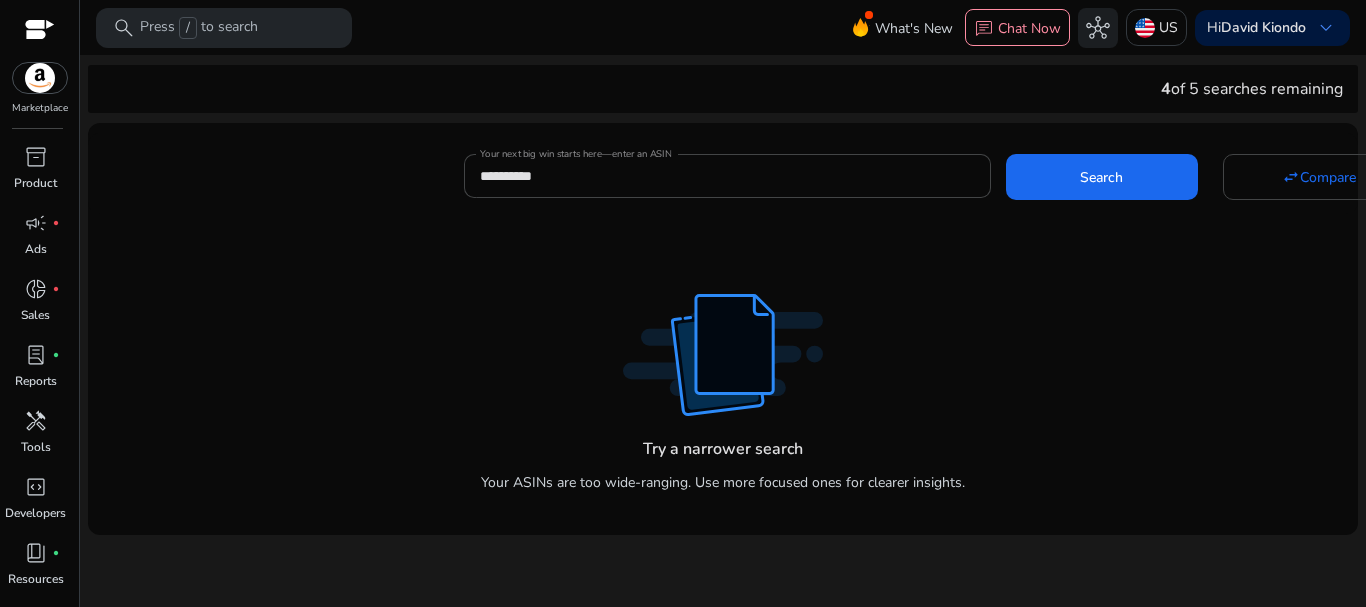 click at bounding box center [40, 78] 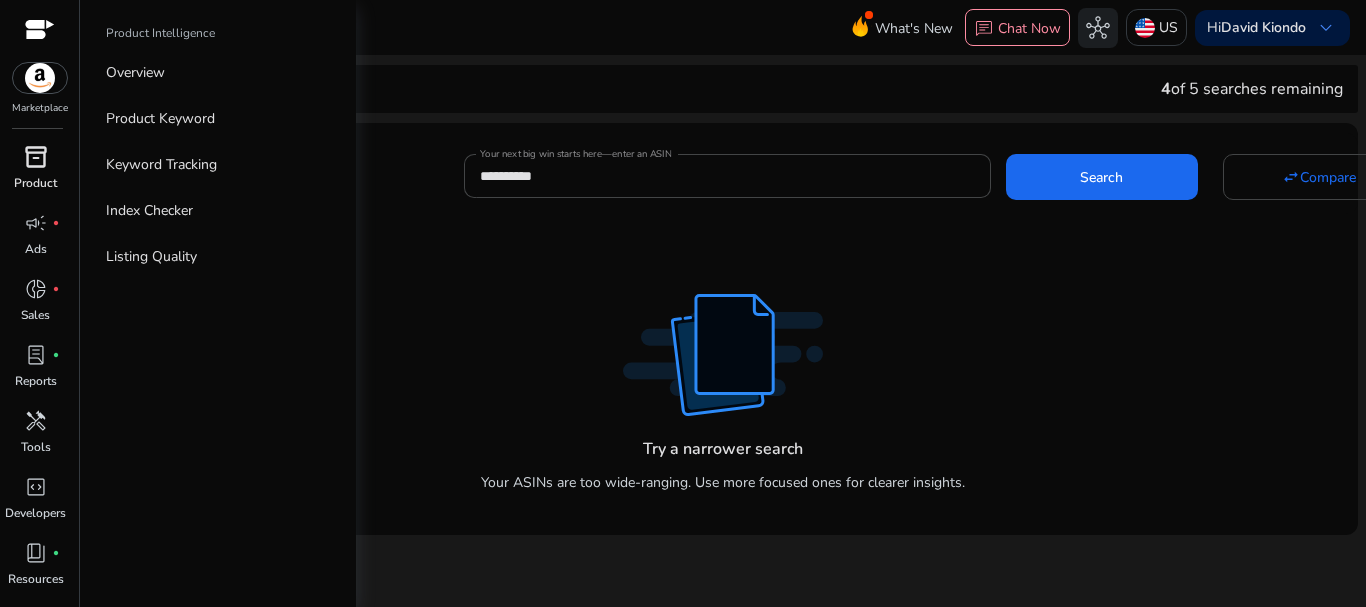 click on "Product" at bounding box center [35, 183] 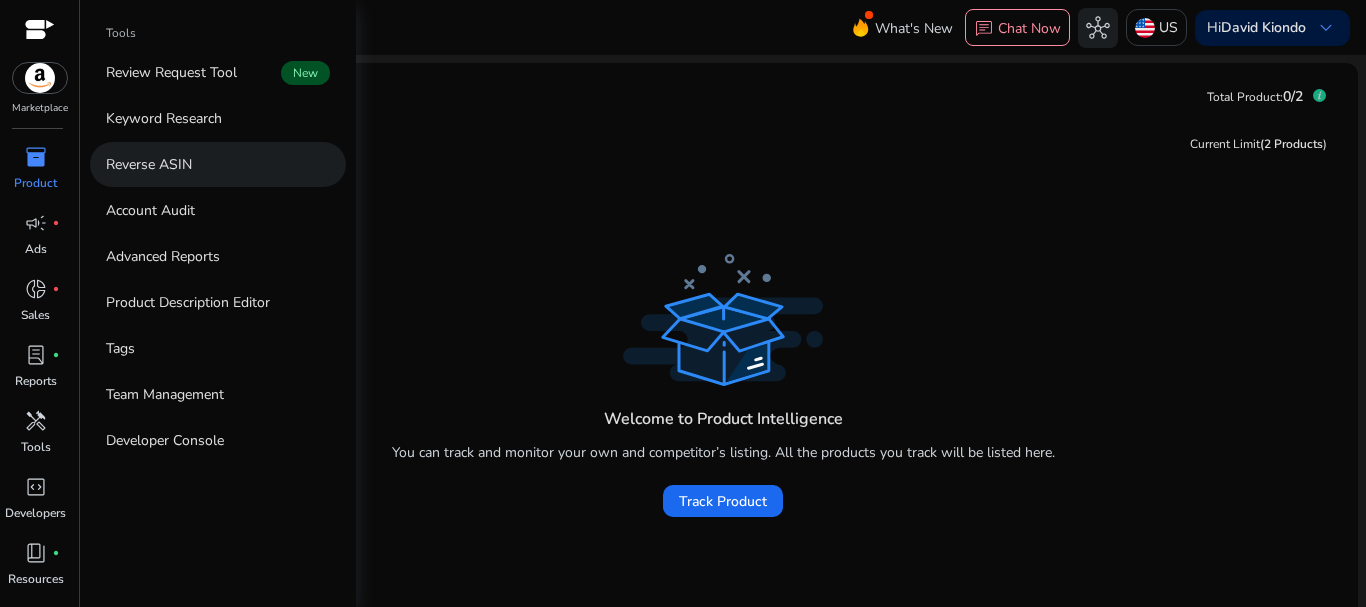 click on "Reverse ASIN" at bounding box center (218, 164) 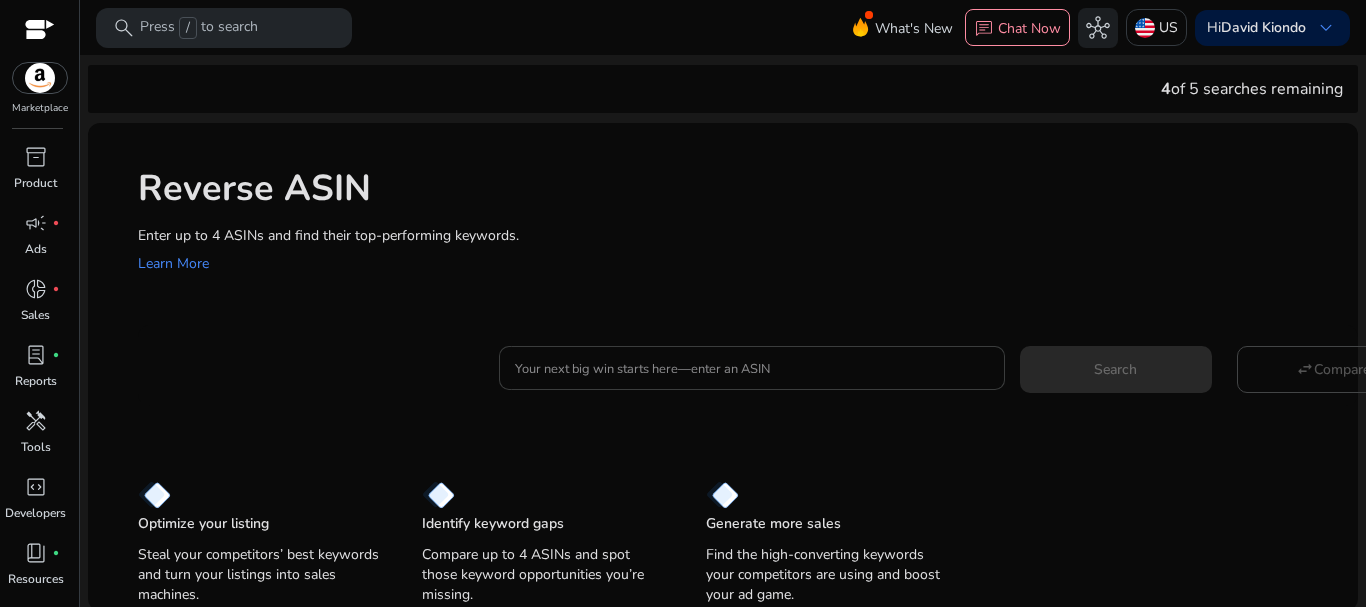 click on "Your next big win starts here—enter an ASIN" at bounding box center [752, 368] 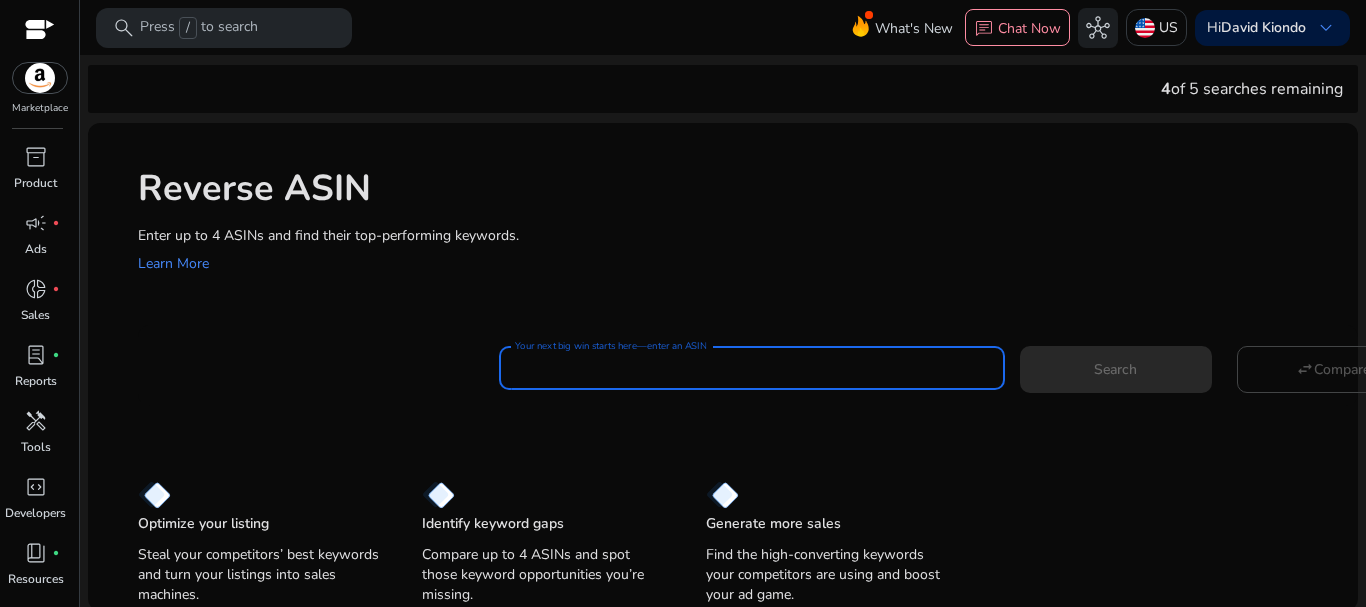 paste on "**********" 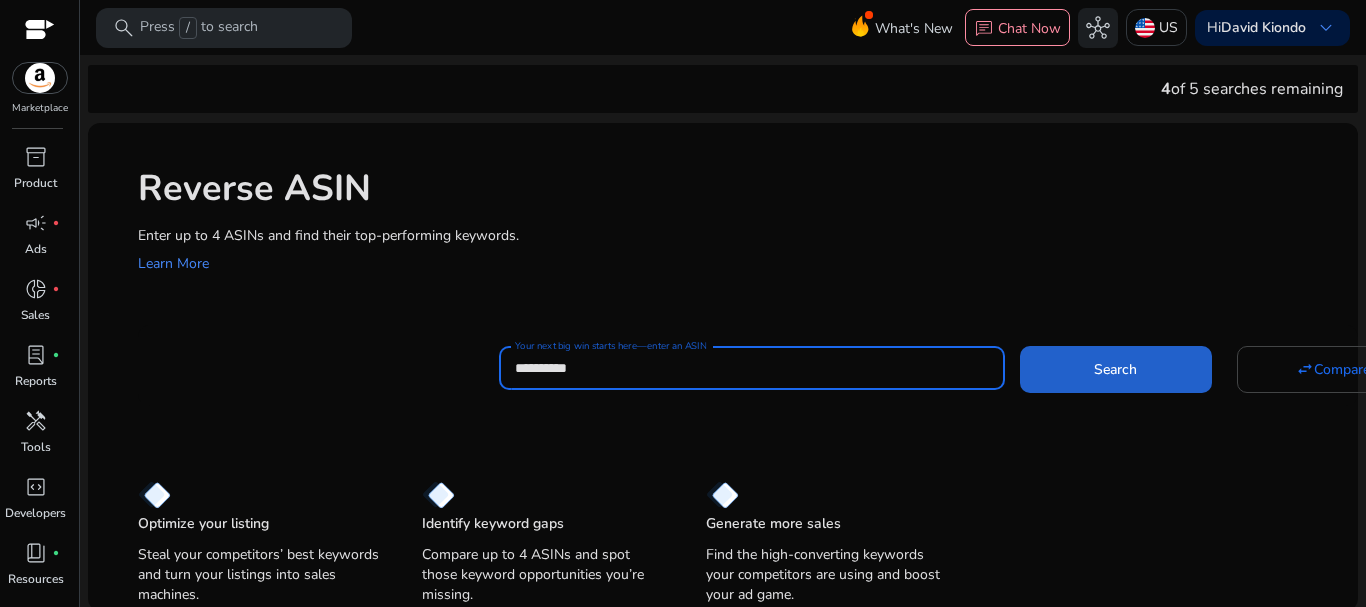type on "**********" 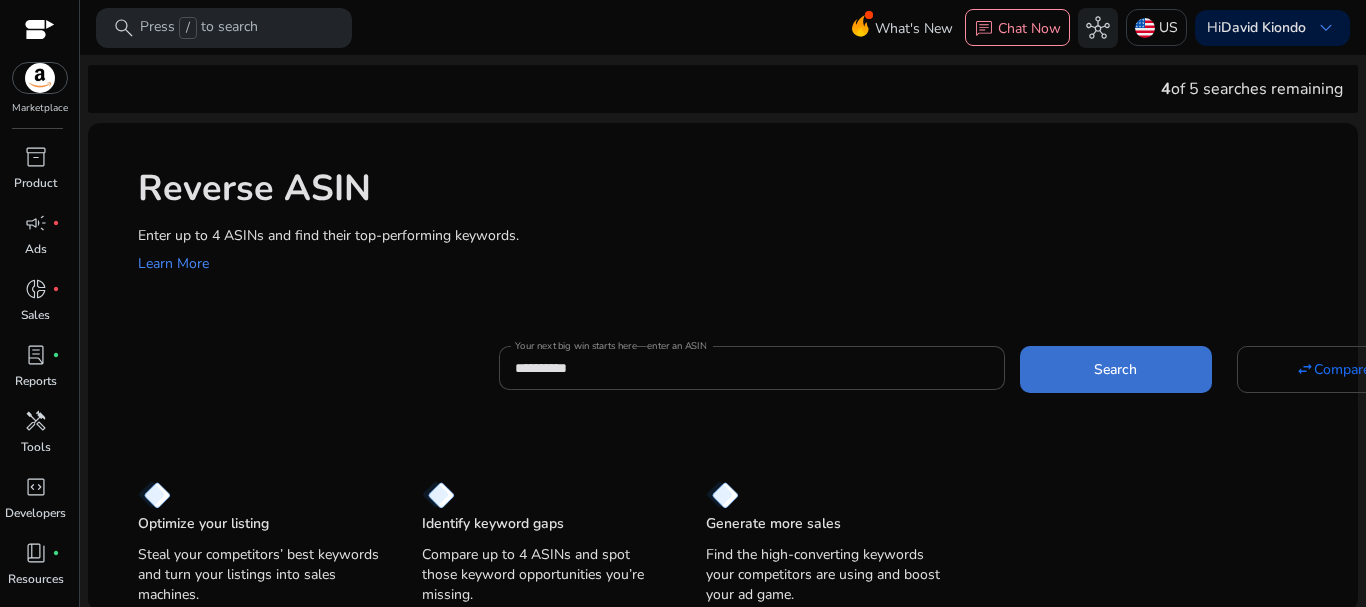 click 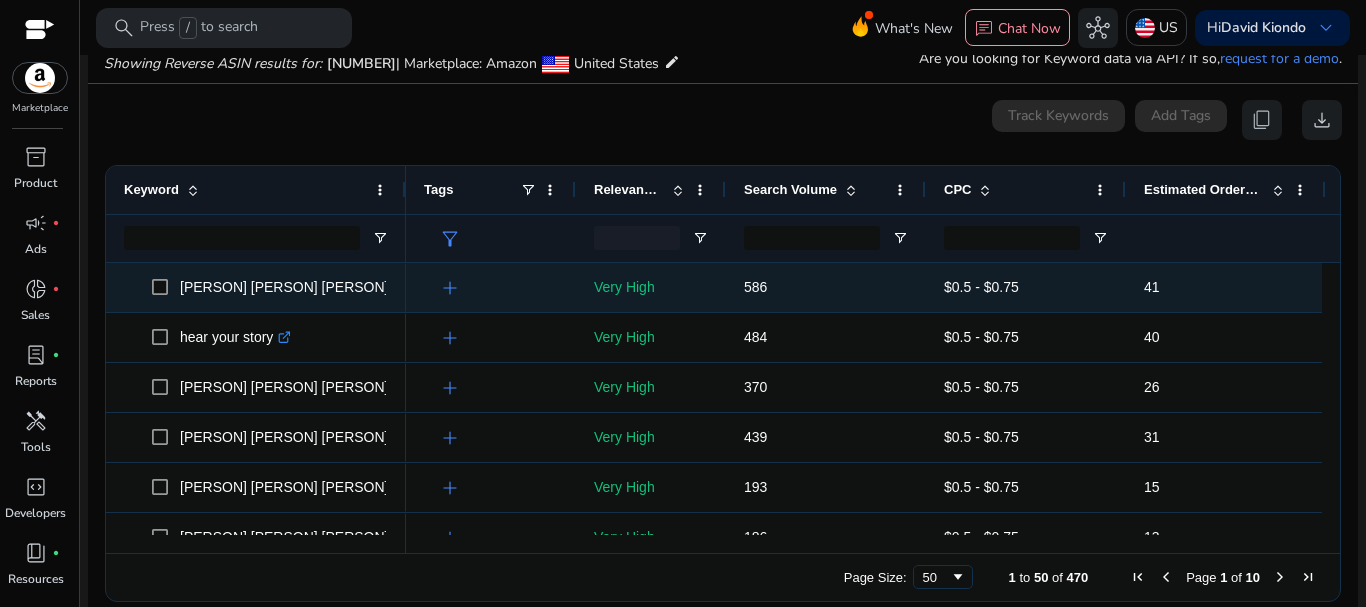 scroll, scrollTop: 214, scrollLeft: 0, axis: vertical 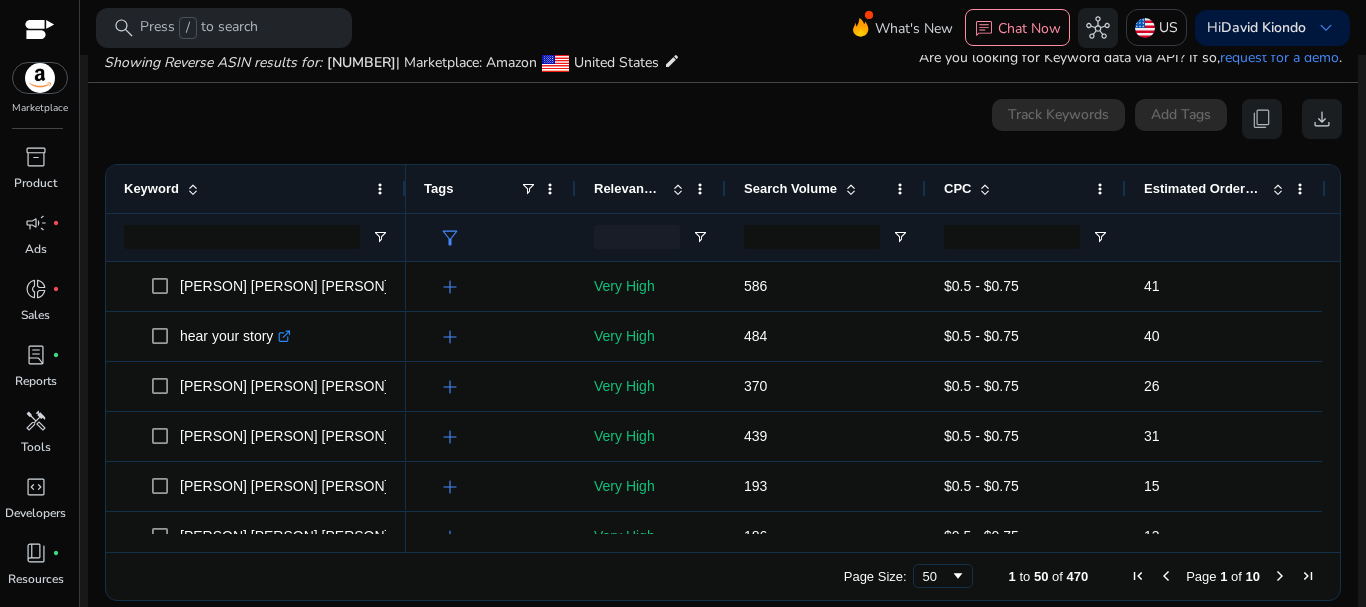 click 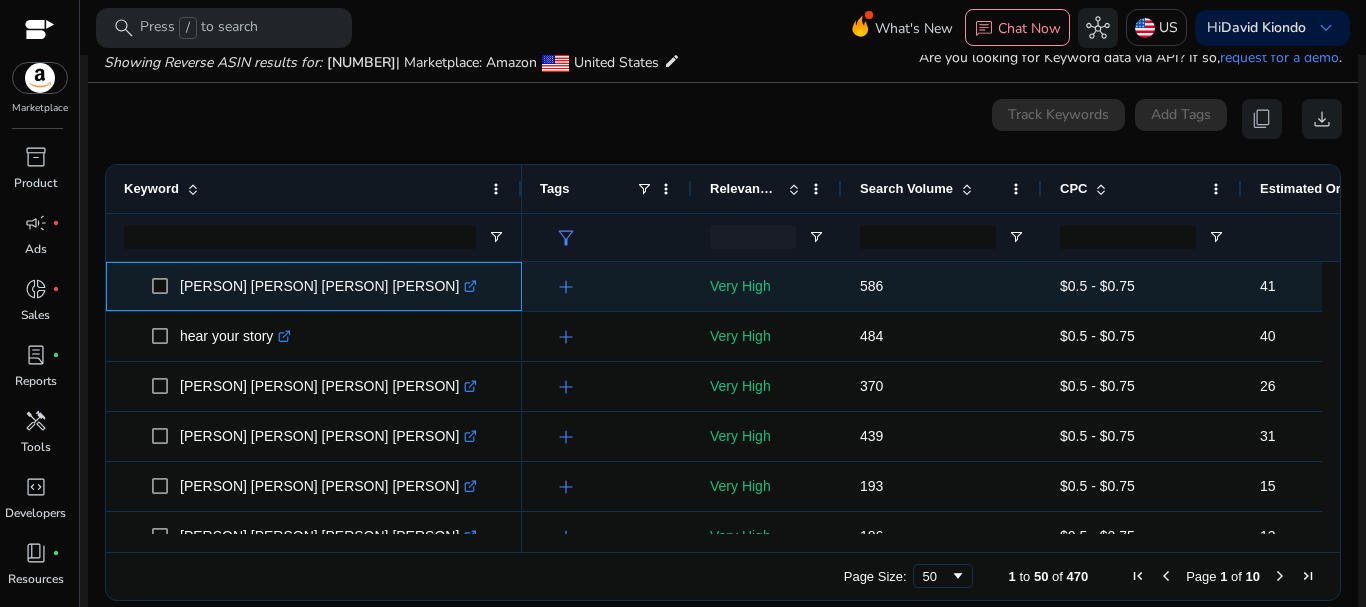 drag, startPoint x: 415, startPoint y: 284, endPoint x: 286, endPoint y: 273, distance: 129.46814 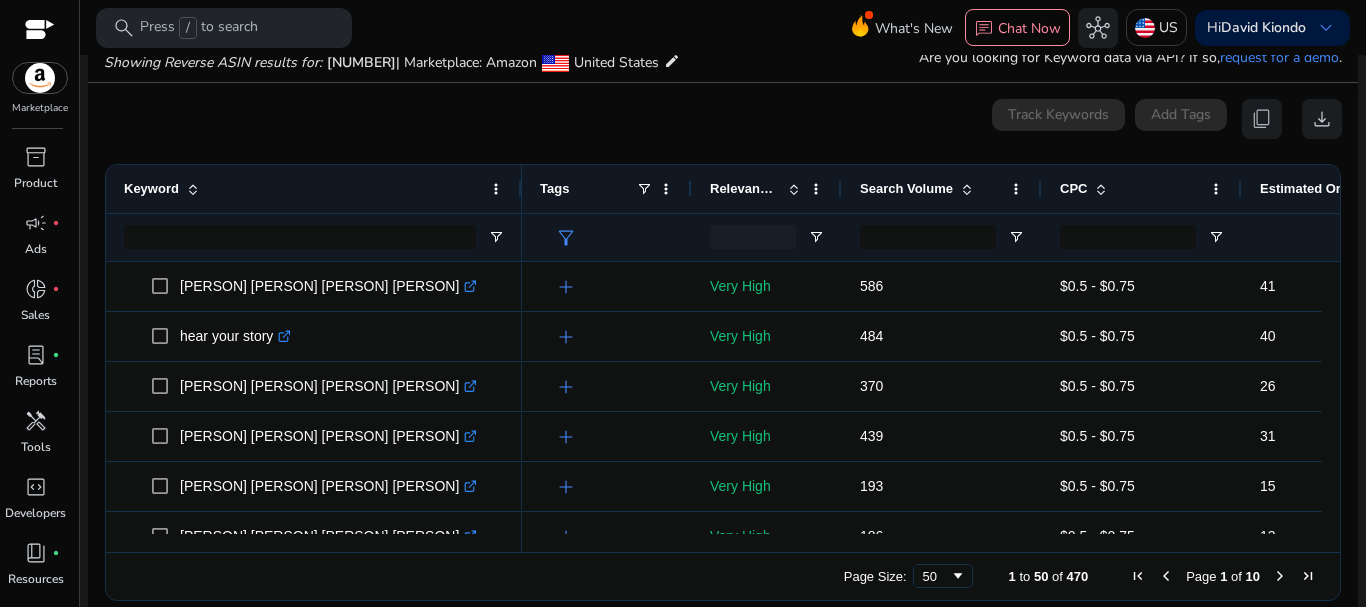 click on "Press SPACE to select this row.
Drag here to set row groups Drag here to set column labels
Keyword
Tags" 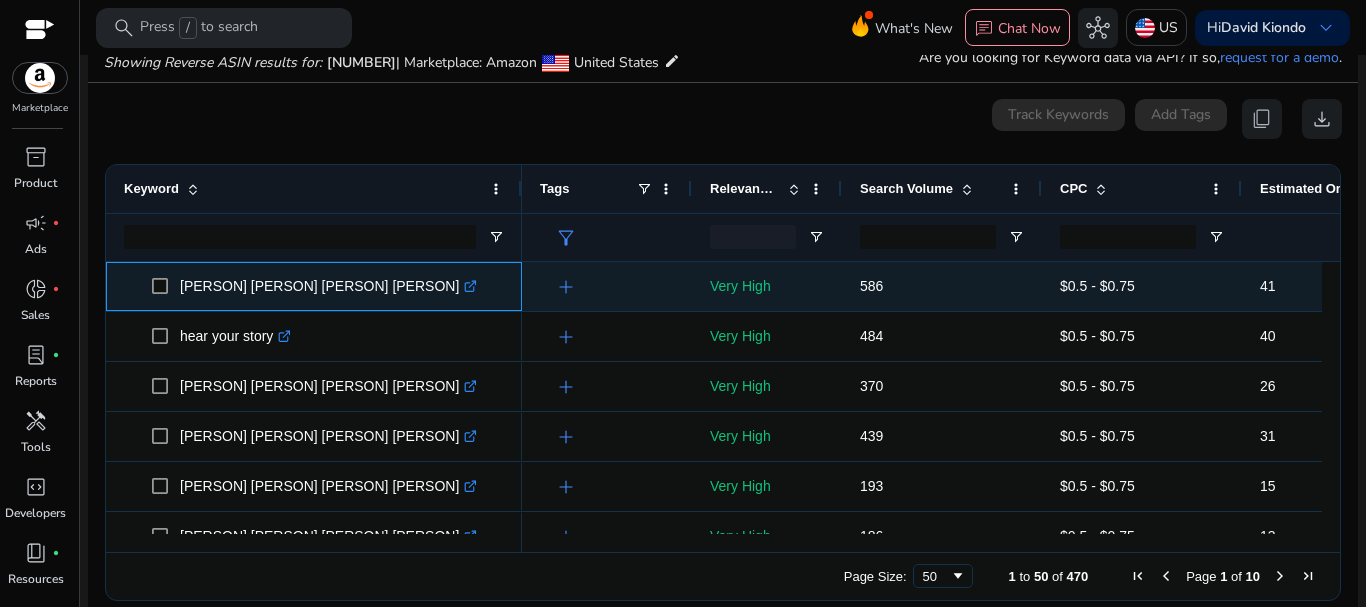 drag, startPoint x: 181, startPoint y: 273, endPoint x: 432, endPoint y: 263, distance: 251.19913 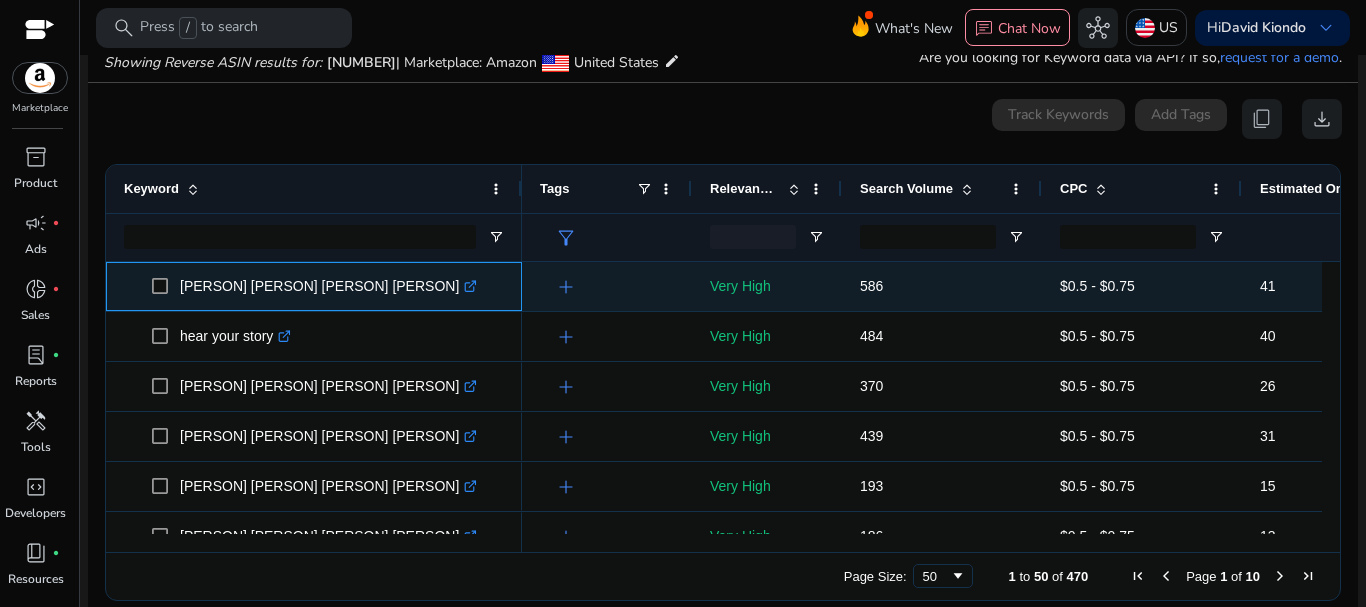 copy on "[PERSON] [PERSON] [PERSON] [PERSON]" 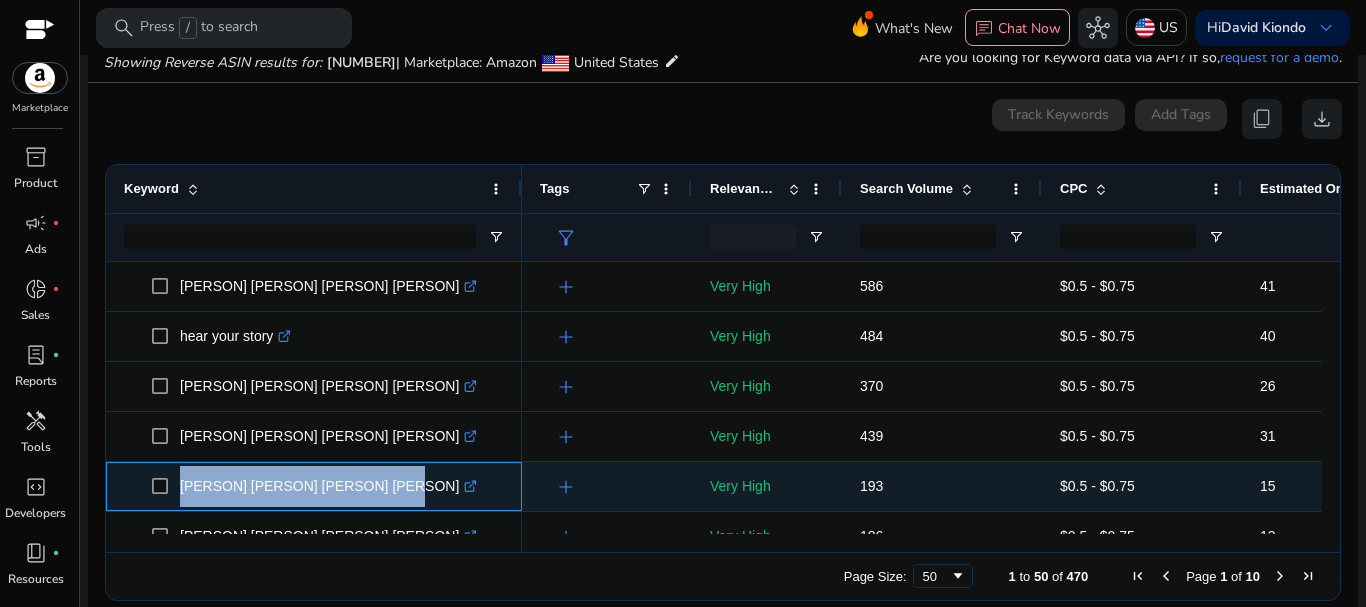 drag, startPoint x: 179, startPoint y: 469, endPoint x: 366, endPoint y: 477, distance: 187.17105 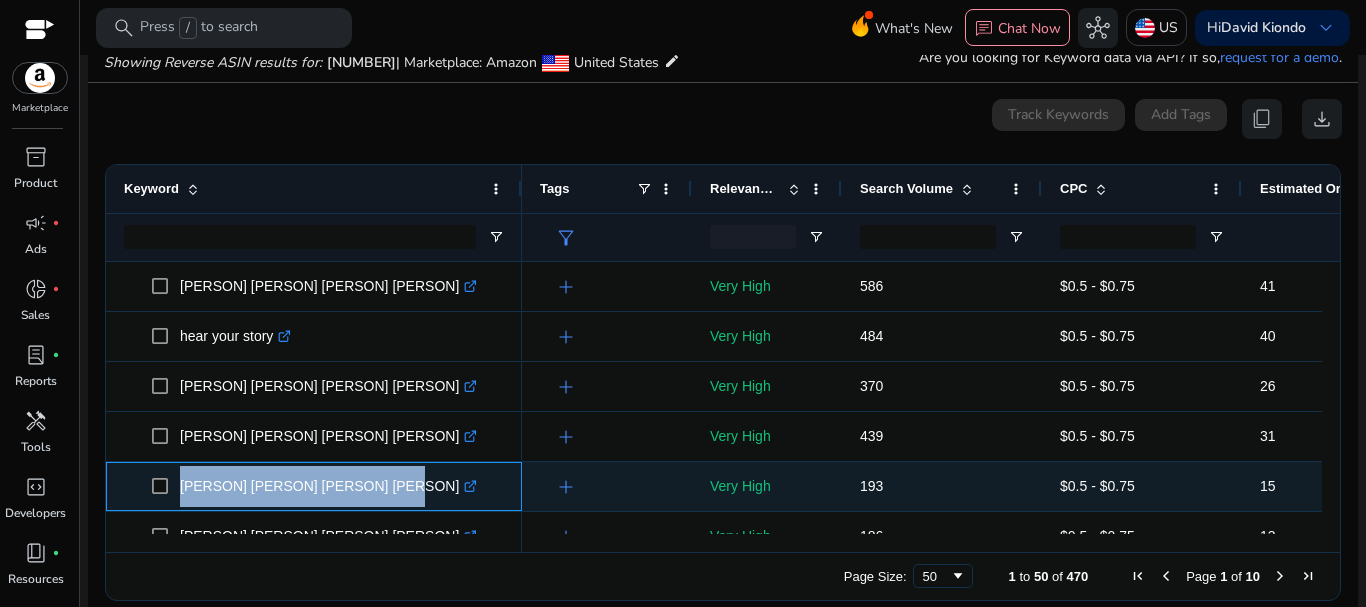 copy on "[PERSON] [PERSON] [PERSON] [PERSON]" 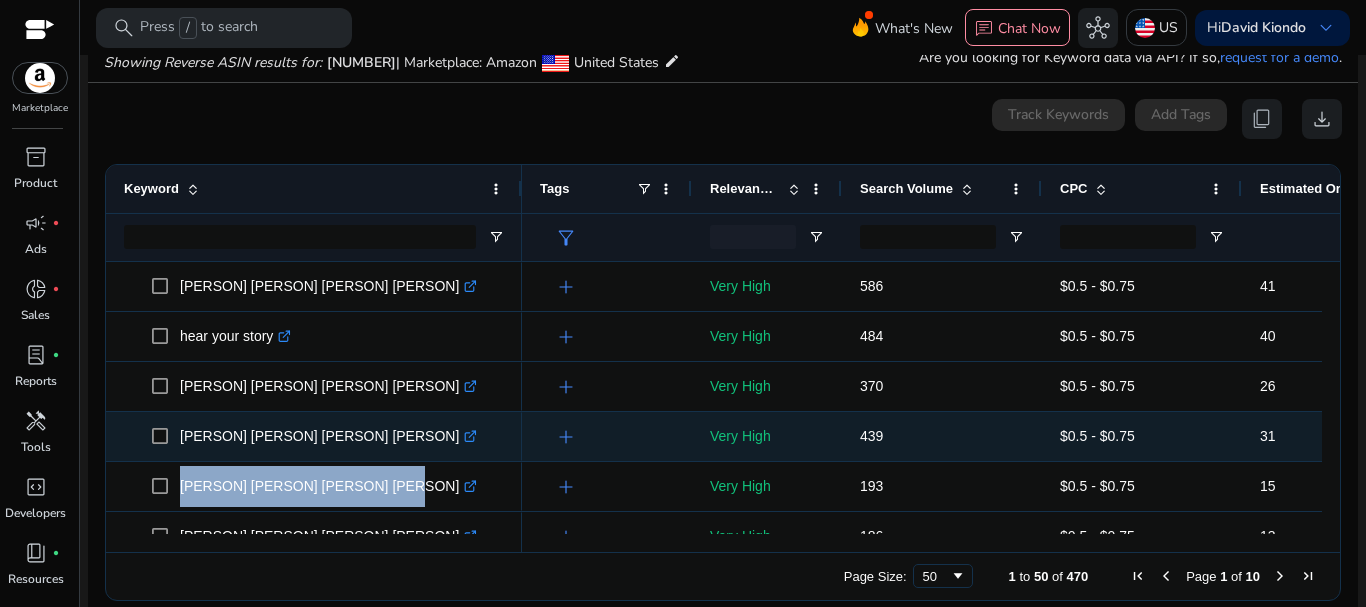 scroll, scrollTop: 28, scrollLeft: 0, axis: vertical 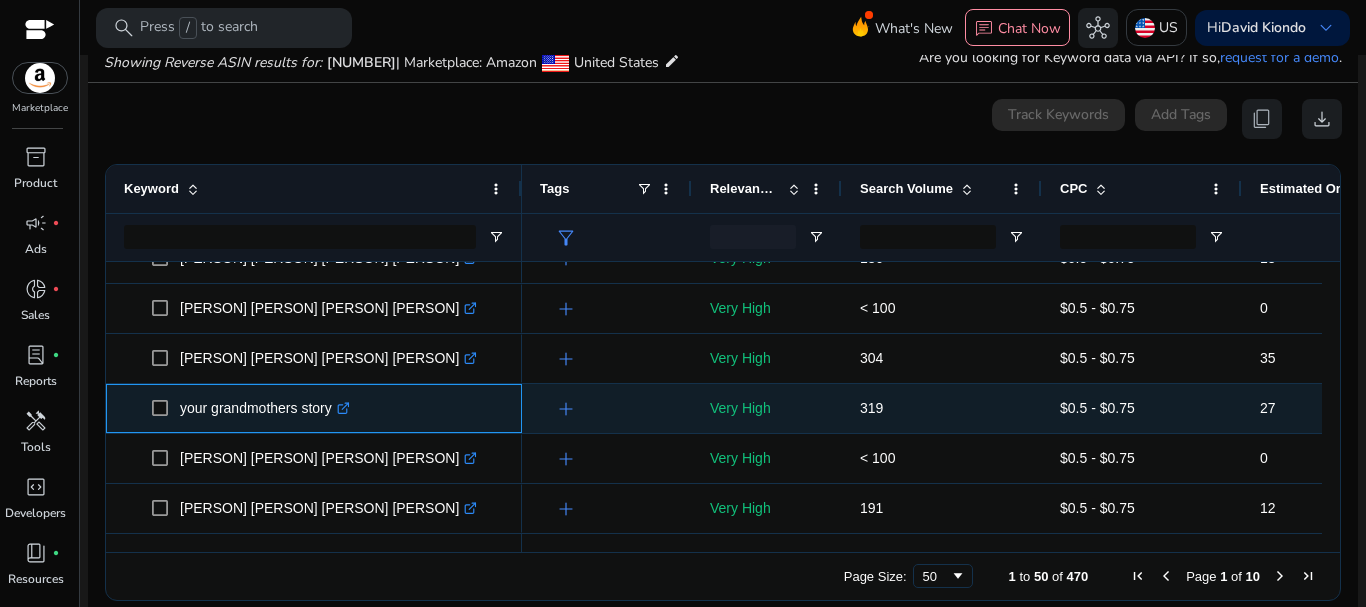 drag, startPoint x: 331, startPoint y: 408, endPoint x: 180, endPoint y: 403, distance: 151.08276 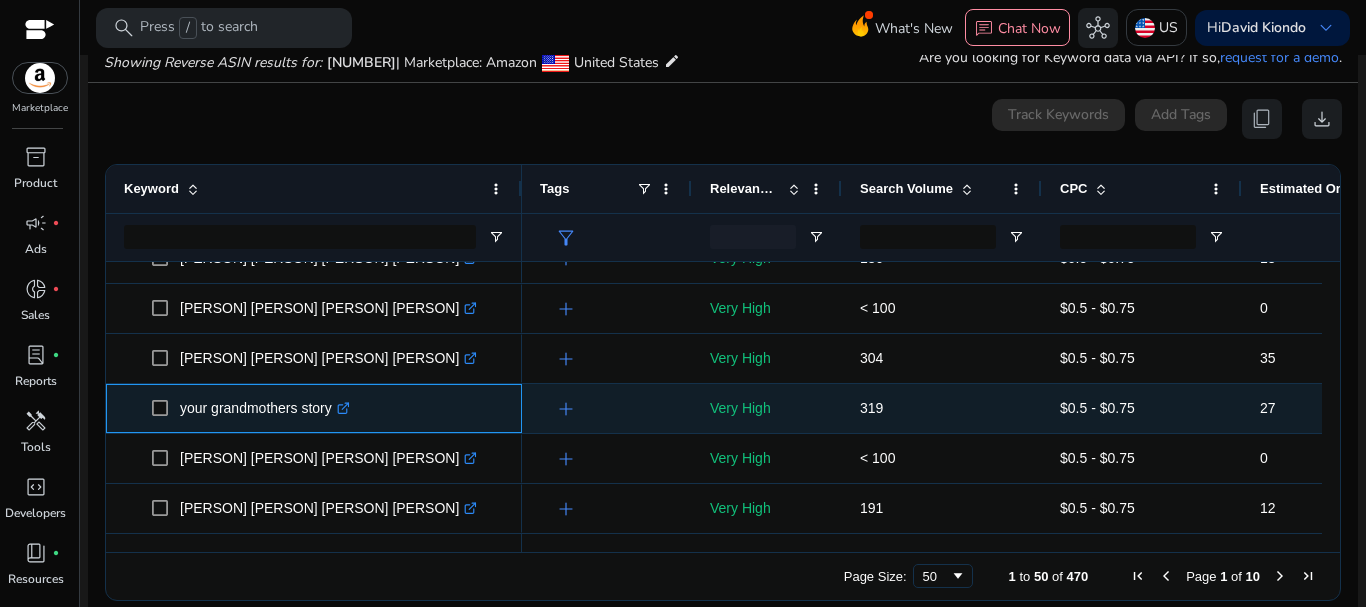 copy on "your grandmothers story" 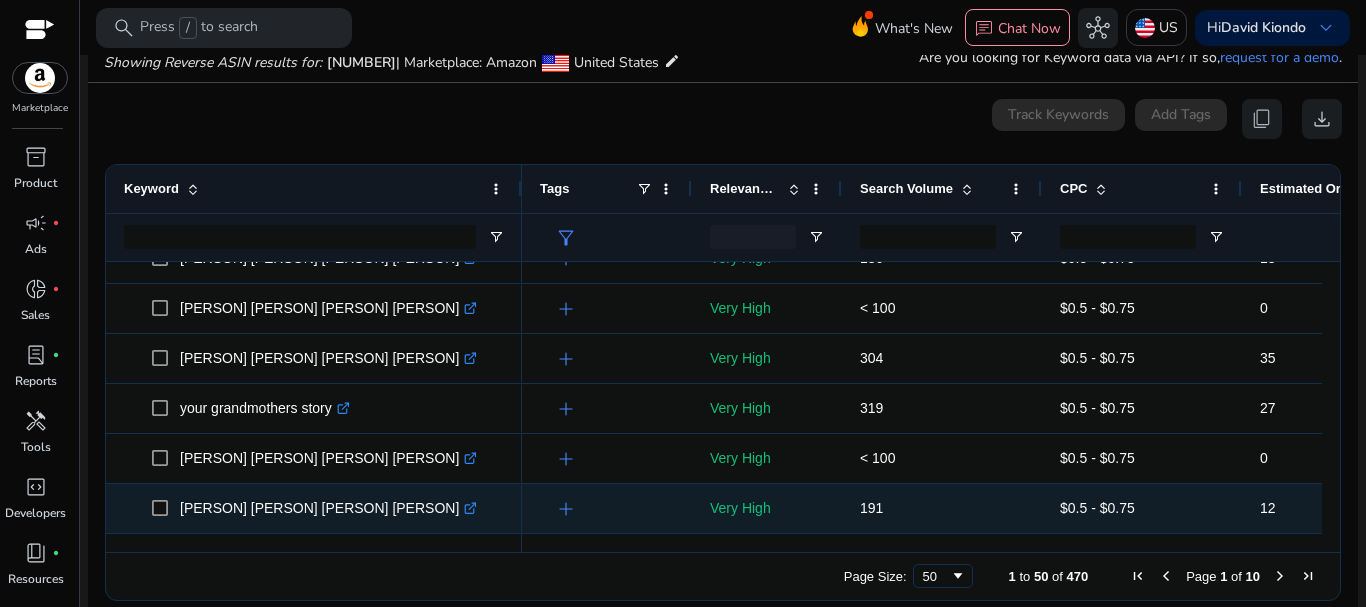 scroll, scrollTop: 328, scrollLeft: 0, axis: vertical 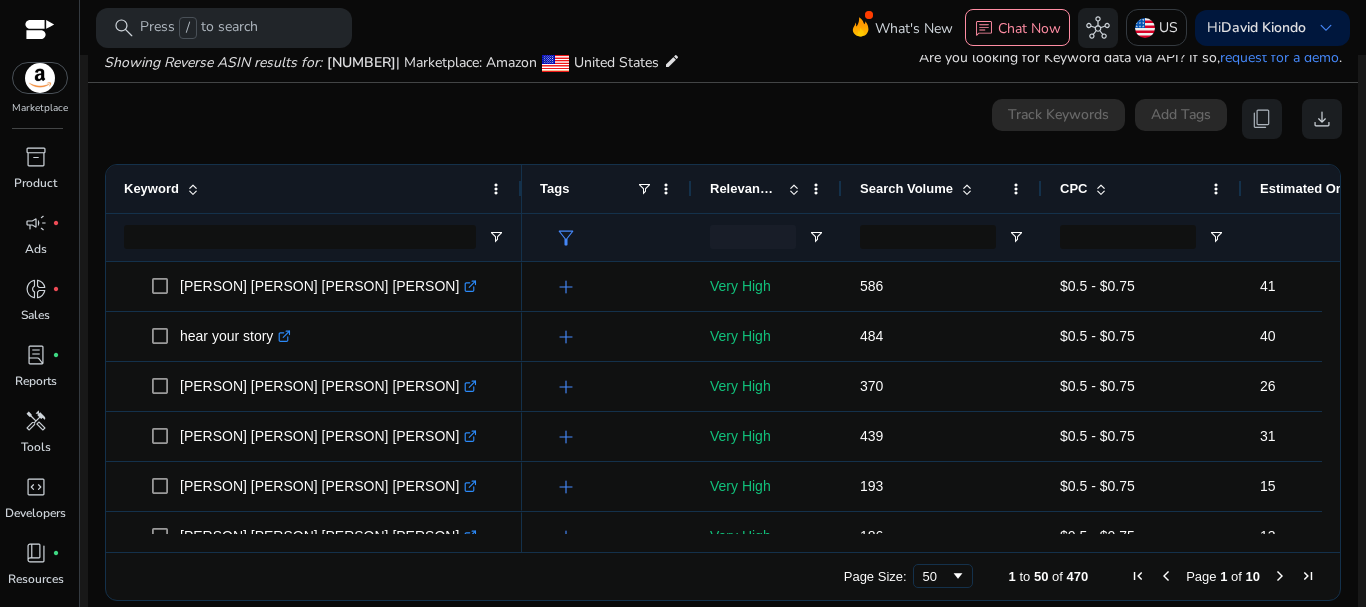 click on "Estimated Orders/Month" 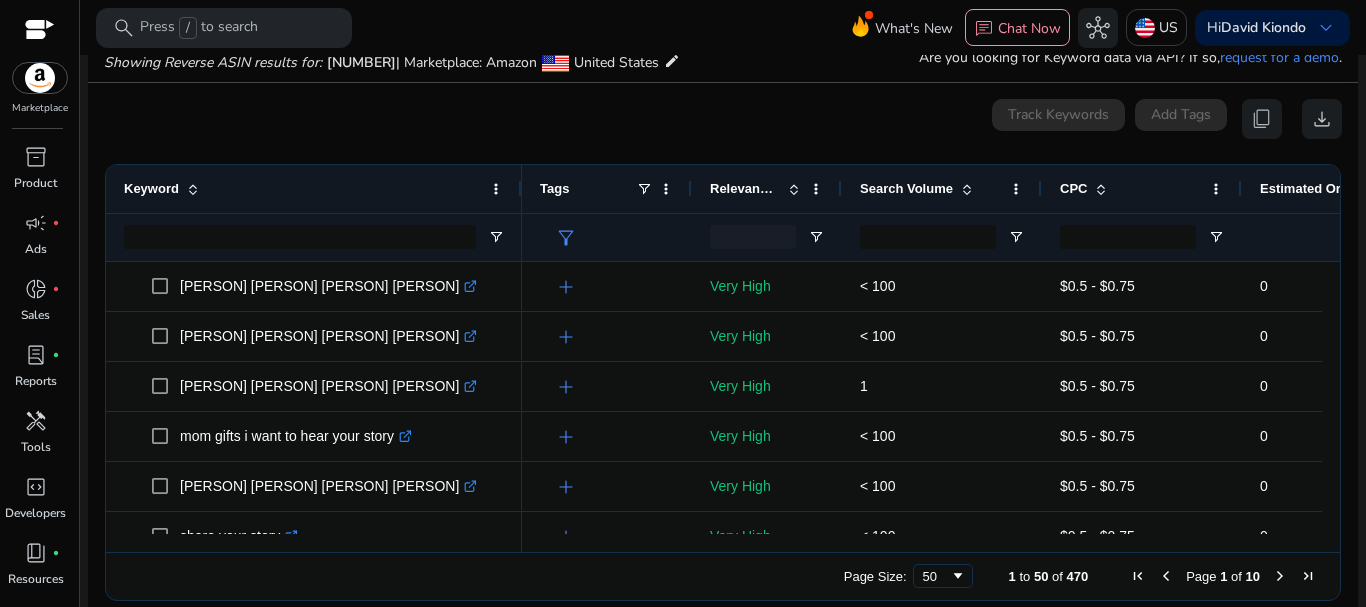 click on "Estimated Orders/Month" 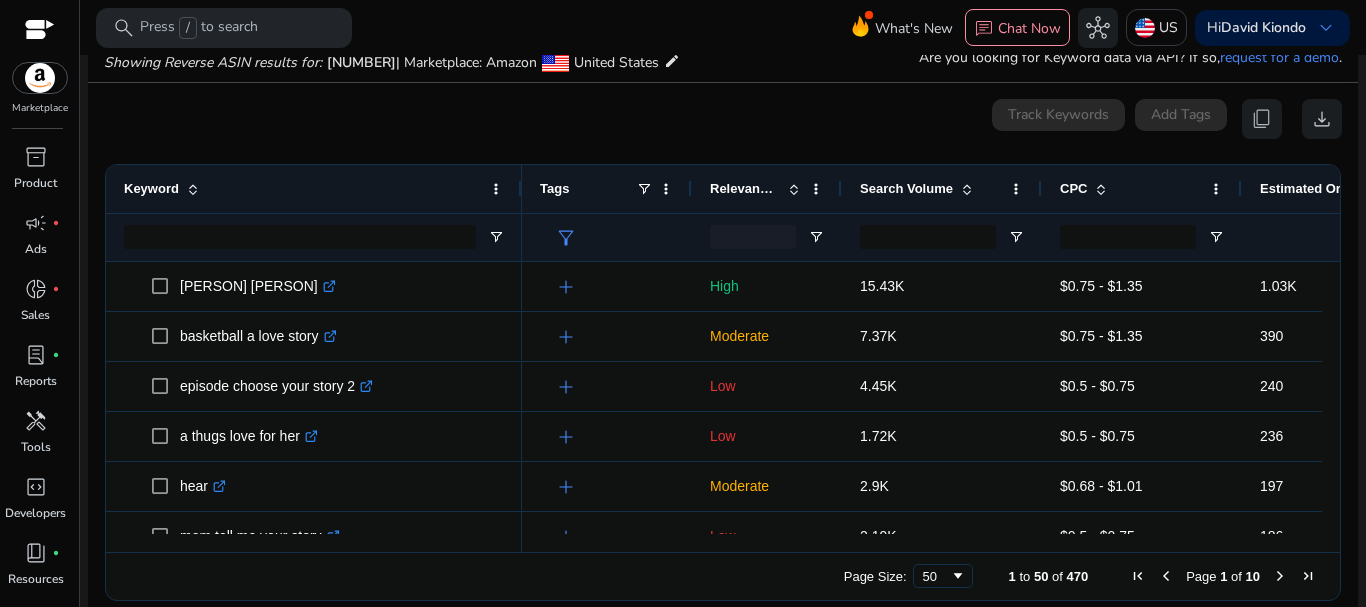 scroll, scrollTop: 0, scrollLeft: 128, axis: horizontal 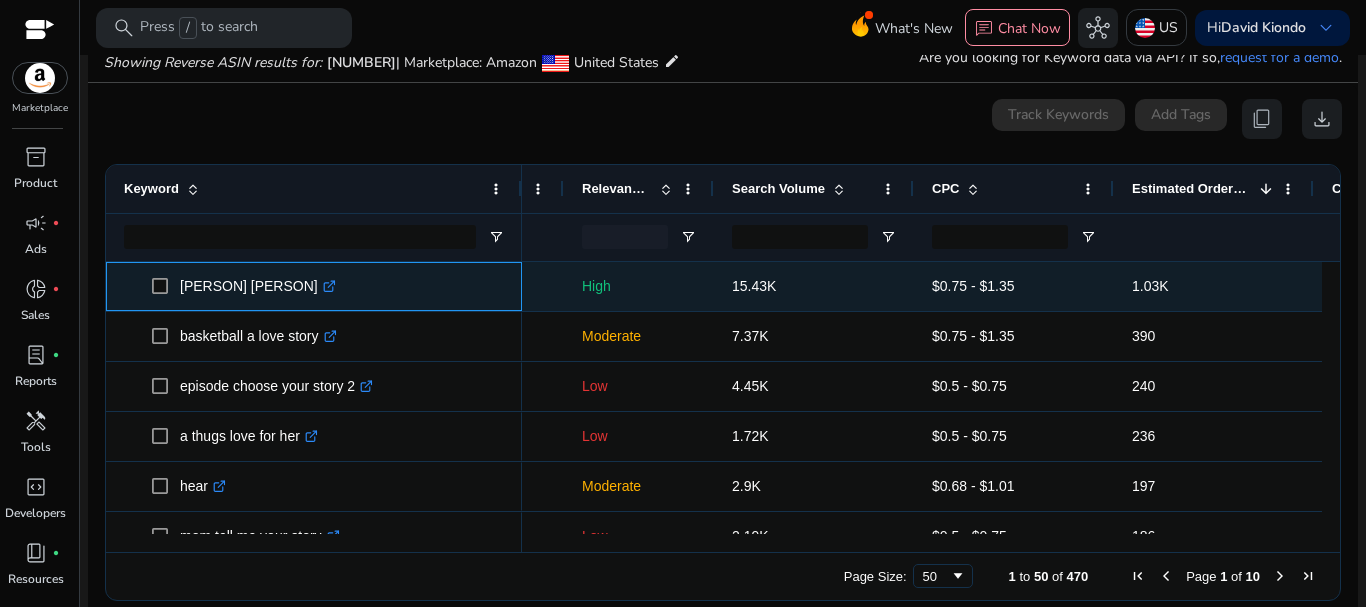 click on "[PERSON] [PERSON]" 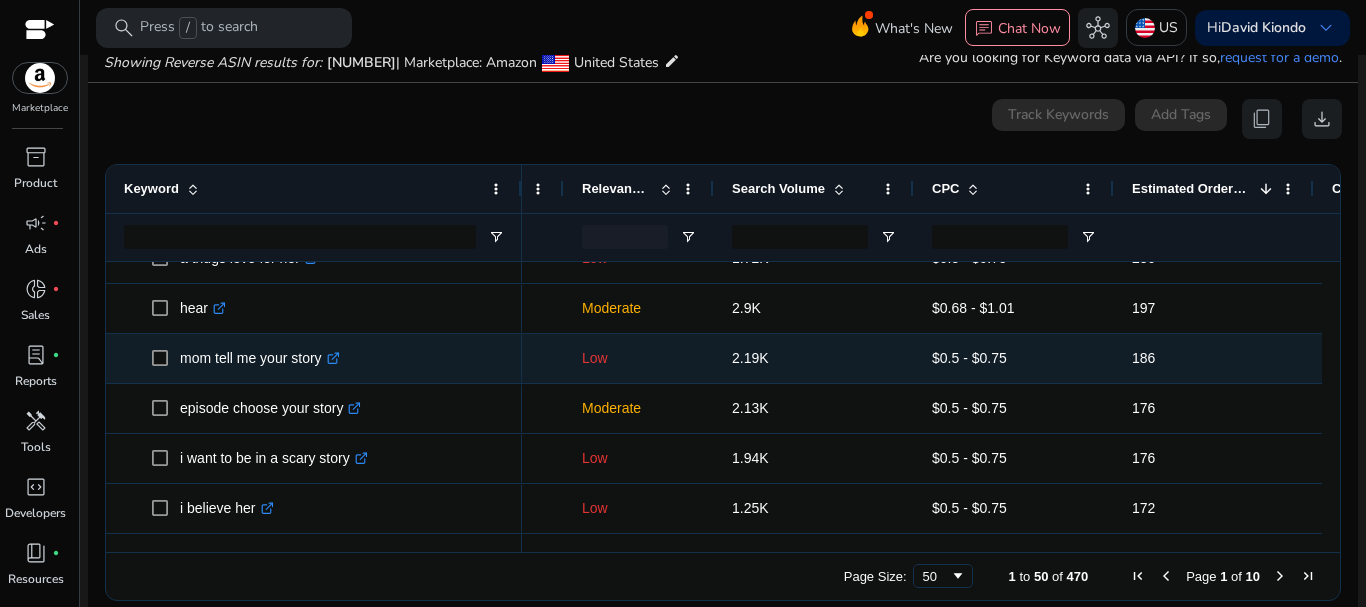 scroll, scrollTop: 228, scrollLeft: 0, axis: vertical 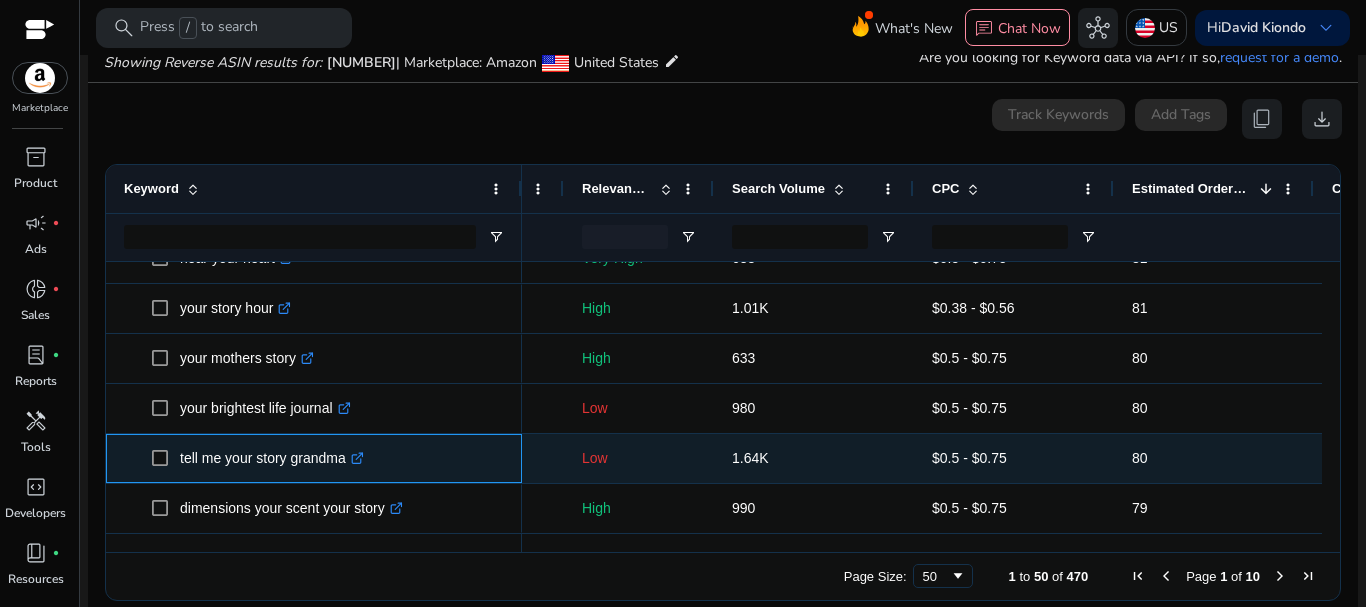 drag, startPoint x: 345, startPoint y: 462, endPoint x: 172, endPoint y: 449, distance: 173.48775 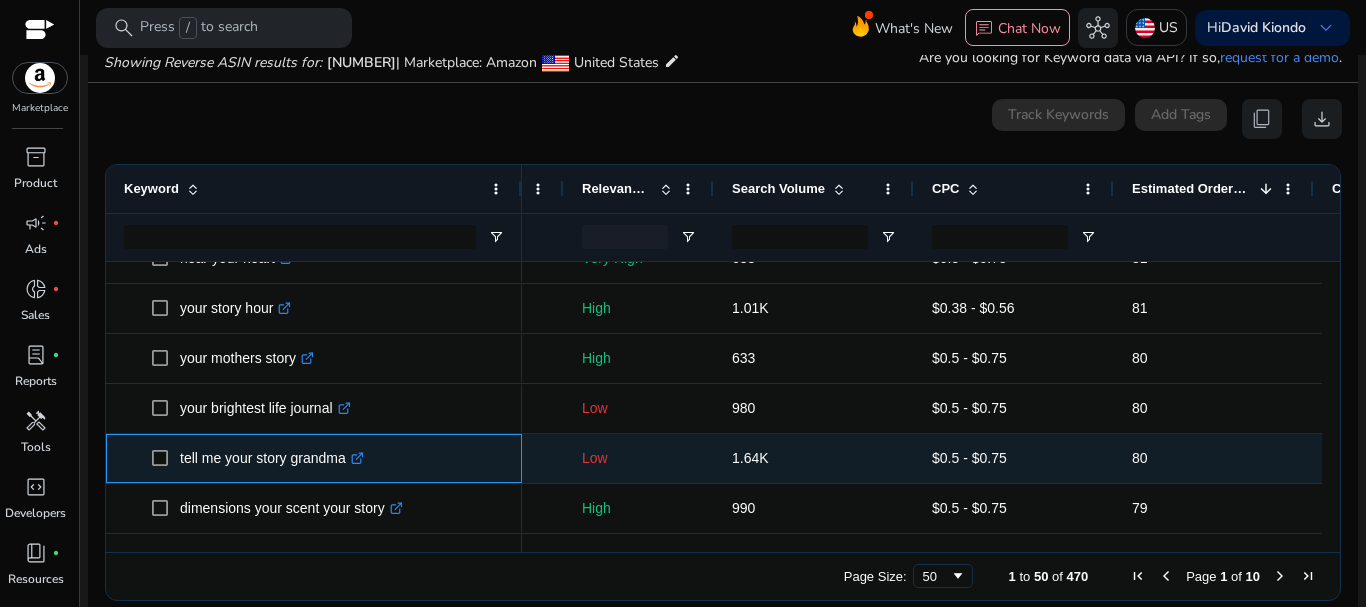 copy on "tell me your story grandma" 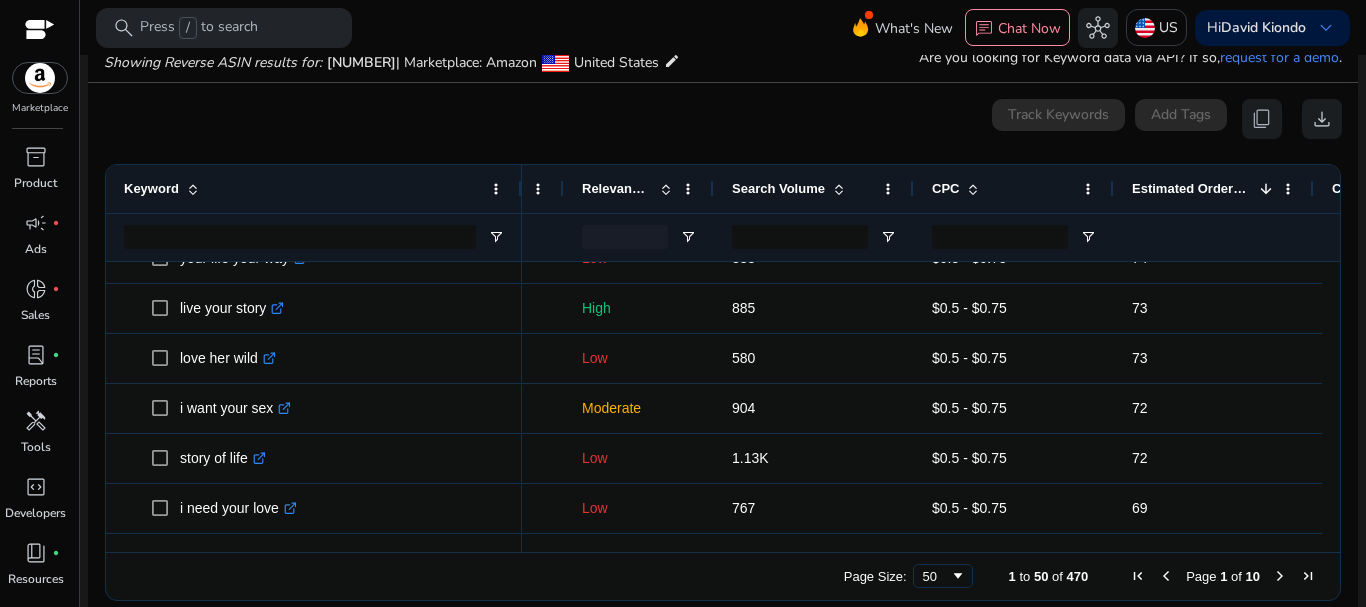click on "Relevance Score" 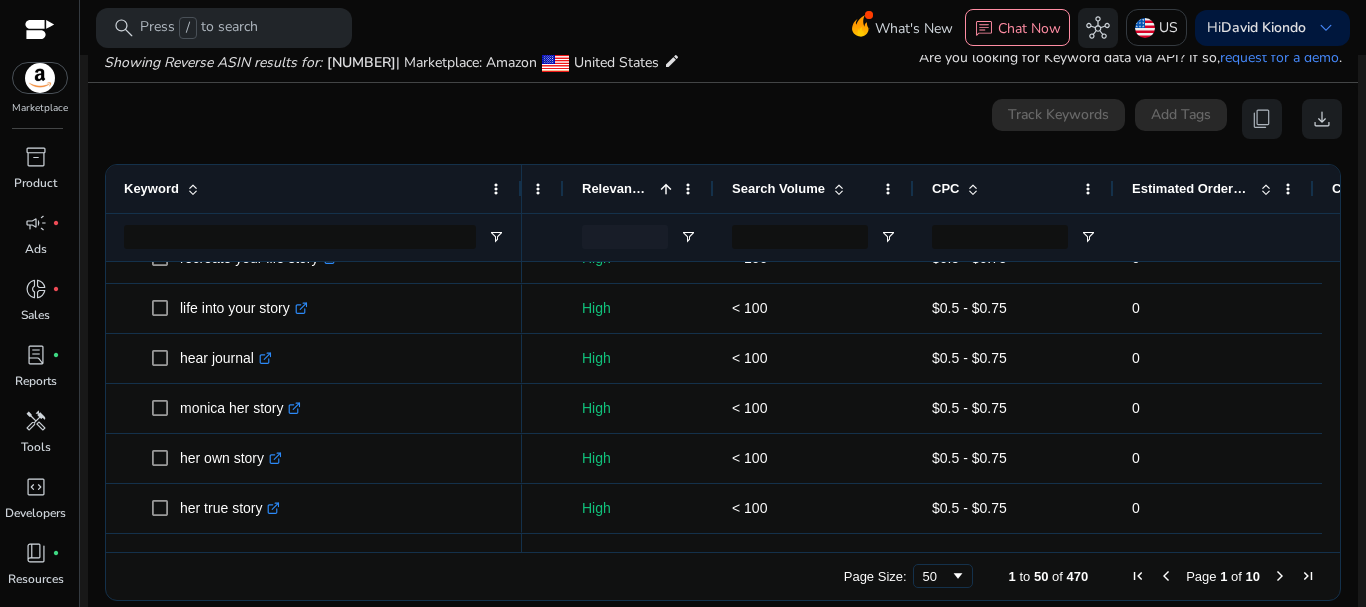 click at bounding box center (1280, 576) 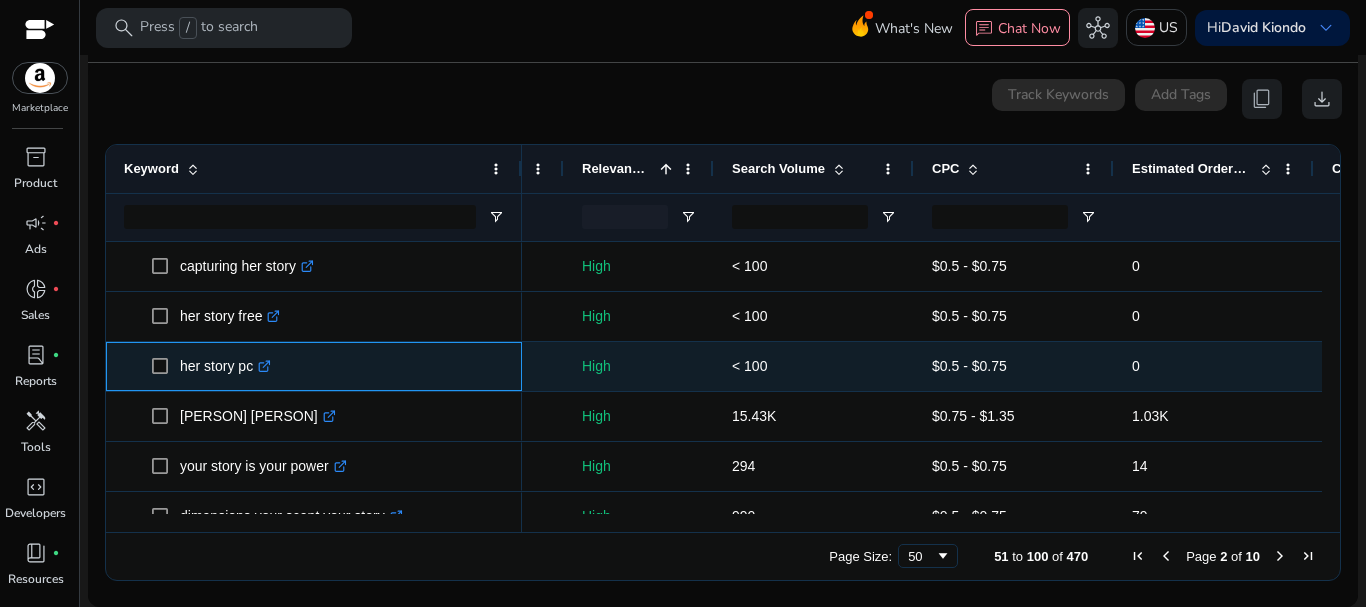 click on "her story pc  .st0{fill:#2c8af8}" 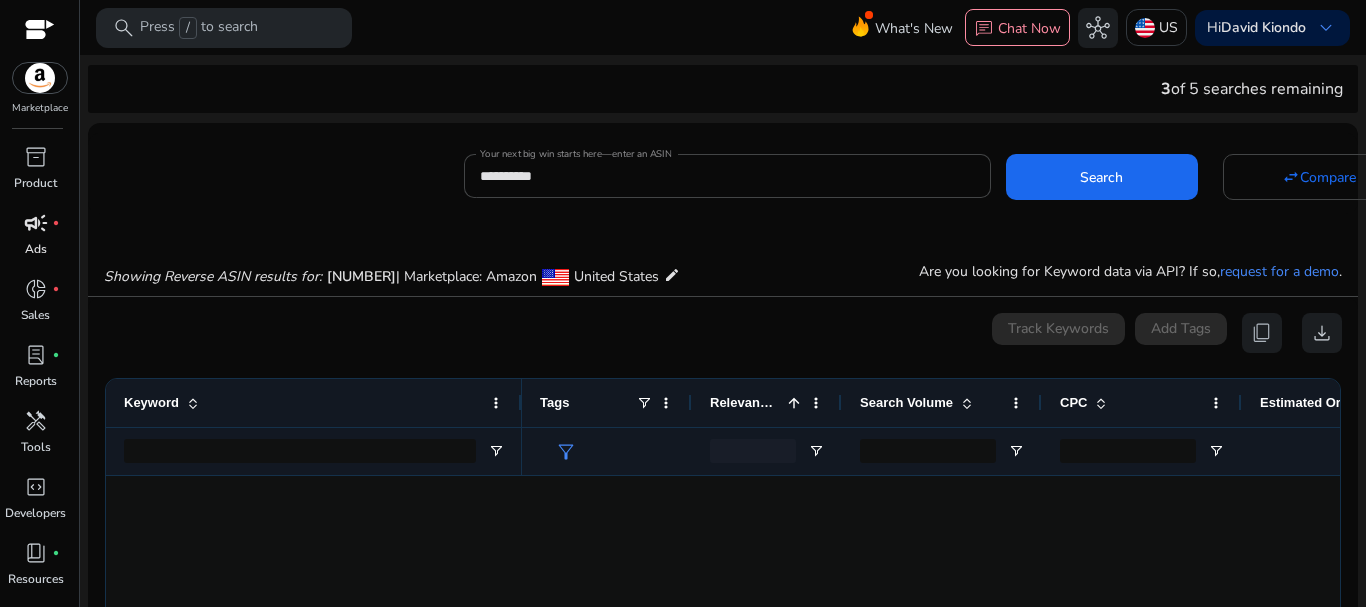 scroll, scrollTop: 0, scrollLeft: 0, axis: both 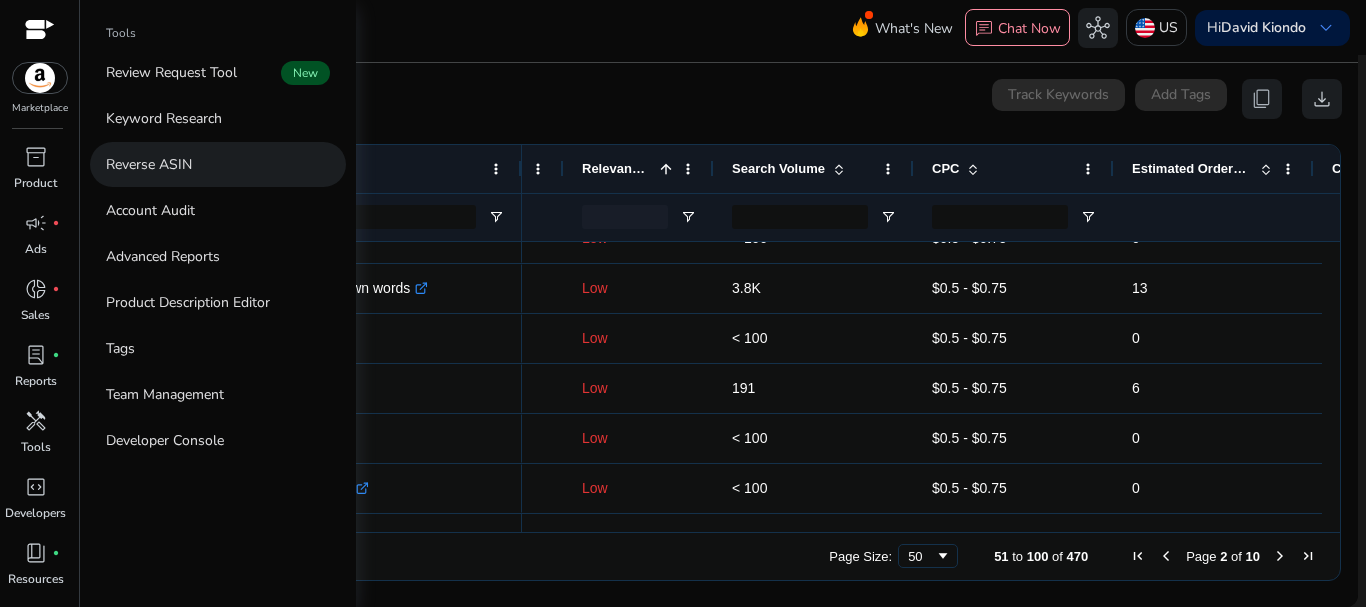 click on "Reverse ASIN" at bounding box center [149, 164] 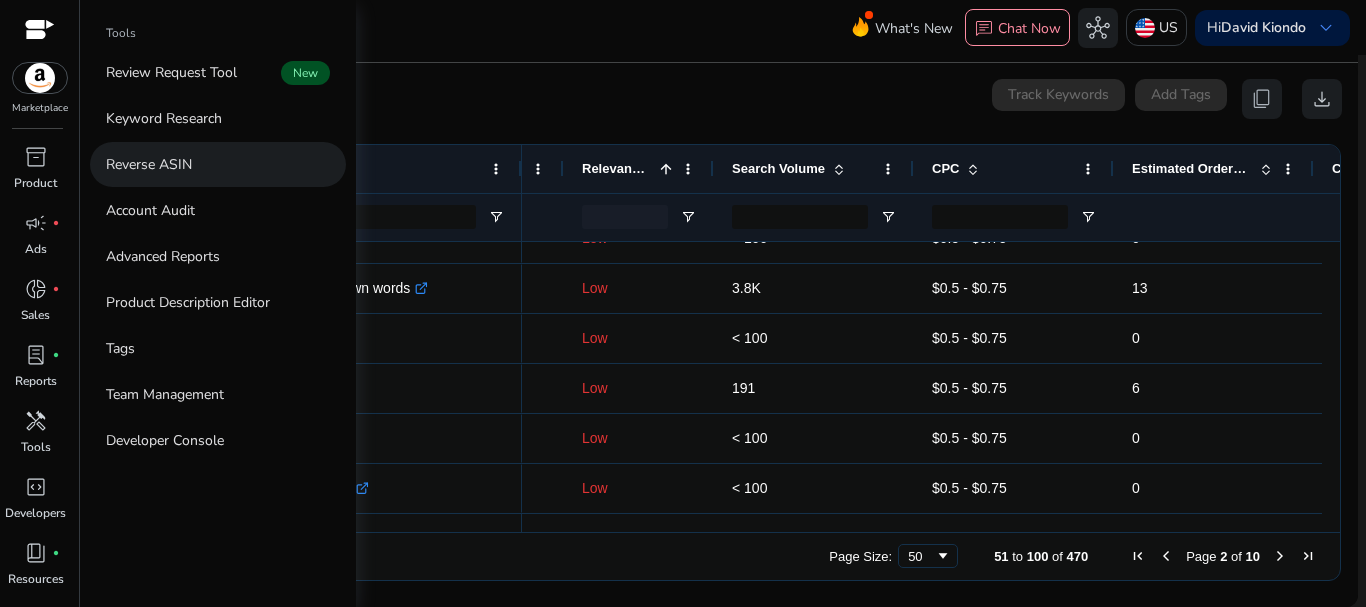 scroll, scrollTop: 0, scrollLeft: 0, axis: both 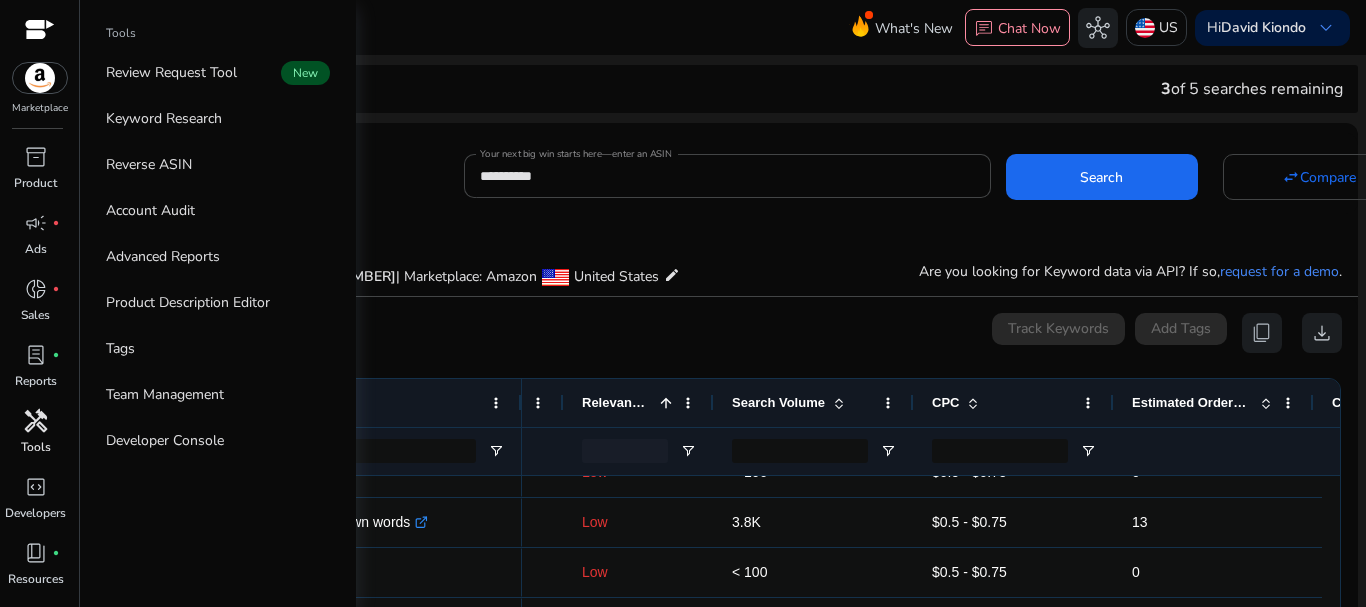 click on "handyman" at bounding box center (36, 421) 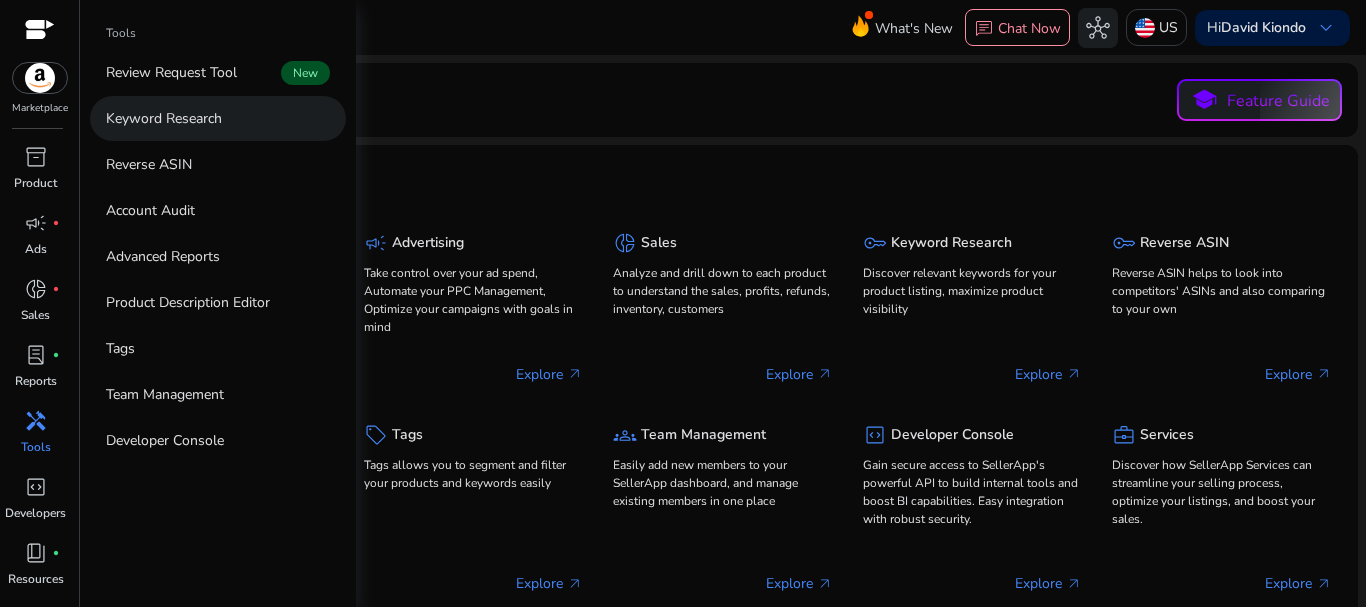click on "Keyword Research" at bounding box center [164, 118] 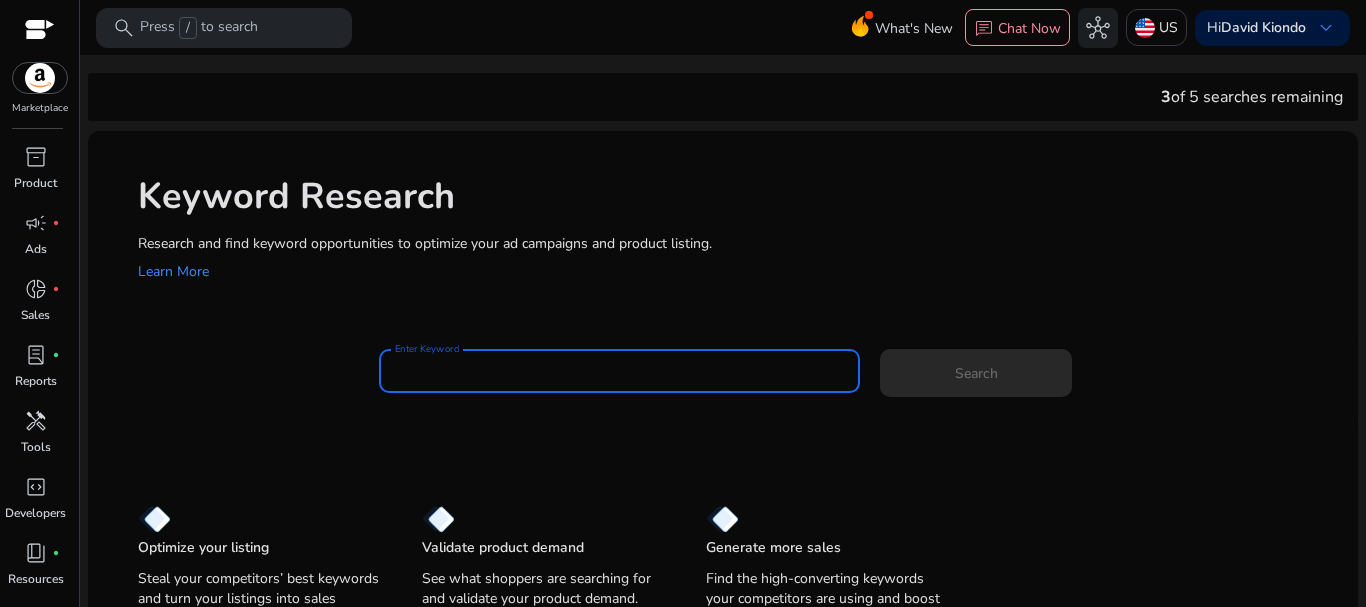 click on "Enter Keyword" at bounding box center [620, 371] 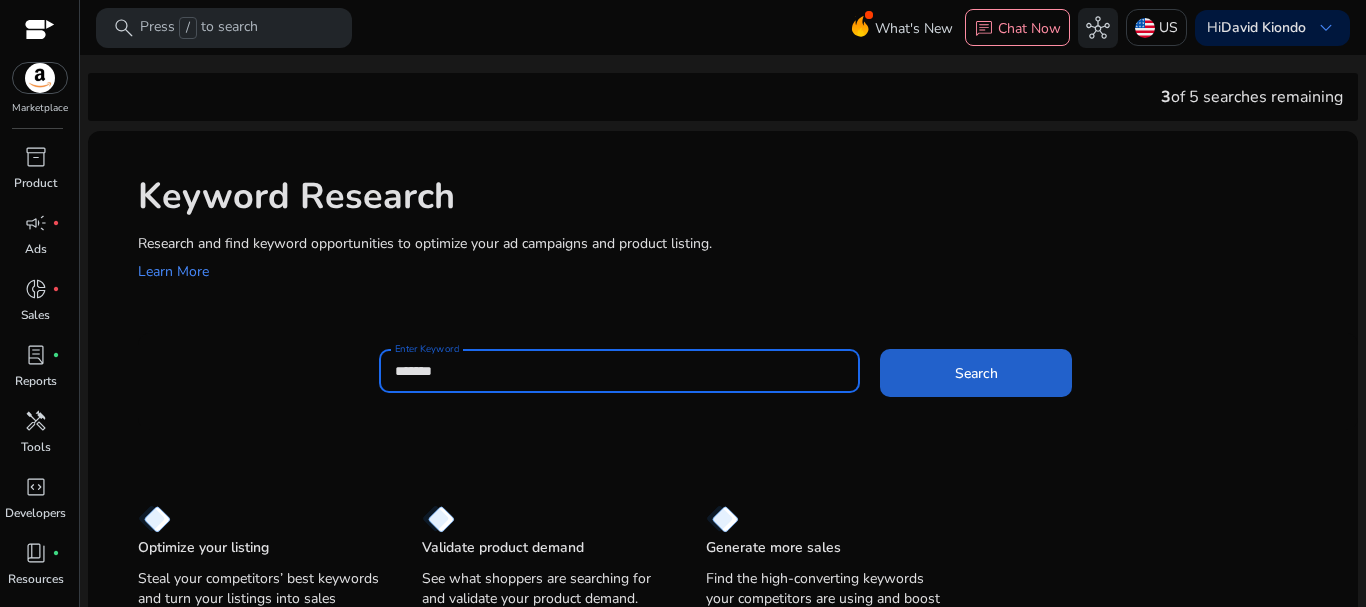 type on "*******" 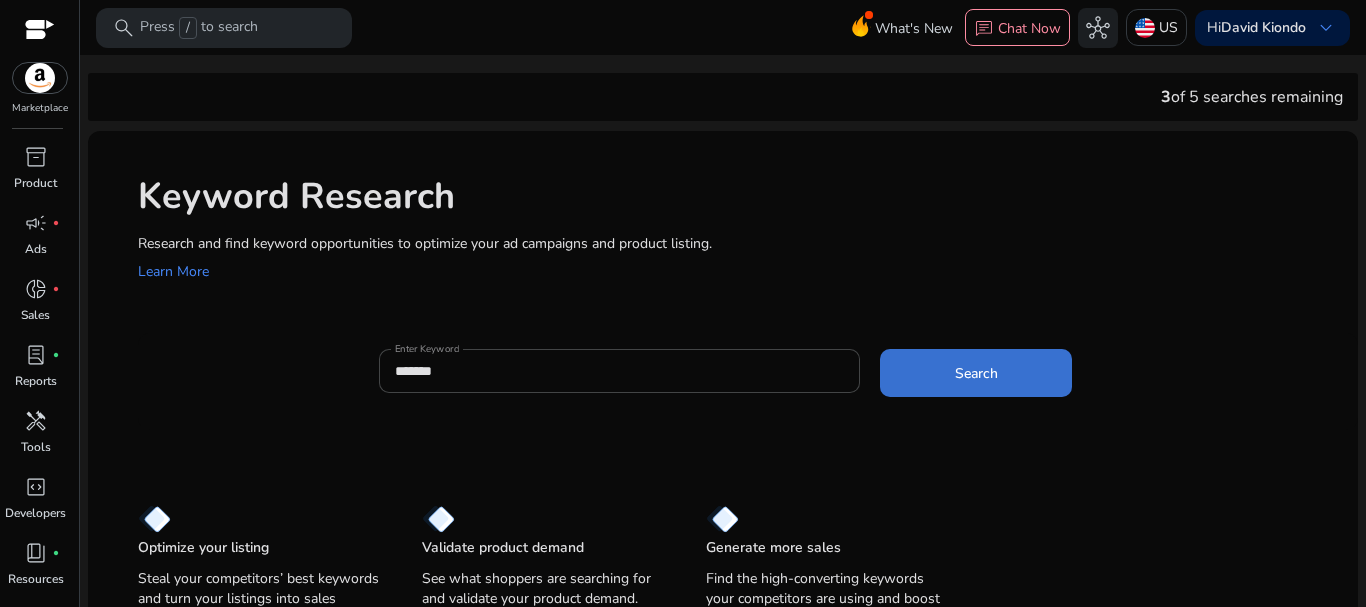 click on "Search" 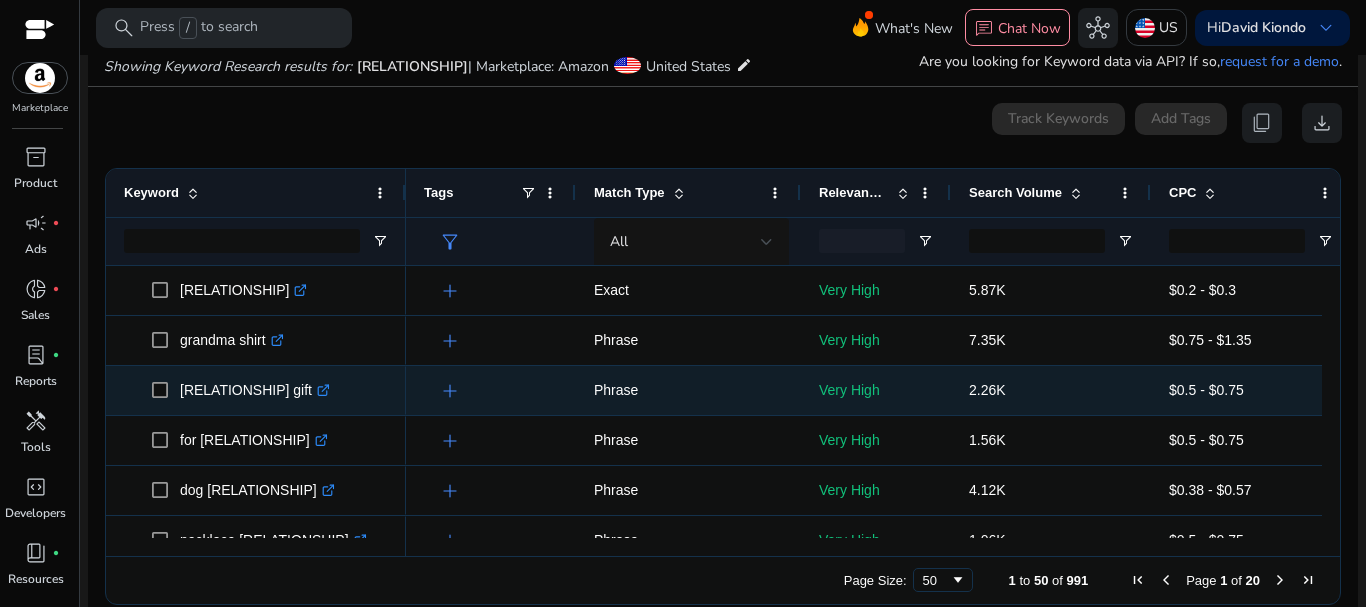 scroll, scrollTop: 238, scrollLeft: 0, axis: vertical 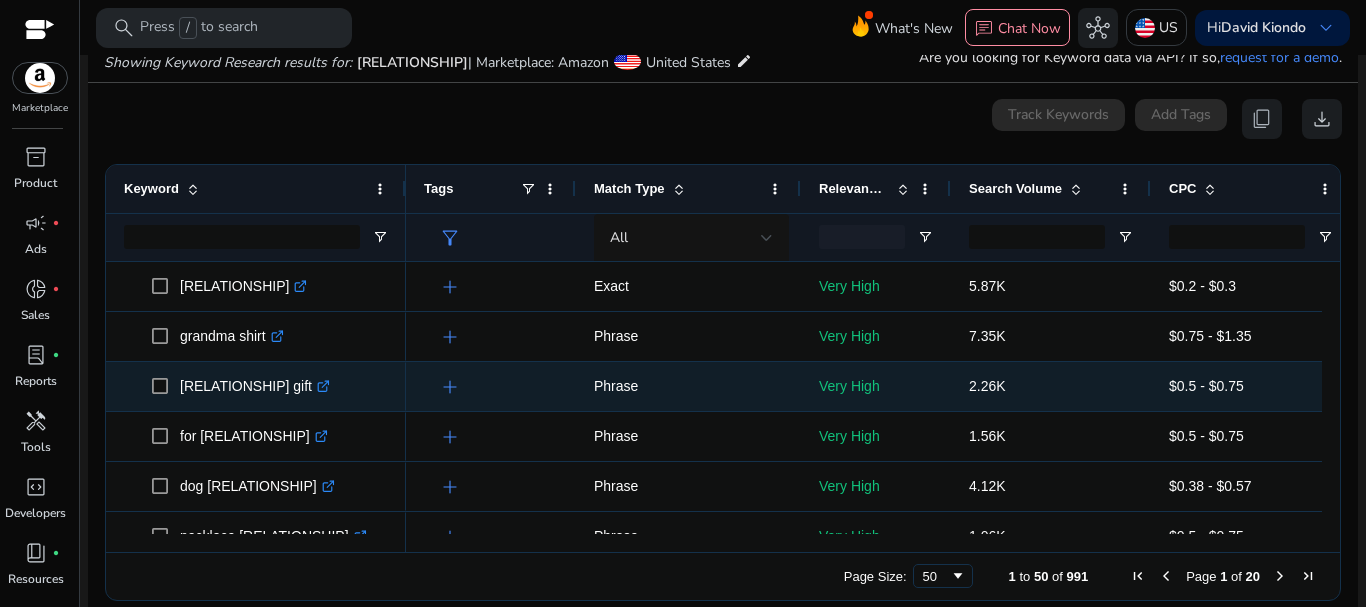 type 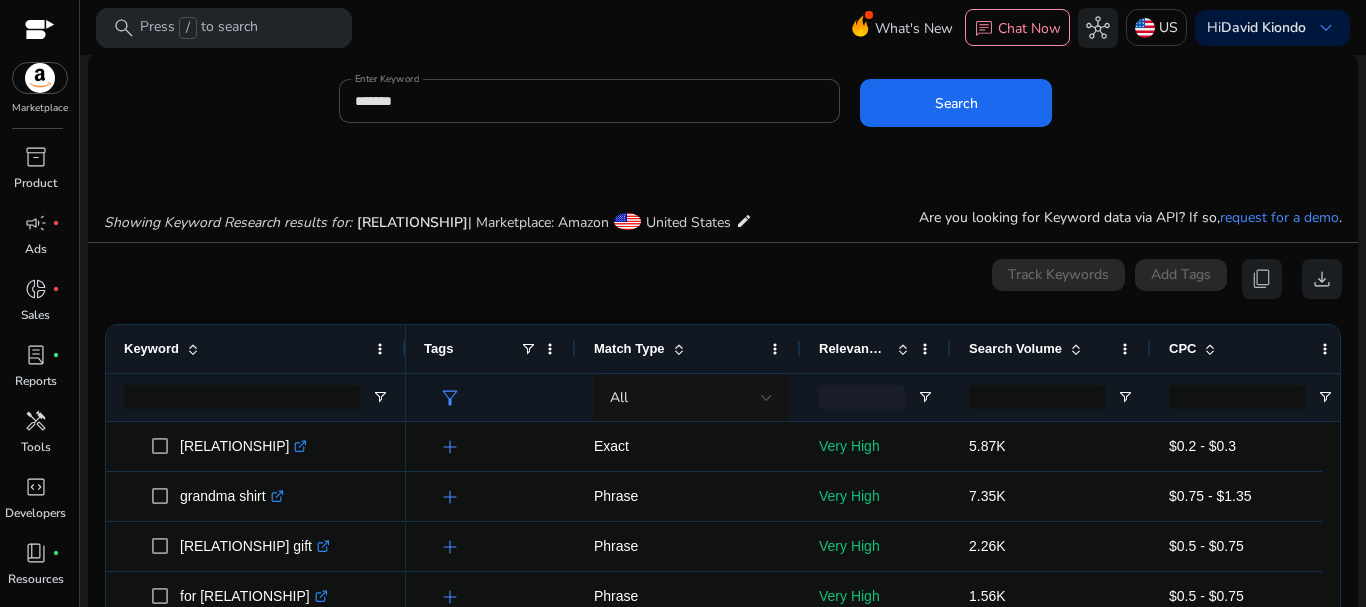 scroll, scrollTop: 198, scrollLeft: 0, axis: vertical 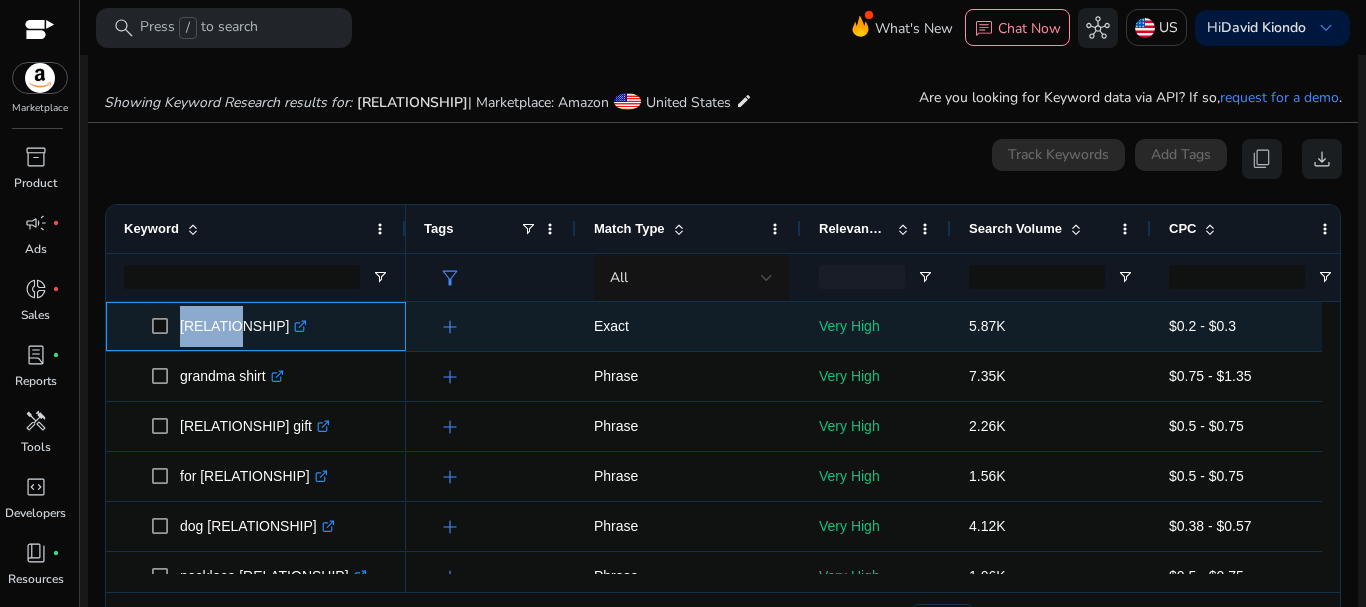 drag, startPoint x: 176, startPoint y: 324, endPoint x: 234, endPoint y: 325, distance: 58.00862 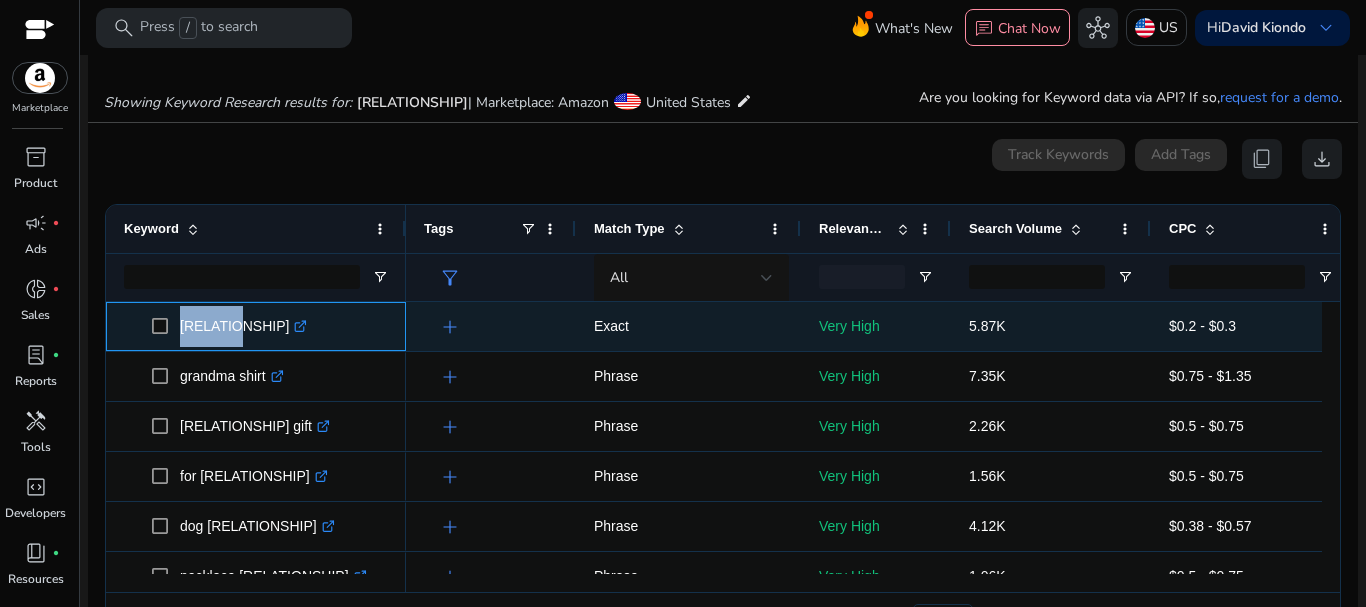 copy on "[RELATIONSHIP]" 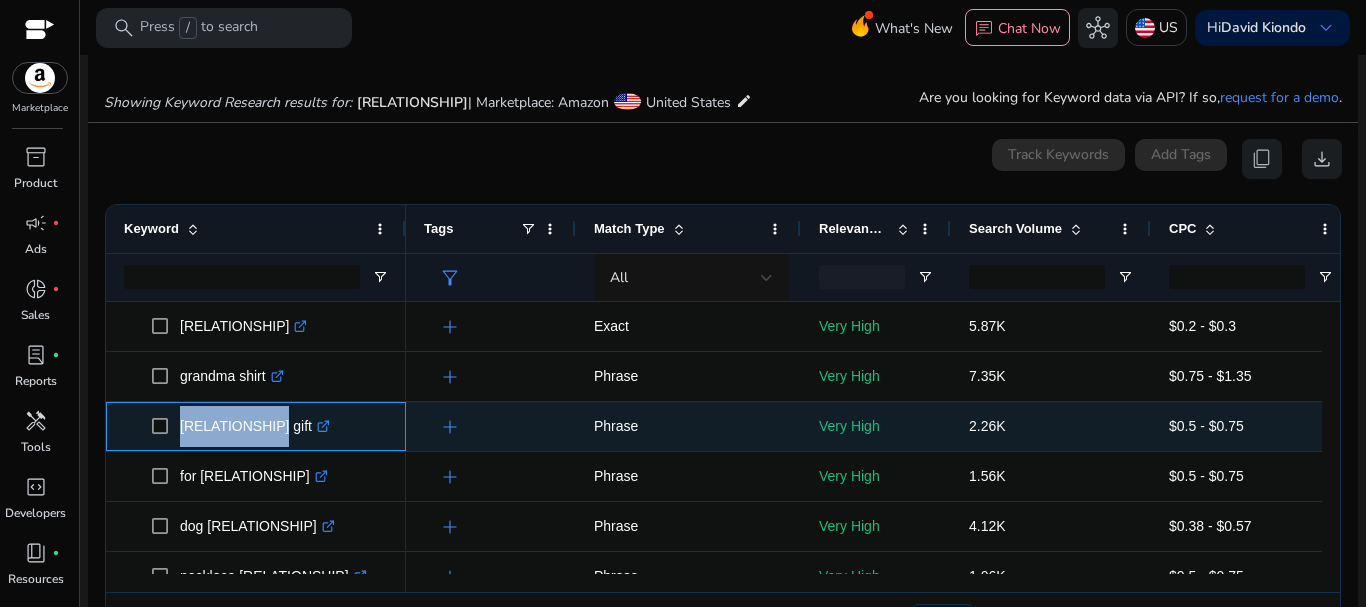 drag, startPoint x: 178, startPoint y: 413, endPoint x: 287, endPoint y: 424, distance: 109.55364 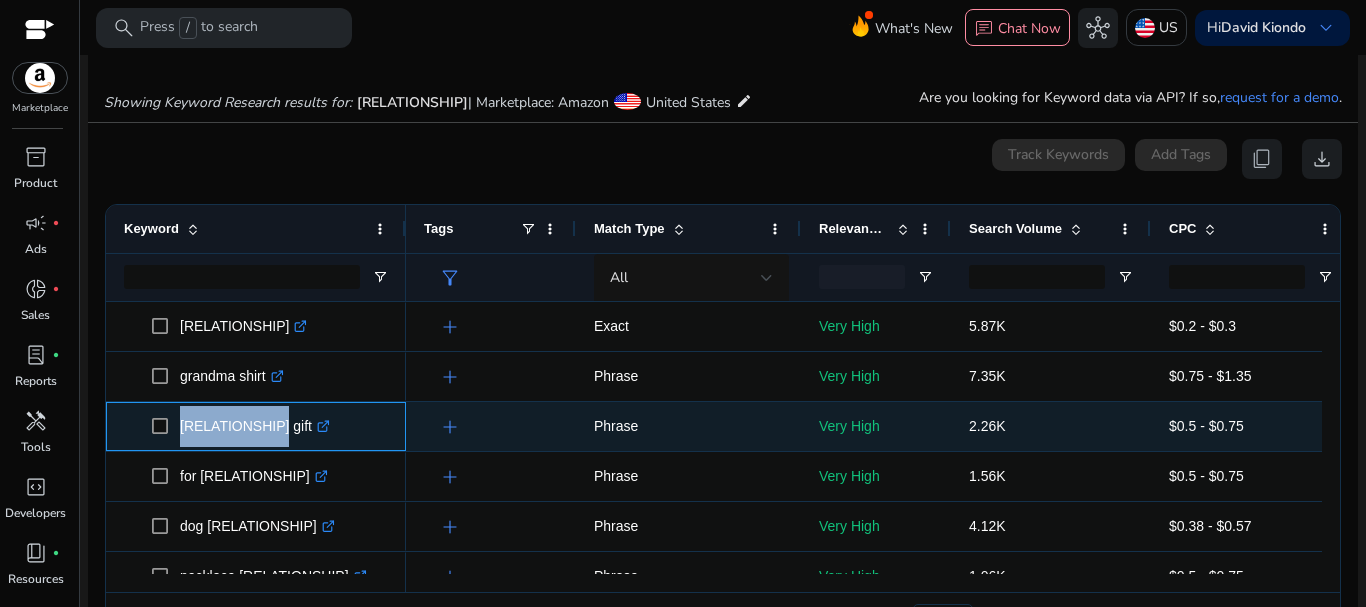 copy on "[RELATIONSHIP] gift" 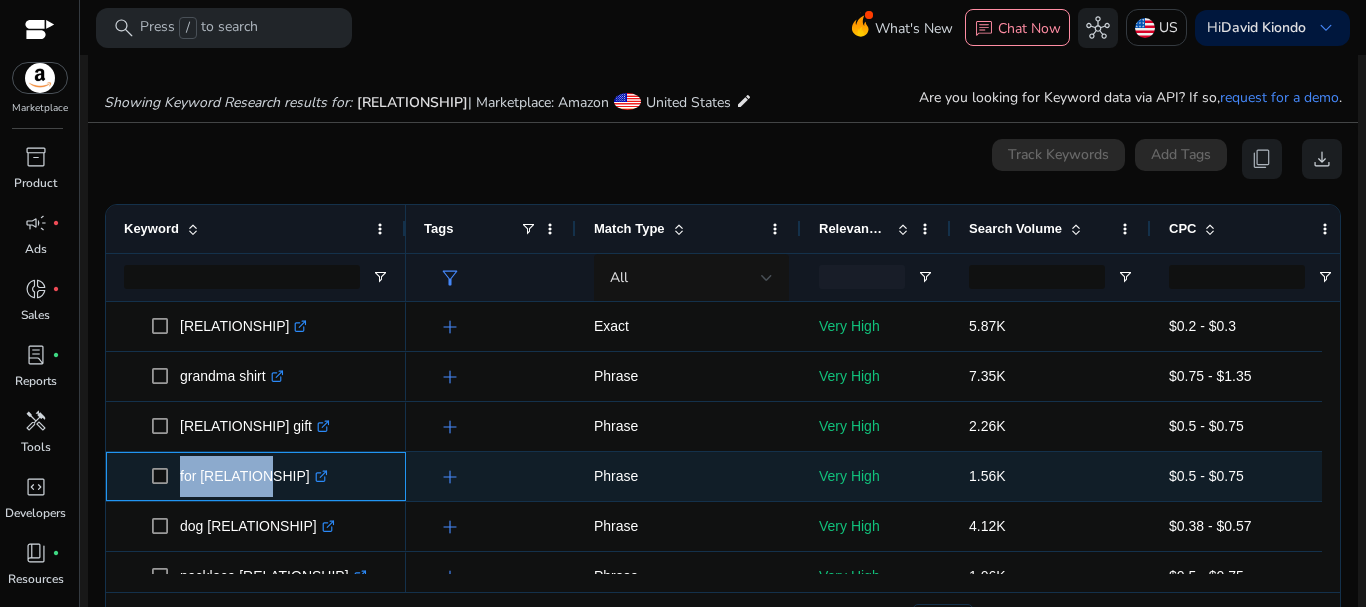 drag, startPoint x: 260, startPoint y: 467, endPoint x: 178, endPoint y: 468, distance: 82.006096 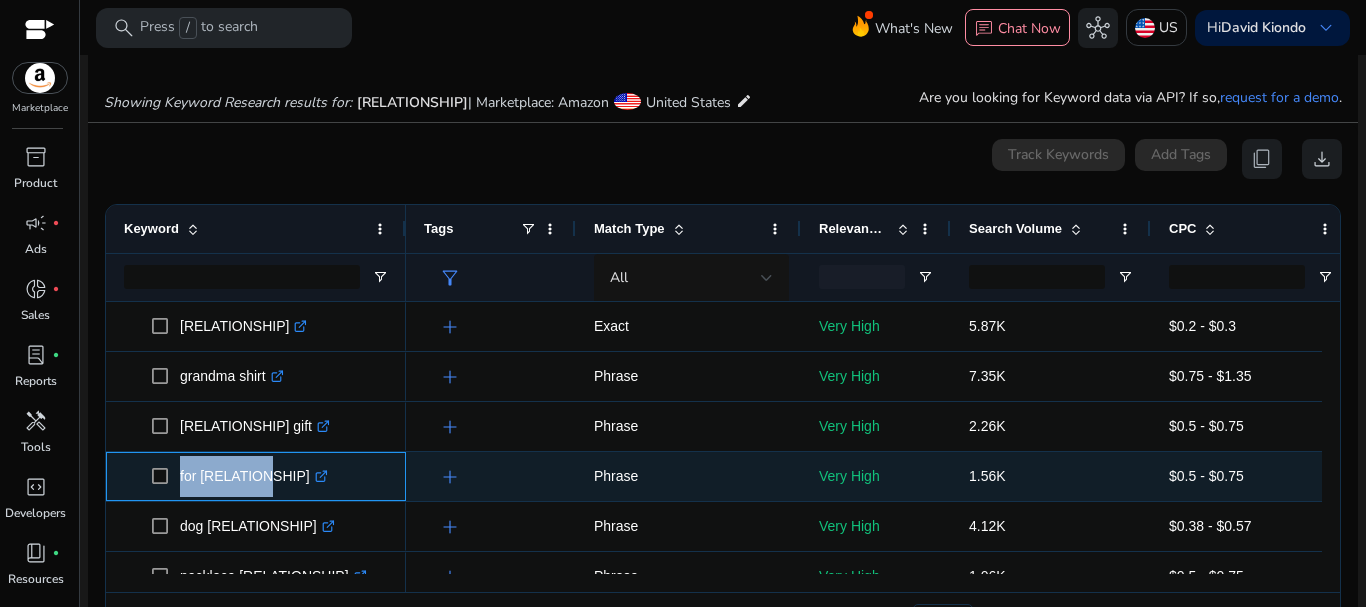 copy on "for [RELATIONSHIP]" 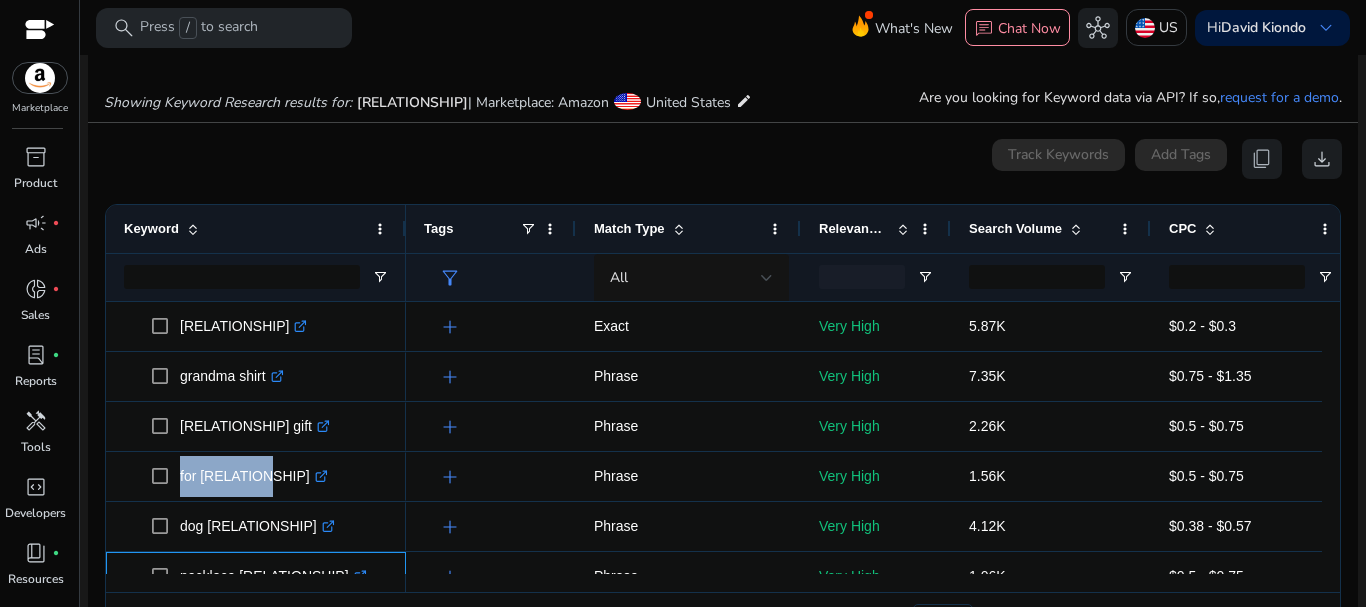 scroll, scrollTop: 28, scrollLeft: 0, axis: vertical 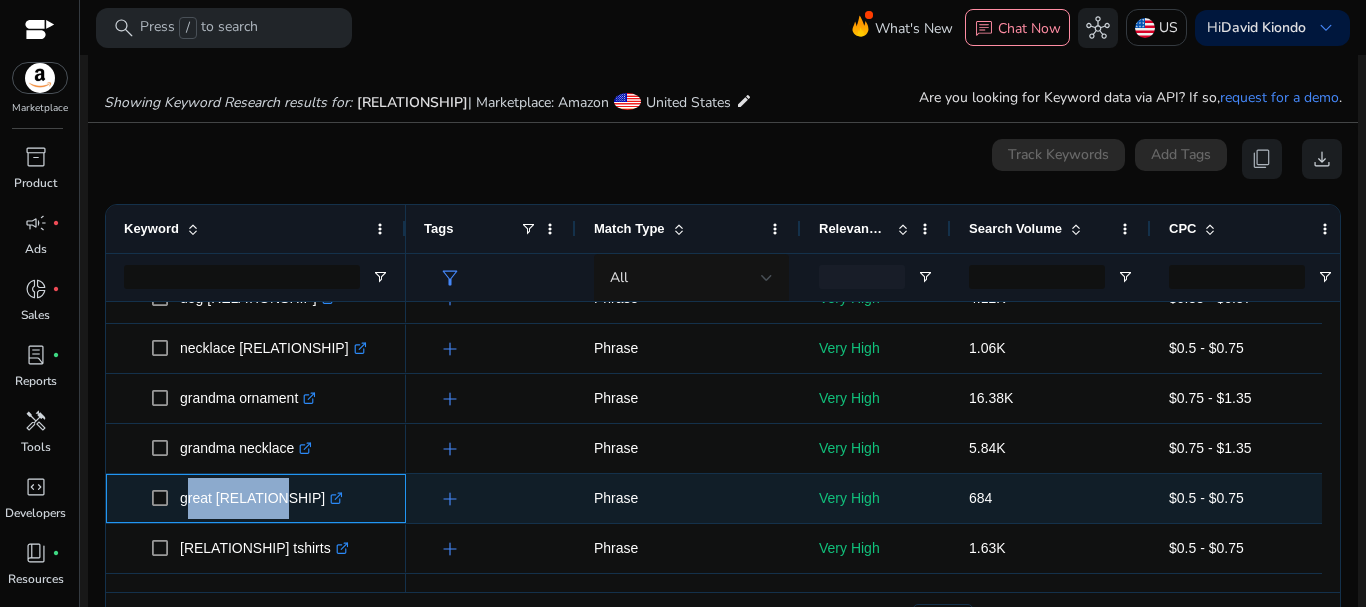 drag, startPoint x: 274, startPoint y: 502, endPoint x: 181, endPoint y: 497, distance: 93.13431 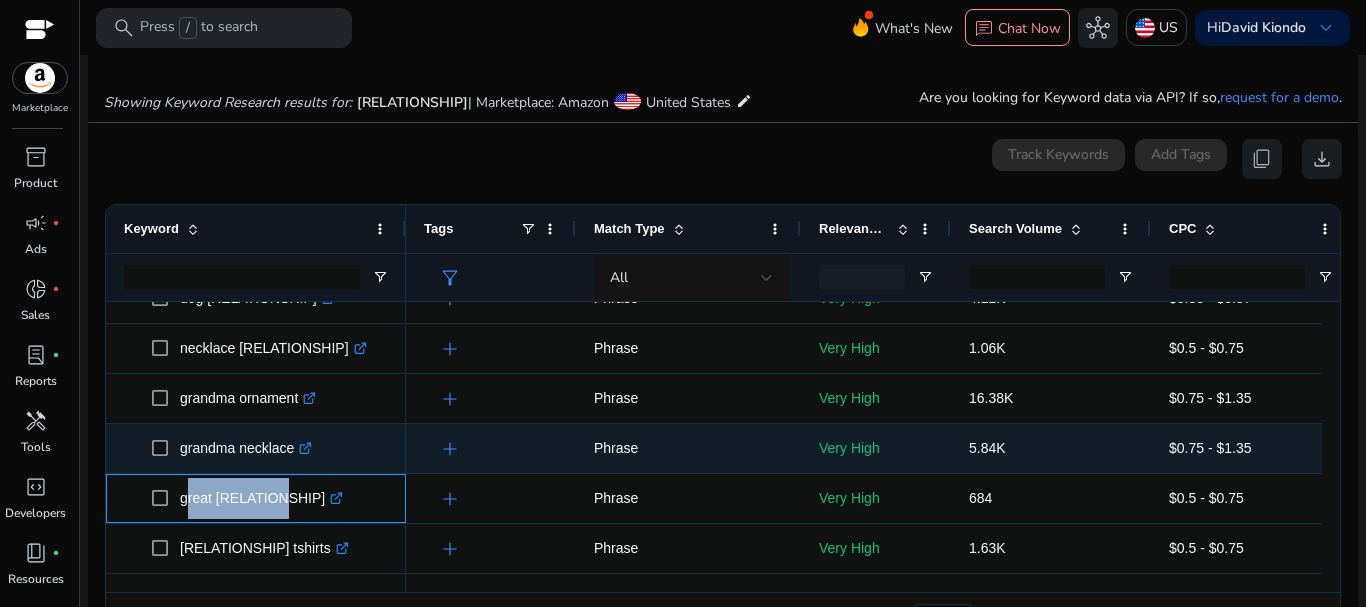 copy on "great grandma" 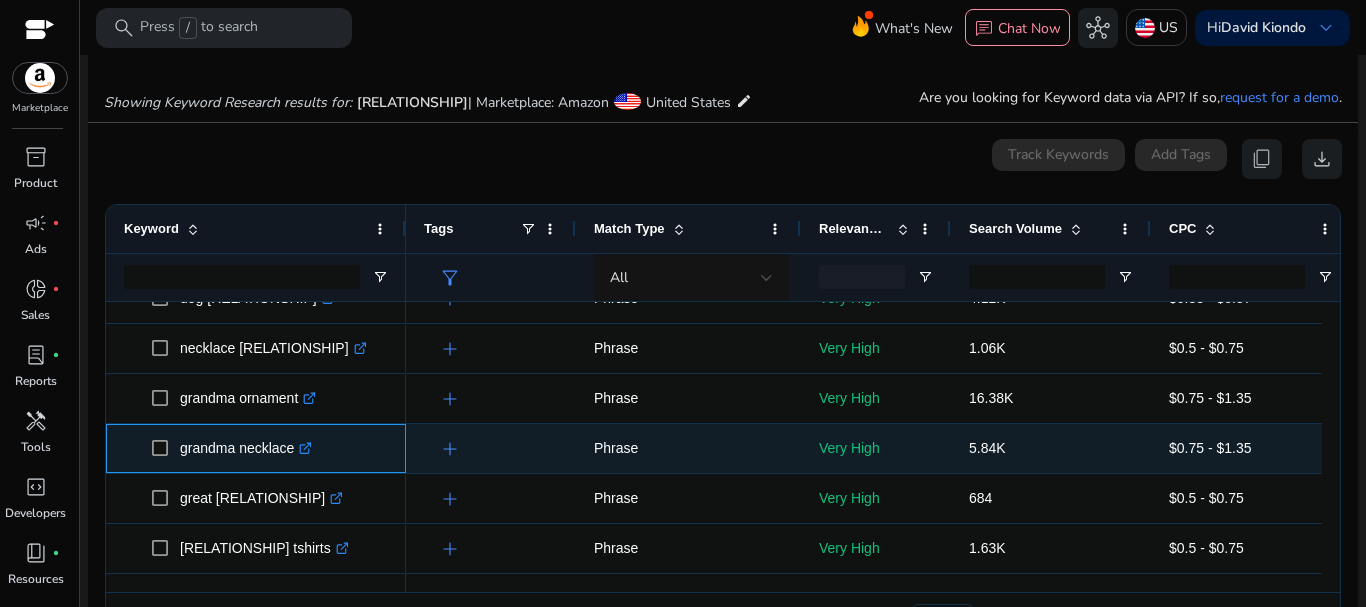 click on "[RELATIONSHIP] necklace  .st0{fill:#2c8af8}" at bounding box center (256, 448) 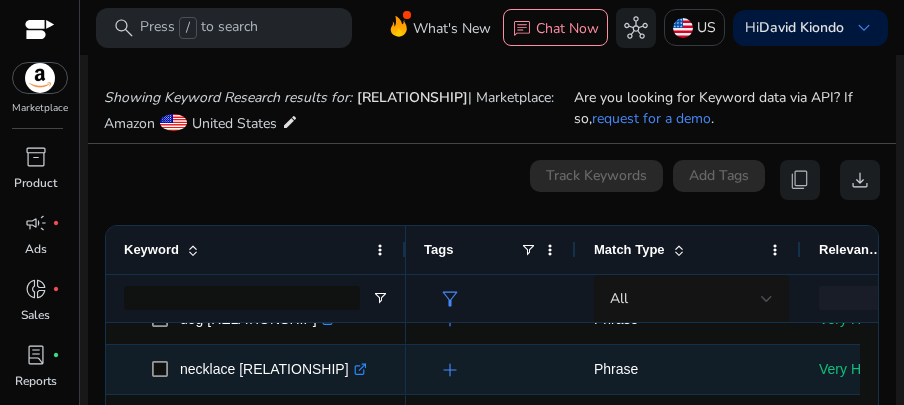 scroll, scrollTop: 198, scrollLeft: 0, axis: vertical 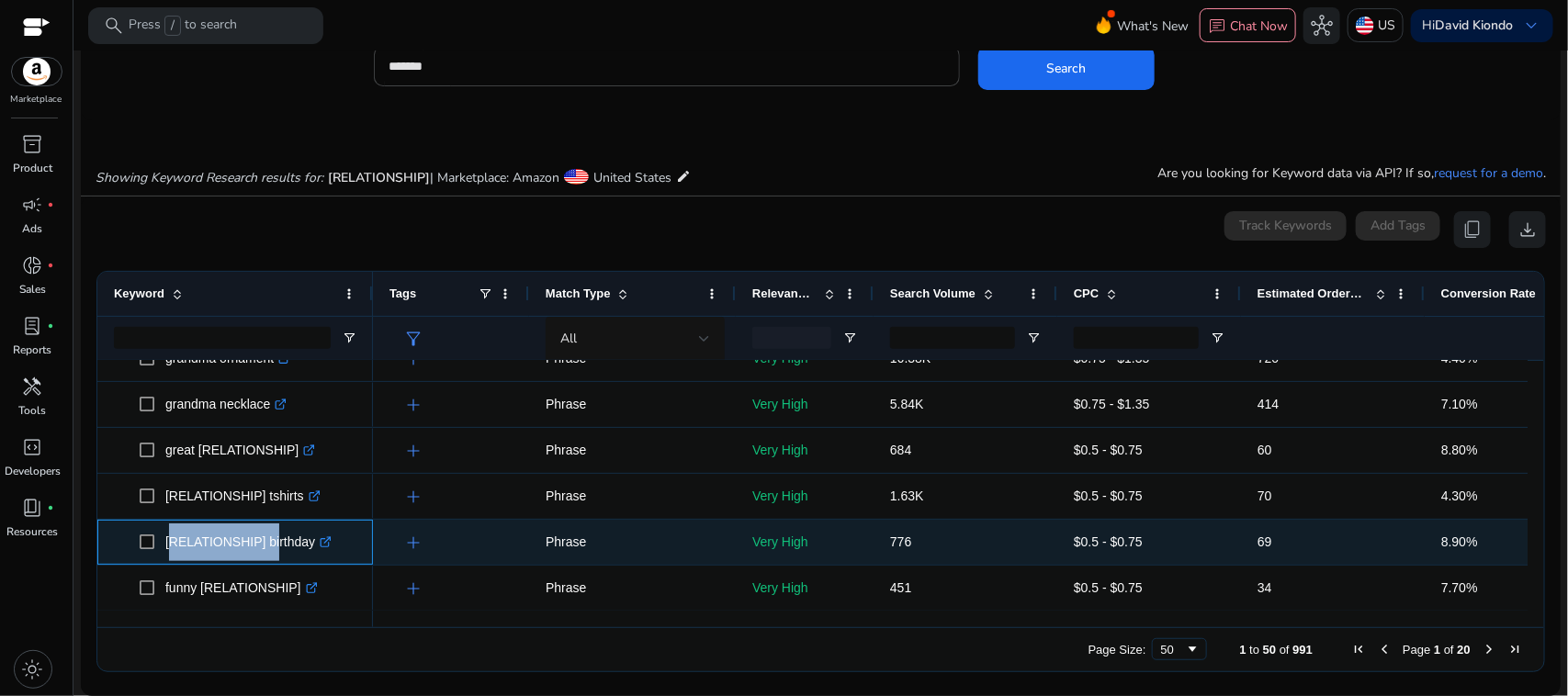 drag, startPoint x: 266, startPoint y: 529, endPoint x: 165, endPoint y: 529, distance: 101 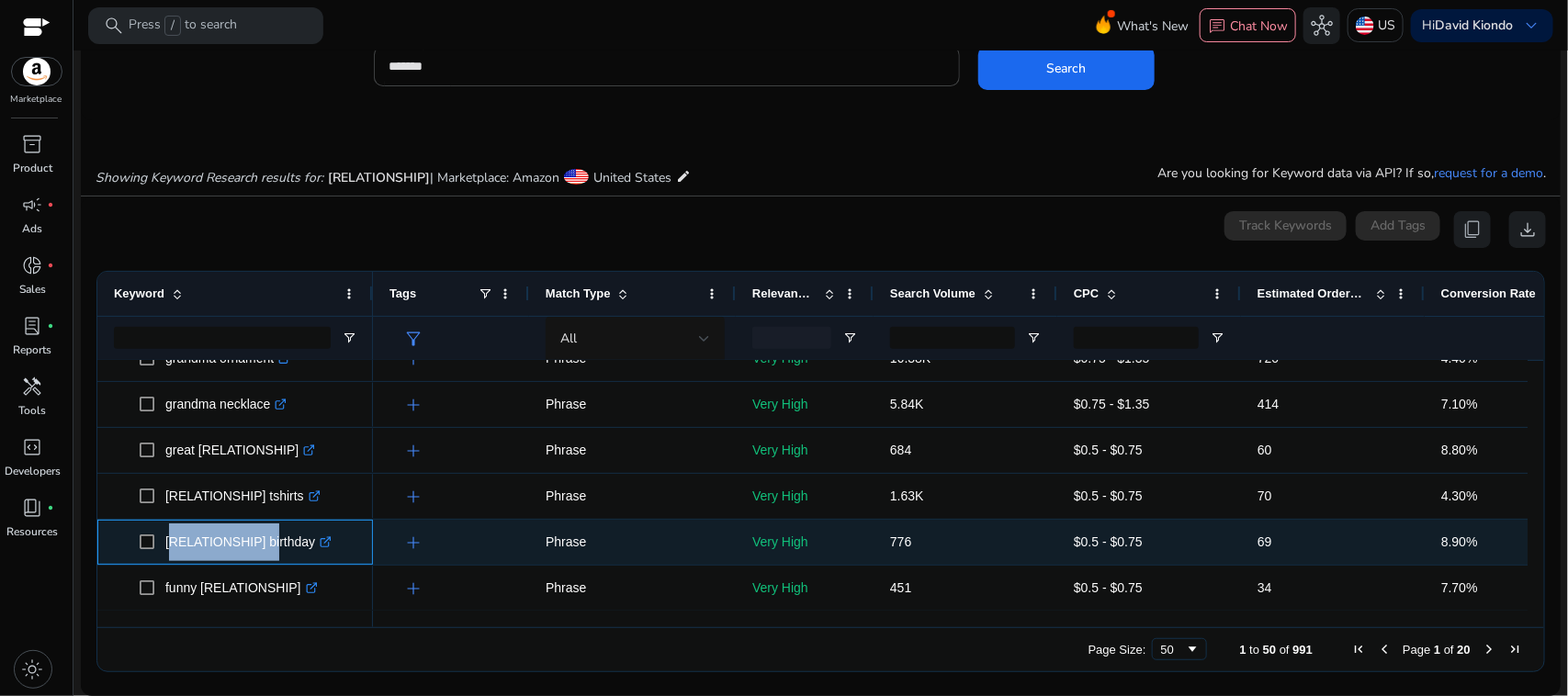 copy on "grandma birthday" 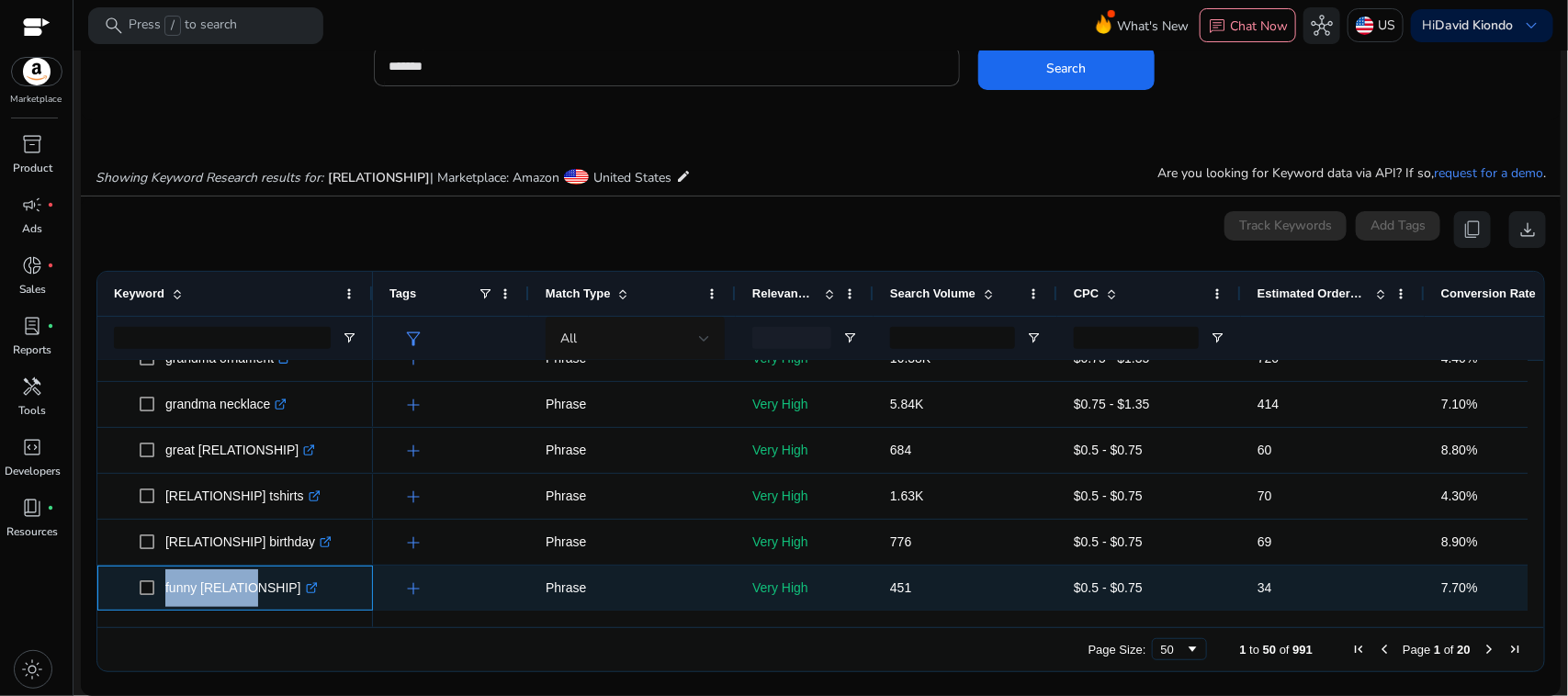 drag, startPoint x: 164, startPoint y: 577, endPoint x: 254, endPoint y: 584, distance: 90.27181 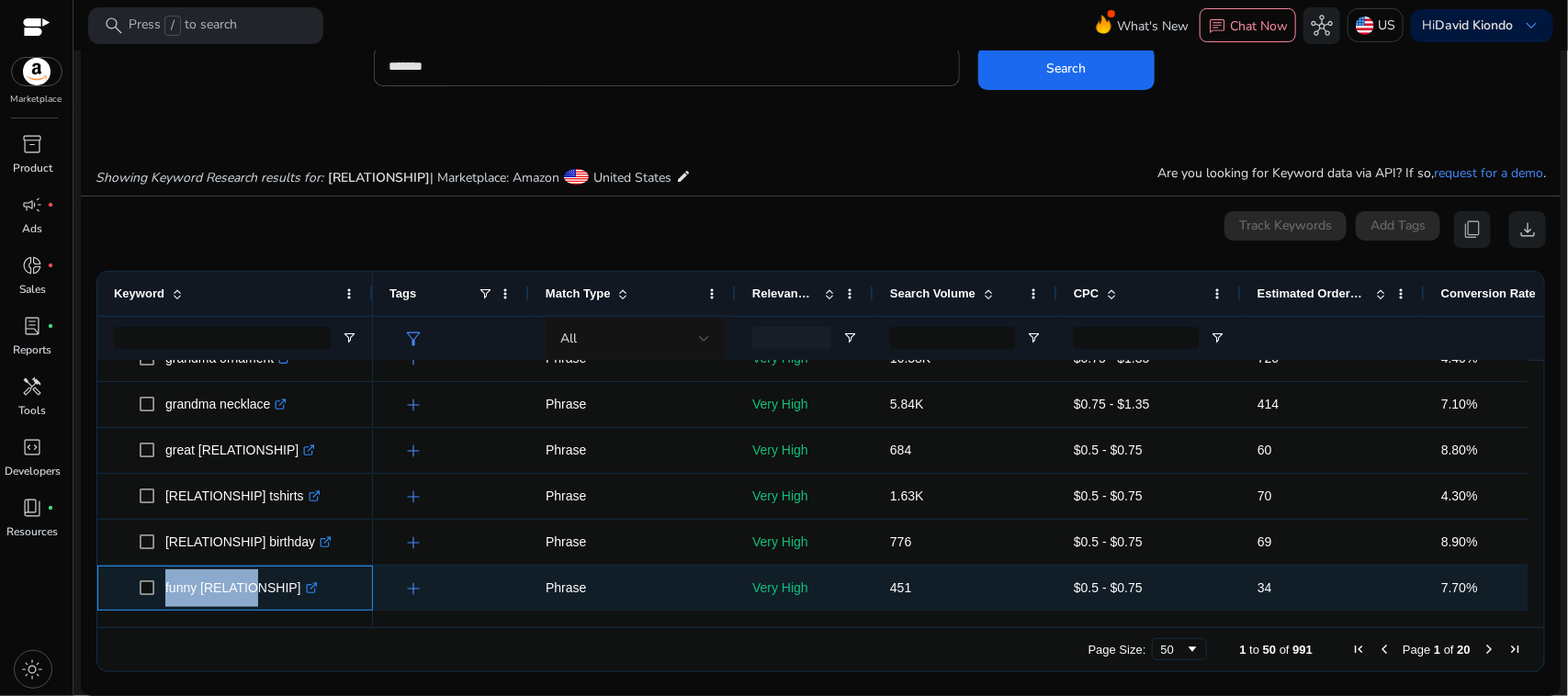 copy on "funny grandma" 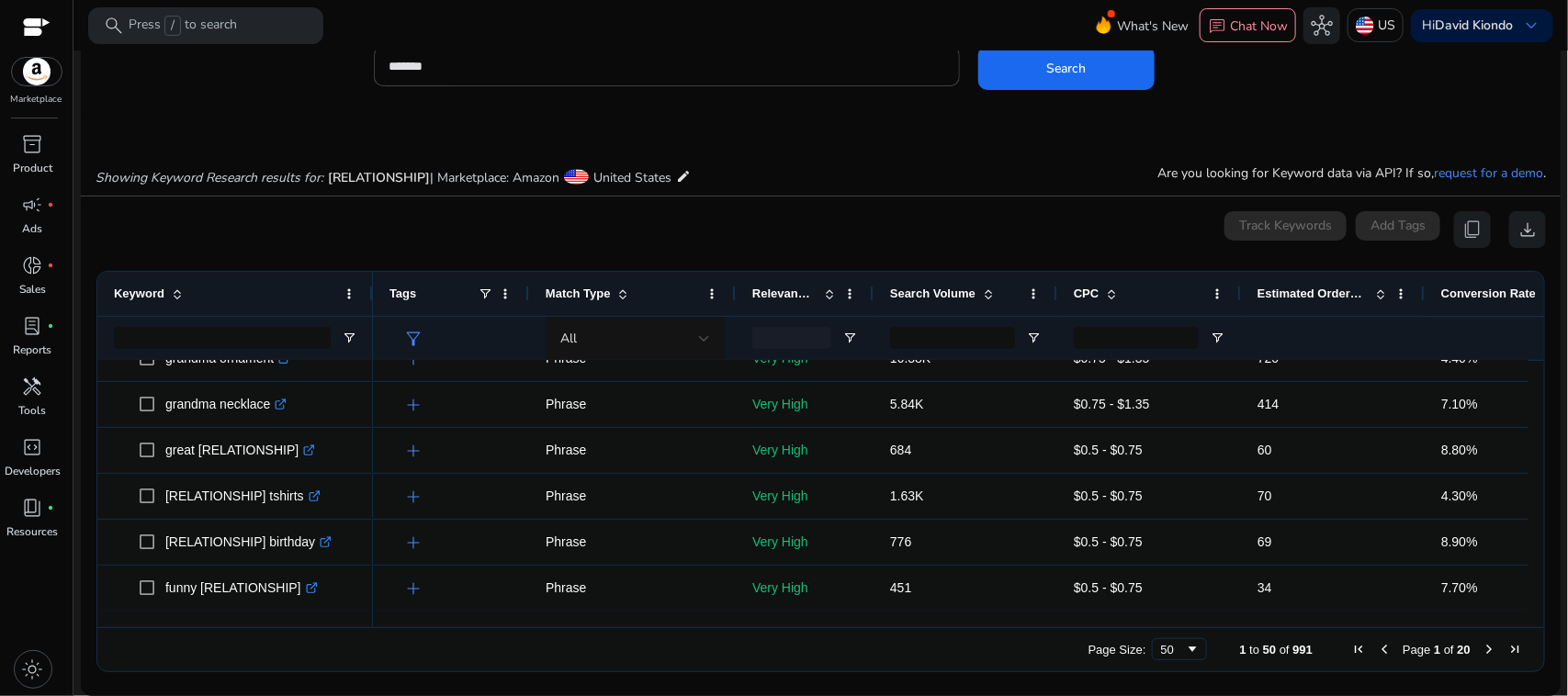 click on "0 keyword(s) selected   Track Keywords   Add Tags   content_copy   download  Press SPACE to select this row.
Drag here to set row groups Drag here to set column labels
Keyword
Tags" at bounding box center [820, 446] 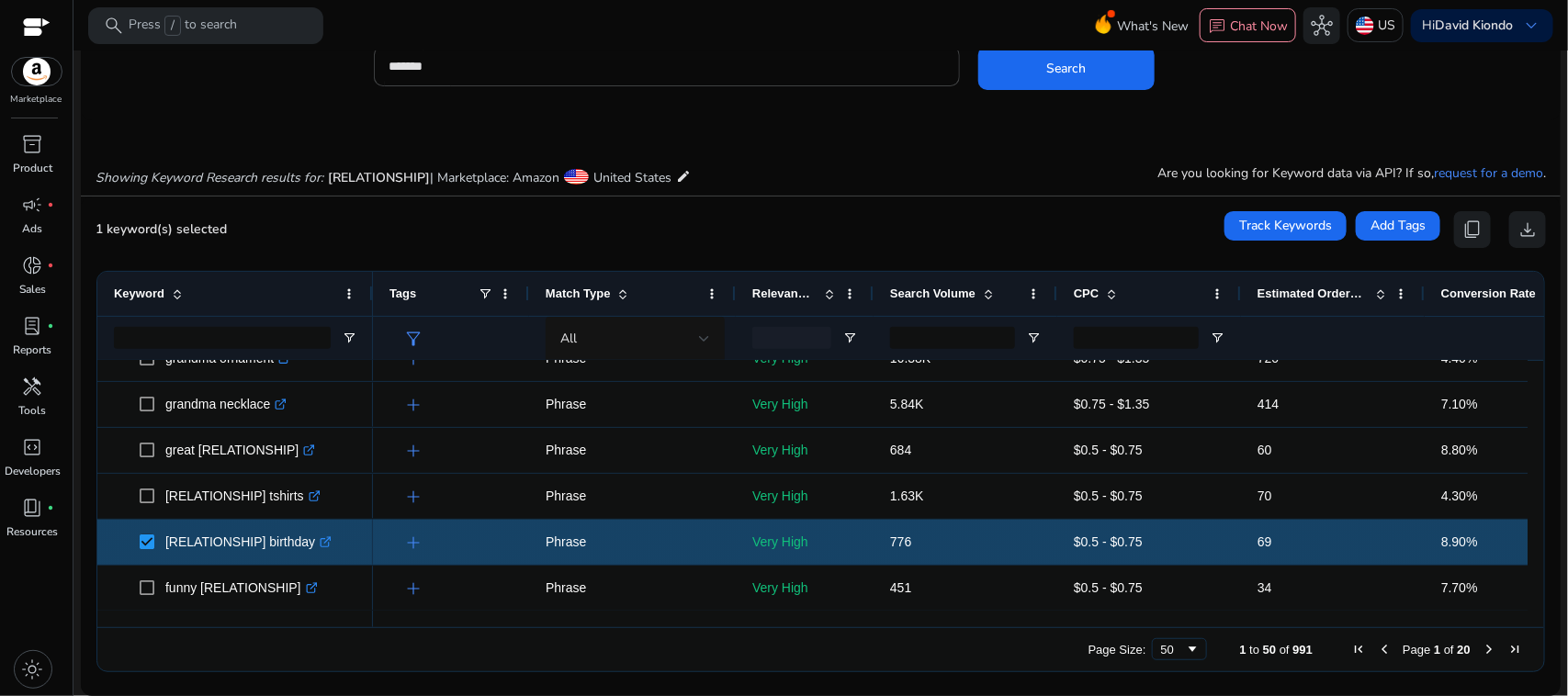 scroll, scrollTop: 346, scrollLeft: 0, axis: vertical 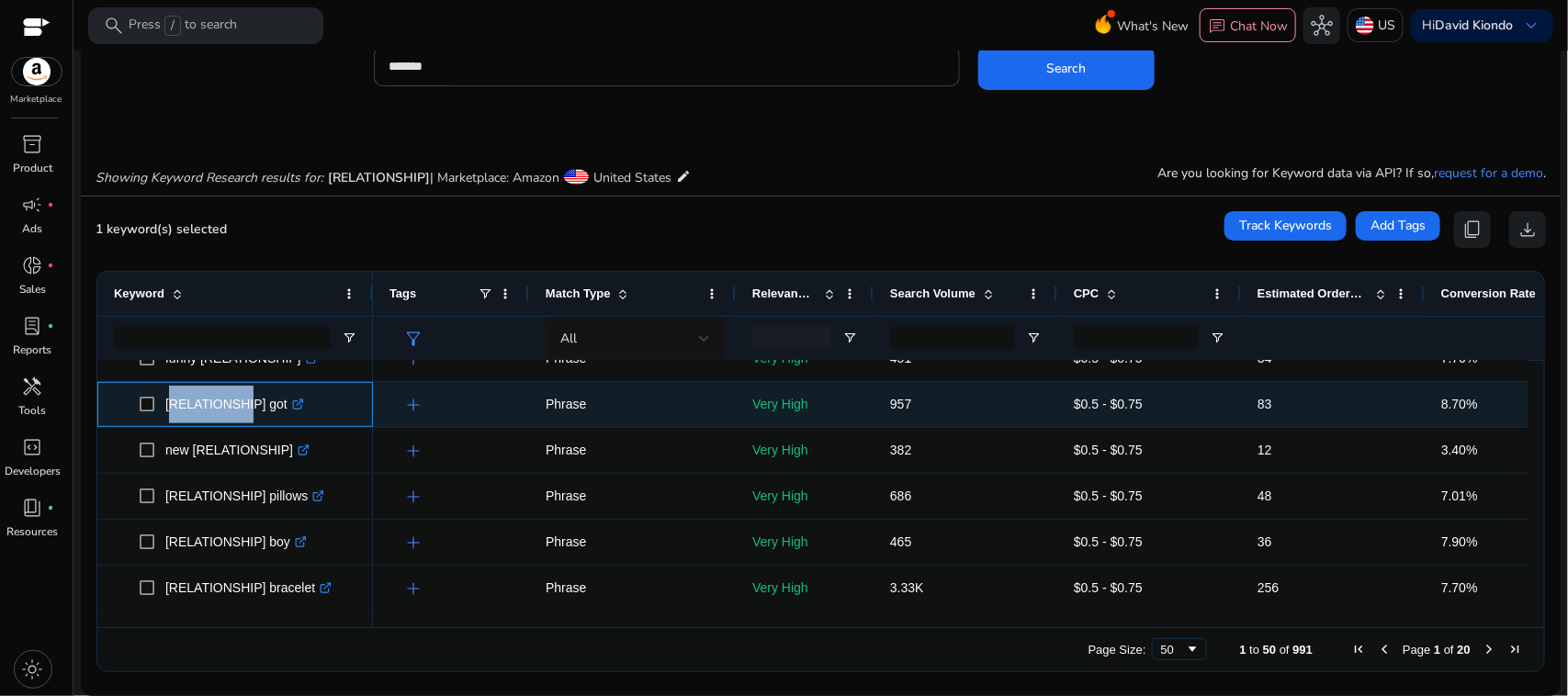 drag, startPoint x: 239, startPoint y: 395, endPoint x: 164, endPoint y: 400, distance: 75.166482 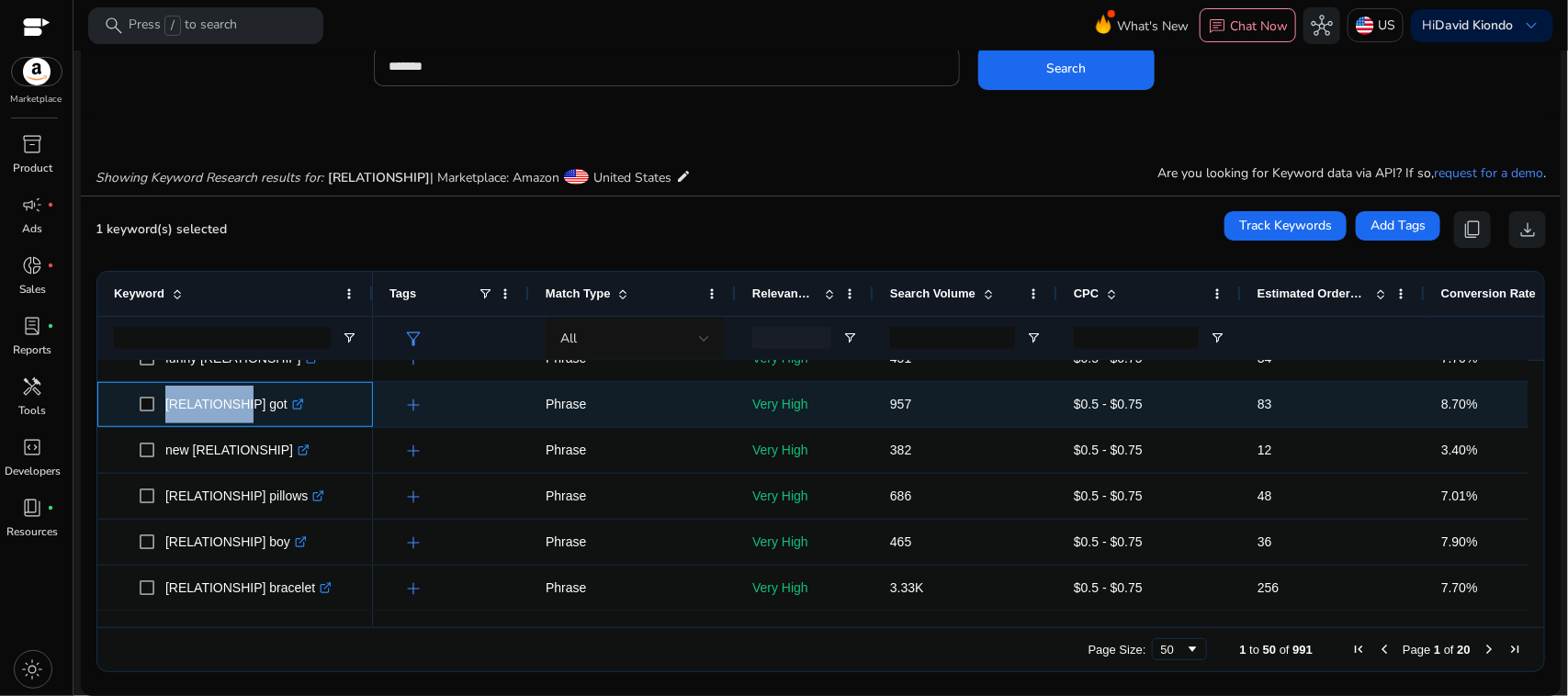 copy on "grandma got" 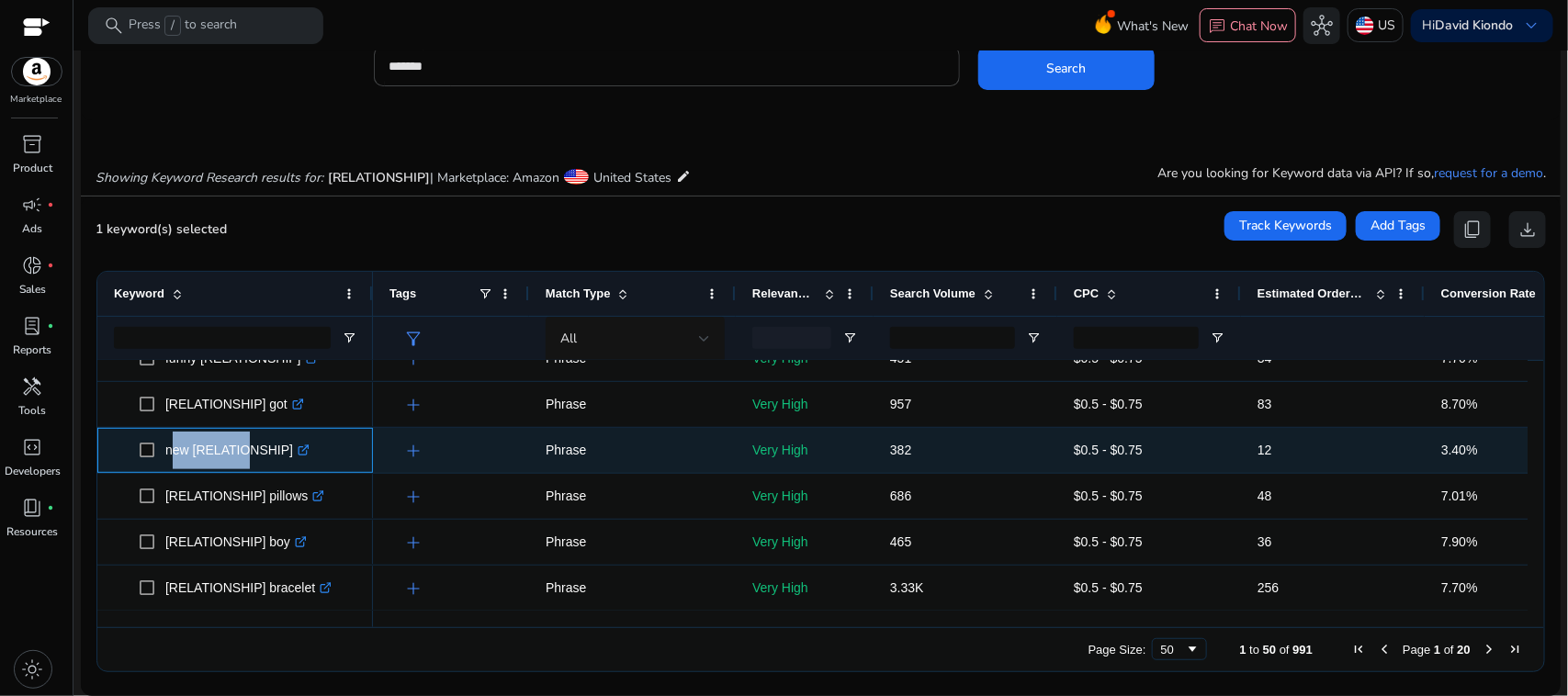 drag, startPoint x: 244, startPoint y: 445, endPoint x: 164, endPoint y: 441, distance: 80.09994 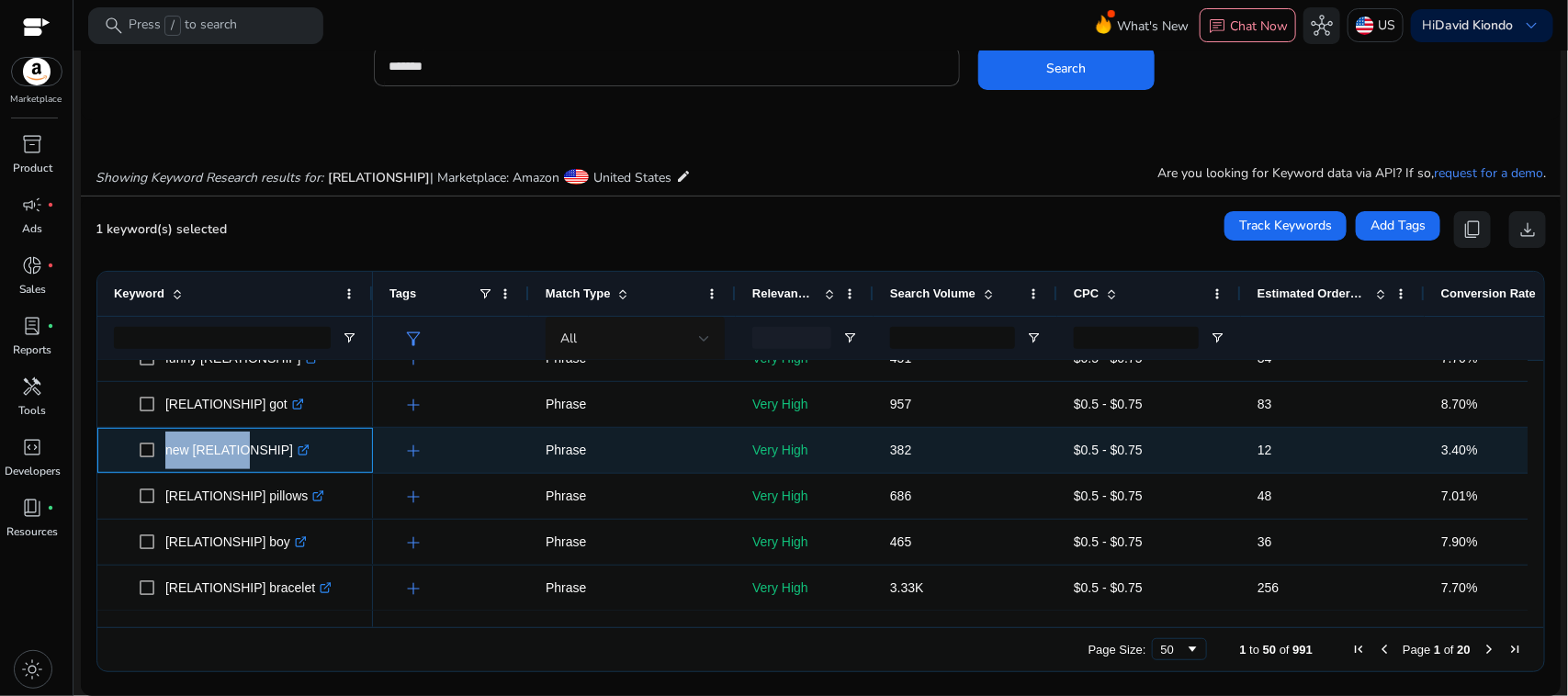 copy on "new grandma" 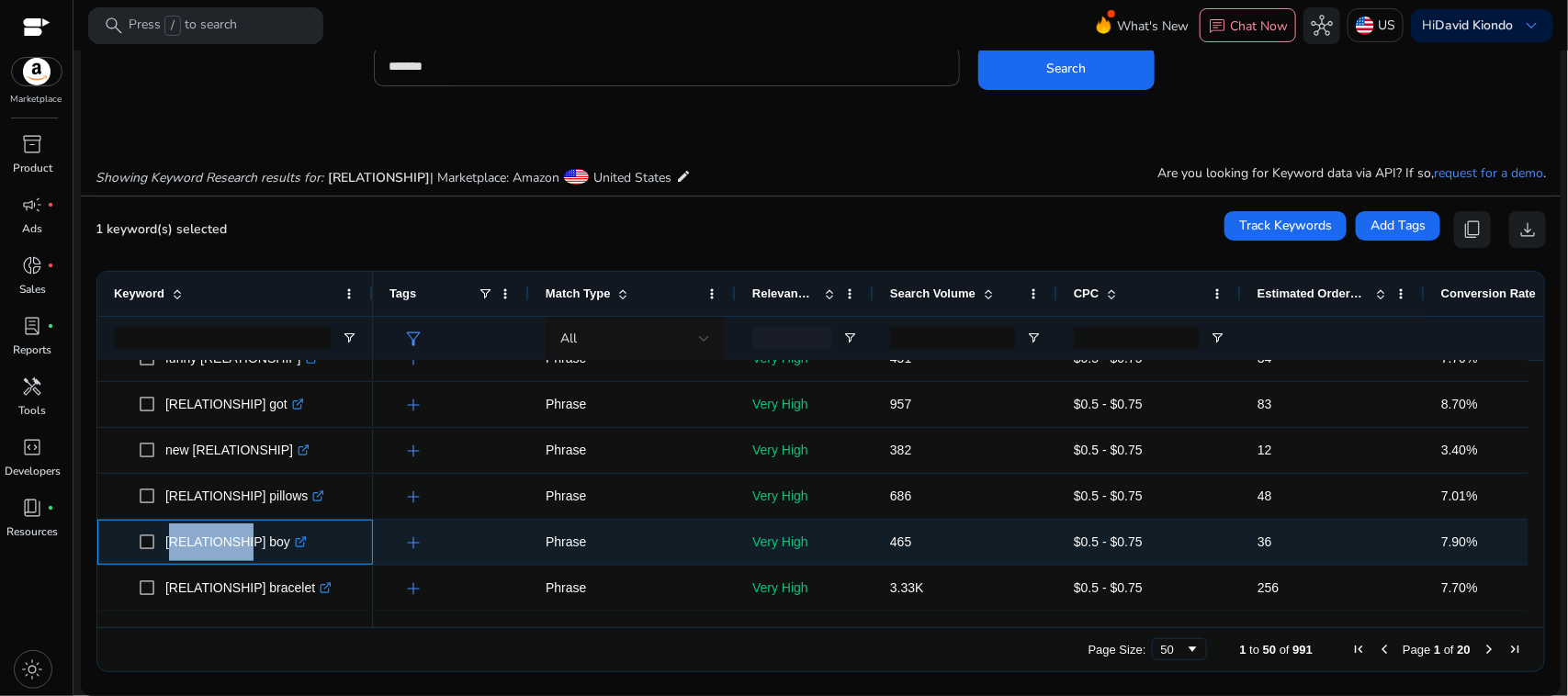 drag, startPoint x: 242, startPoint y: 537, endPoint x: 166, endPoint y: 533, distance: 76.1052 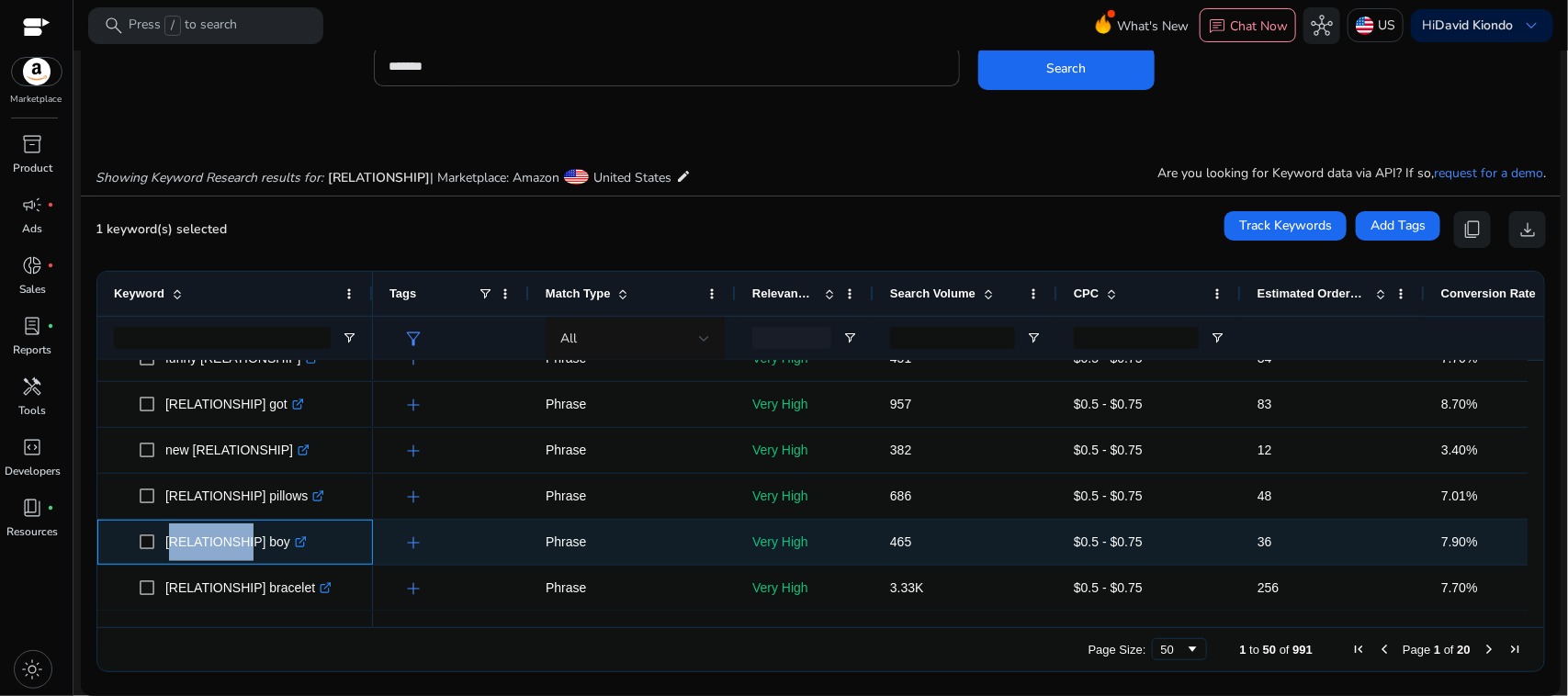 copy on "grandma boy" 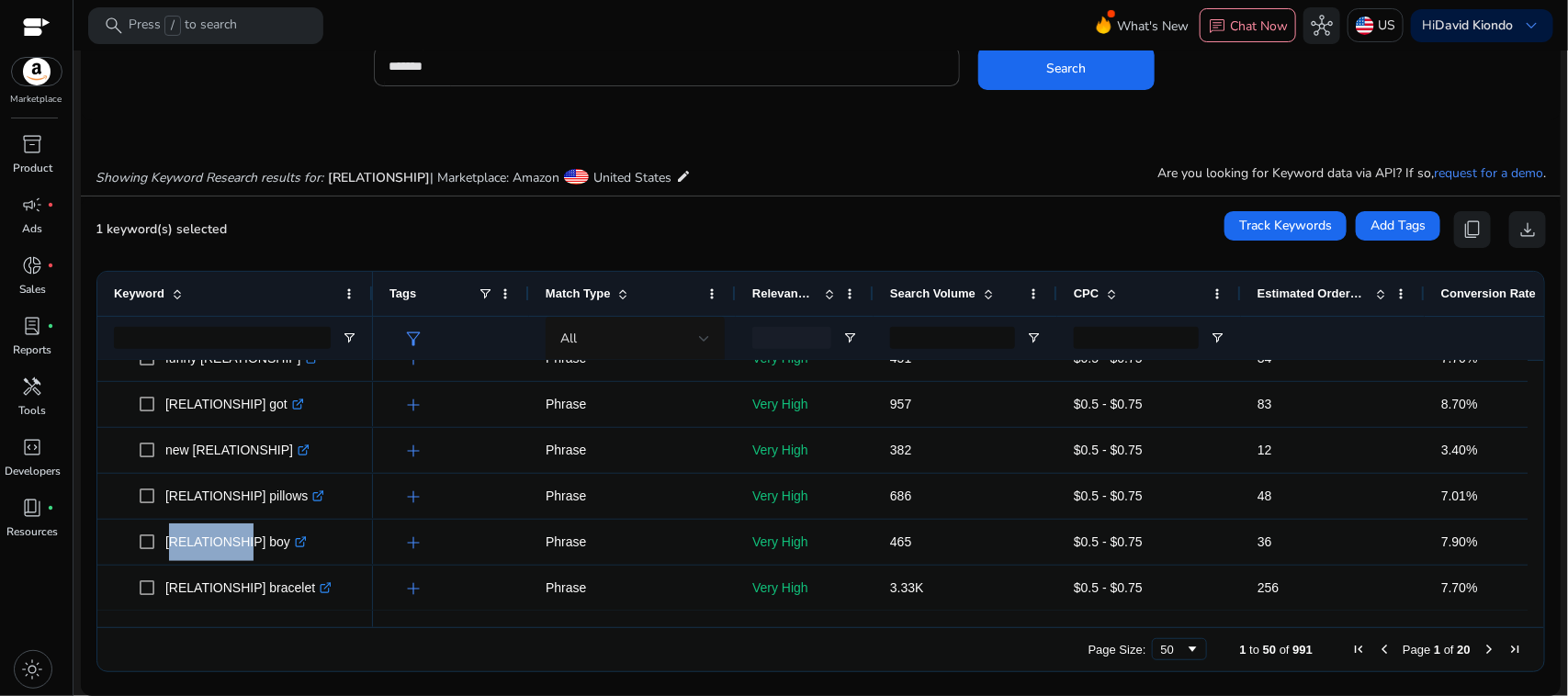 scroll, scrollTop: 576, scrollLeft: 0, axis: vertical 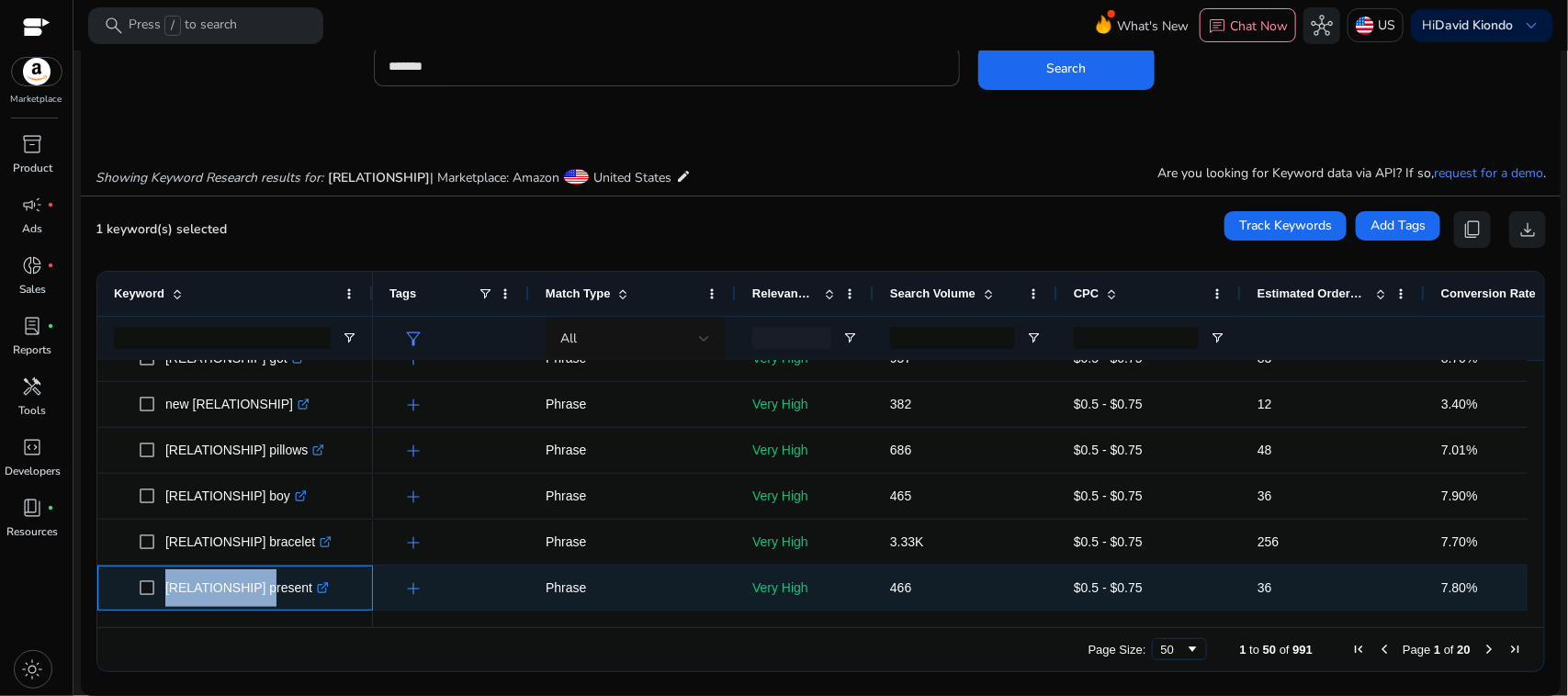drag, startPoint x: 263, startPoint y: 590, endPoint x: 162, endPoint y: 567, distance: 103.585713 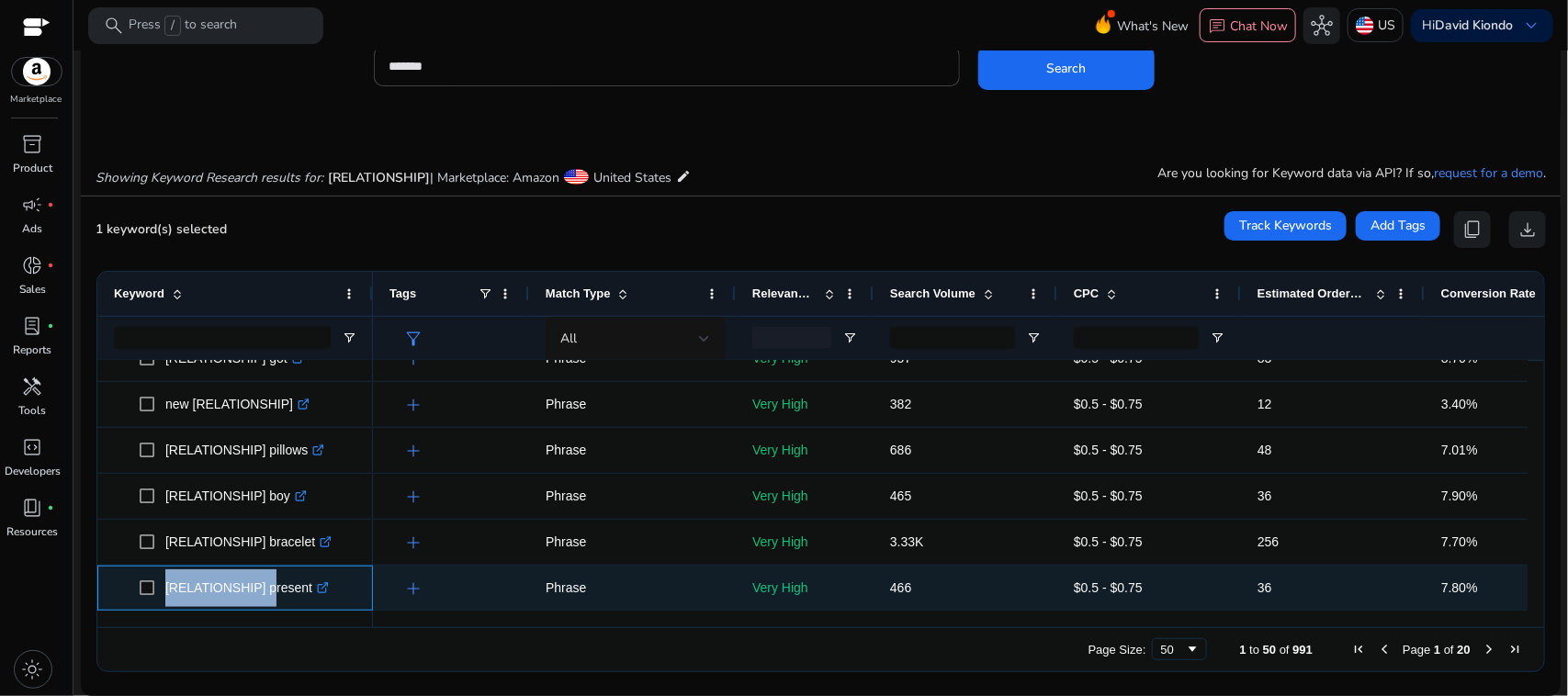 copy on "grandma present" 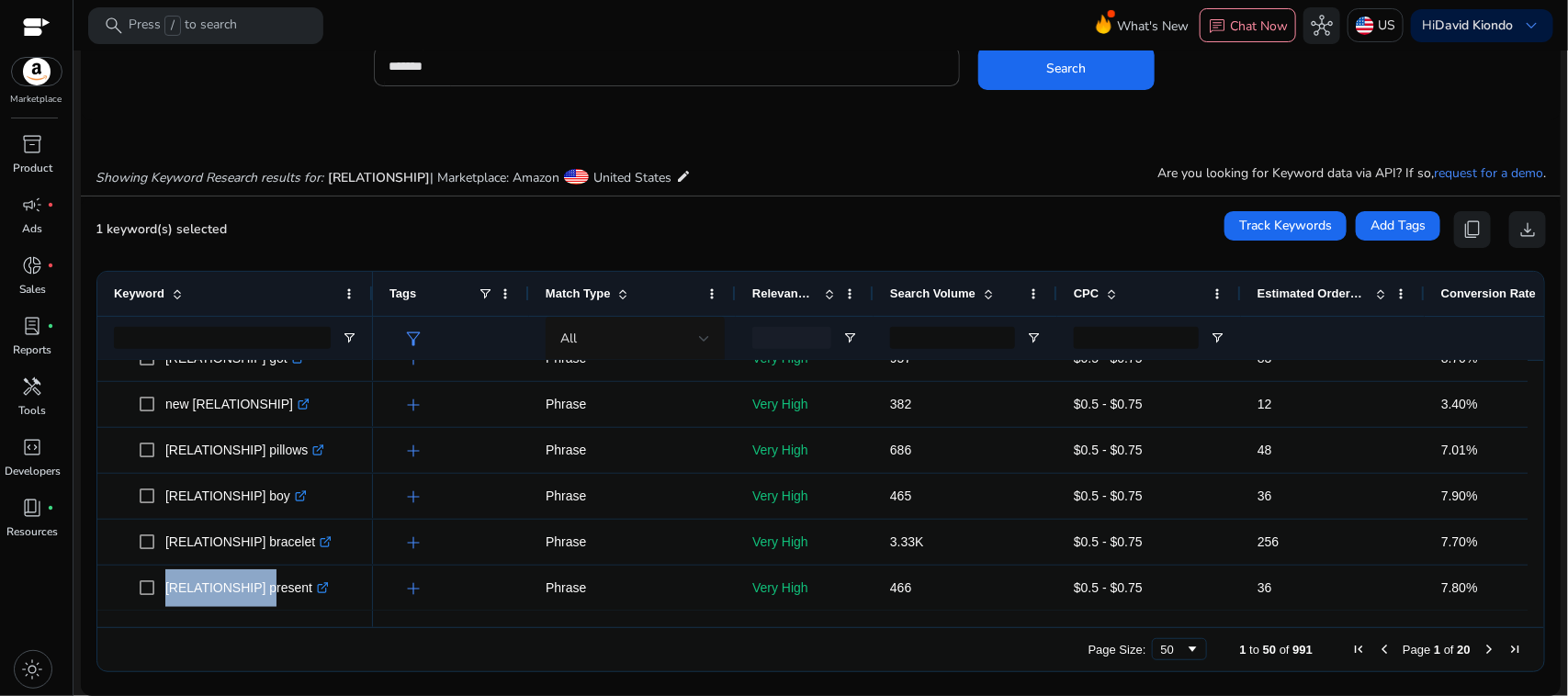 scroll, scrollTop: 622, scrollLeft: 0, axis: vertical 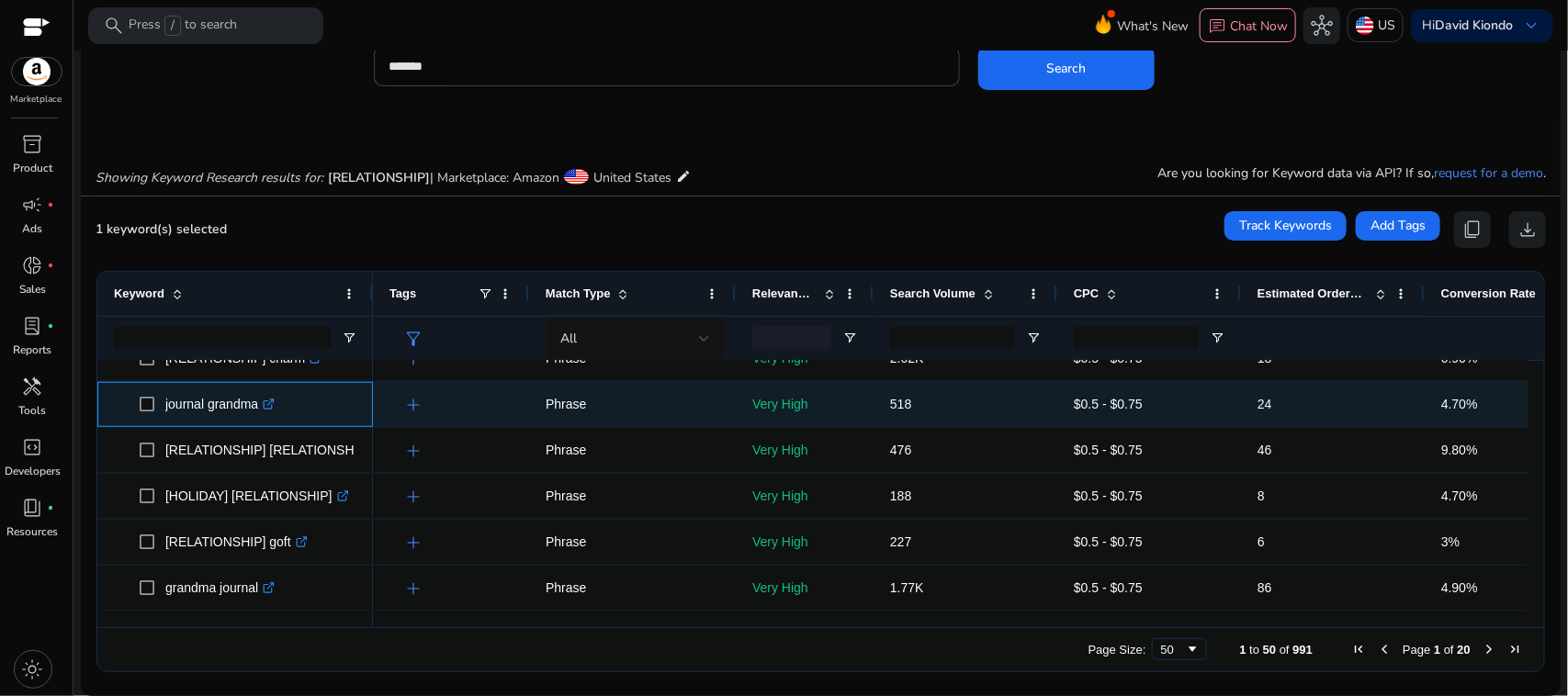 drag, startPoint x: 162, startPoint y: 391, endPoint x: 265, endPoint y: 393, distance: 103.01942 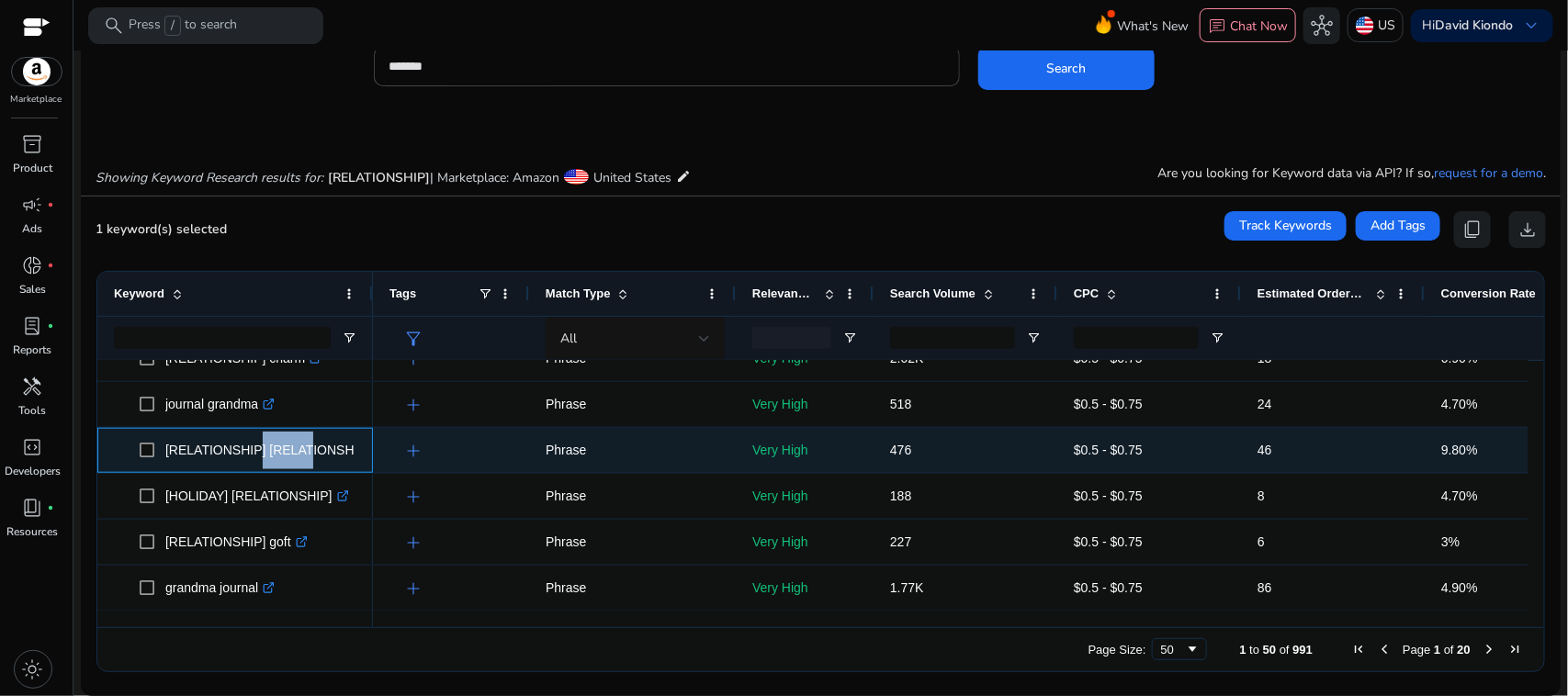 drag, startPoint x: 301, startPoint y: 445, endPoint x: 244, endPoint y: 428, distance: 59.48109 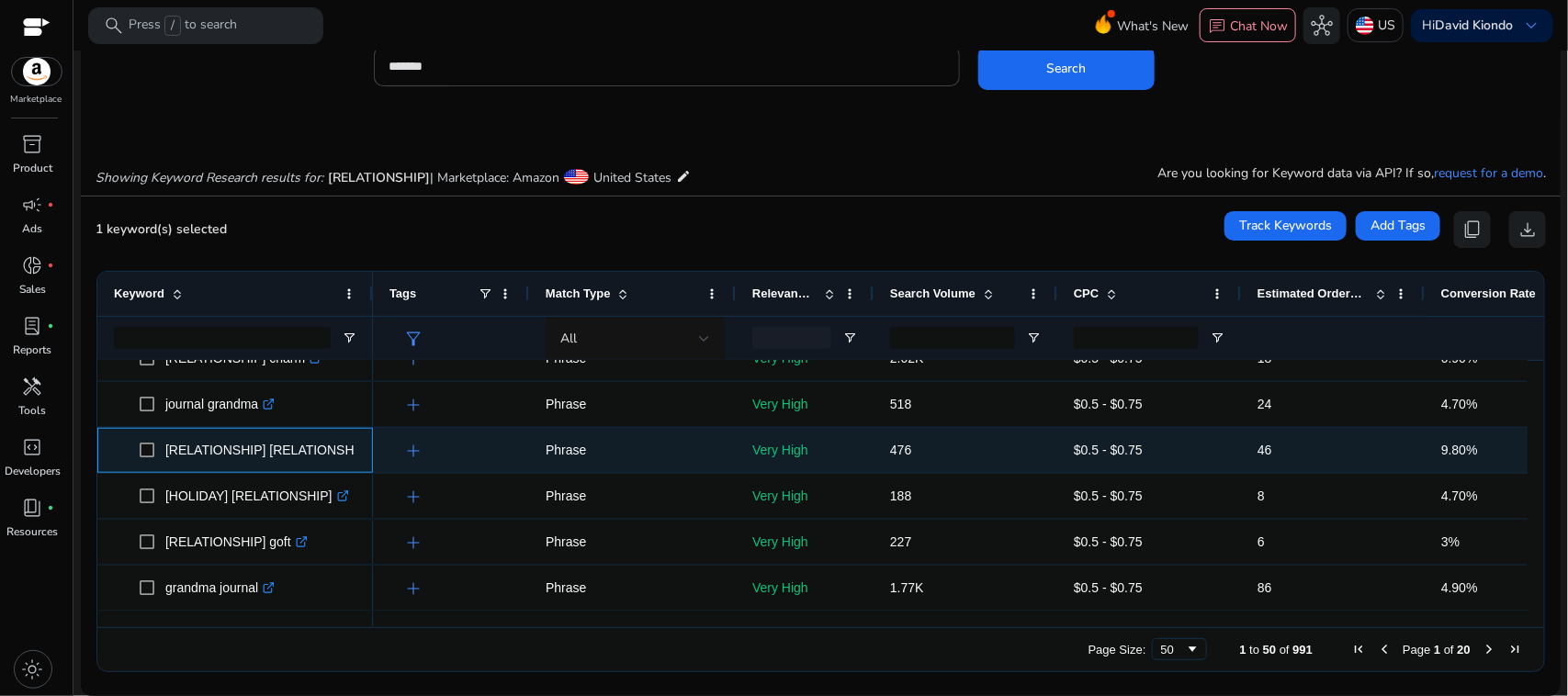drag, startPoint x: 306, startPoint y: 439, endPoint x: 227, endPoint y: 430, distance: 79.511006 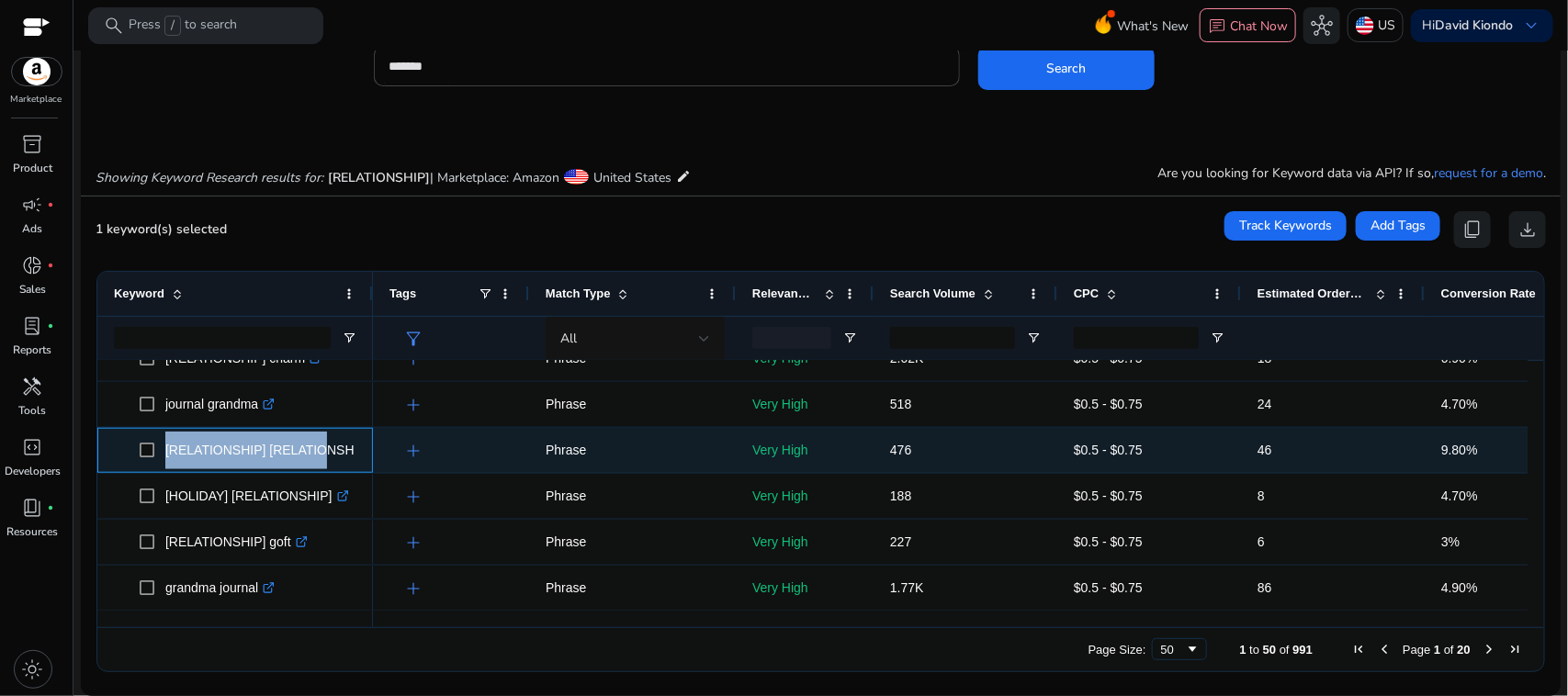 drag, startPoint x: 164, startPoint y: 443, endPoint x: 308, endPoint y: 443, distance: 144 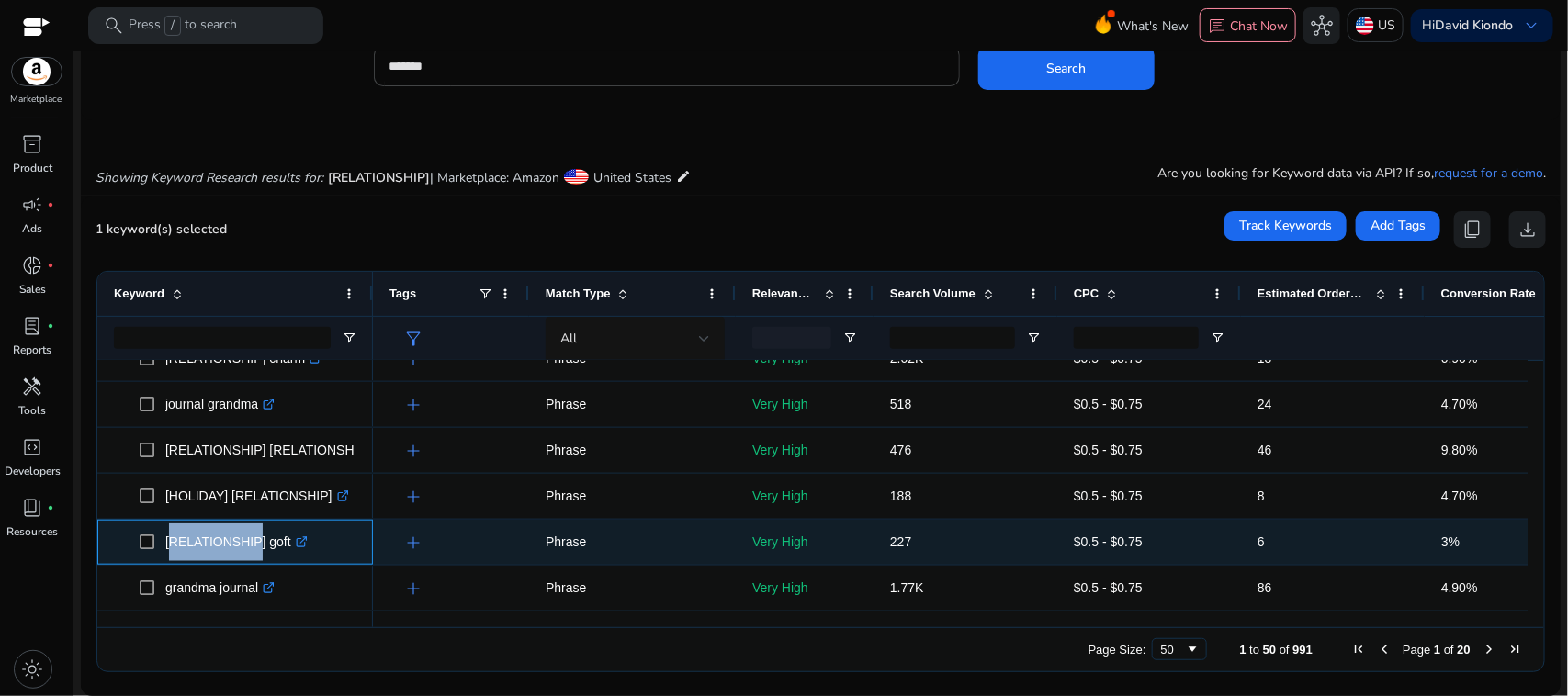 drag, startPoint x: 242, startPoint y: 529, endPoint x: 166, endPoint y: 530, distance: 76.006579 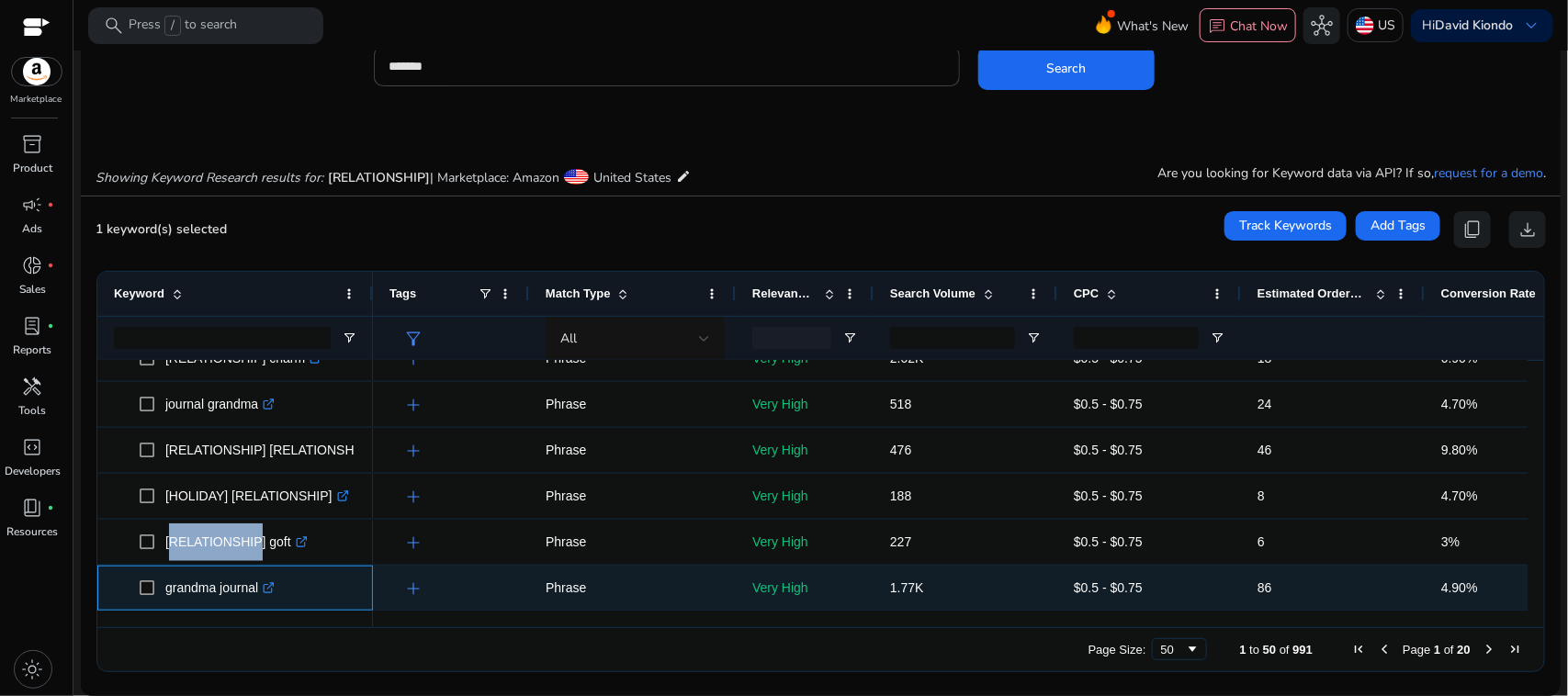 drag, startPoint x: 259, startPoint y: 578, endPoint x: 166, endPoint y: 585, distance: 93.26307 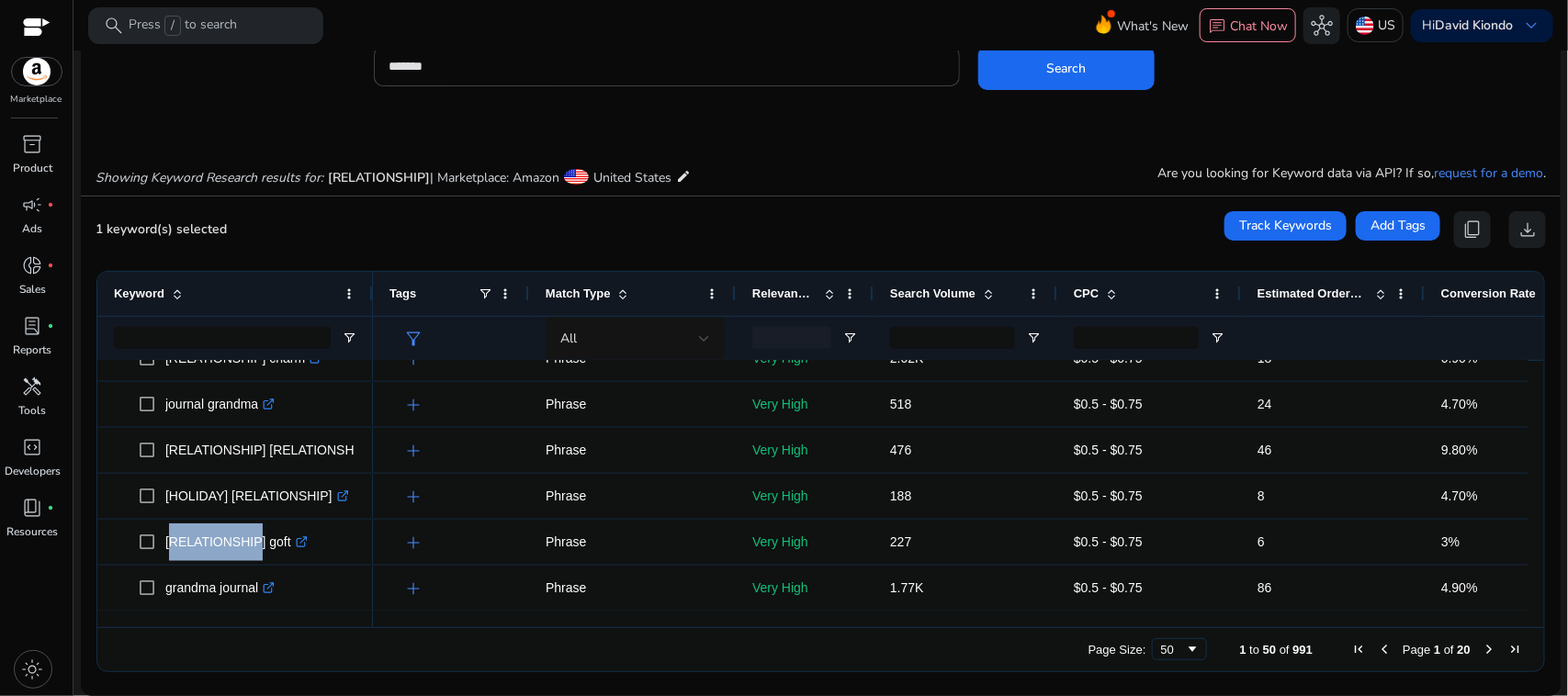 scroll, scrollTop: 897, scrollLeft: 0, axis: vertical 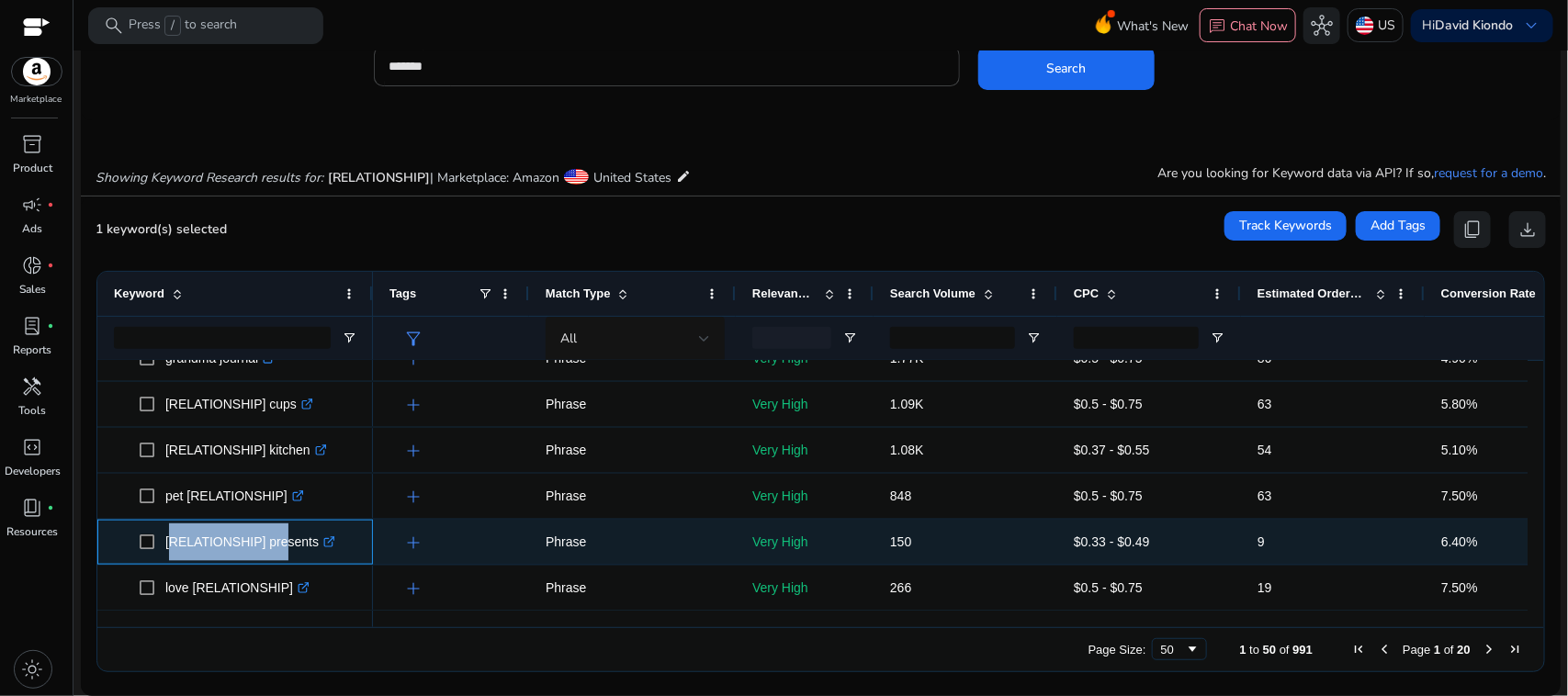 drag, startPoint x: 165, startPoint y: 531, endPoint x: 295, endPoint y: 531, distance: 130 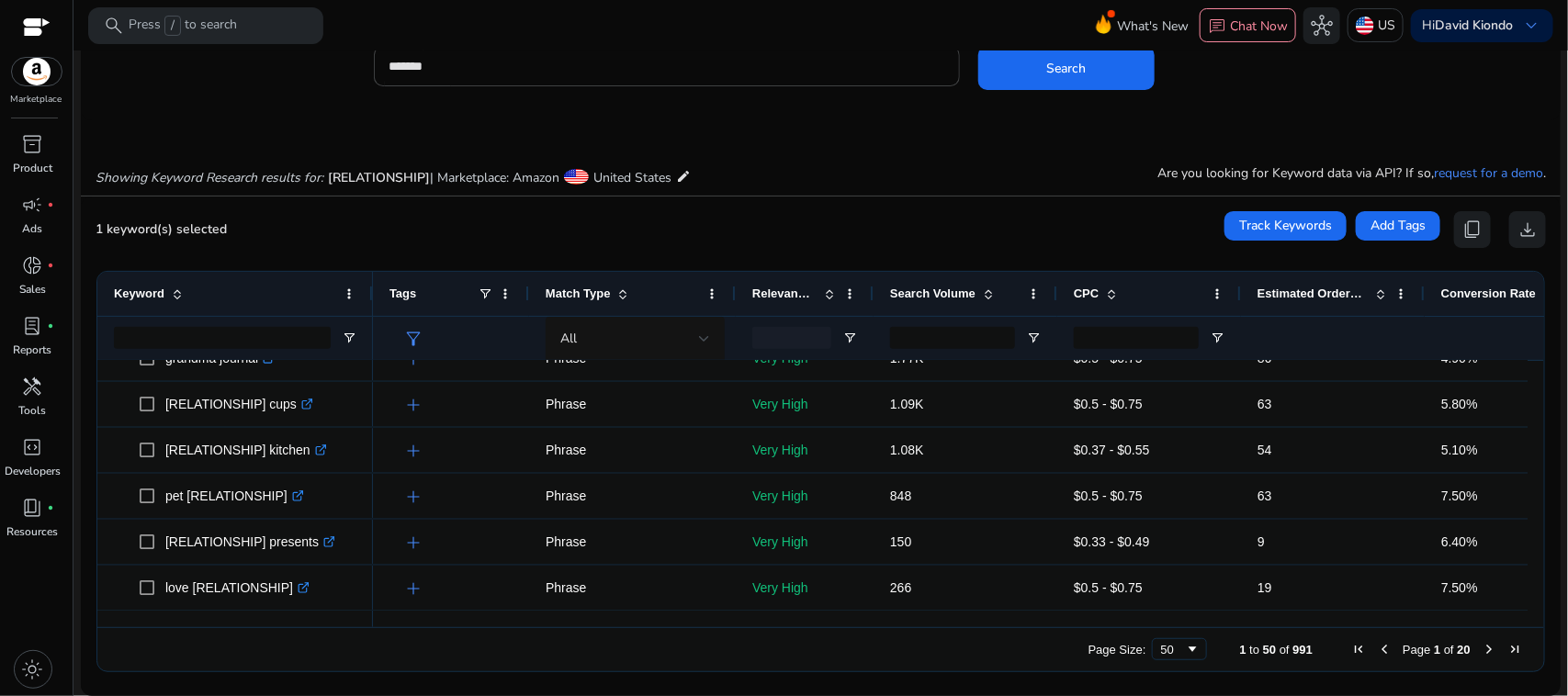 click on "1 keyword(s) selected   Track Keywords   Add Tags   content_copy   download" at bounding box center (820, 230) 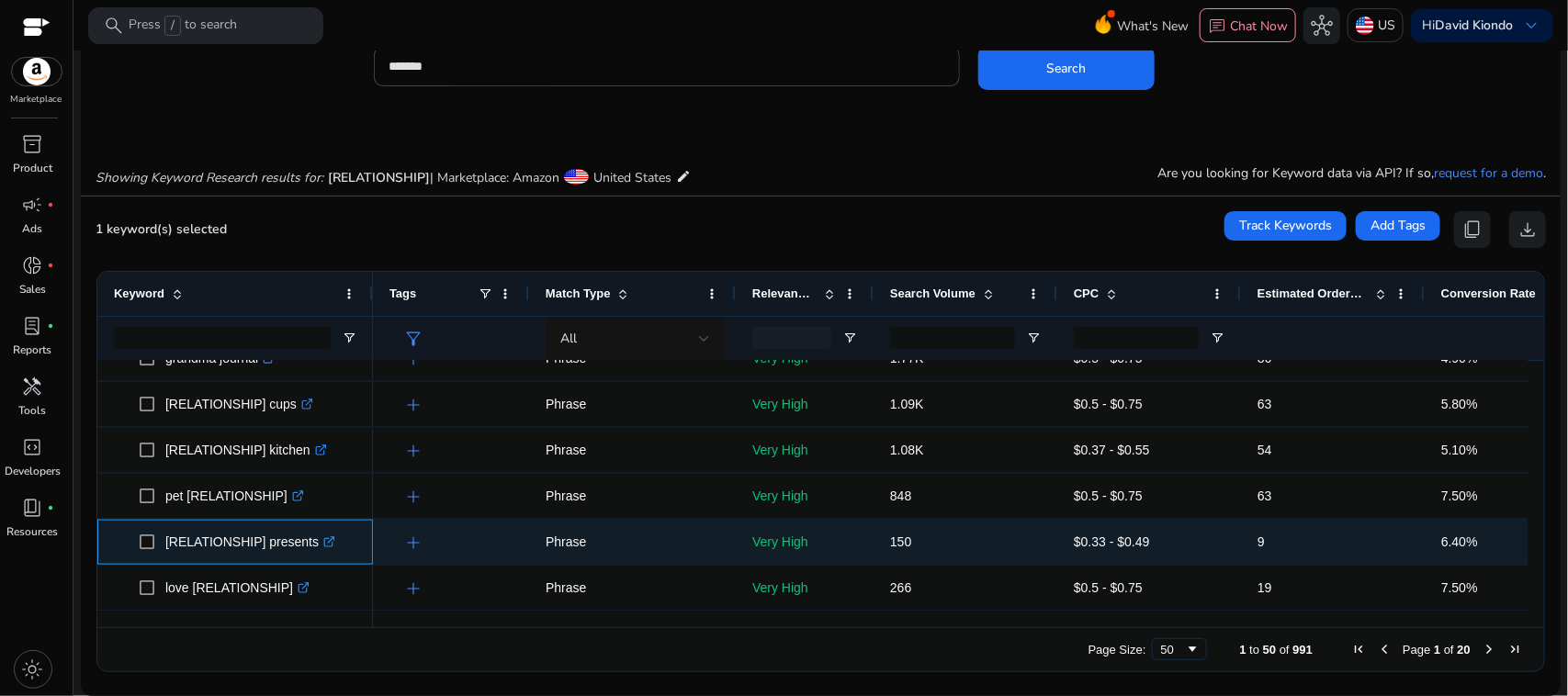 click on "grandma presents  .st0{fill:#2c8af8}" at bounding box center [250, 542] 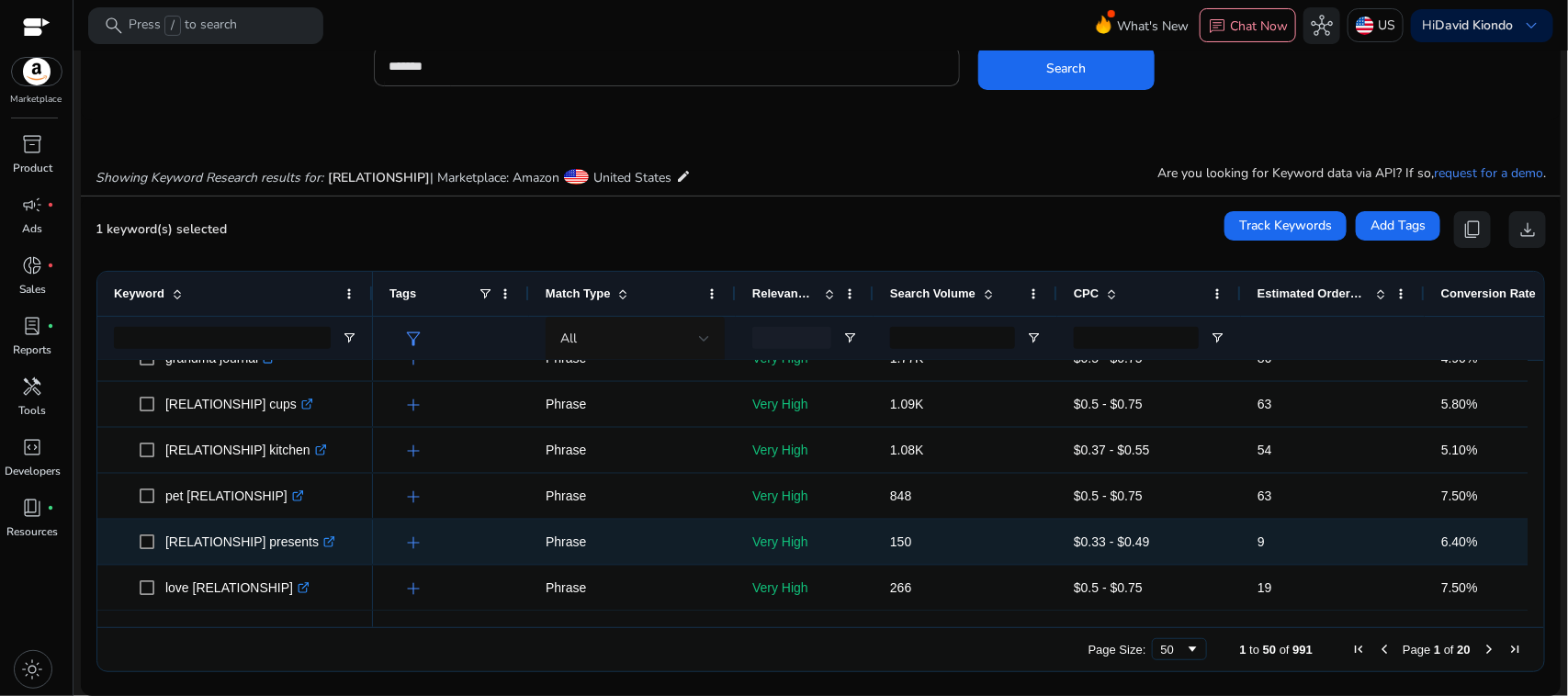 scroll, scrollTop: 1127, scrollLeft: 0, axis: vertical 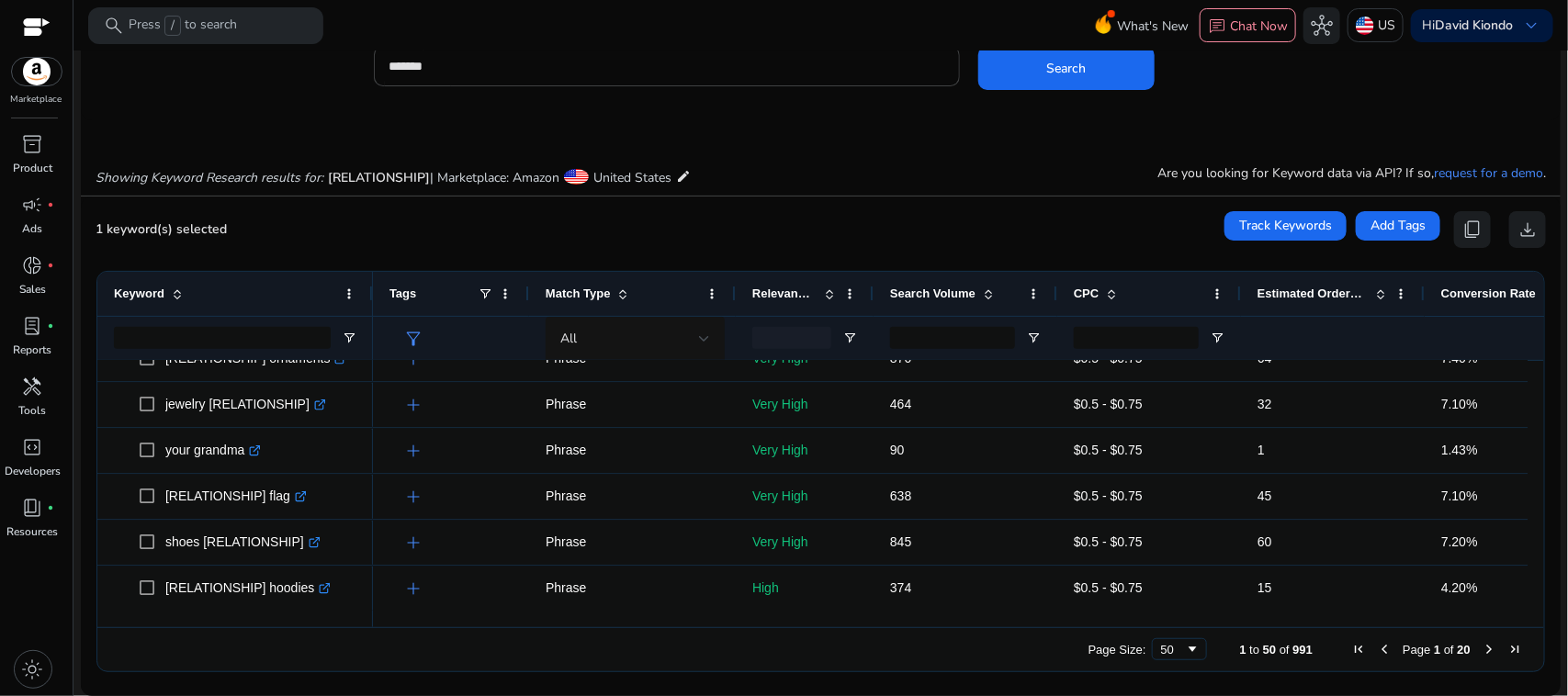 click on "Estimated Orders/Month" at bounding box center [1313, 293] 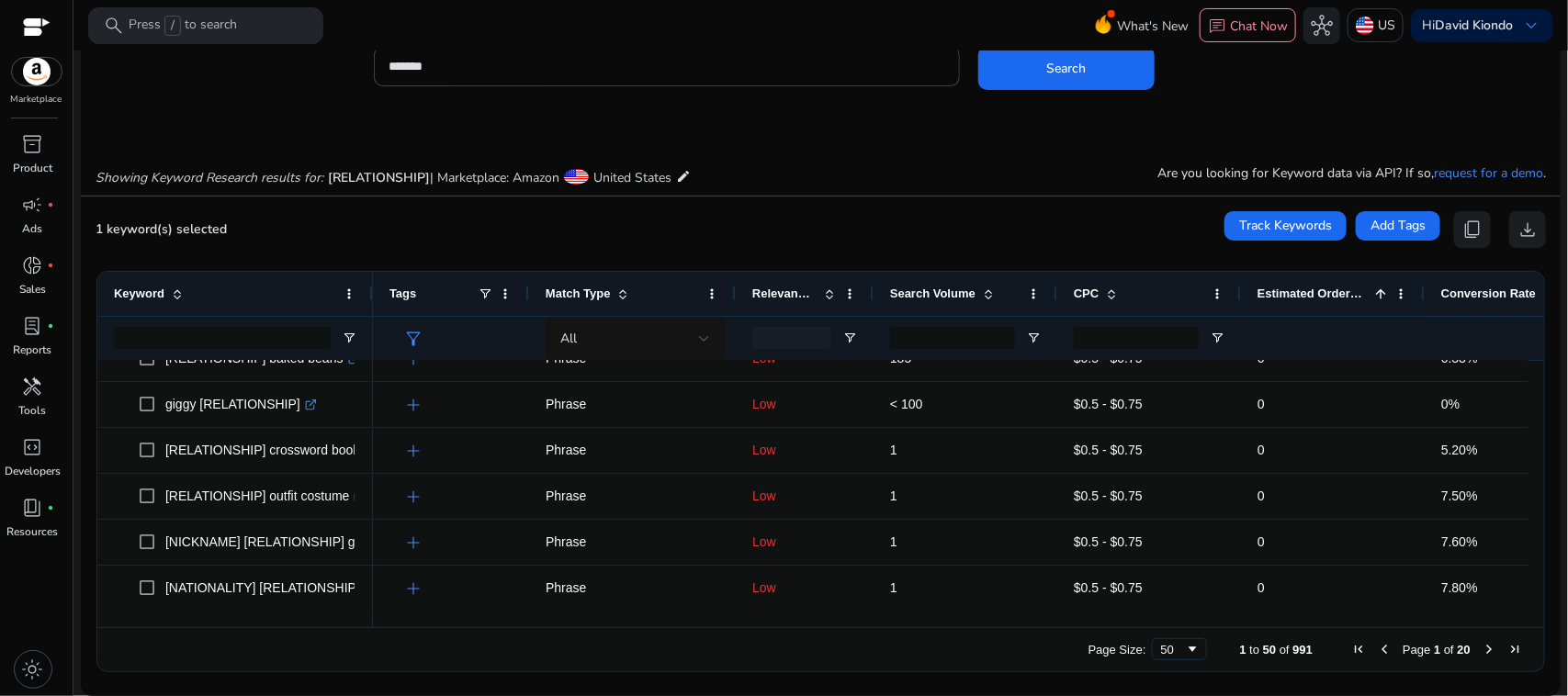 click on "Estimated Orders/Month" at bounding box center [1313, 293] 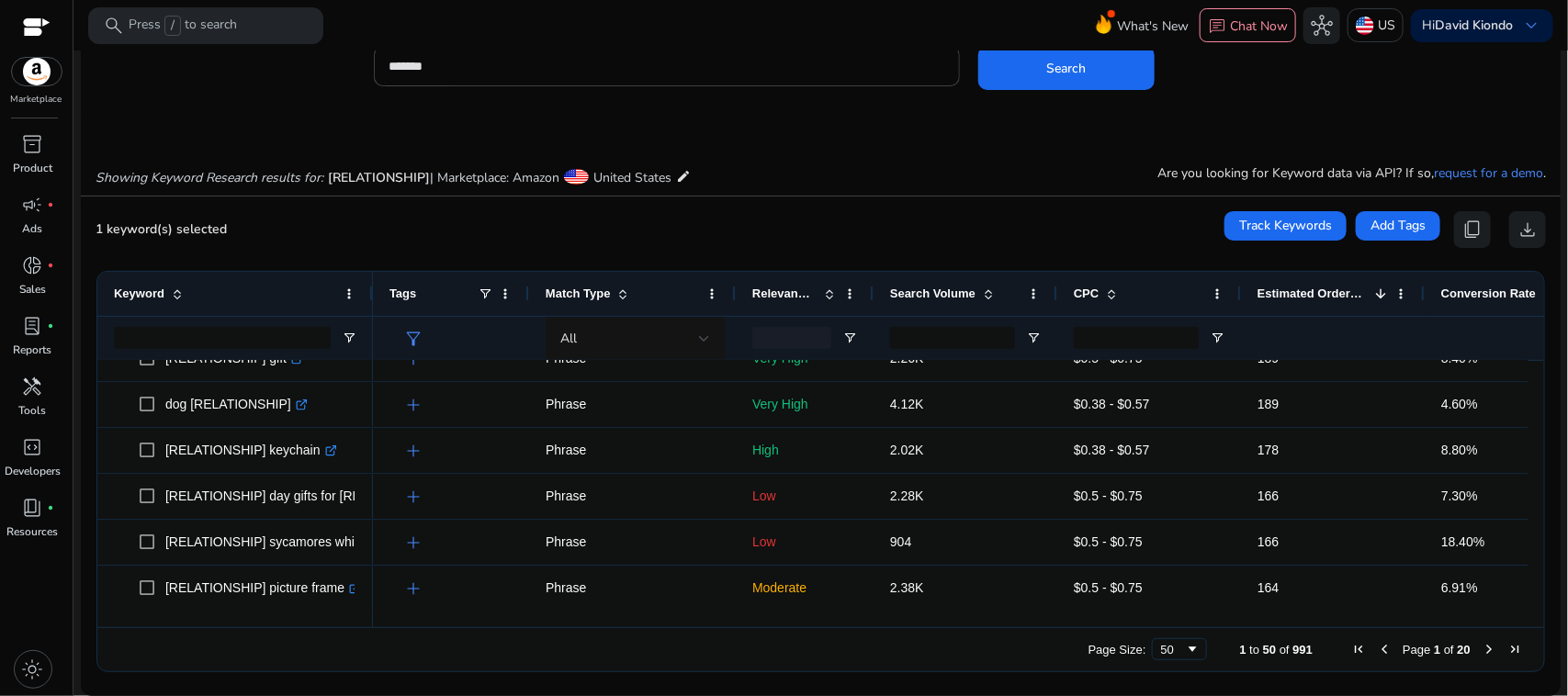 click at bounding box center [1517, 338] 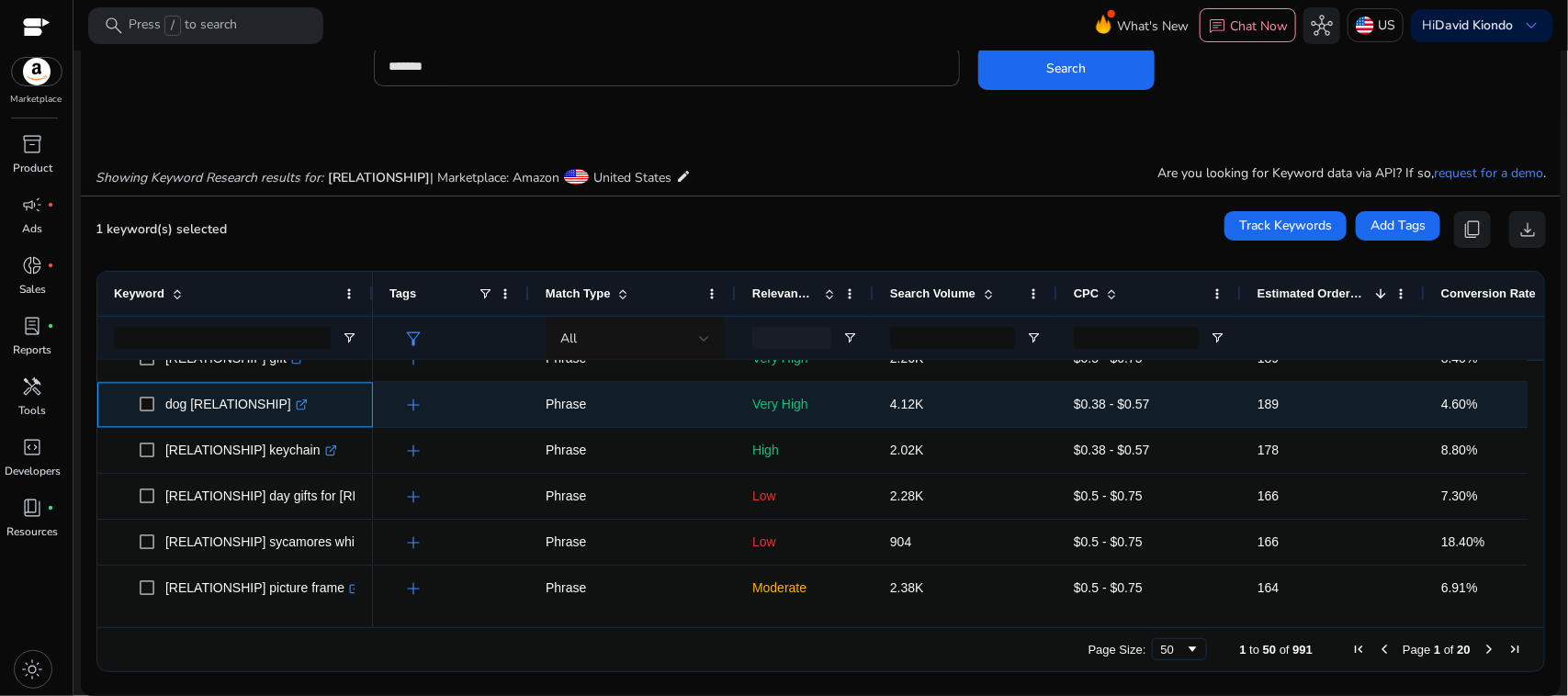 click on "dog [RELATIONSHIP]  .st0{fill:#2c8af8}" at bounding box center (248, 404) 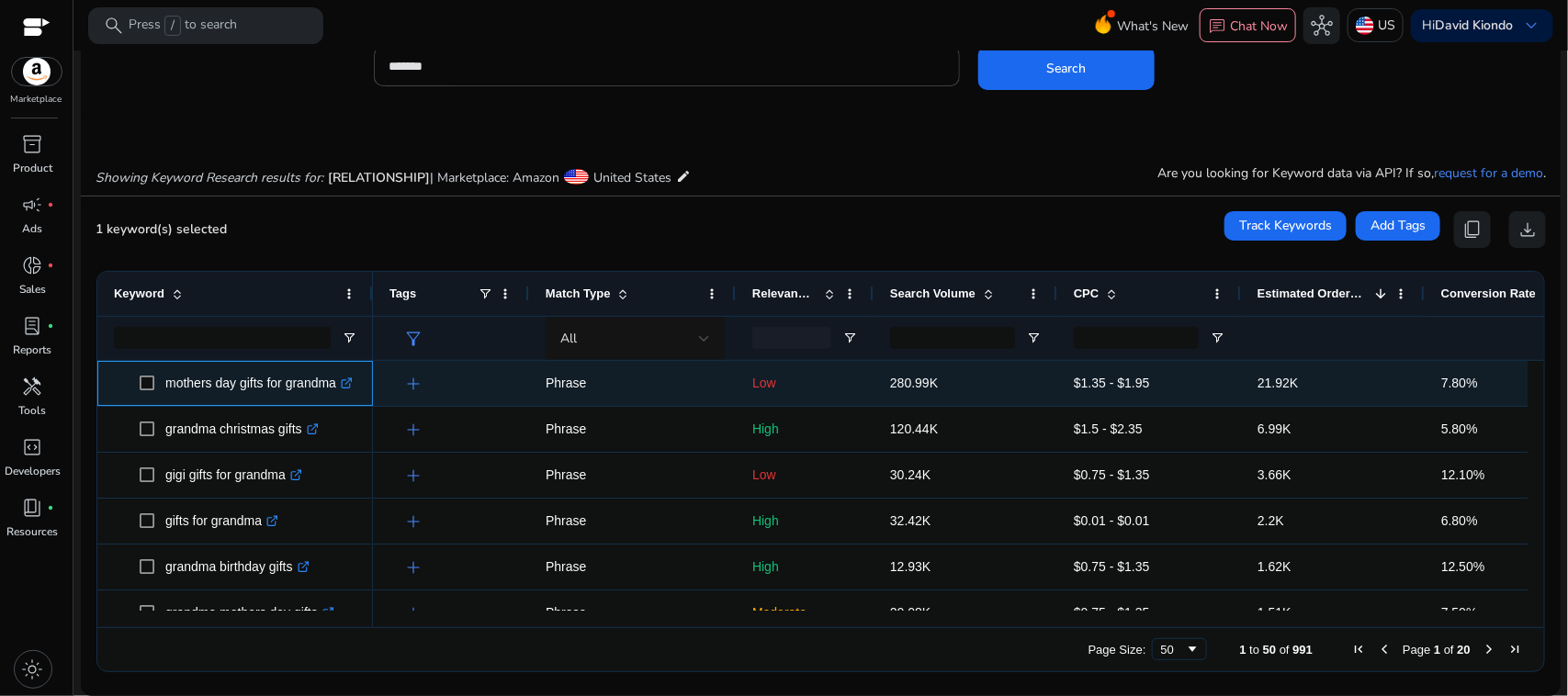 drag, startPoint x: 164, startPoint y: 373, endPoint x: 338, endPoint y: 373, distance: 174 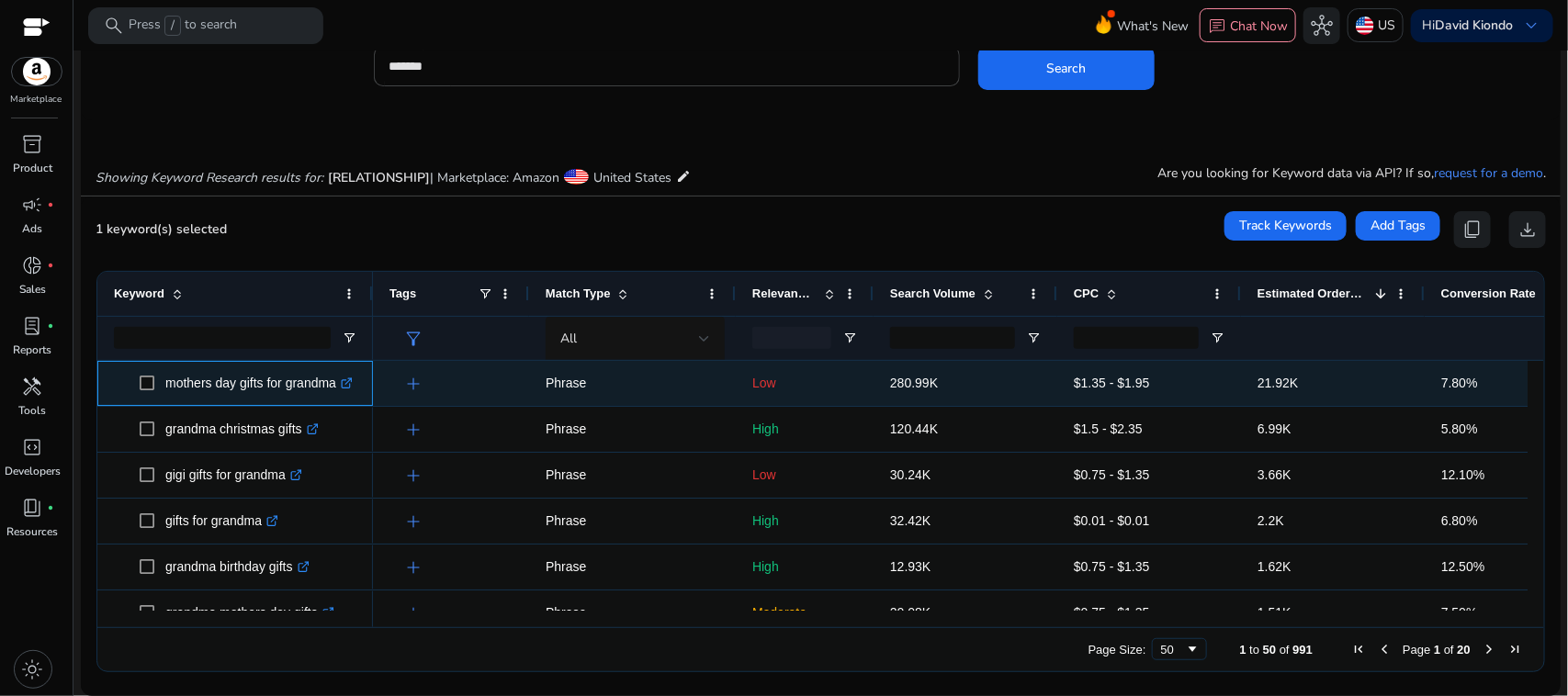 copy on "mothers day gifts for grandma" 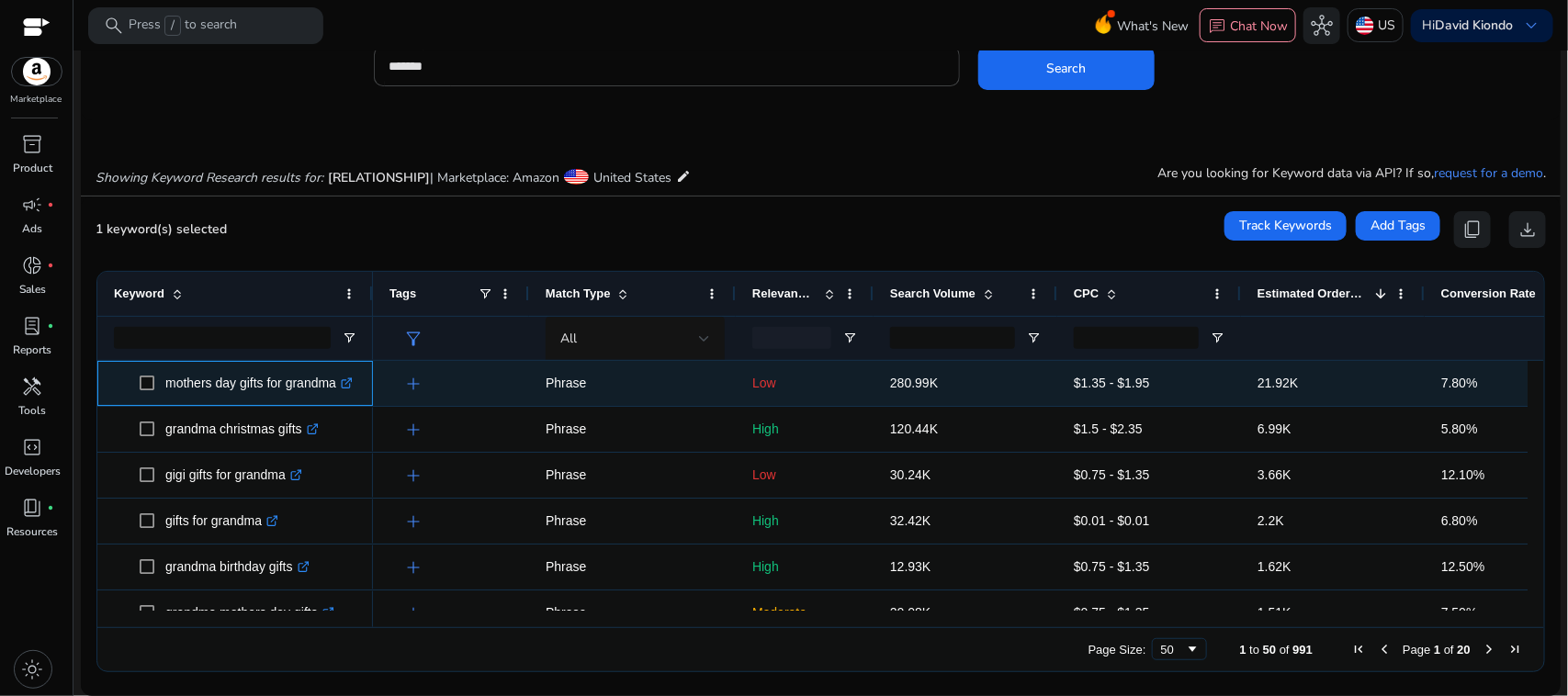 click on ".st0{fill:#2c8af8}" 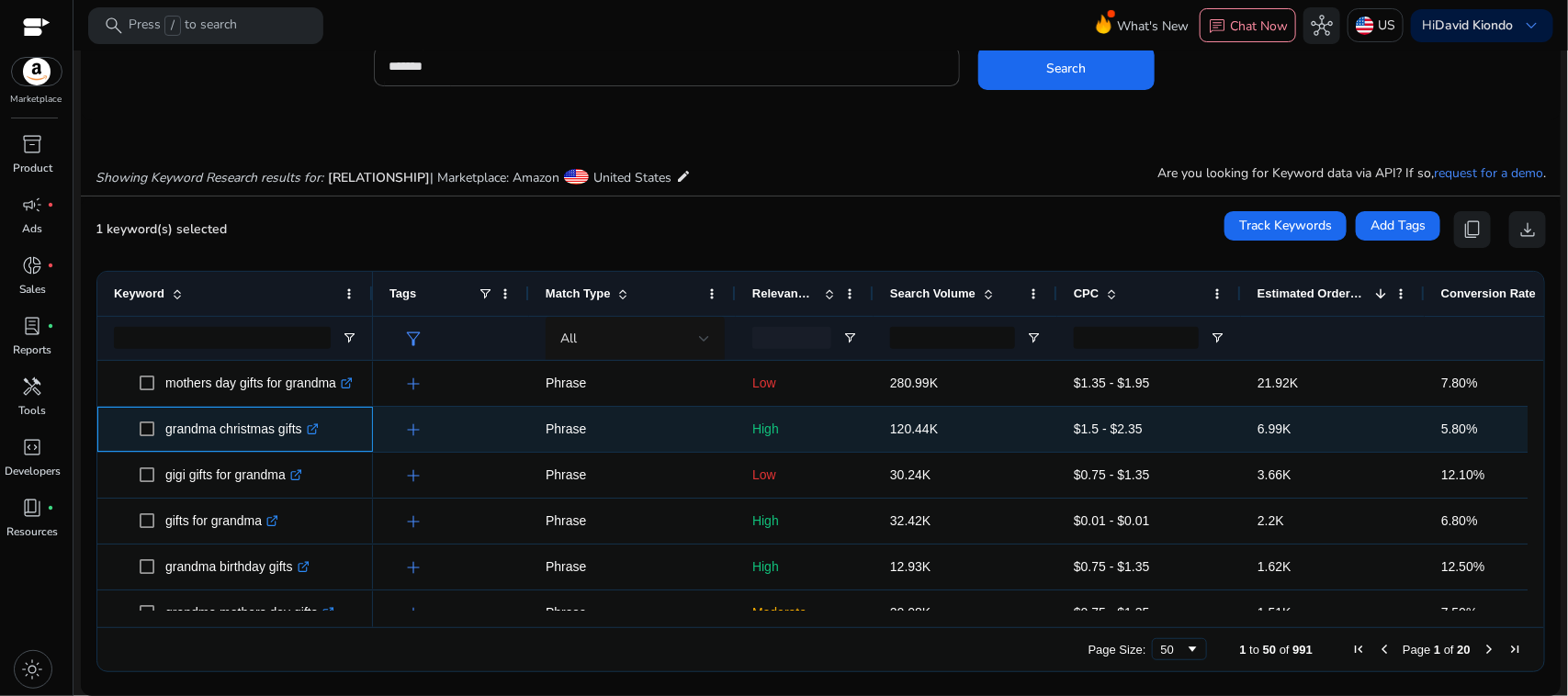 drag, startPoint x: 164, startPoint y: 419, endPoint x: 305, endPoint y: 422, distance: 141.03191 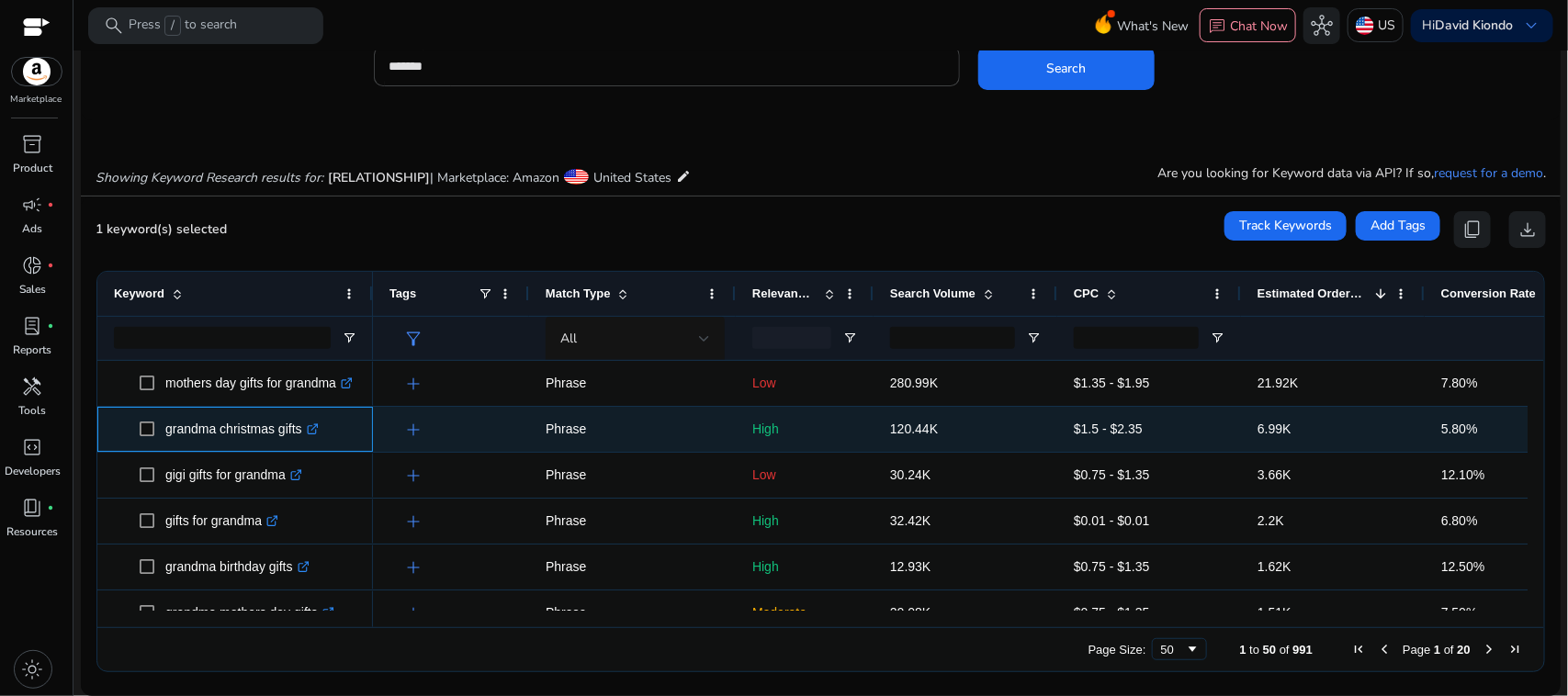 copy on "grandma christmas gifts" 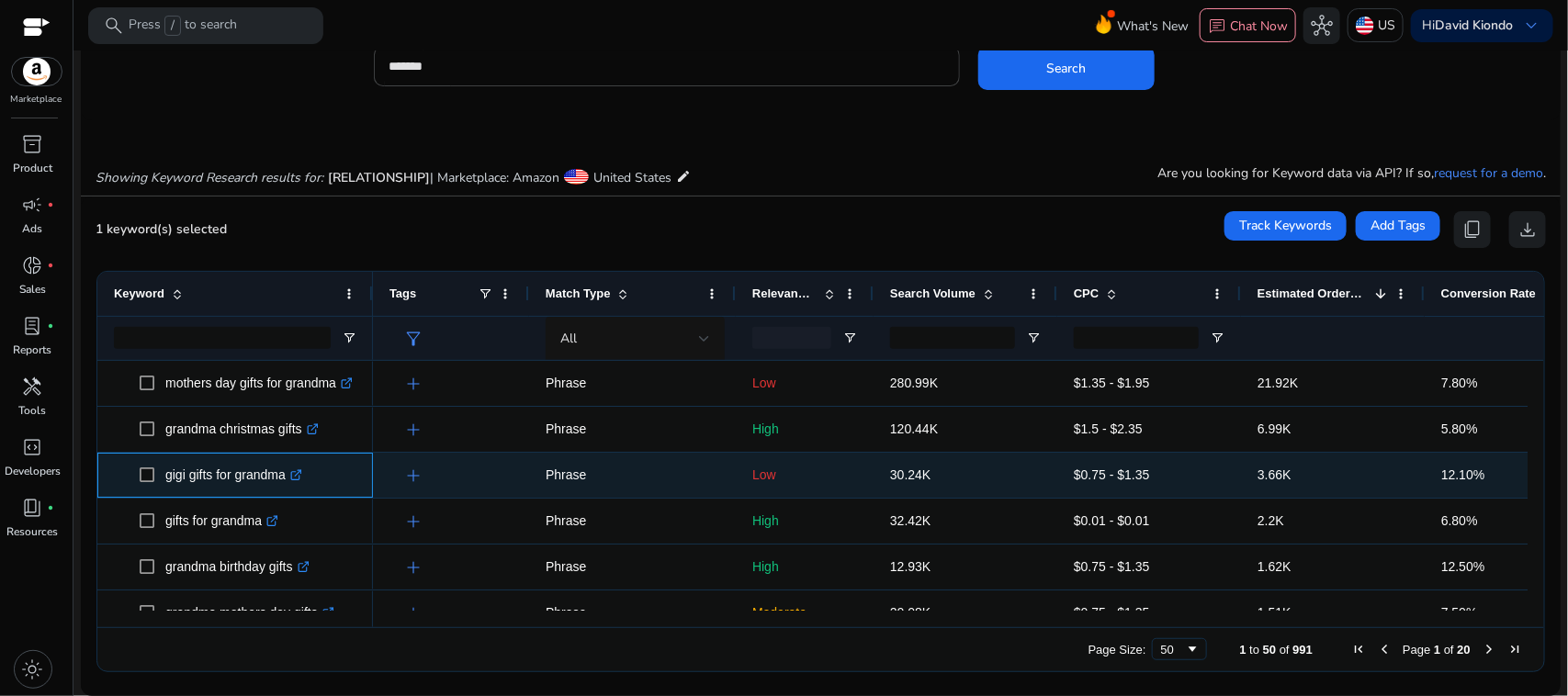 drag, startPoint x: 287, startPoint y: 477, endPoint x: 165, endPoint y: 471, distance: 122.14745 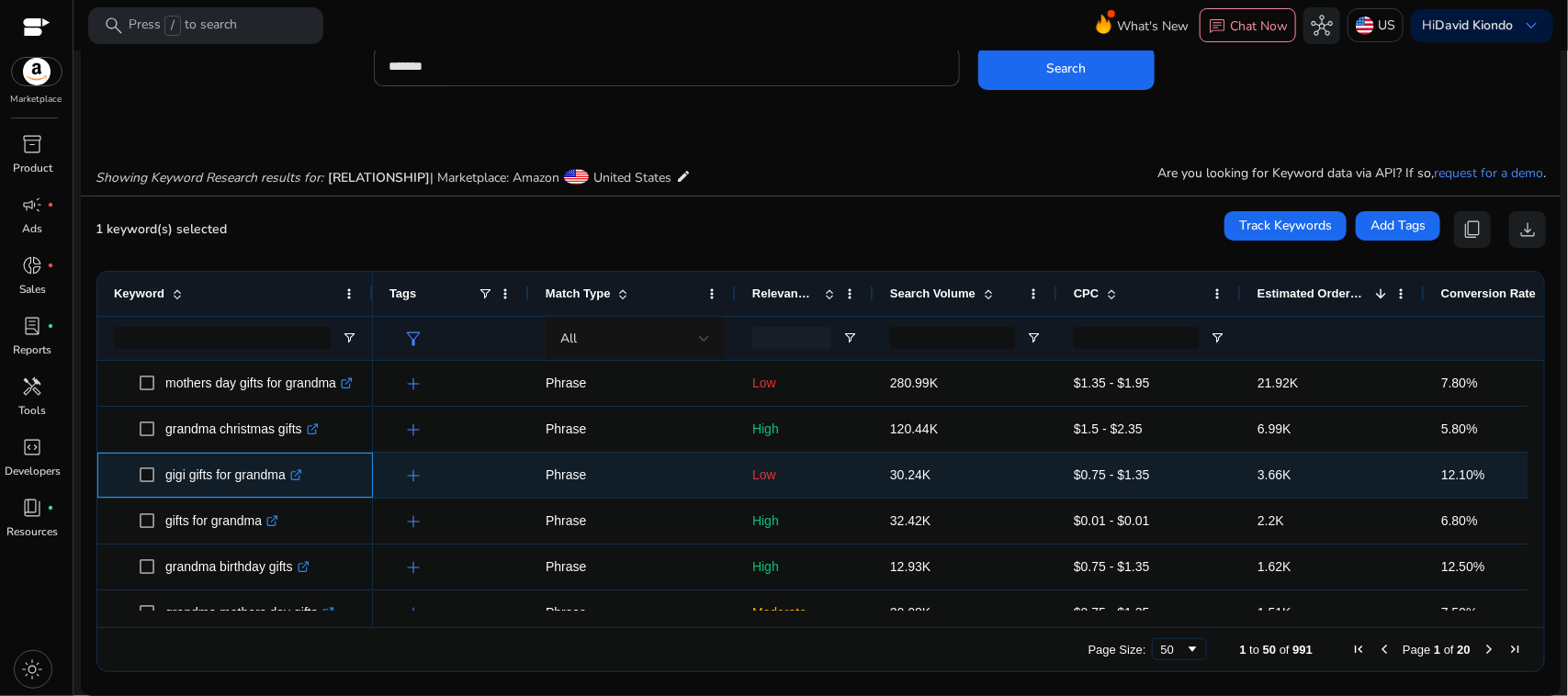 copy on "gigi gifts for grandma" 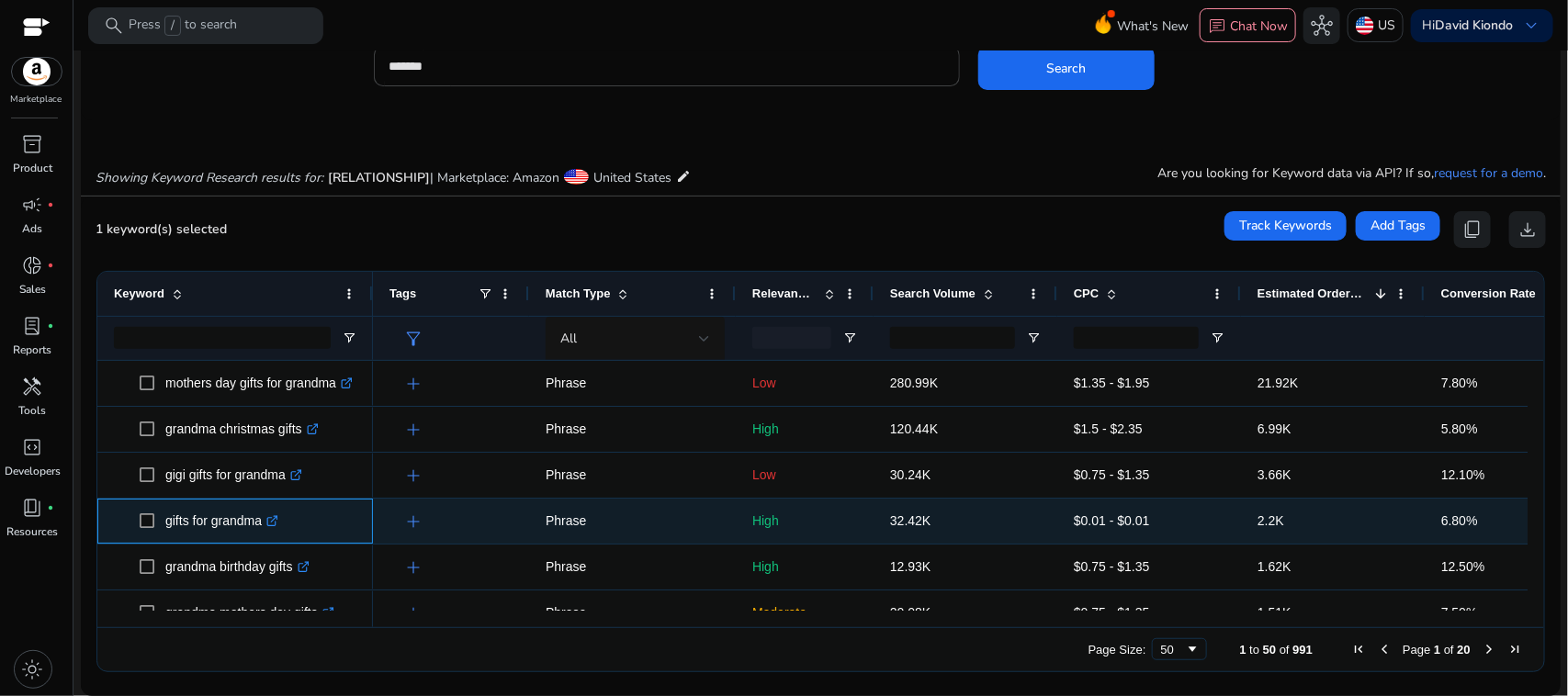 click on "gifts for grandma  .st0{fill:#2c8af8}" at bounding box center (248, 521) 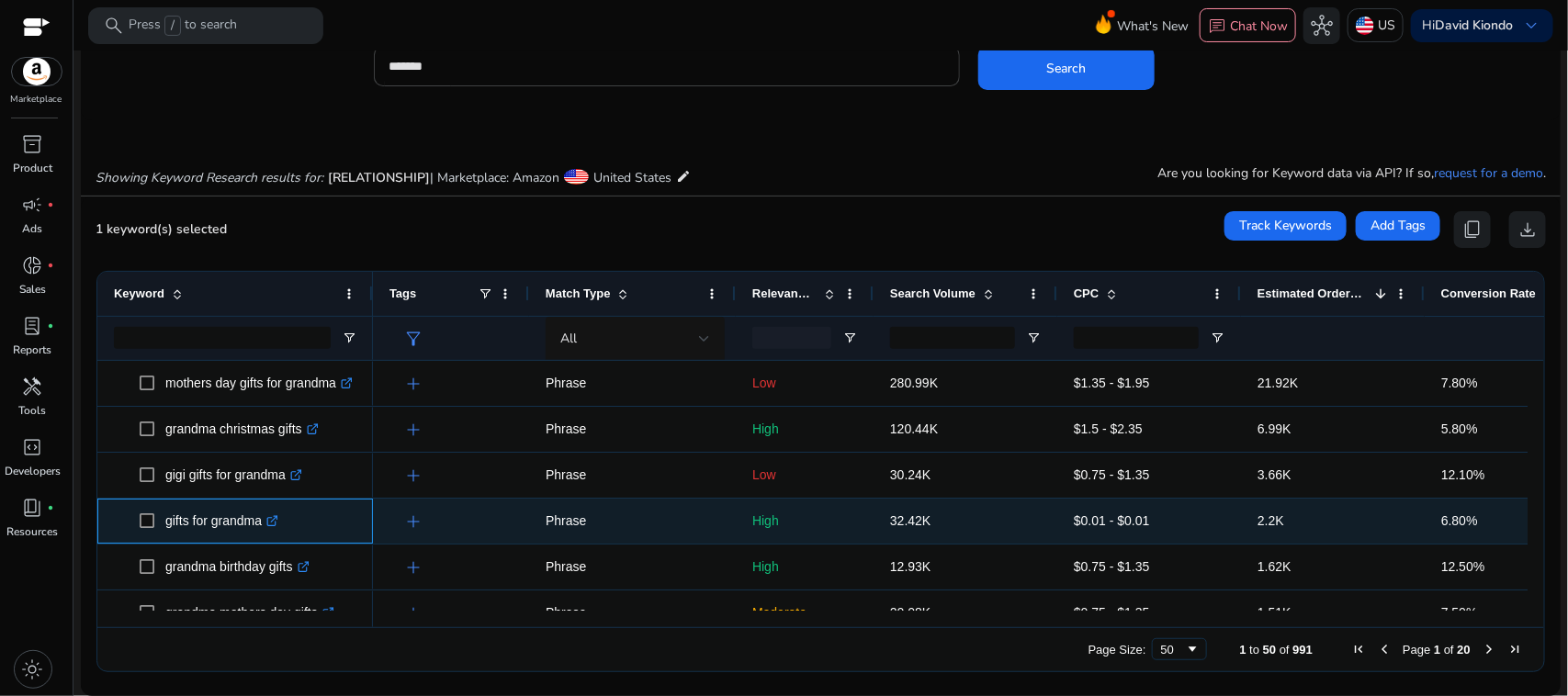 copy on "gifts for grandma" 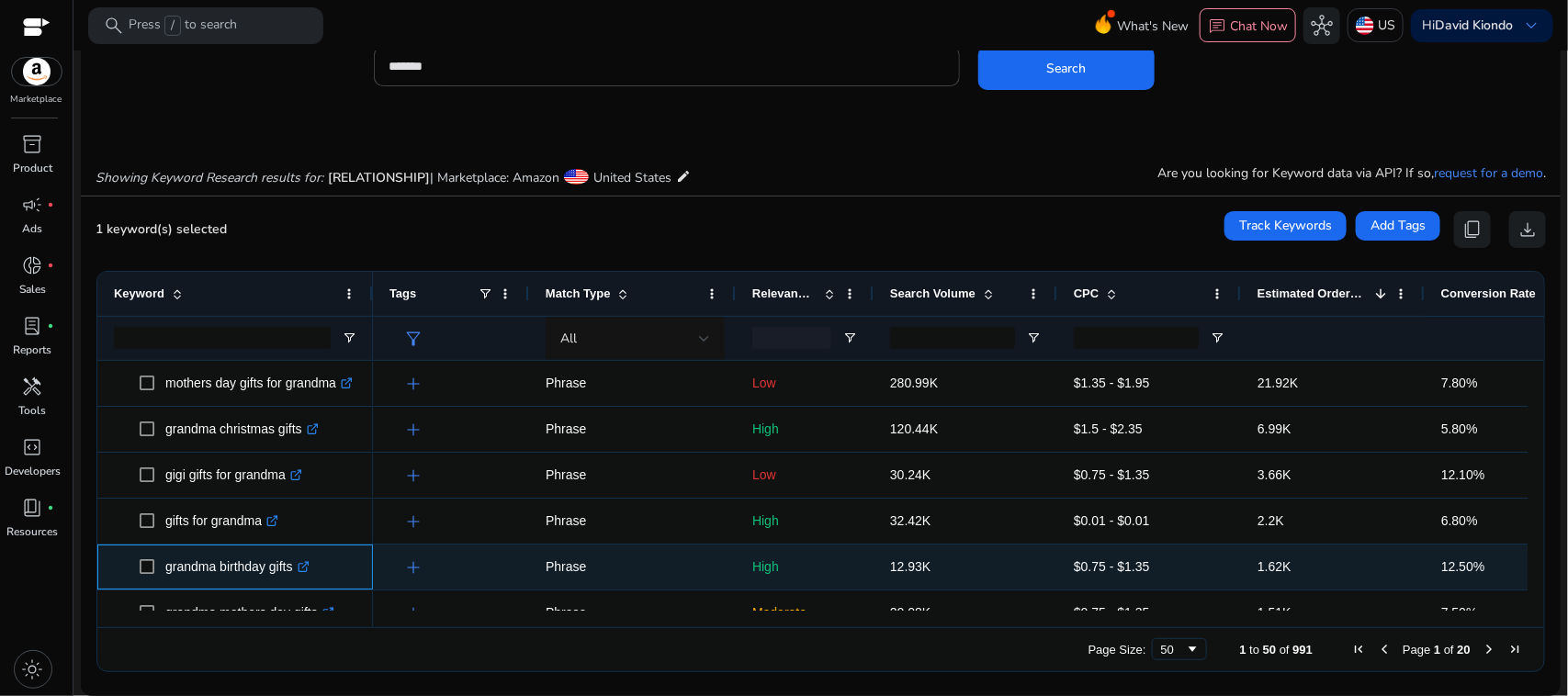drag, startPoint x: 294, startPoint y: 567, endPoint x: 185, endPoint y: 554, distance: 109.77249 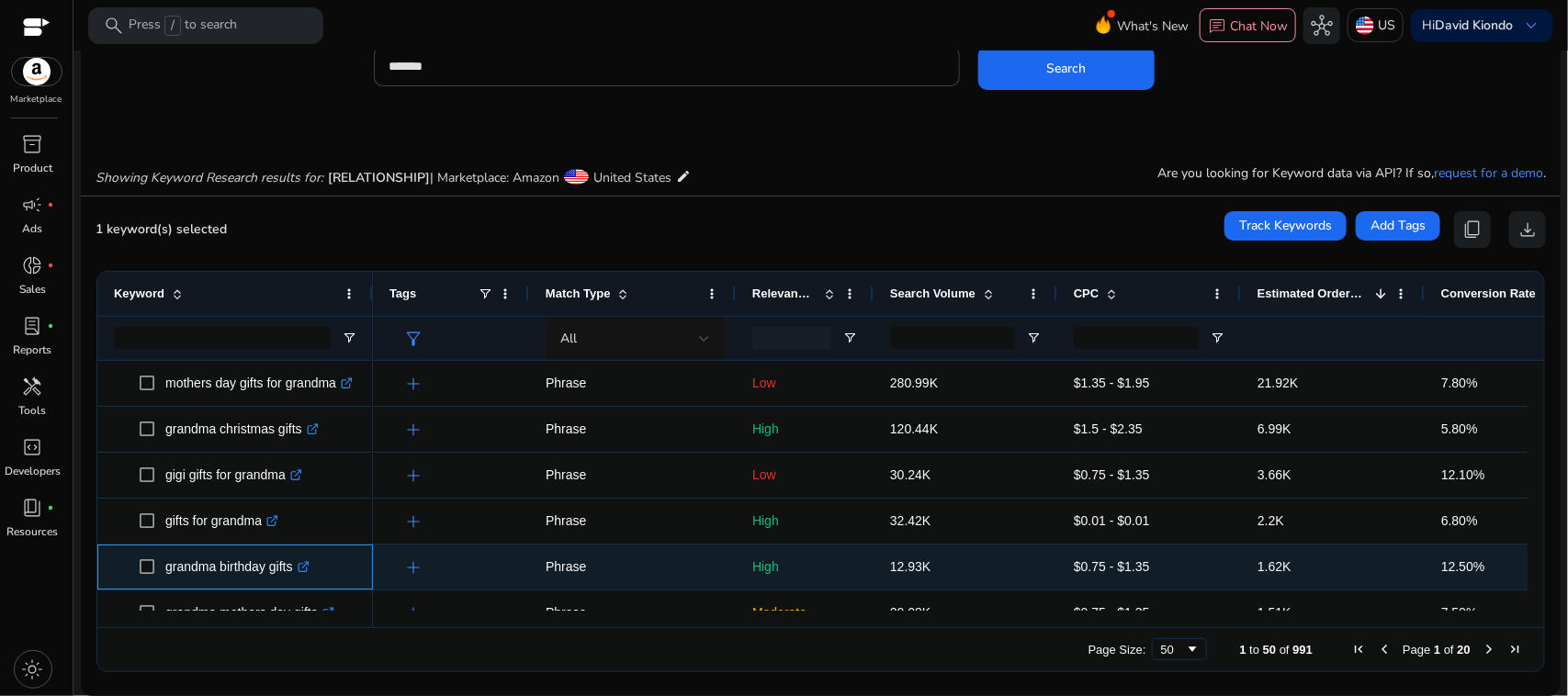 drag, startPoint x: 166, startPoint y: 553, endPoint x: 299, endPoint y: 556, distance: 133.03383 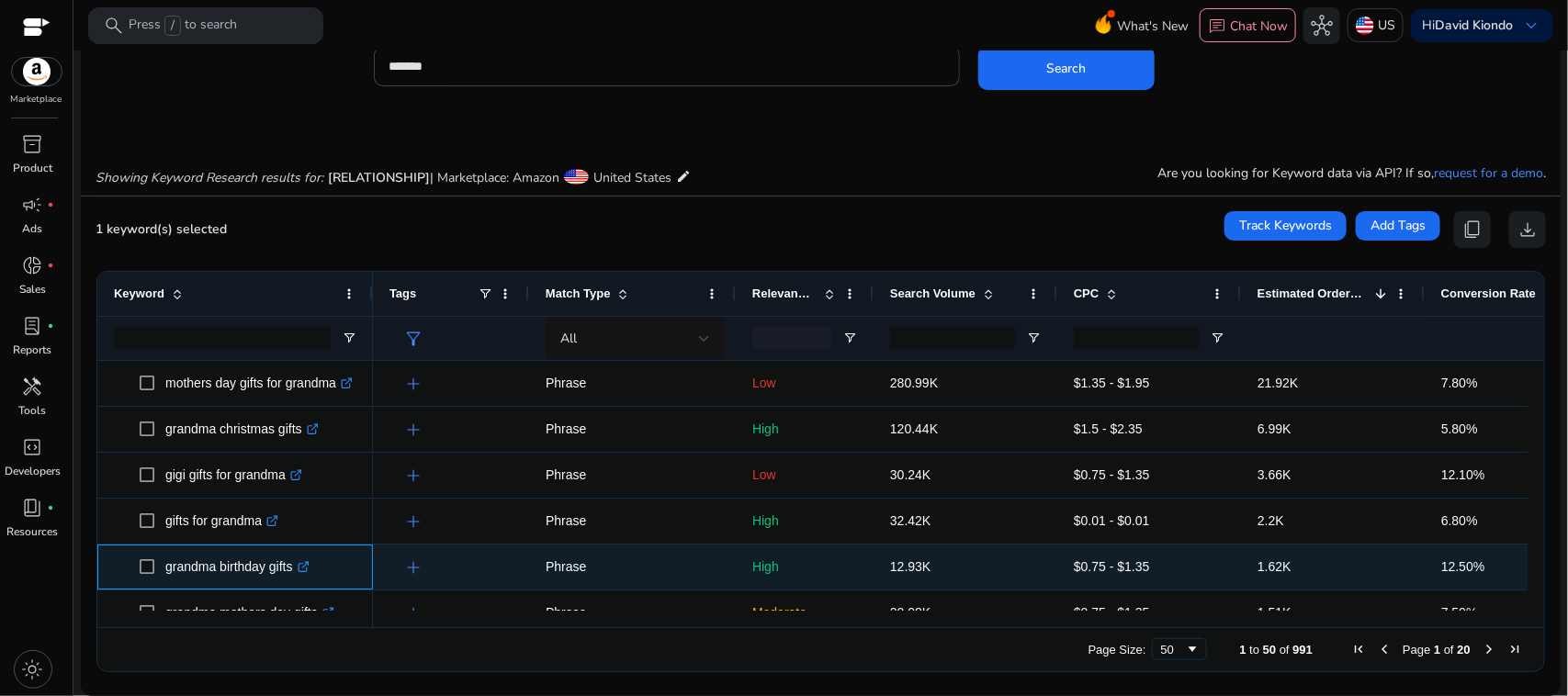 copy on "grandma birthday gifts" 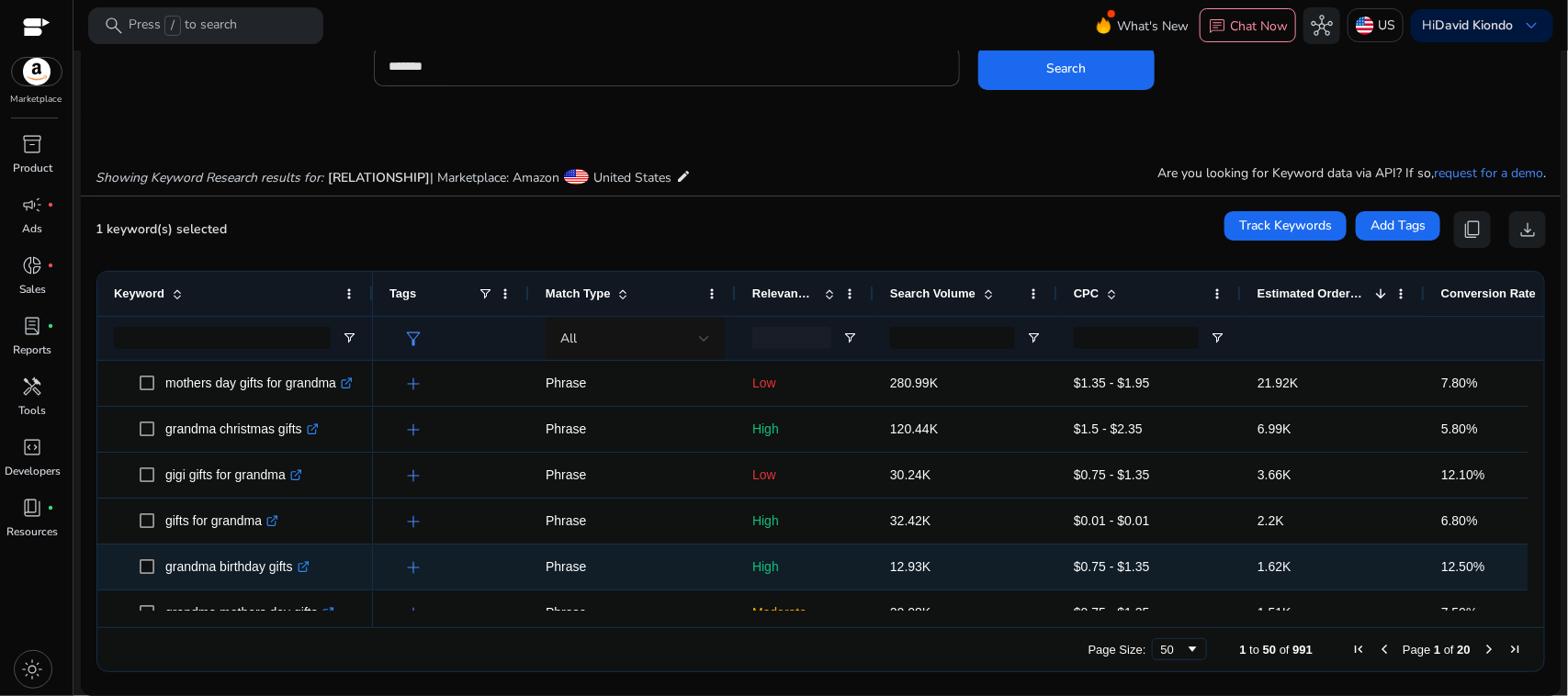 scroll, scrollTop: 25, scrollLeft: 0, axis: vertical 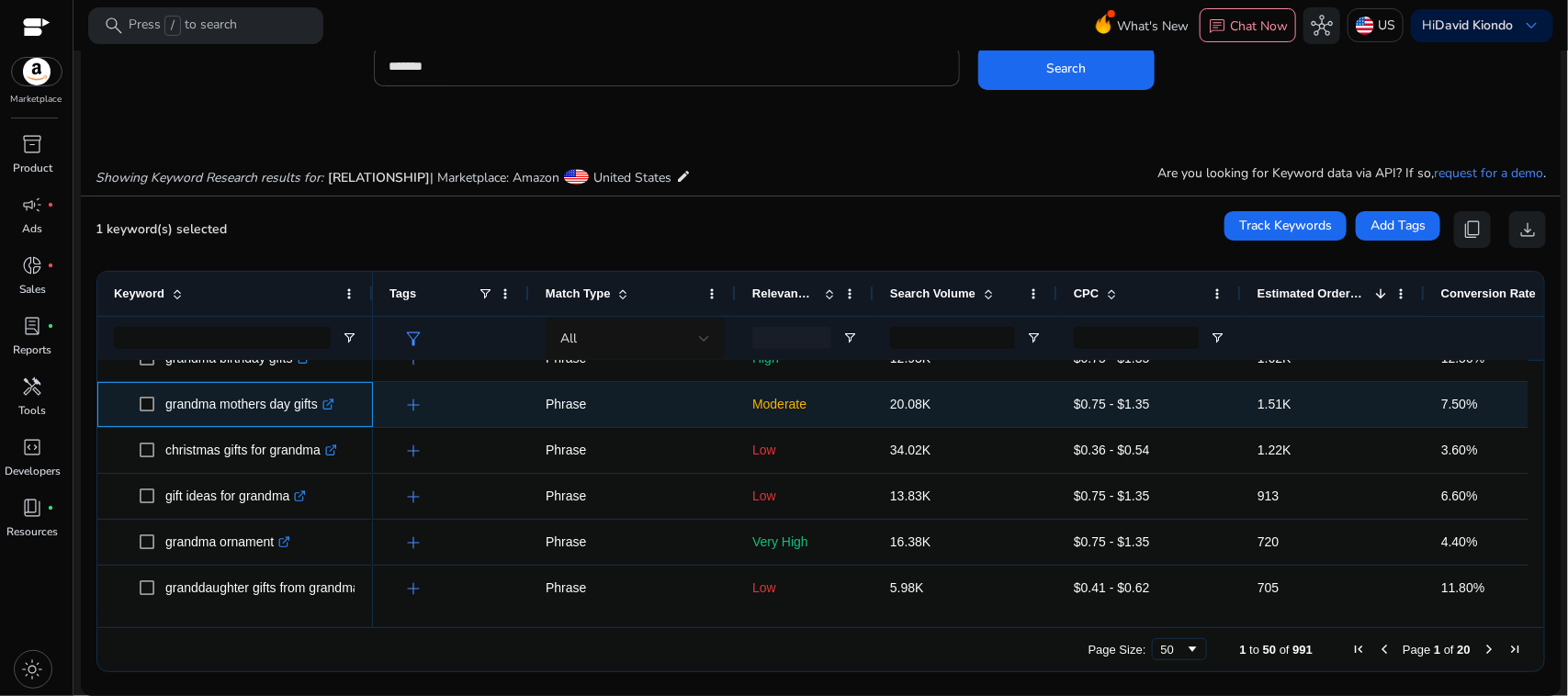 drag, startPoint x: 157, startPoint y: 399, endPoint x: 317, endPoint y: 413, distance: 160.61133 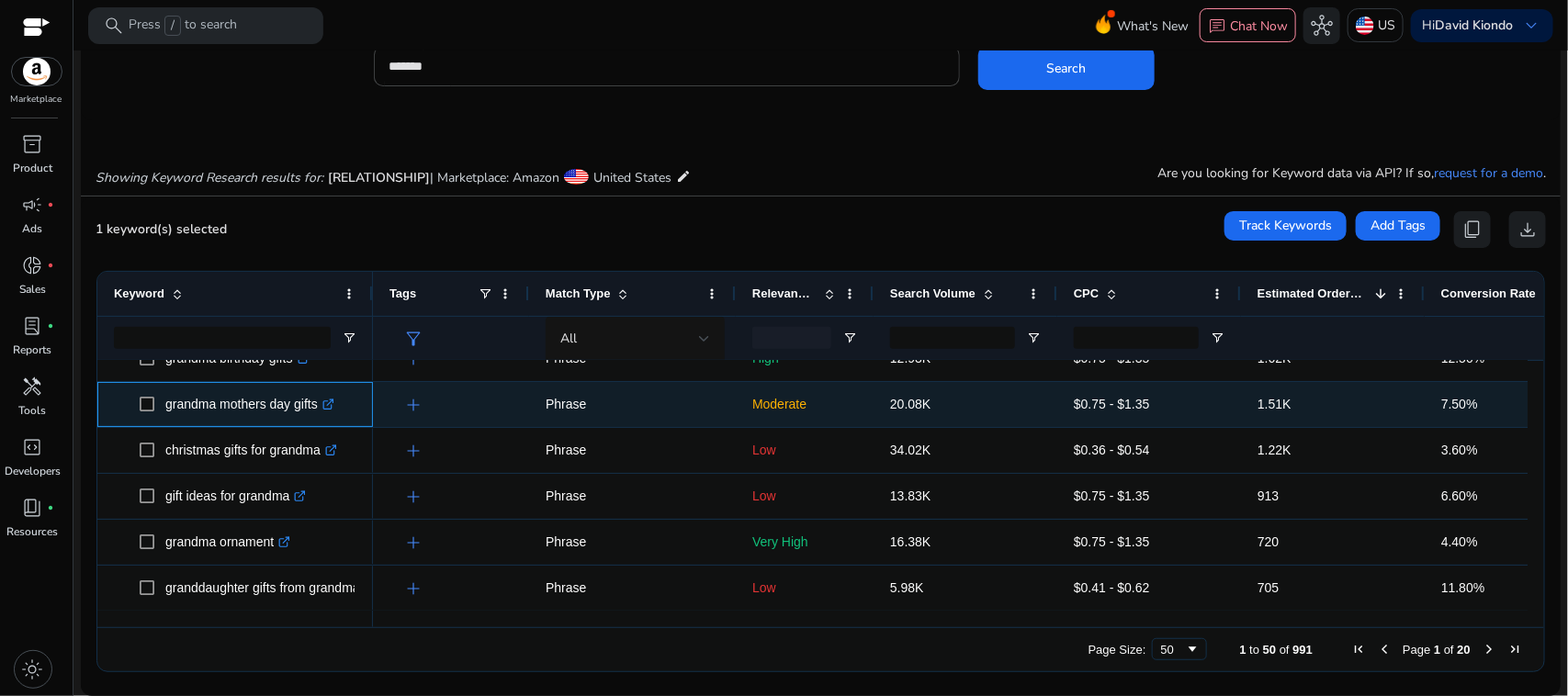 copy on "grandma mothers day gifts" 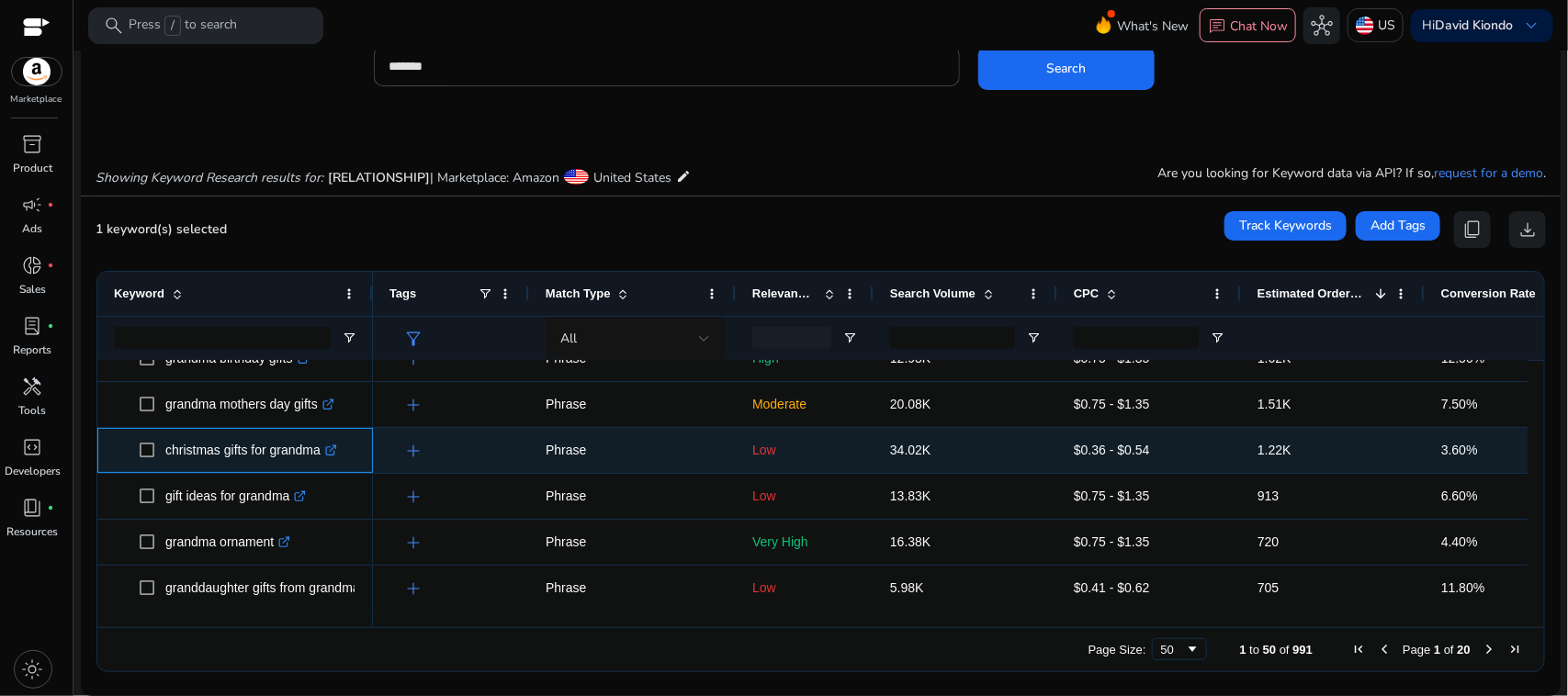 drag, startPoint x: 163, startPoint y: 443, endPoint x: 324, endPoint y: 438, distance: 161.07762 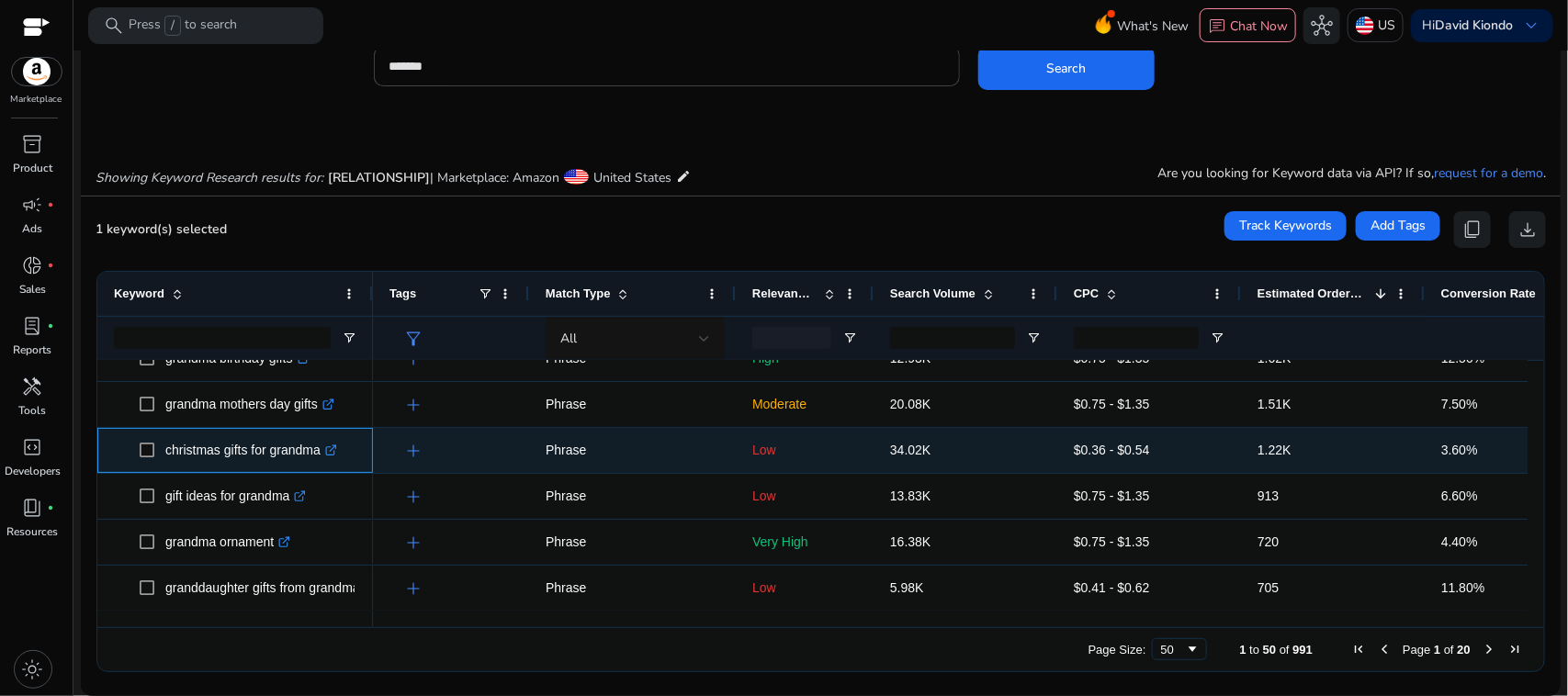copy on "christmas gifts for grandma" 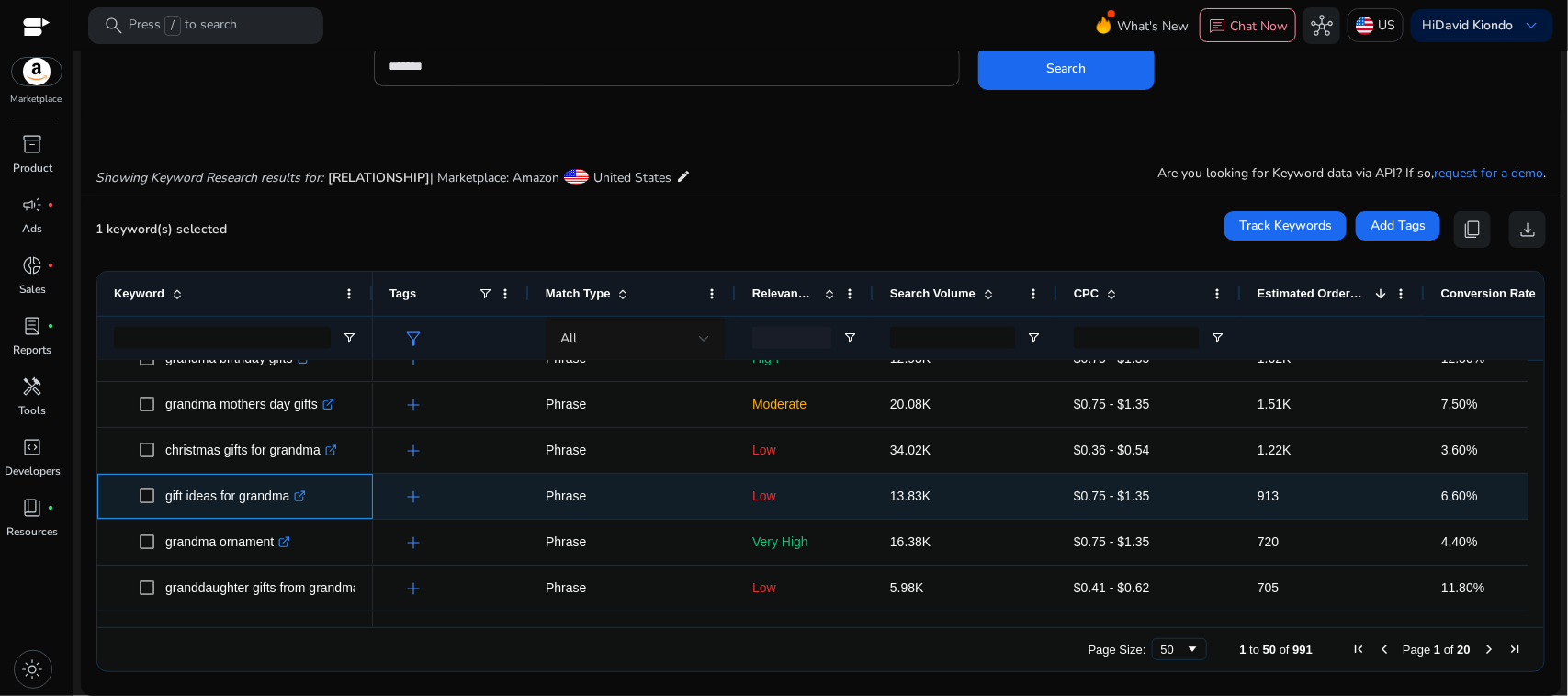 drag, startPoint x: 162, startPoint y: 487, endPoint x: 290, endPoint y: 499, distance: 128.56127 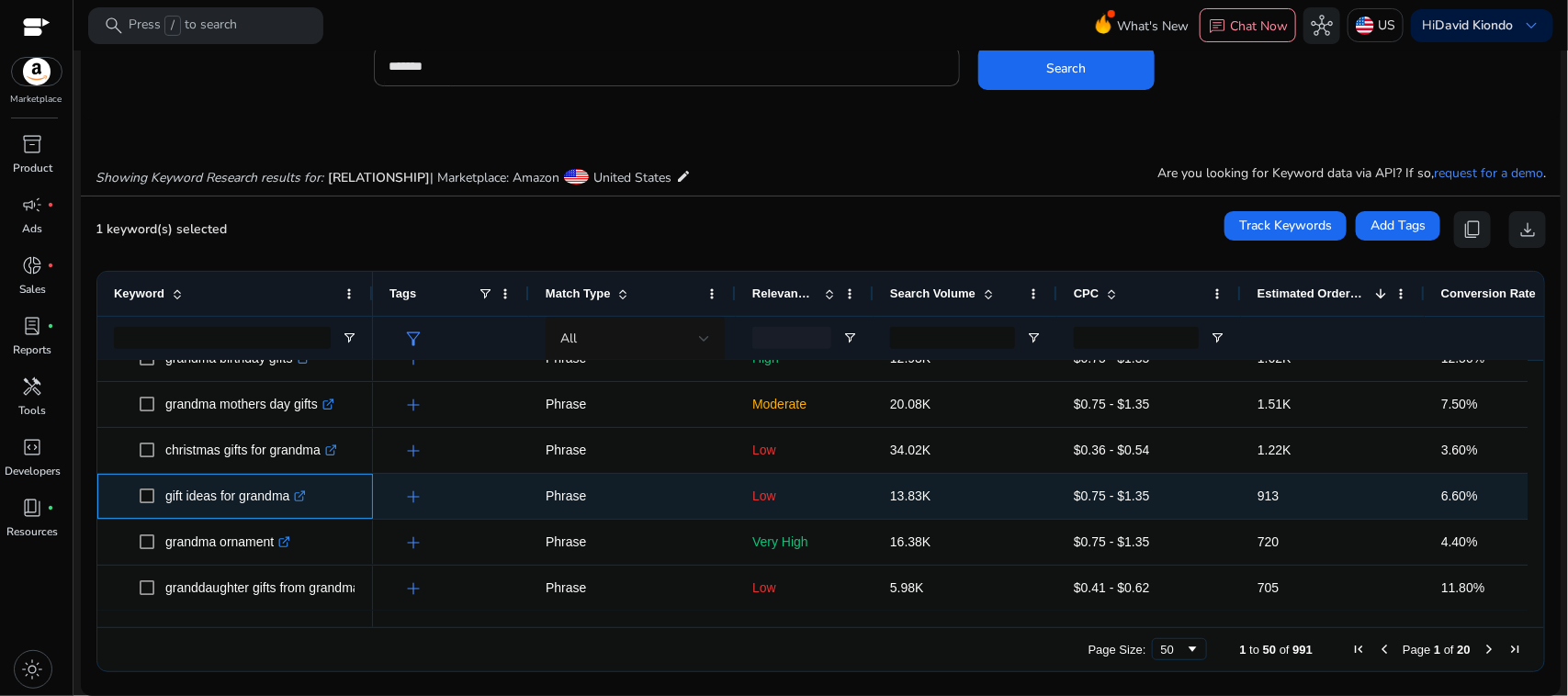 copy on "gift ideas for grandma" 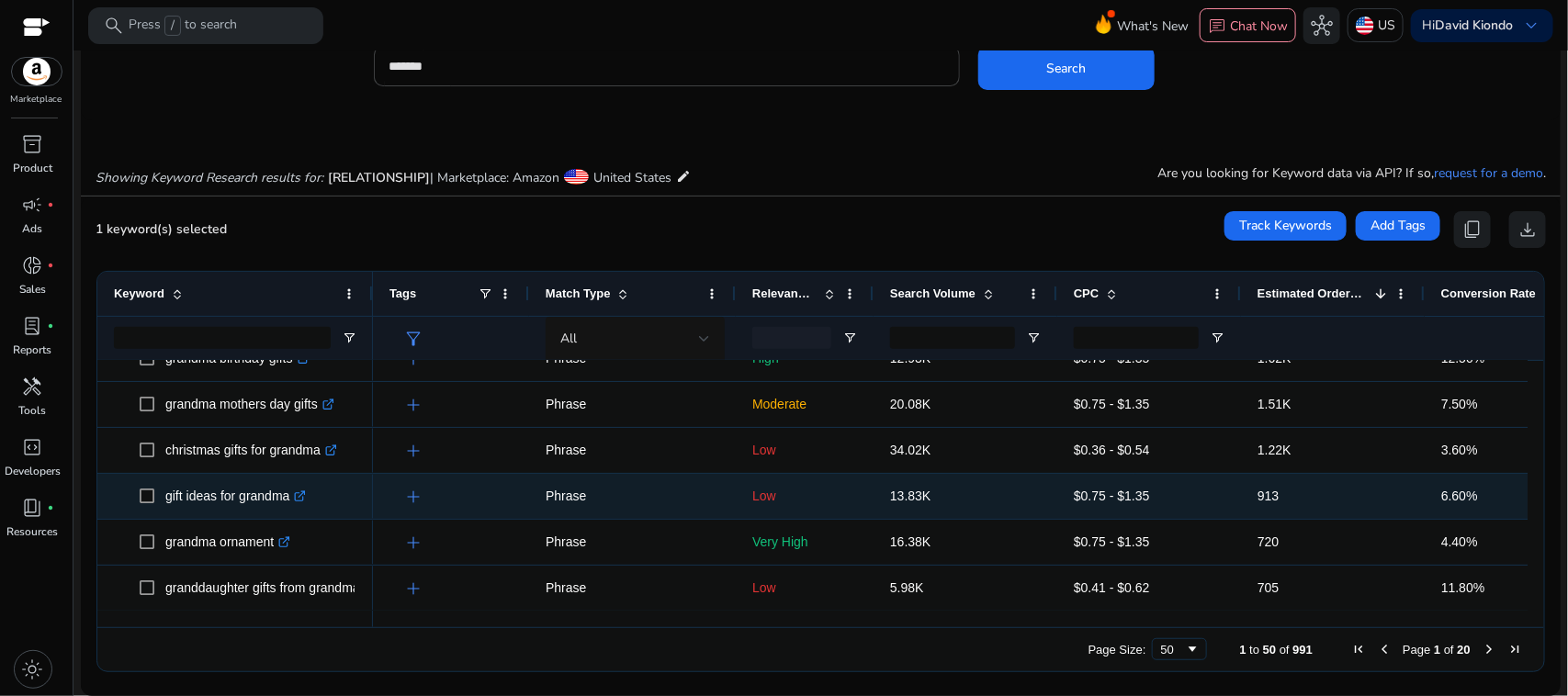 scroll, scrollTop: 254, scrollLeft: 0, axis: vertical 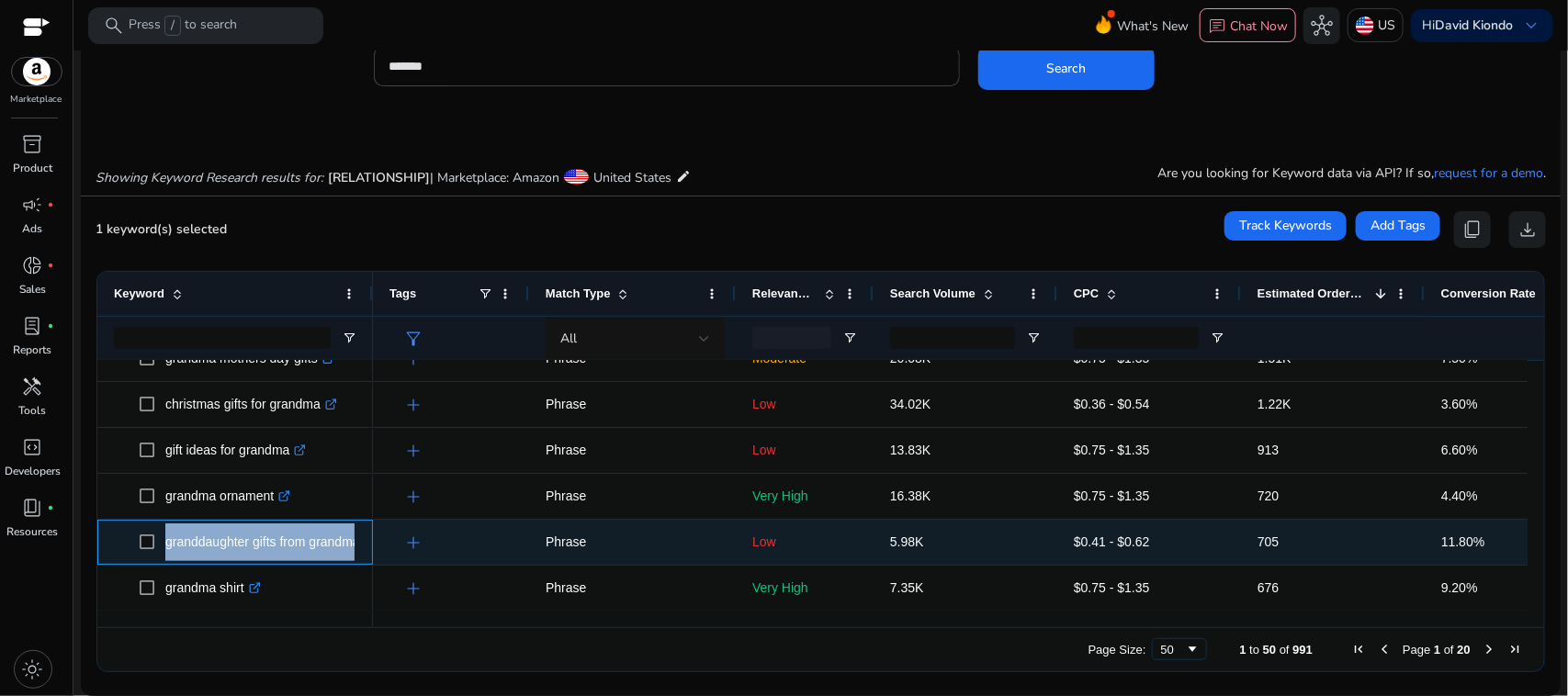 drag, startPoint x: 163, startPoint y: 528, endPoint x: 354, endPoint y: 544, distance: 191.66899 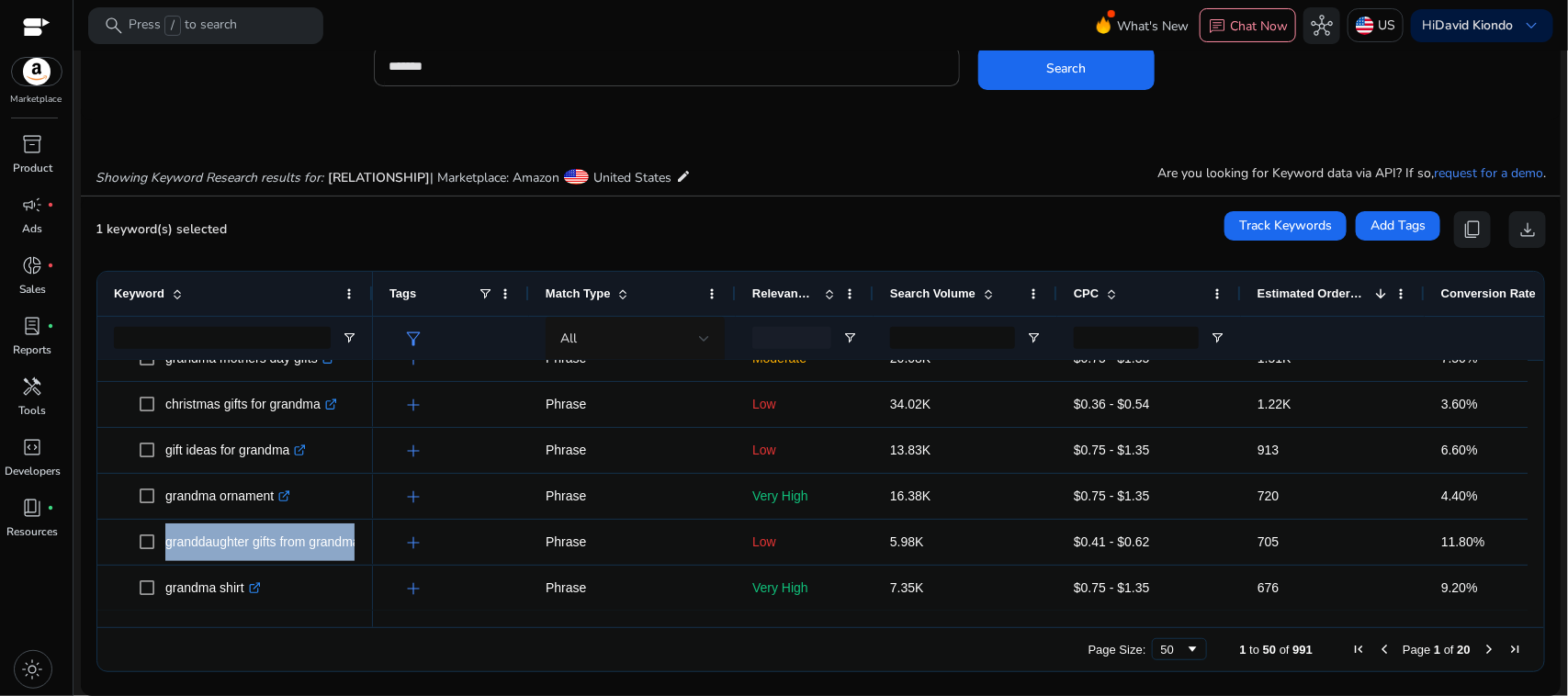 click at bounding box center (372, 294) 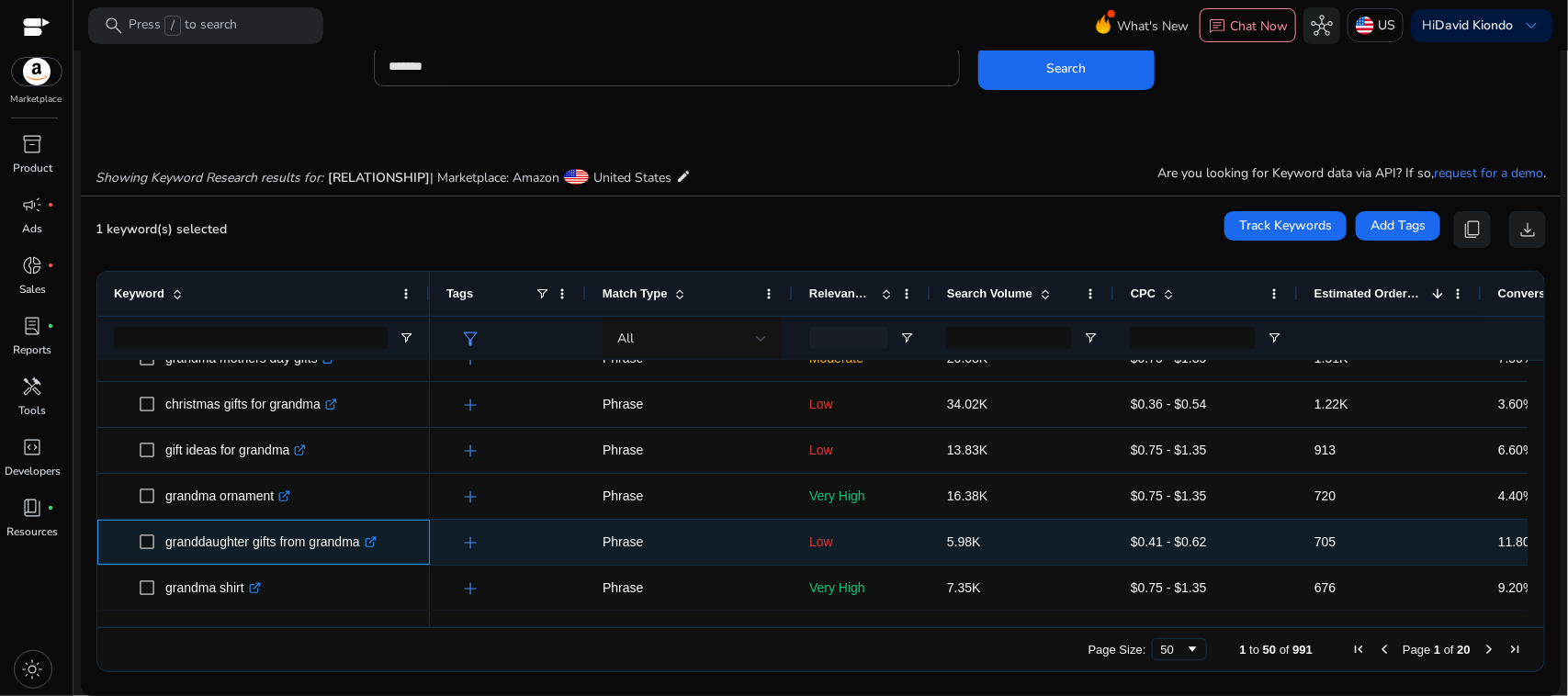 click on "granddaughter gifts from grandma  .st0{fill:#2c8af8}" at bounding box center (271, 542) 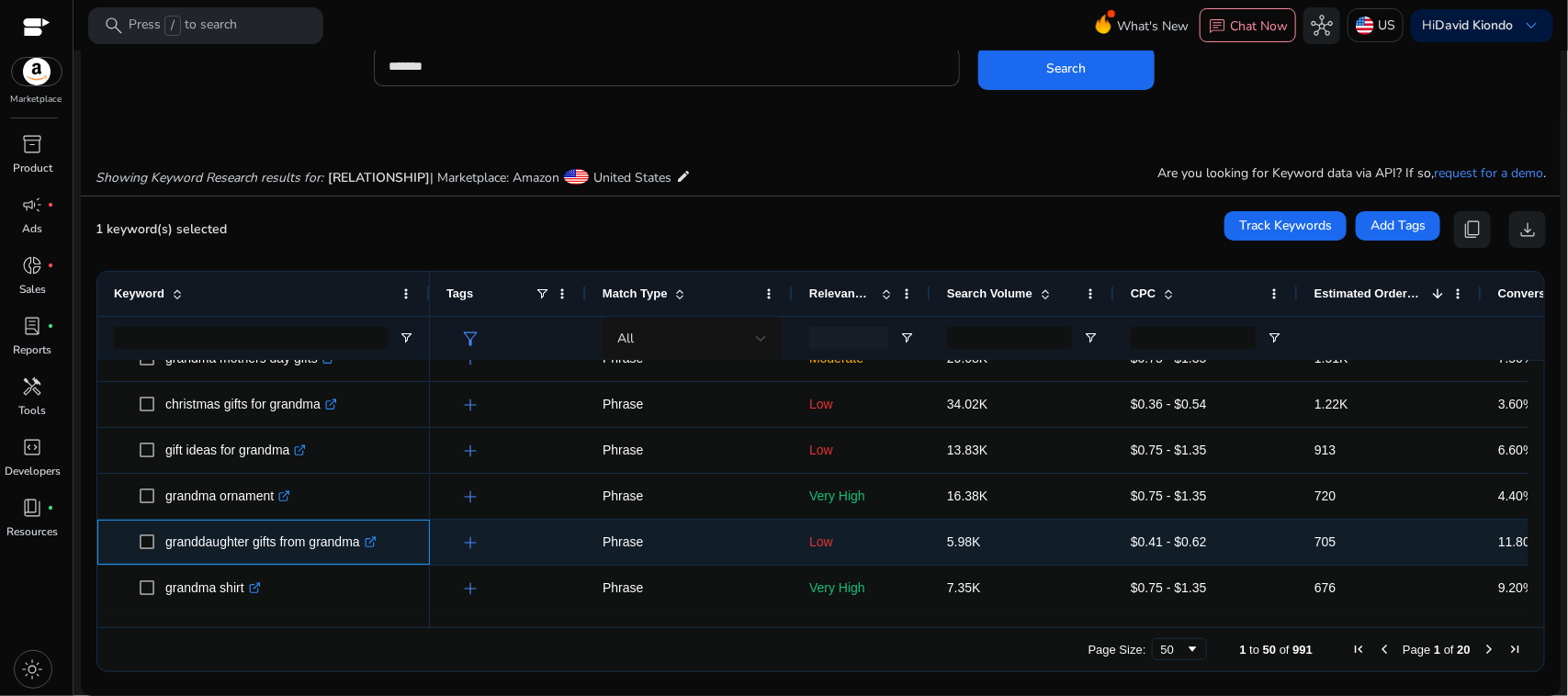 drag, startPoint x: 365, startPoint y: 539, endPoint x: 165, endPoint y: 533, distance: 200.08998 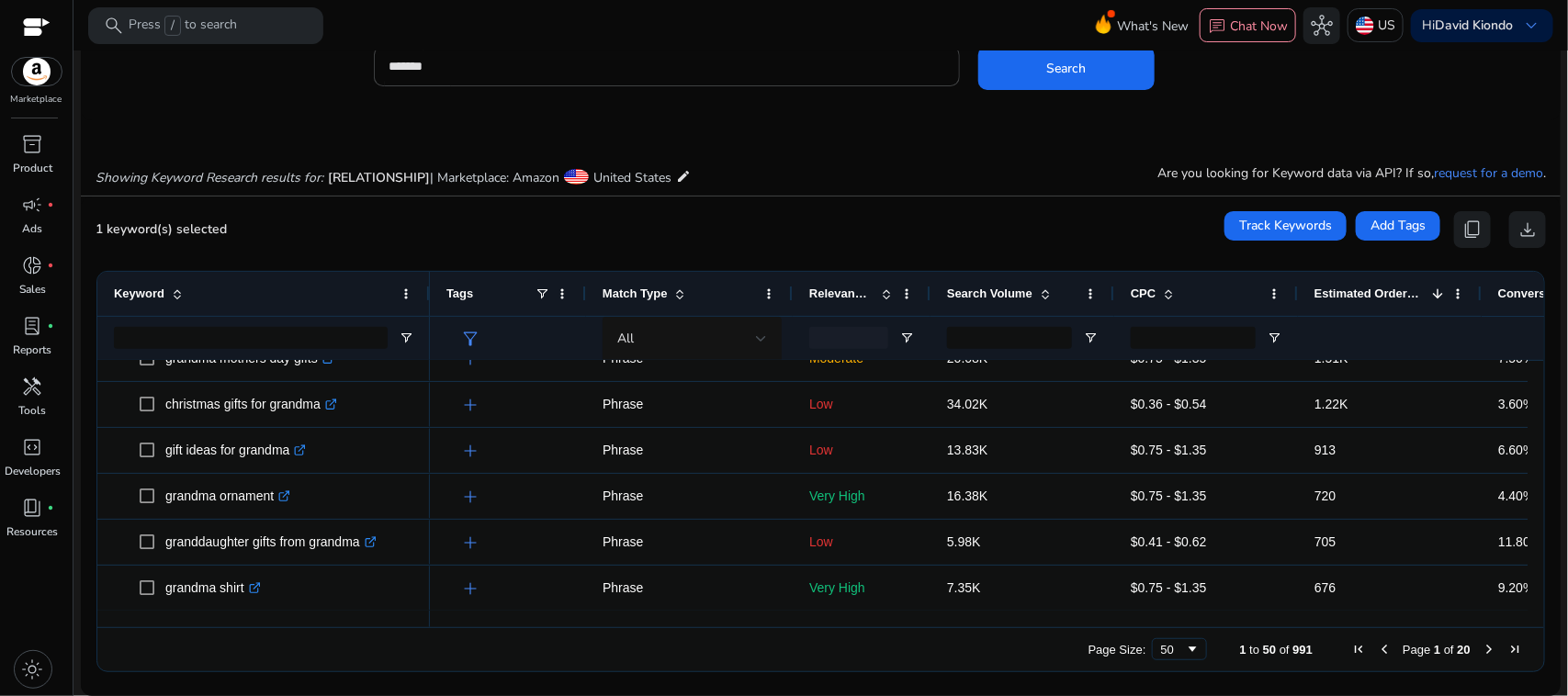 click on "Press SPACE to select this row.
Drag here to set row groups Drag here to set column labels
Keyword
Tags" at bounding box center (820, 471) 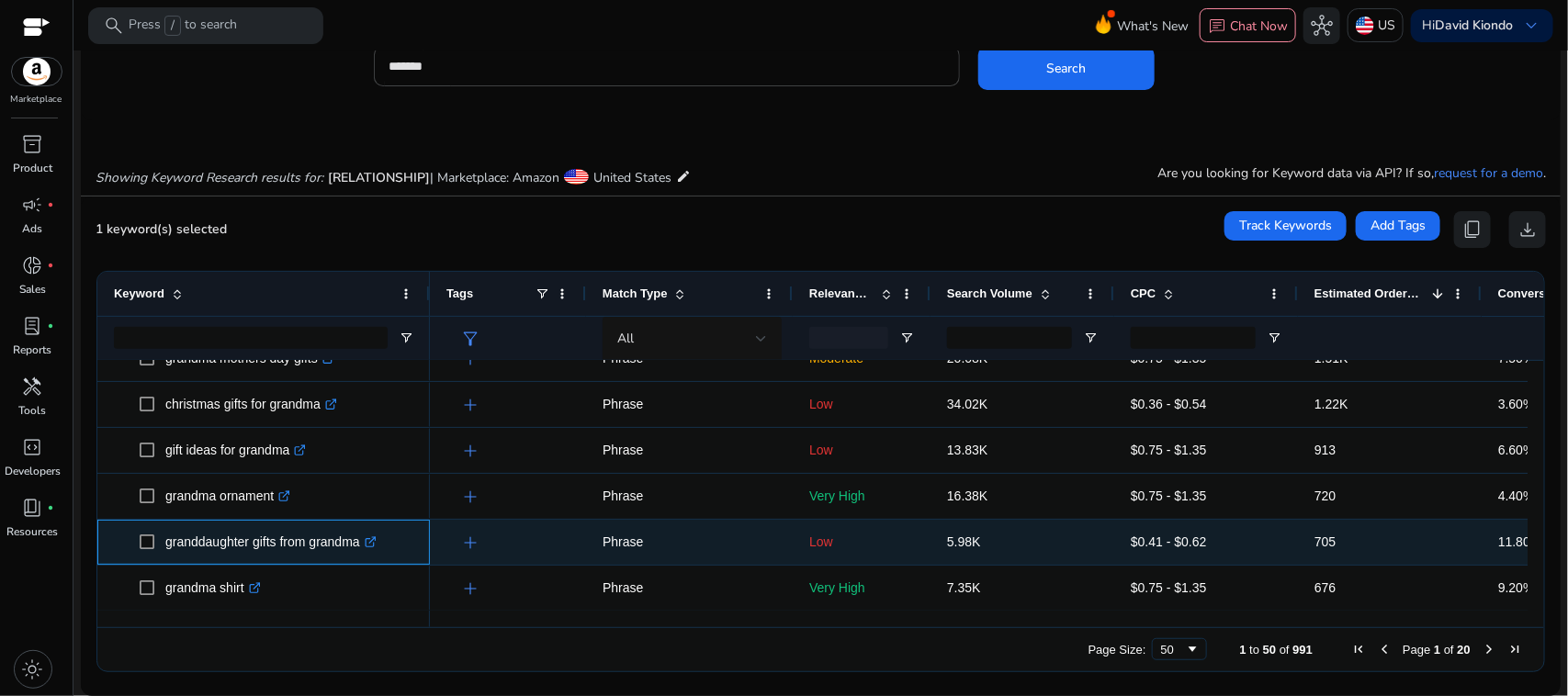drag, startPoint x: 165, startPoint y: 534, endPoint x: 377, endPoint y: 543, distance: 212.19095 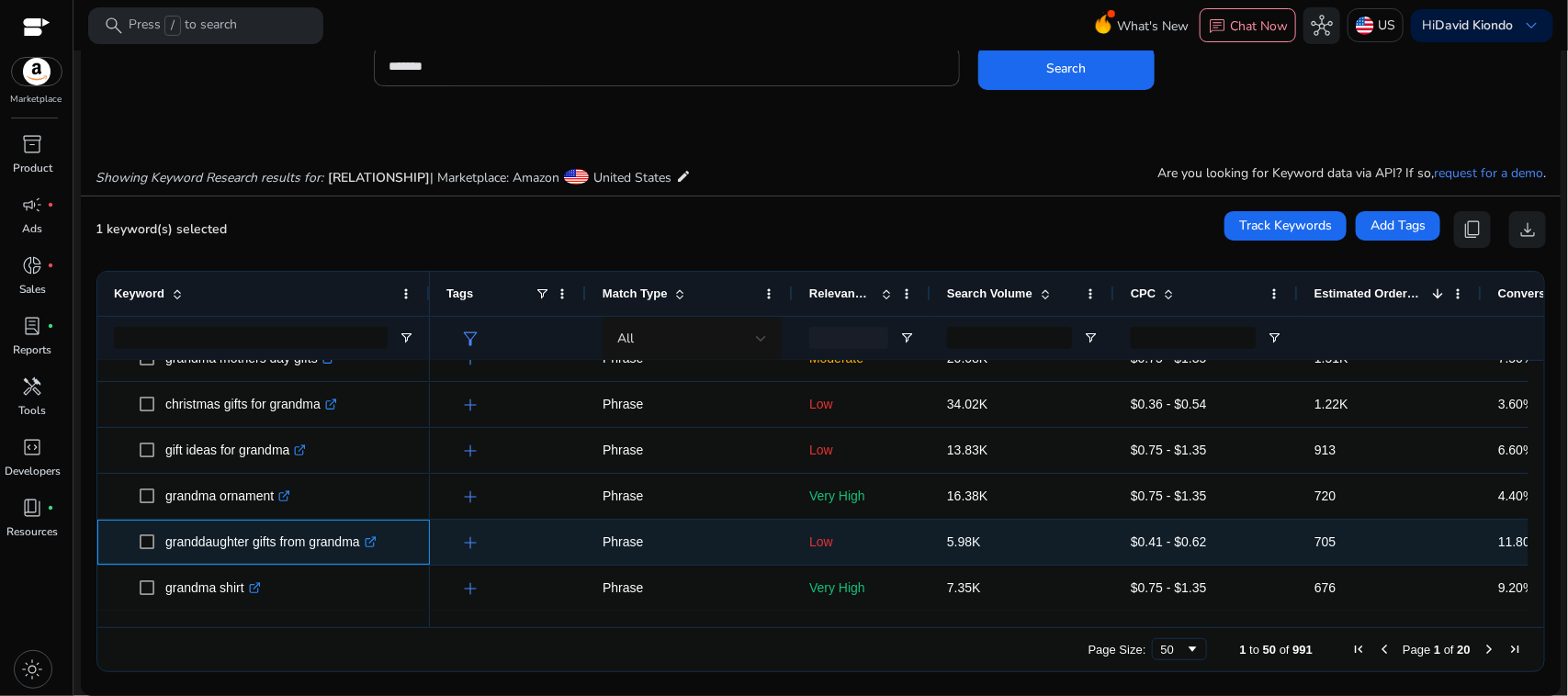 click on ".st0{fill:#2c8af8}" 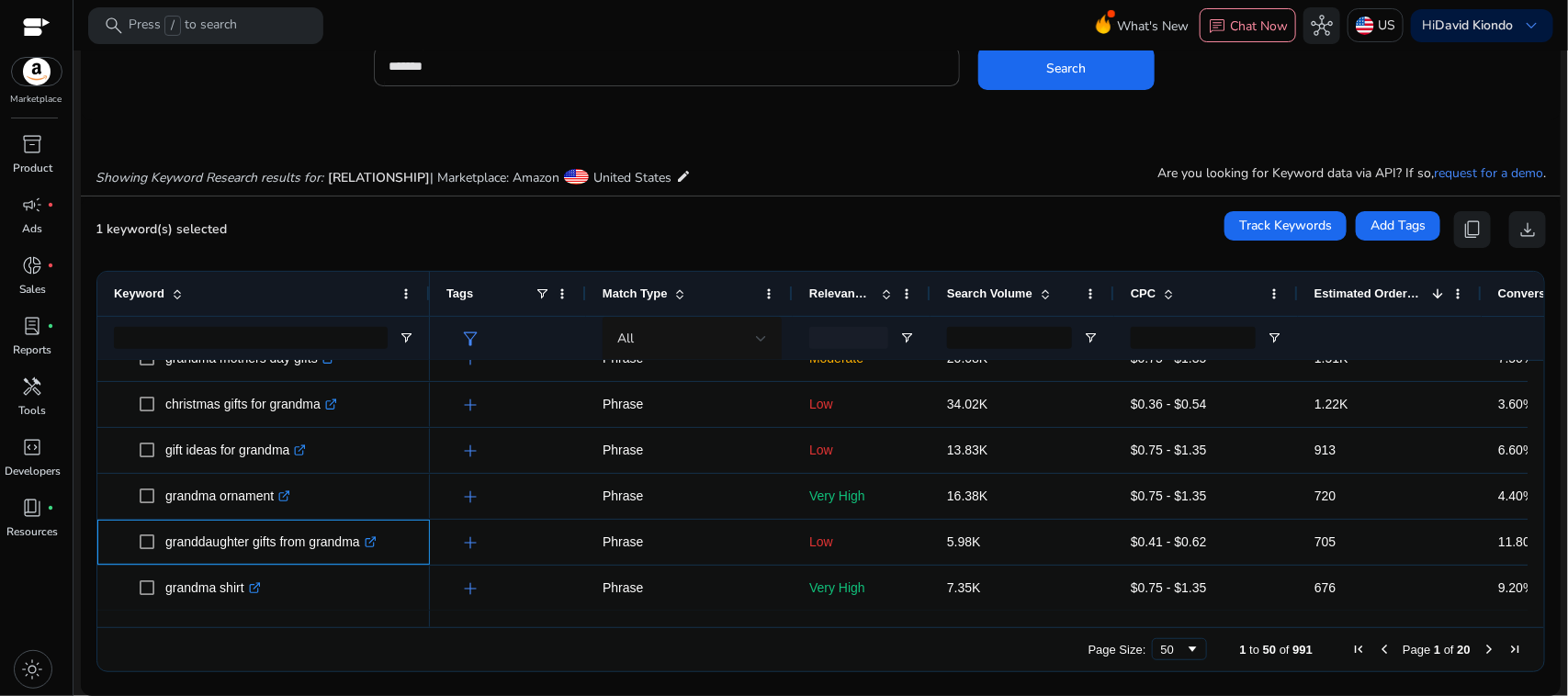 copy on "granddaughter gifts from grandma" 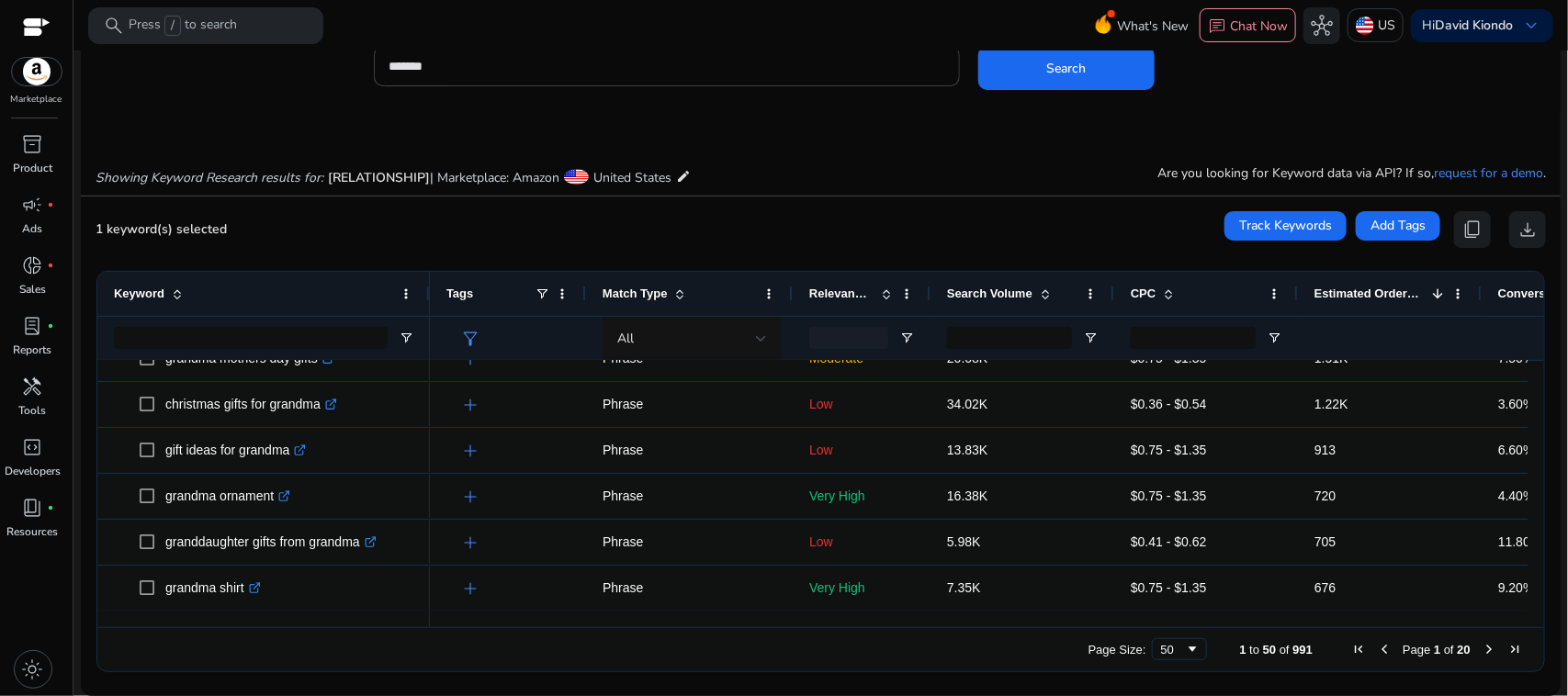 scroll, scrollTop: 300, scrollLeft: 0, axis: vertical 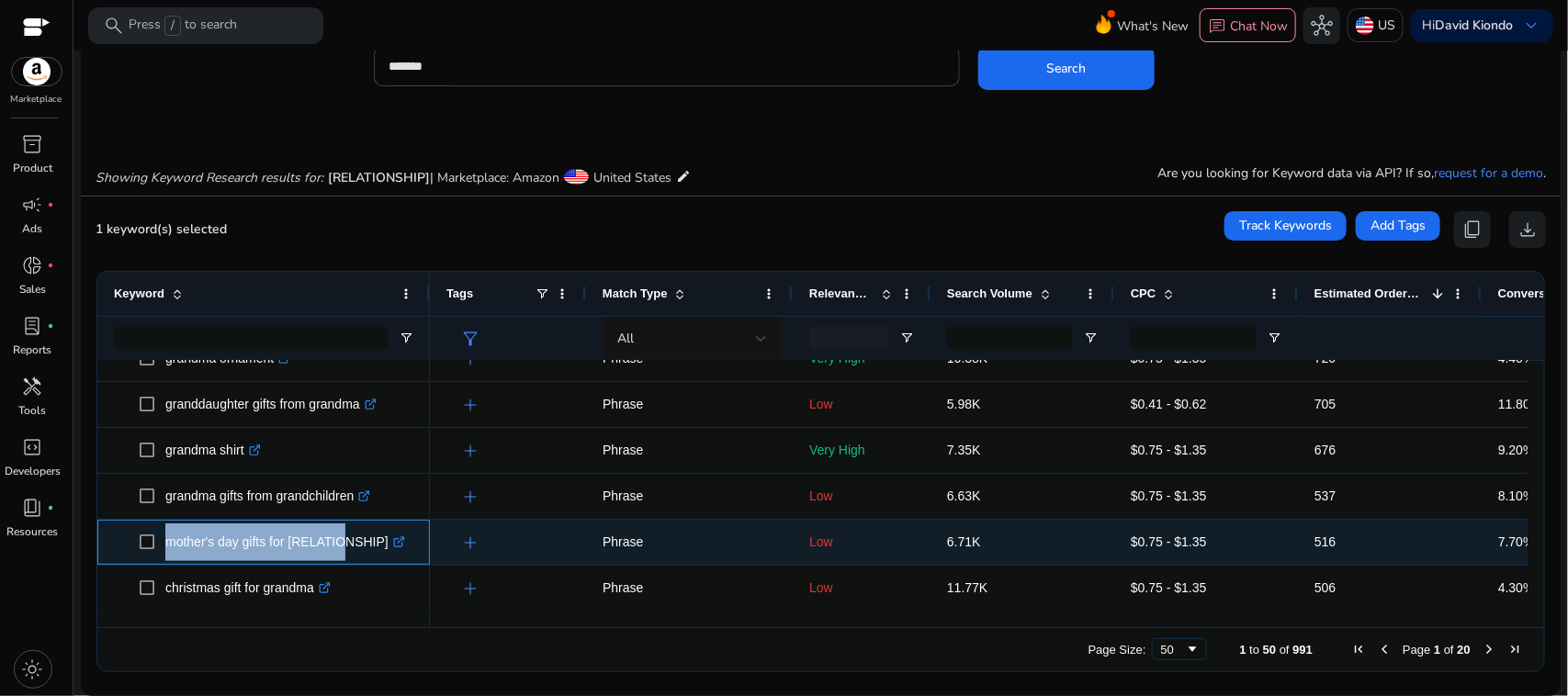 drag, startPoint x: 158, startPoint y: 531, endPoint x: 338, endPoint y: 530, distance: 180.00278 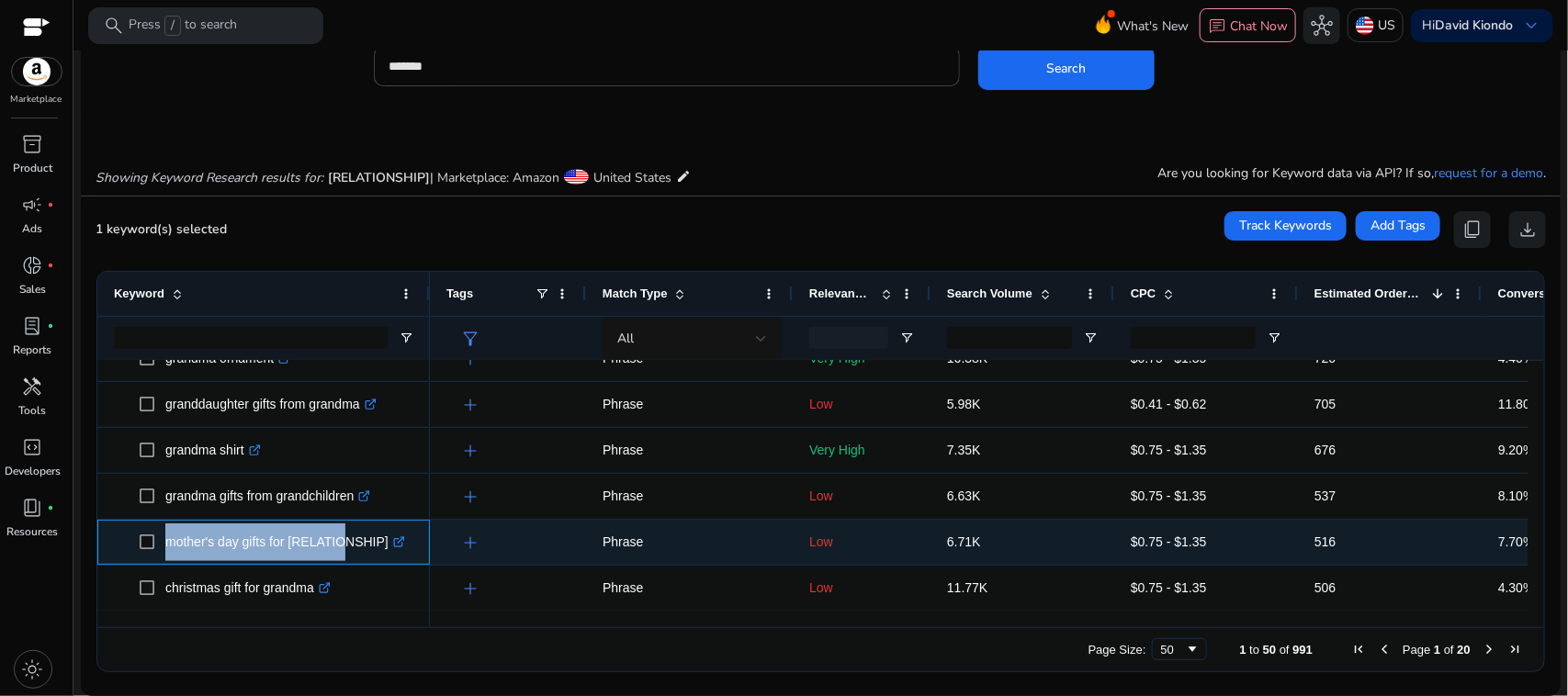 copy on "mother's day gifts for [RELATIONSHIP]" 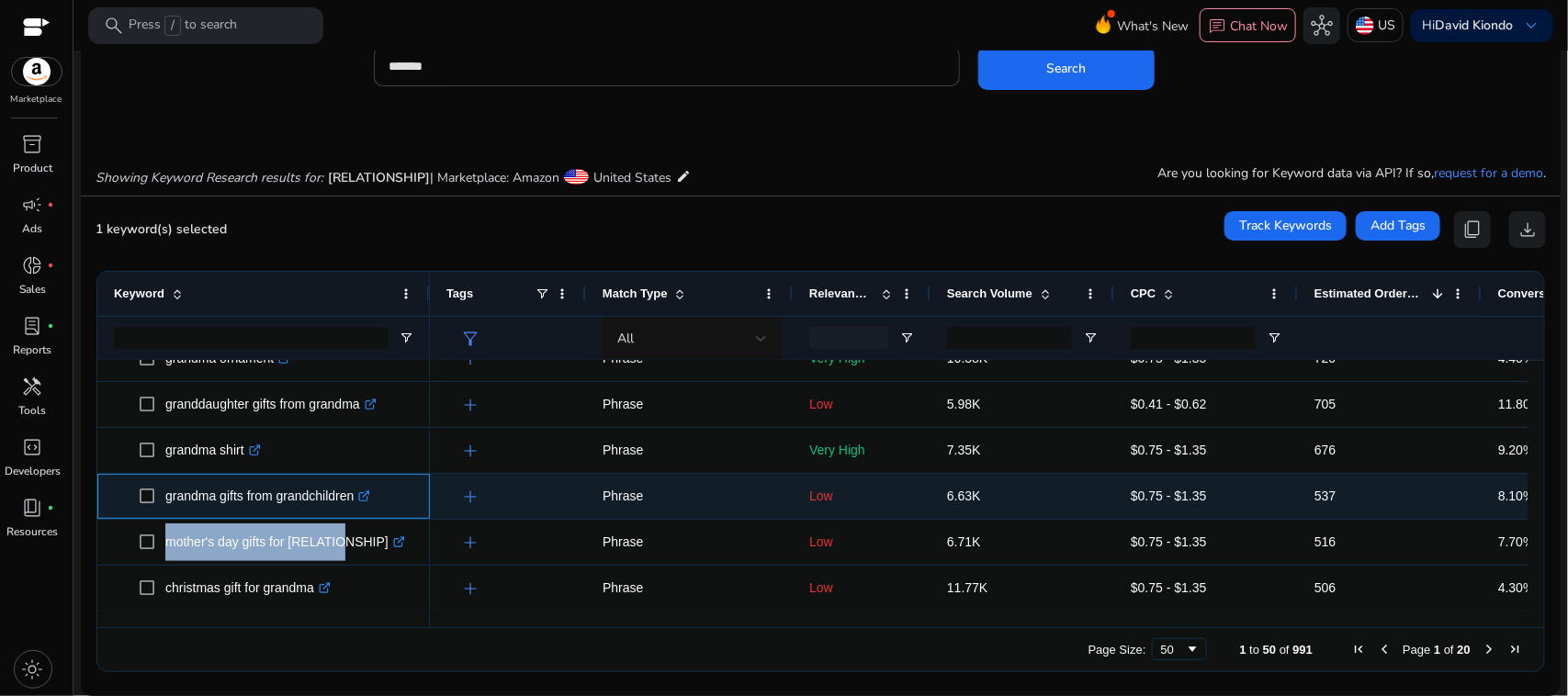 drag, startPoint x: 164, startPoint y: 489, endPoint x: 355, endPoint y: 496, distance: 191.12823 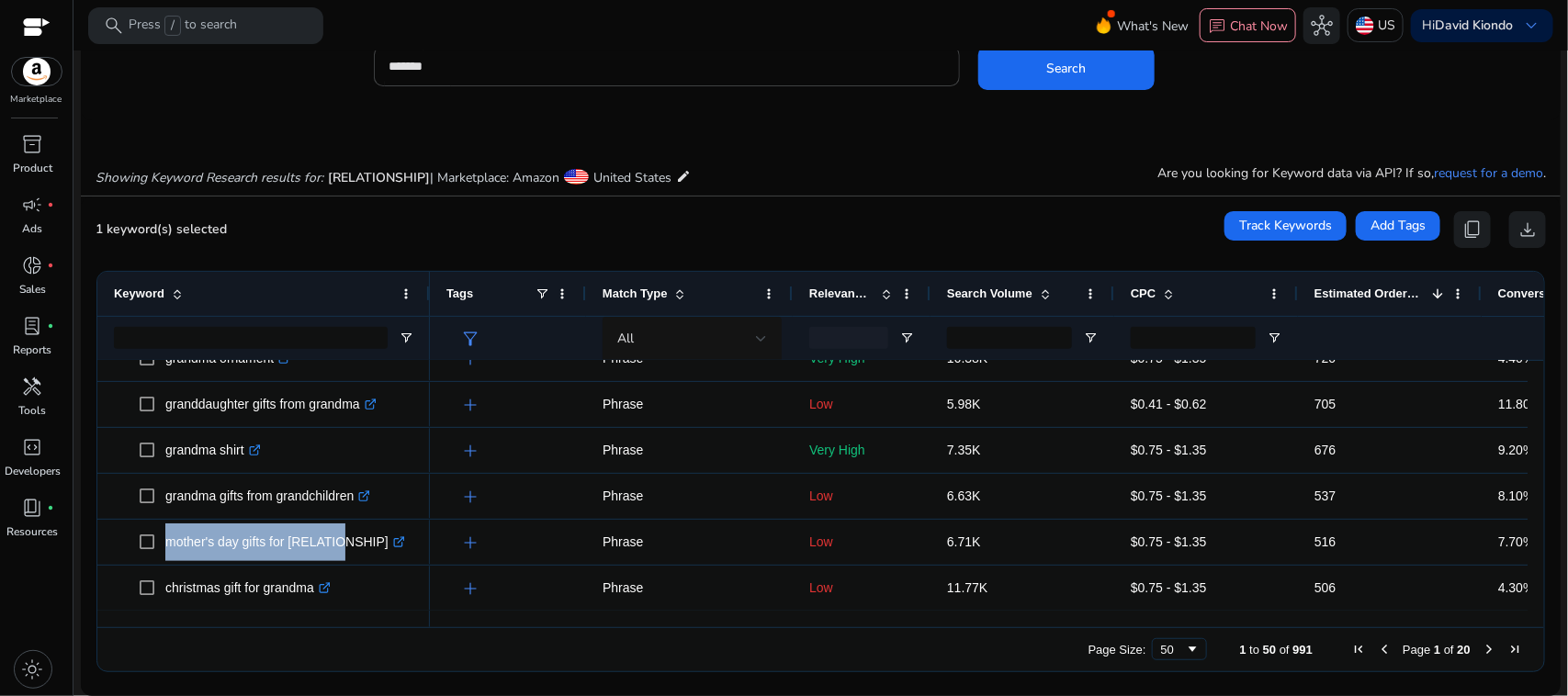 scroll, scrollTop: 438, scrollLeft: 0, axis: vertical 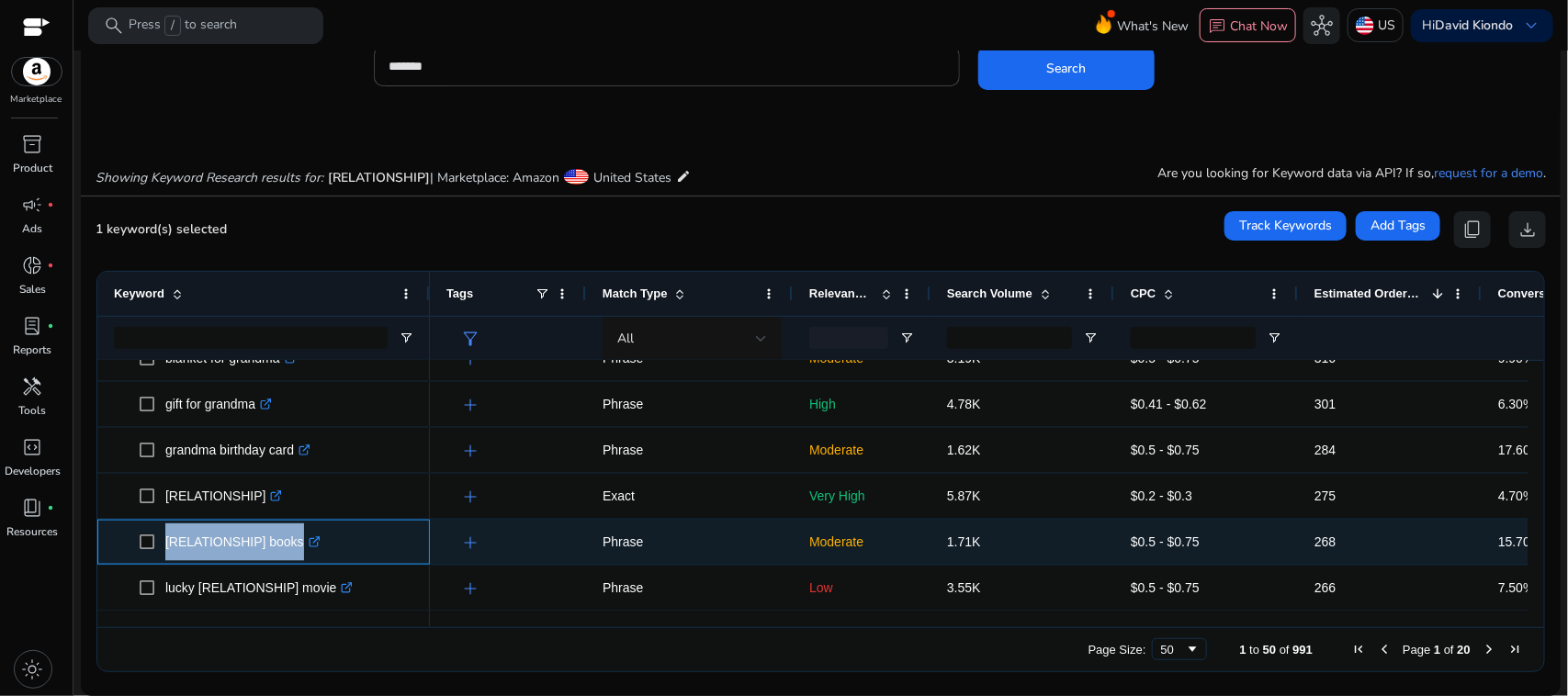 drag, startPoint x: 158, startPoint y: 531, endPoint x: 299, endPoint y: 535, distance: 141.05673 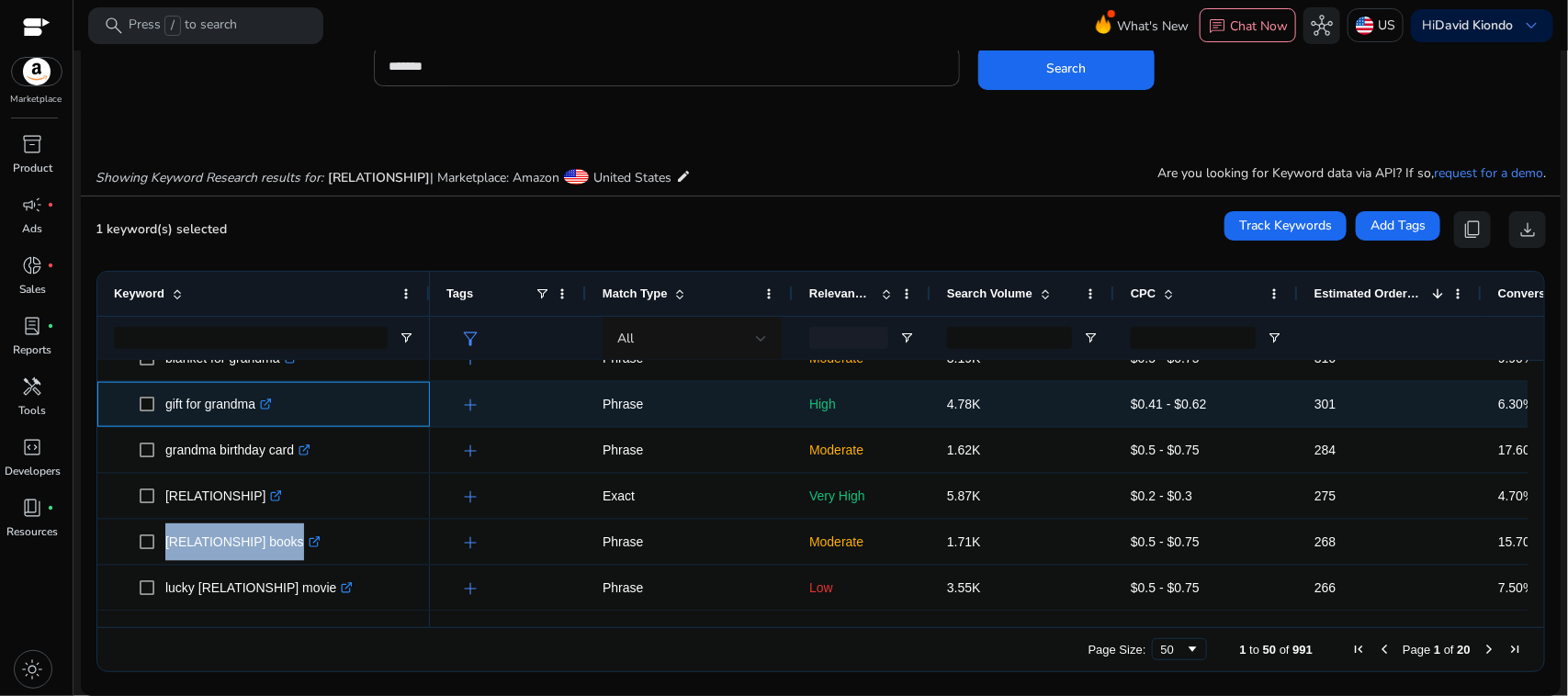 drag, startPoint x: 164, startPoint y: 399, endPoint x: 283, endPoint y: 404, distance: 119.105 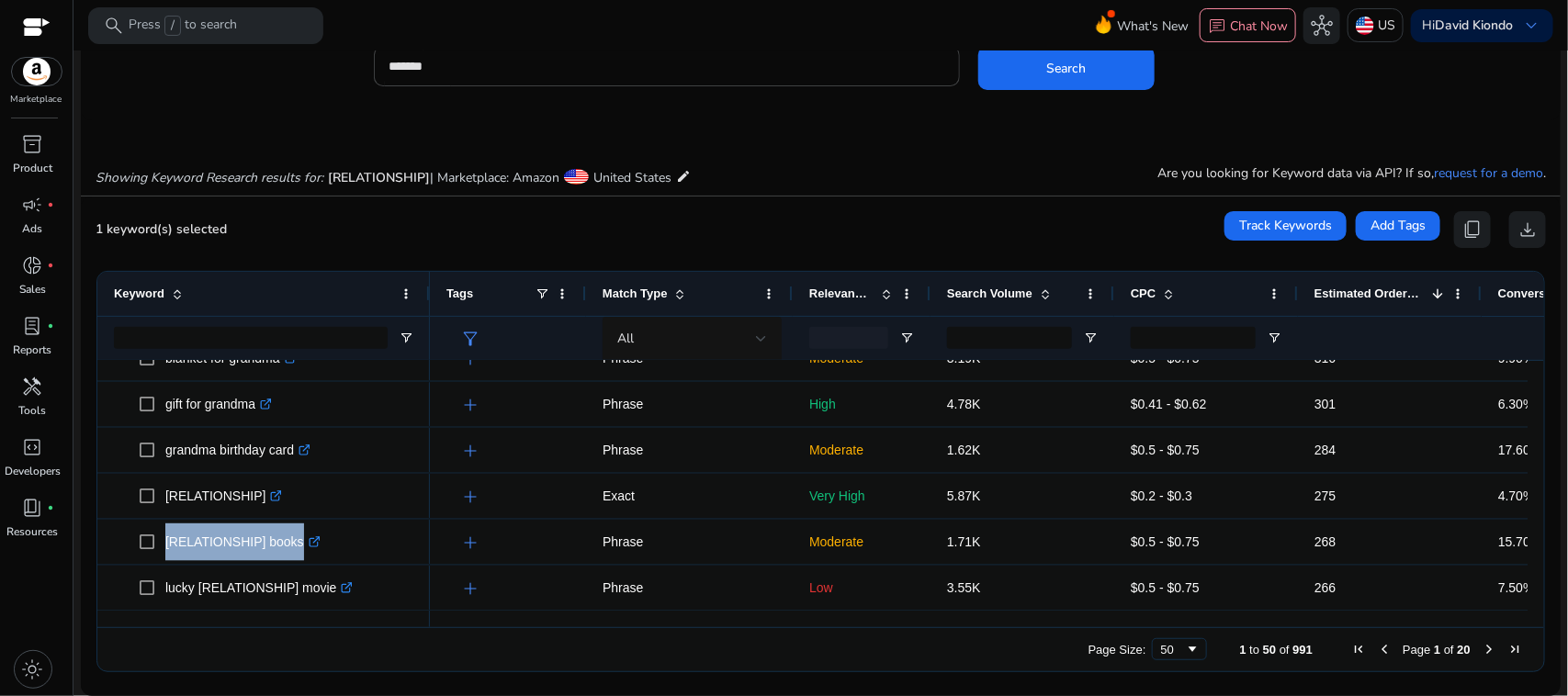 scroll, scrollTop: 1264, scrollLeft: 0, axis: vertical 